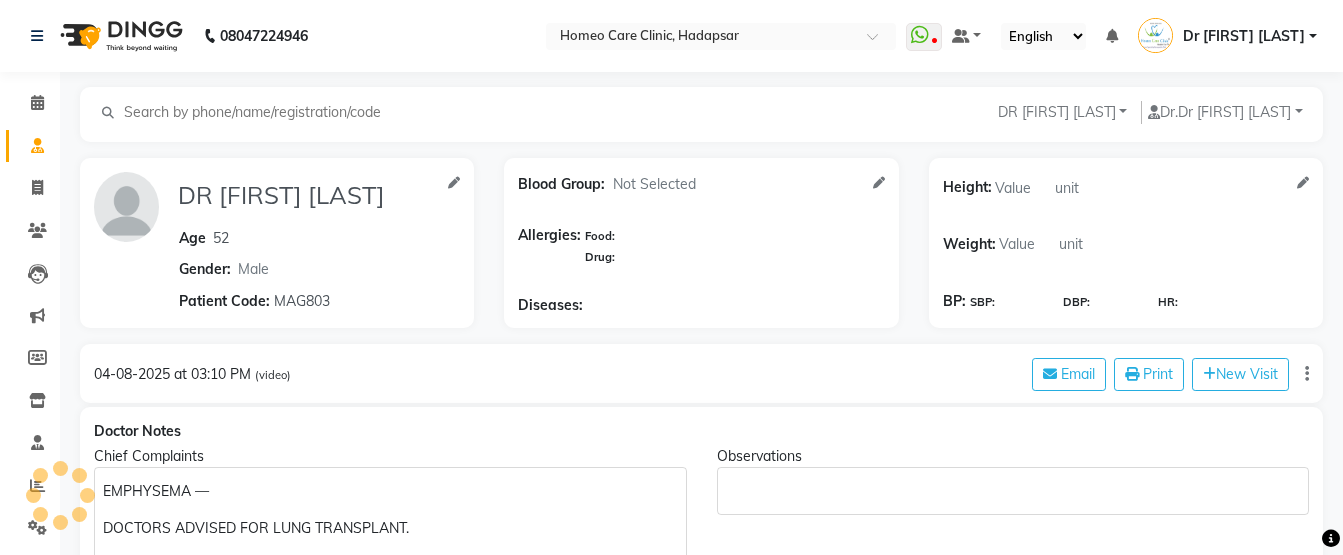 select on "male" 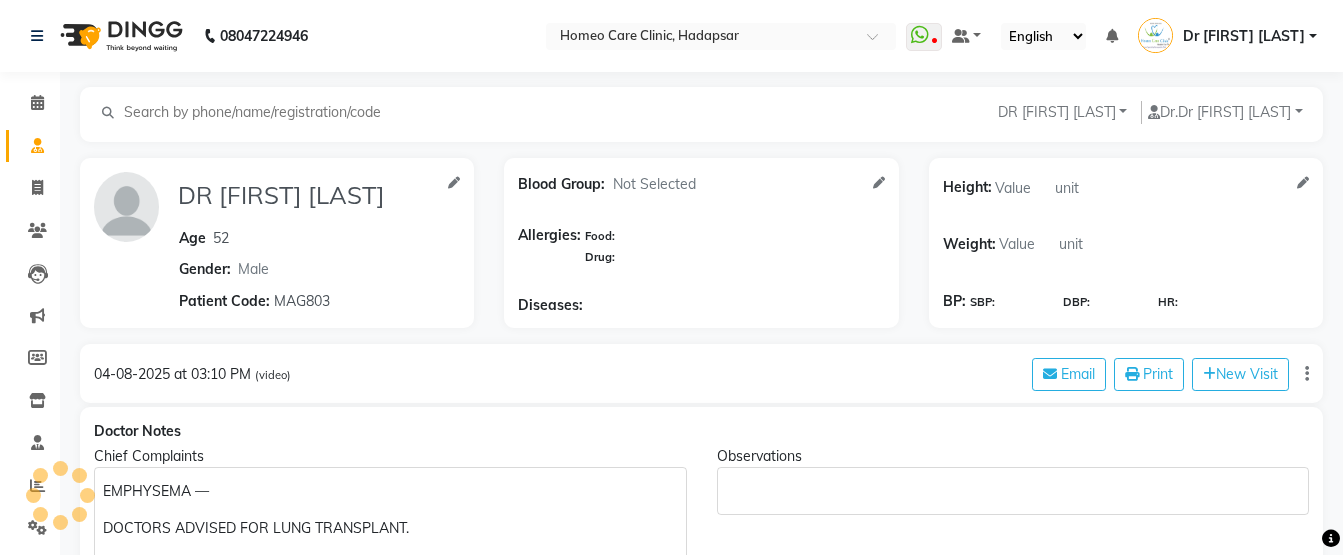 scroll, scrollTop: 0, scrollLeft: 0, axis: both 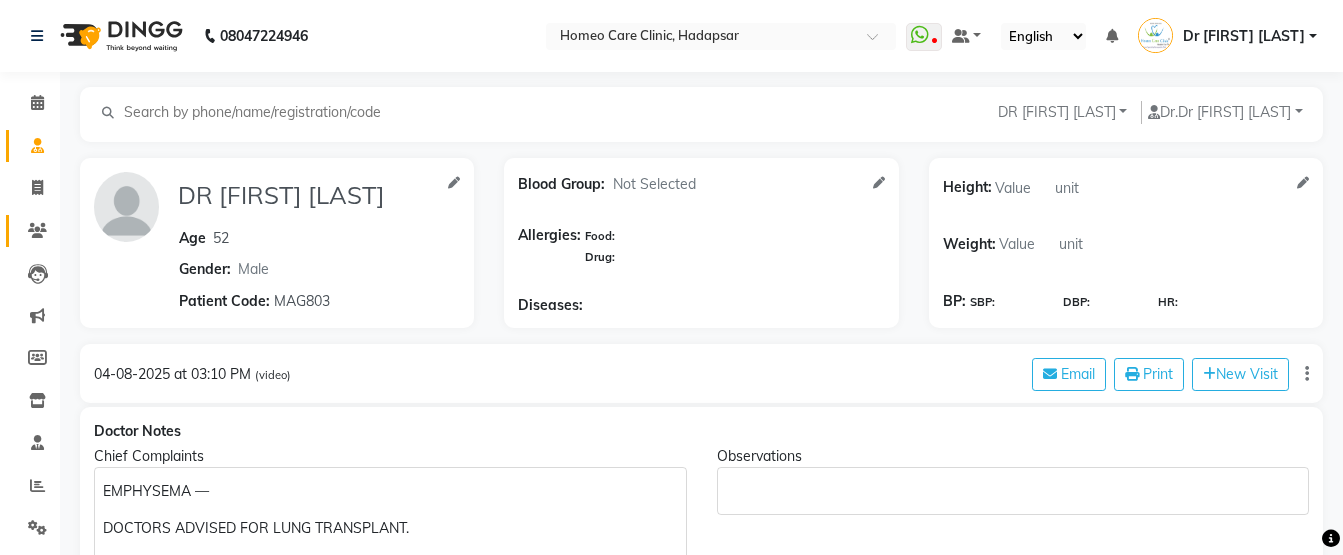 click on "Patients" 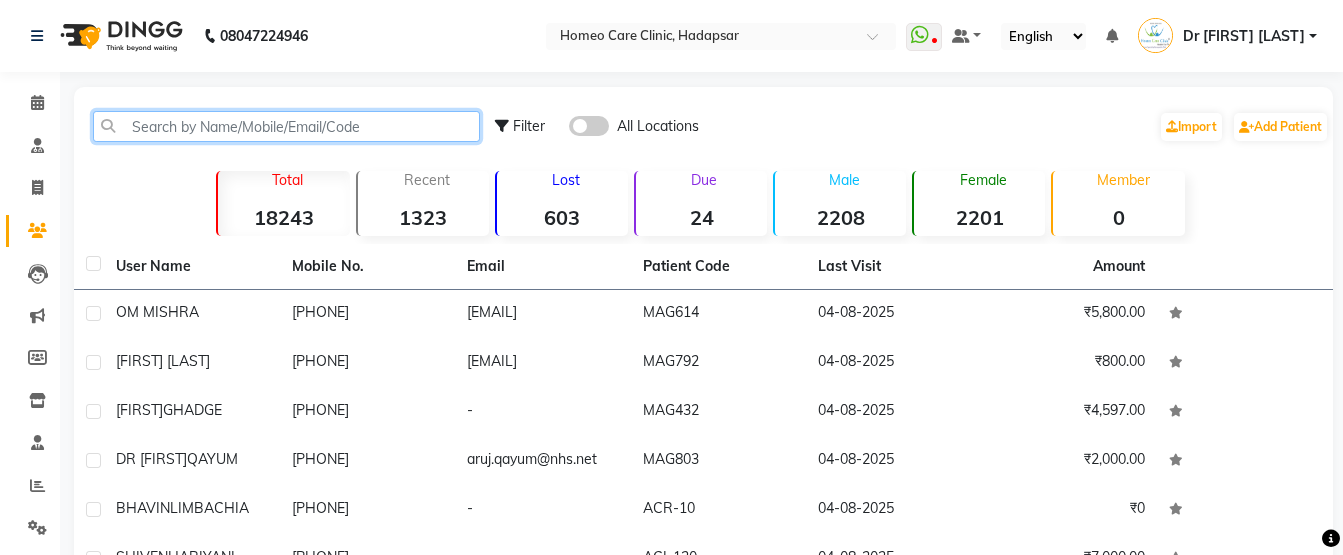 click 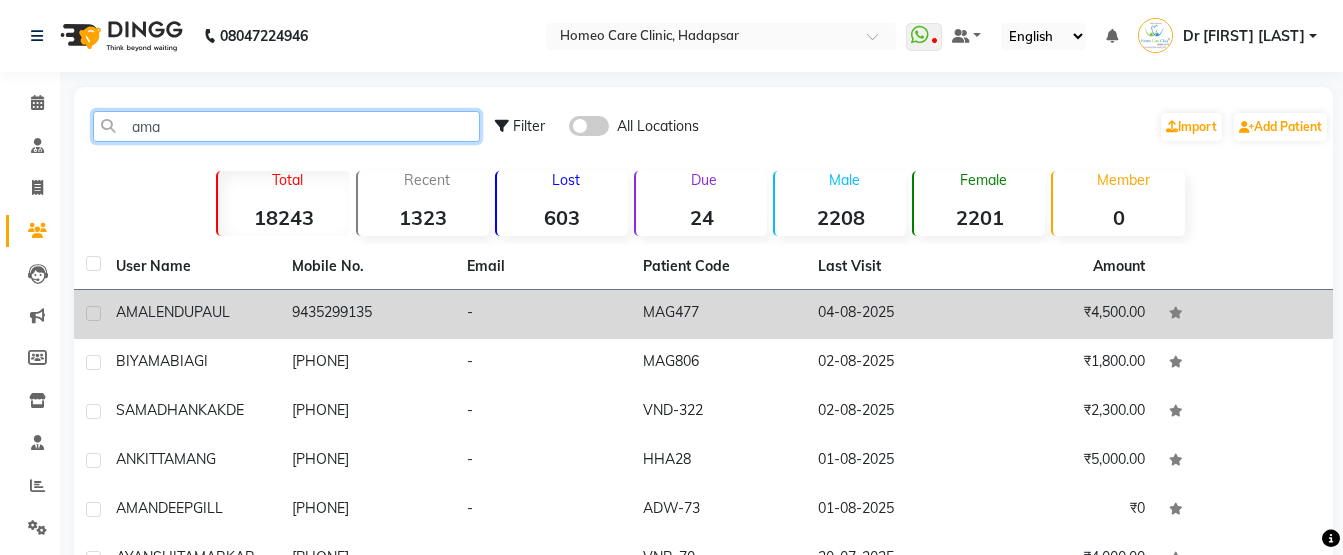 type on "ama" 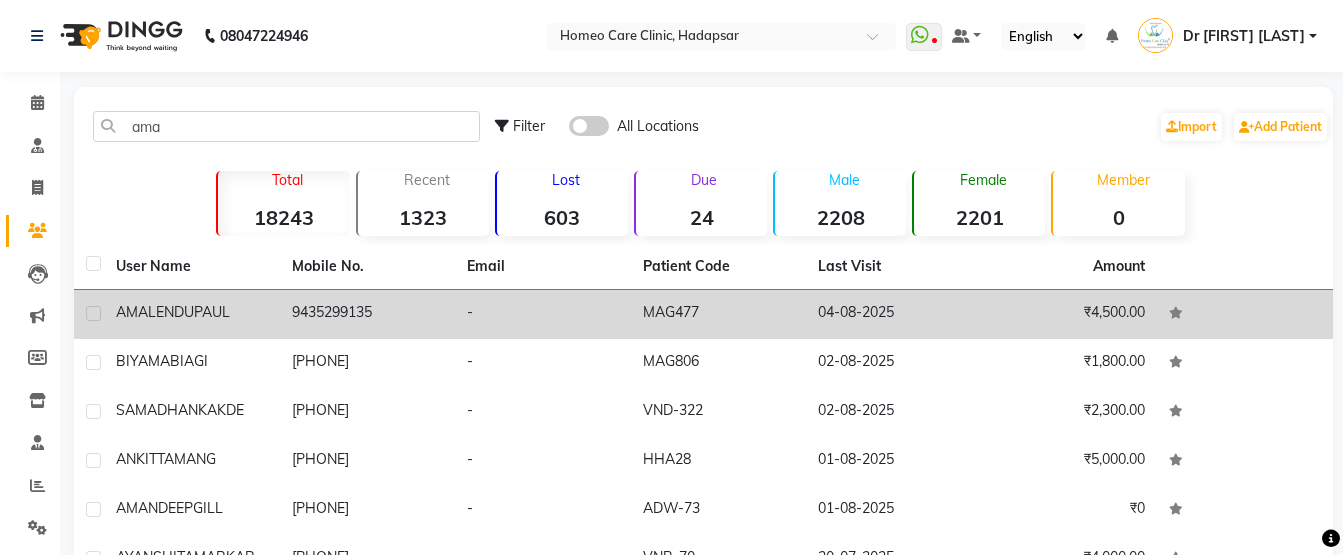 click on "PAUL" 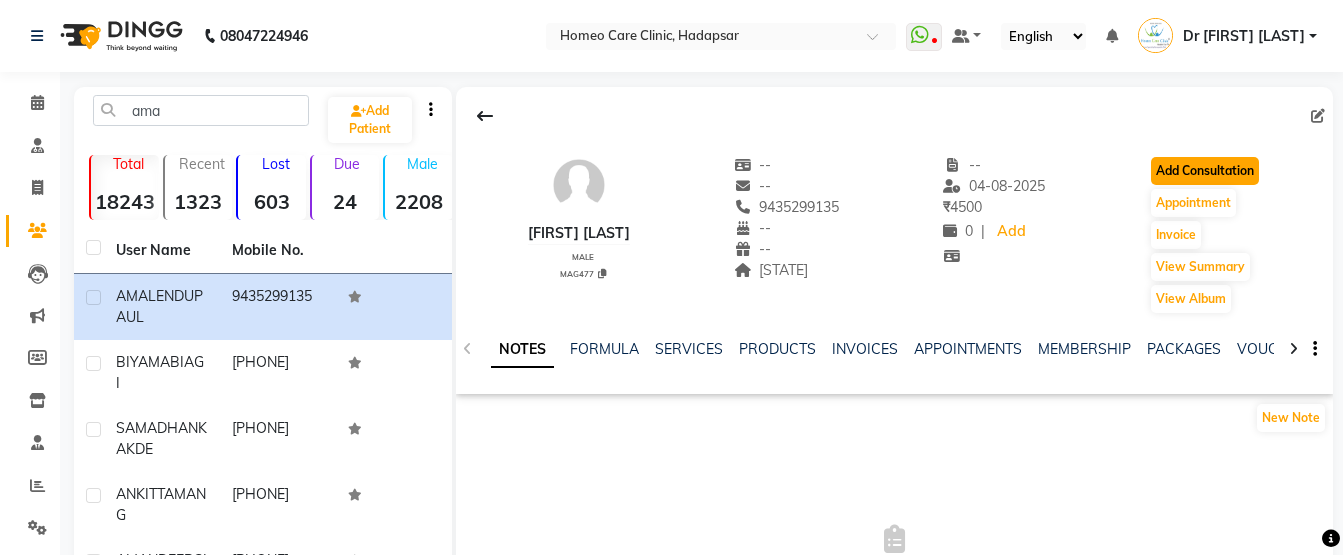 click on "Add Consultation" 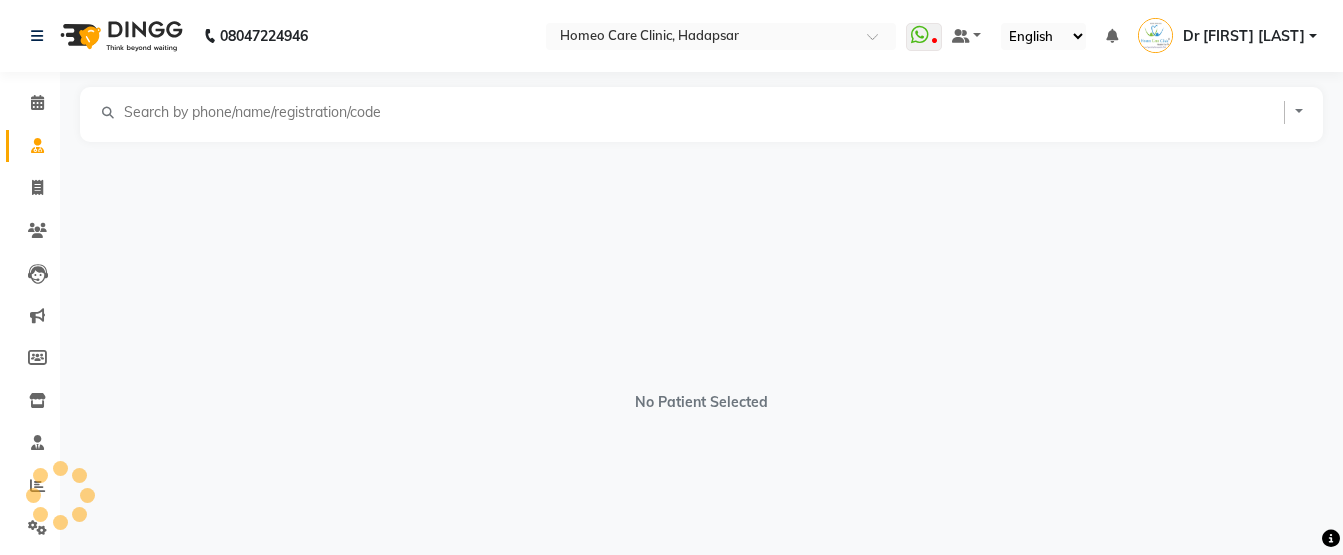 select on "male" 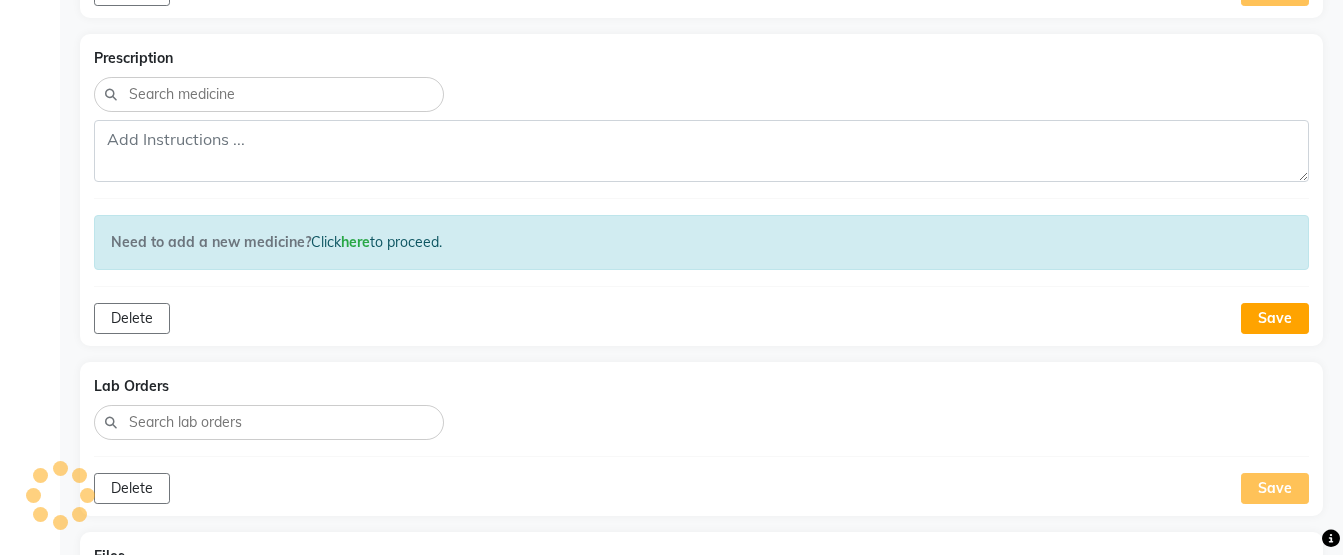 scroll, scrollTop: 1565, scrollLeft: 0, axis: vertical 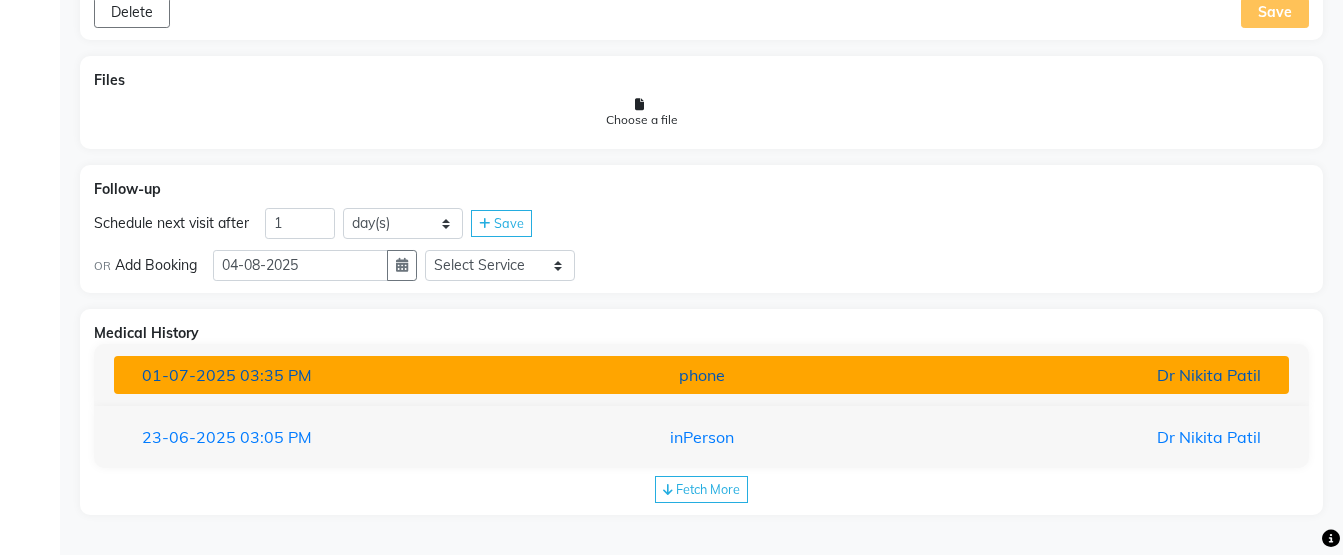 click on "01-07-2025 03:35 PM phone Dr Nikita Patil" at bounding box center [701, 375] 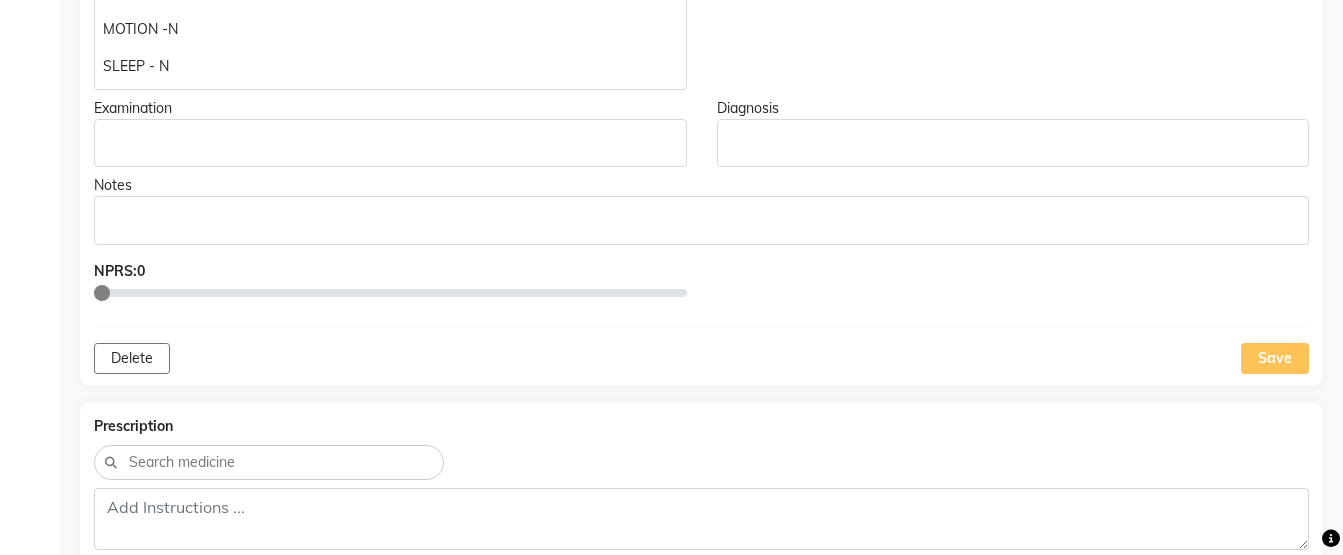 scroll, scrollTop: 275, scrollLeft: 0, axis: vertical 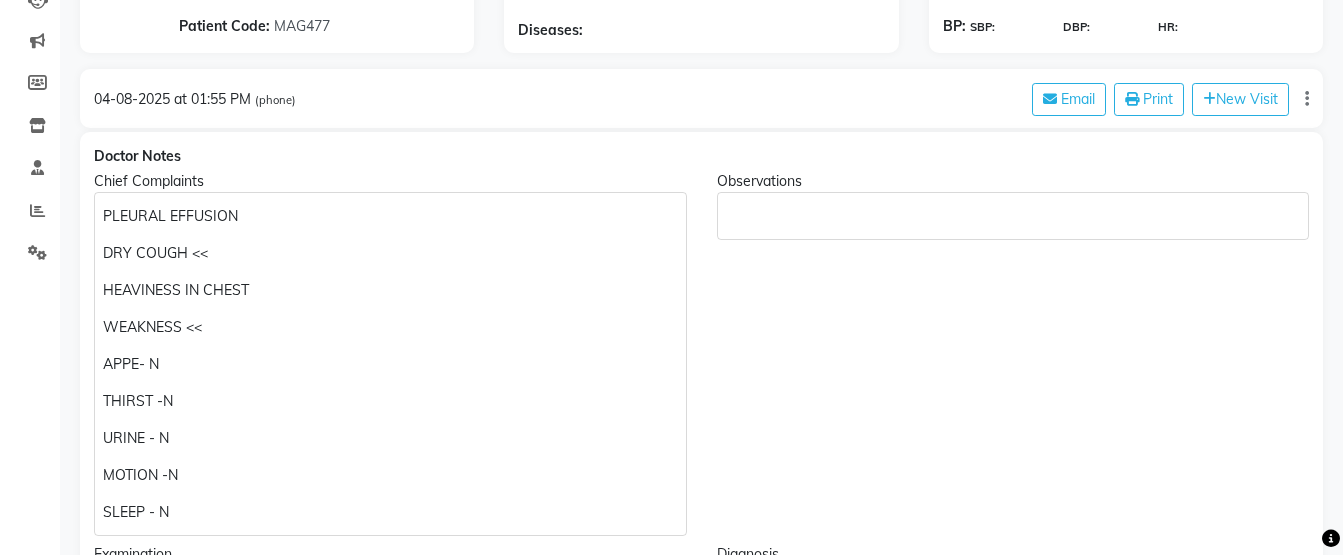 click on "08047224946 Select Location × Homeo Care Clinic, Hadapsar   WhatsApp Status  ✕ Status:  Disconnected Most Recent Message: 04-08-2025     12:36 PM Recent Service Activity: 04-08-2025     01:15 PM  08047224946 Whatsapp Settings Default Panel My Panel English ENGLISH Español العربية मराठी हिंदी ગુજરાતી தமிழ் 中文 Notifications nothing to show Dr Vaseem Choudhary Manage Profile Change Password Sign out  Version:3.16.0  ☀ Homeo Care Clinic, Hadapsar   Calendar  Consultation  Invoice  Patients  Leads   Marketing  Members  Inventory  Staff  Reports  Settings Completed InProgress Upcoming Dropped Tentative Check-In Confirm Bookings Generate Report Segments Page Builder AMALENDU PAUL Add Family Member  Dr.   Dr Vaseem Choudhary Dingg Support Dr.Anisa Choudhary Dr Faraz Choudhary  Dr Komal Saste Dr Nijol Patil Dr Nikita Patil Dr.Nupur Jain Dr Pooja Doshi Dr Shraddha Nair Dr Vaseem Choudhary Ejas Choudhary Nikita Bhondave Prajakta Yadav Age Male 0" at bounding box center [671, 2] 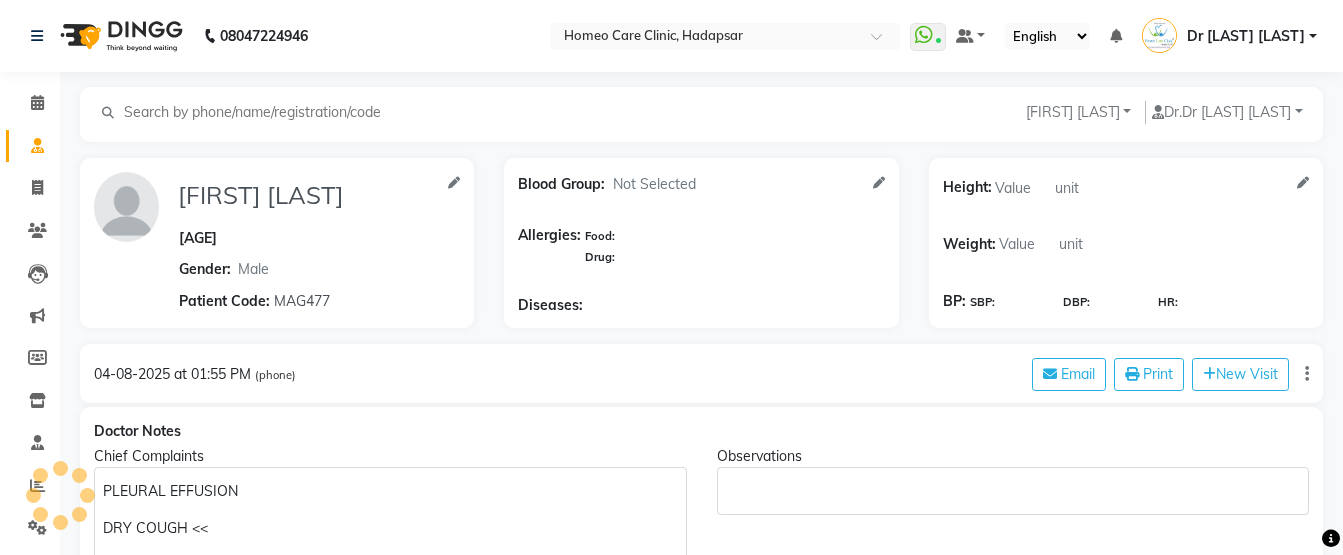 select on "male" 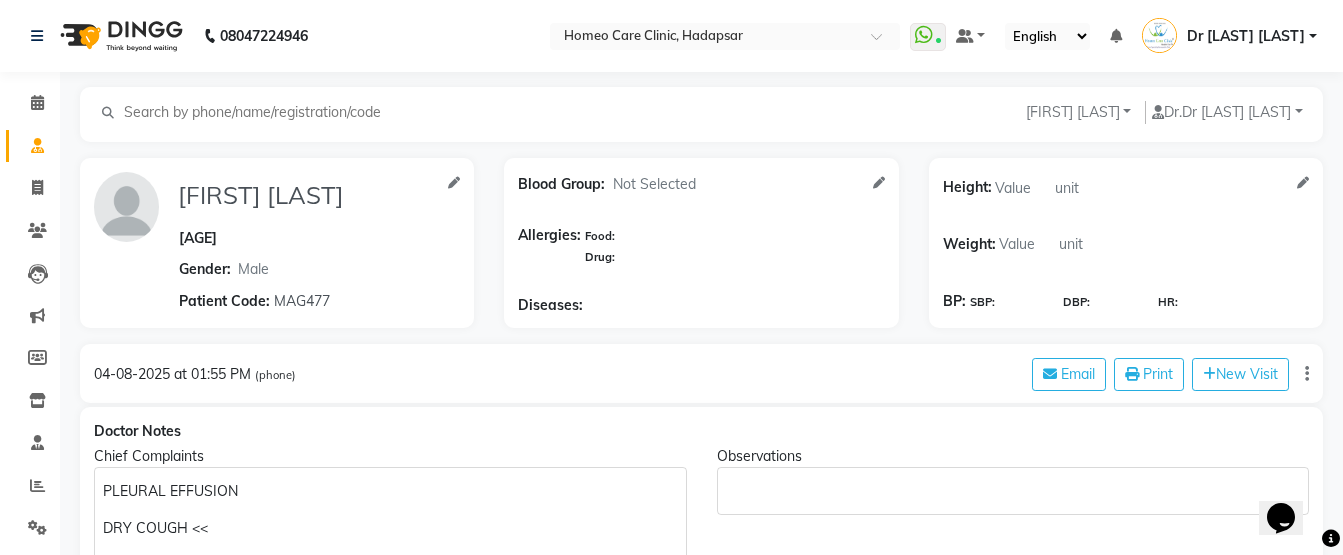 scroll, scrollTop: 0, scrollLeft: 0, axis: both 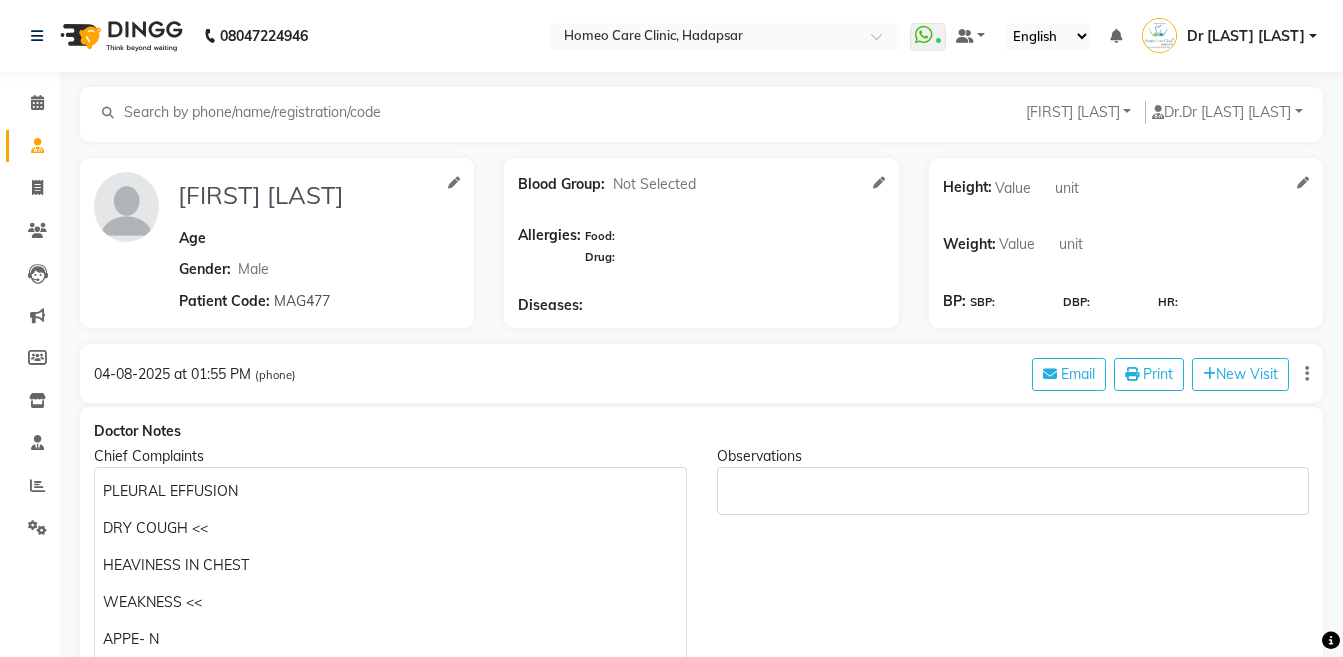 select on "male" 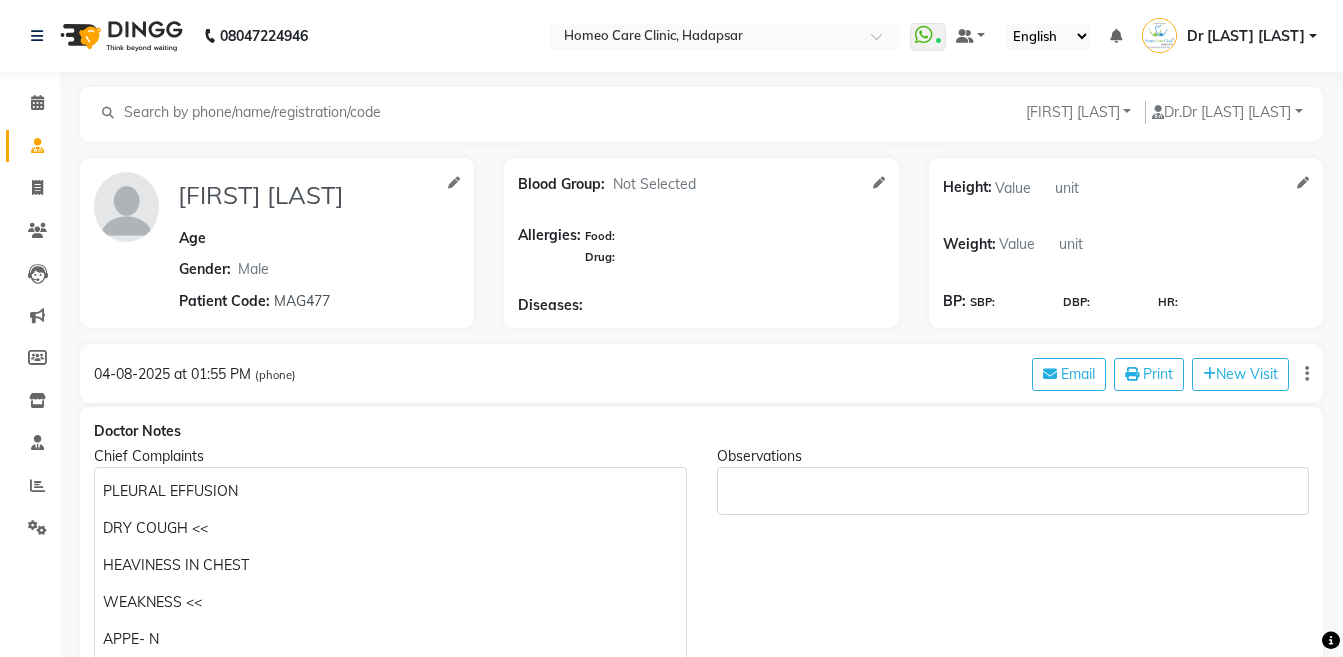 scroll, scrollTop: 0, scrollLeft: 0, axis: both 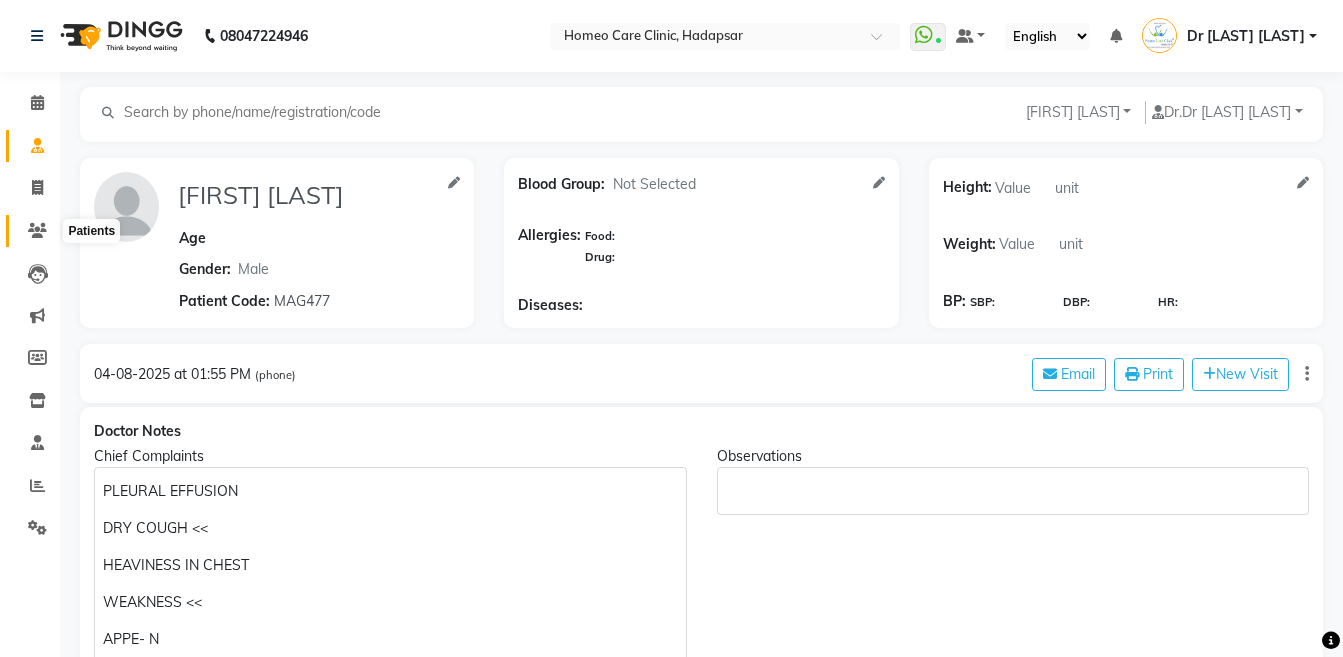 click 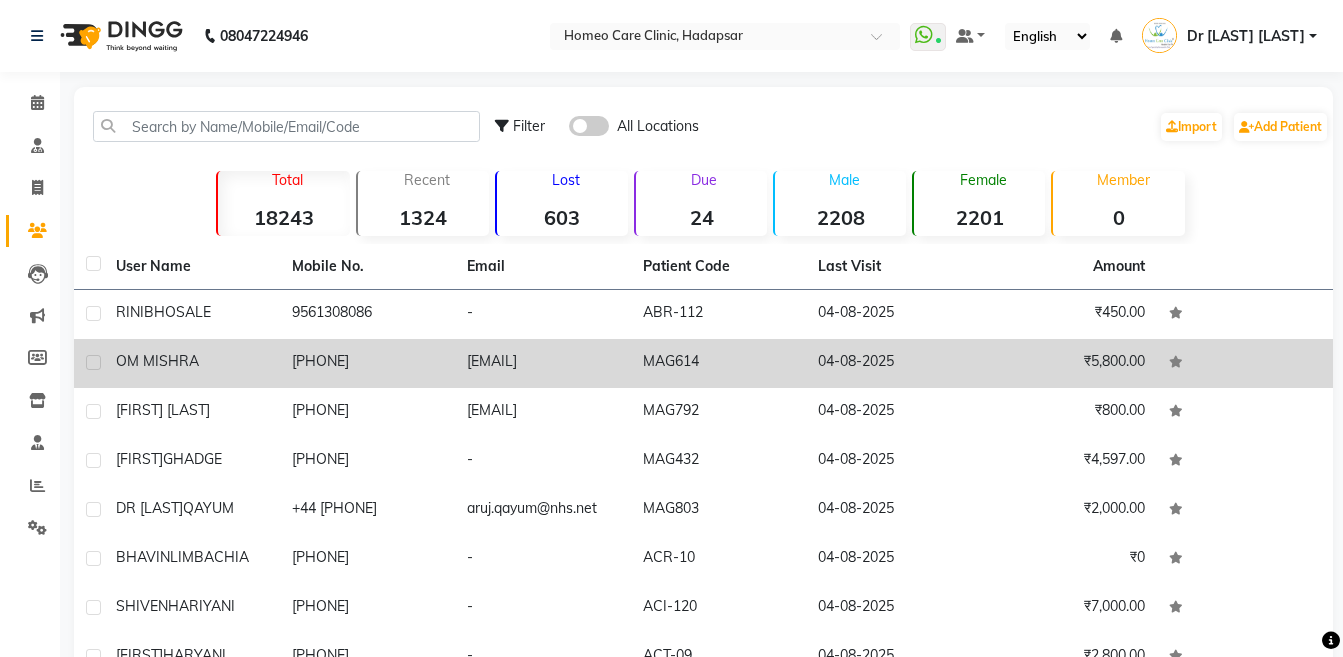 click on "OM MISHRA" 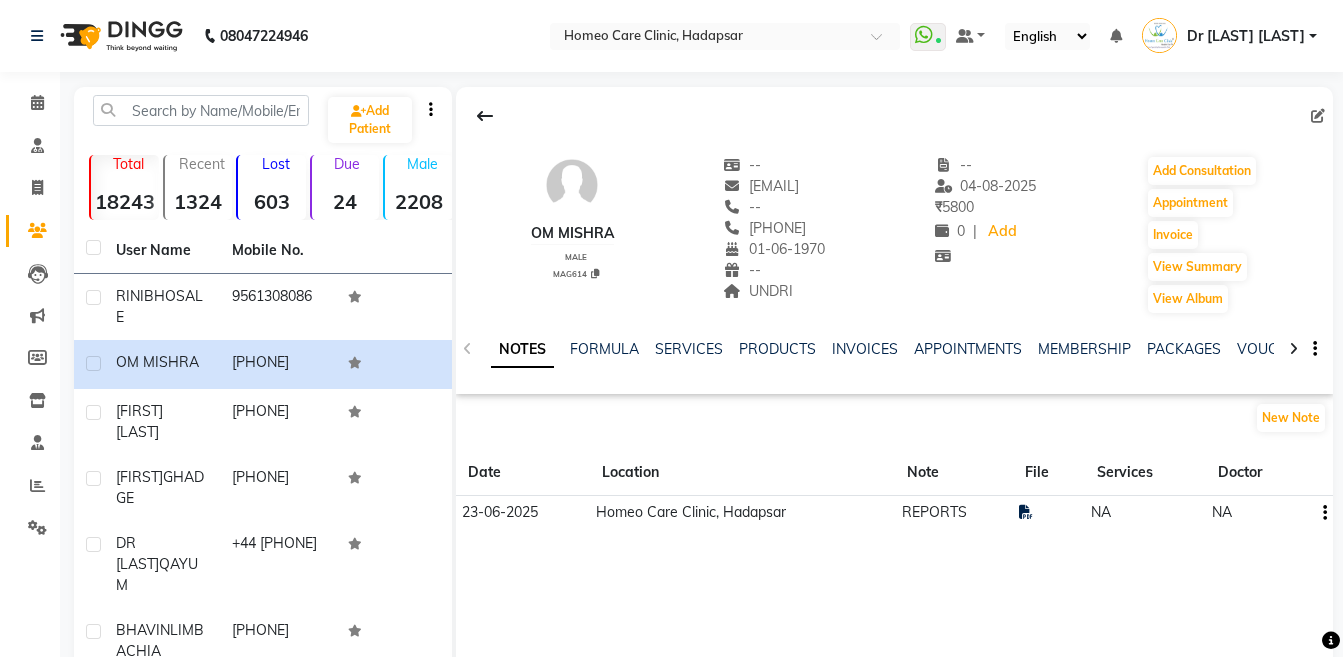 click 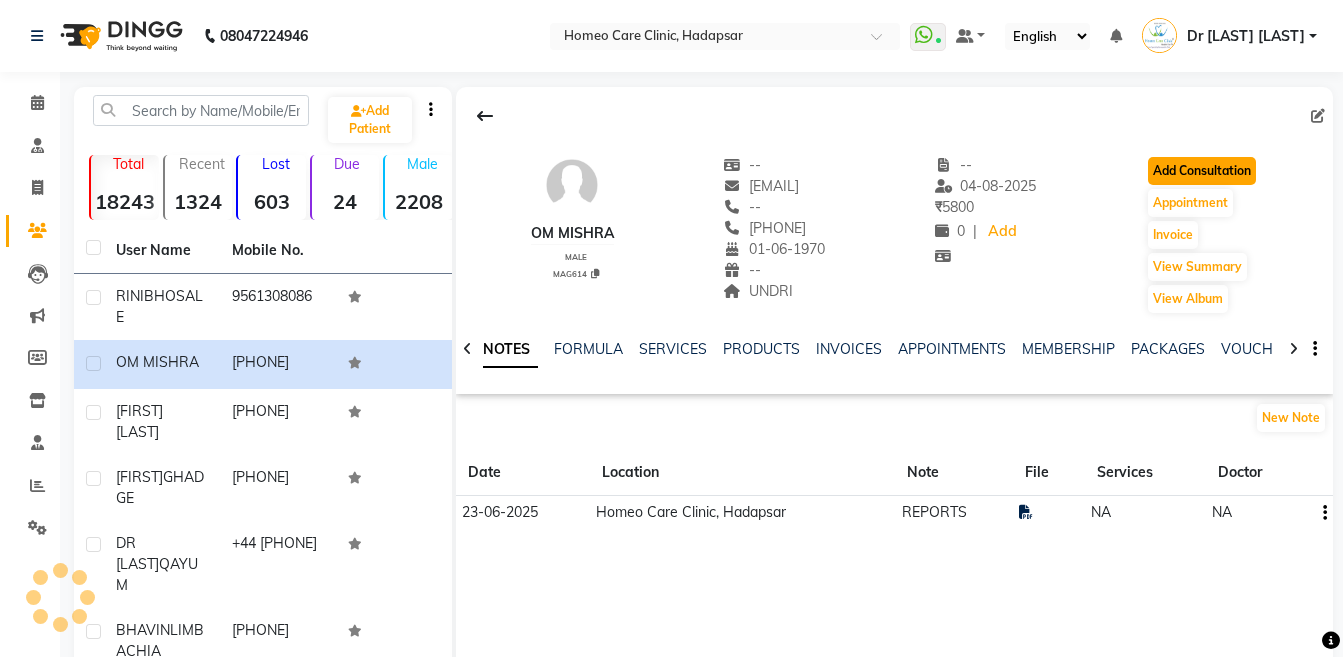 click on "Add Consultation" 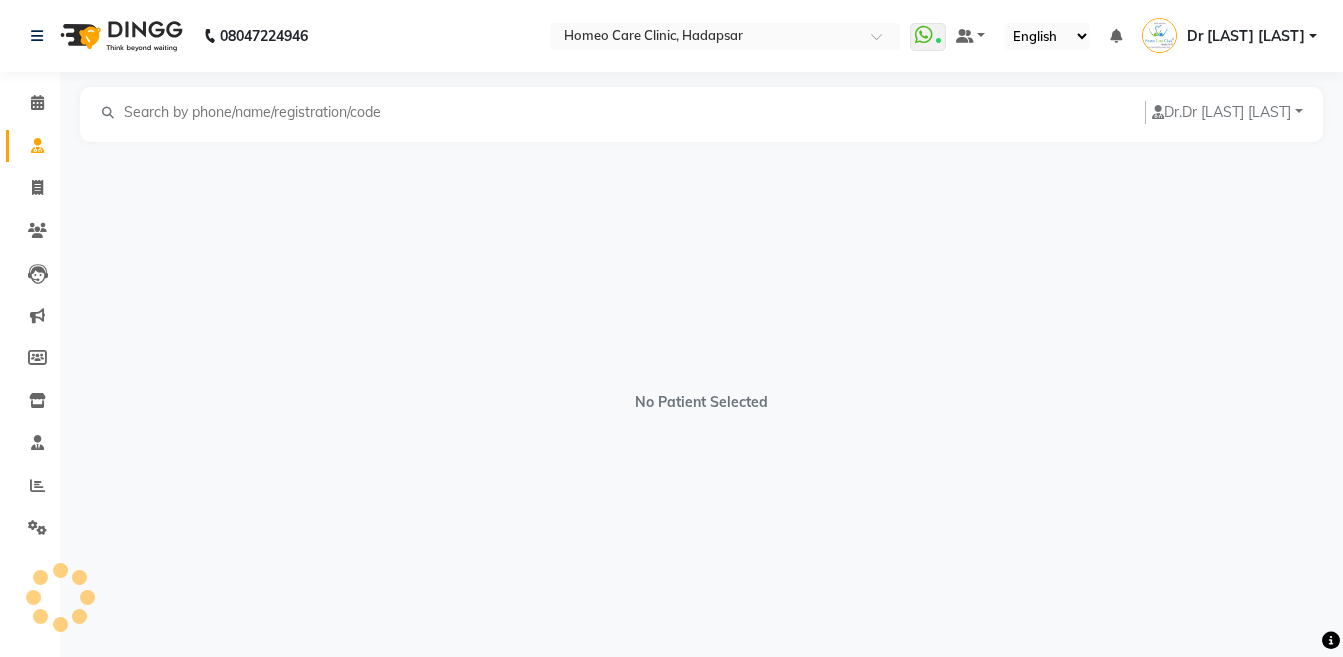 select on "male" 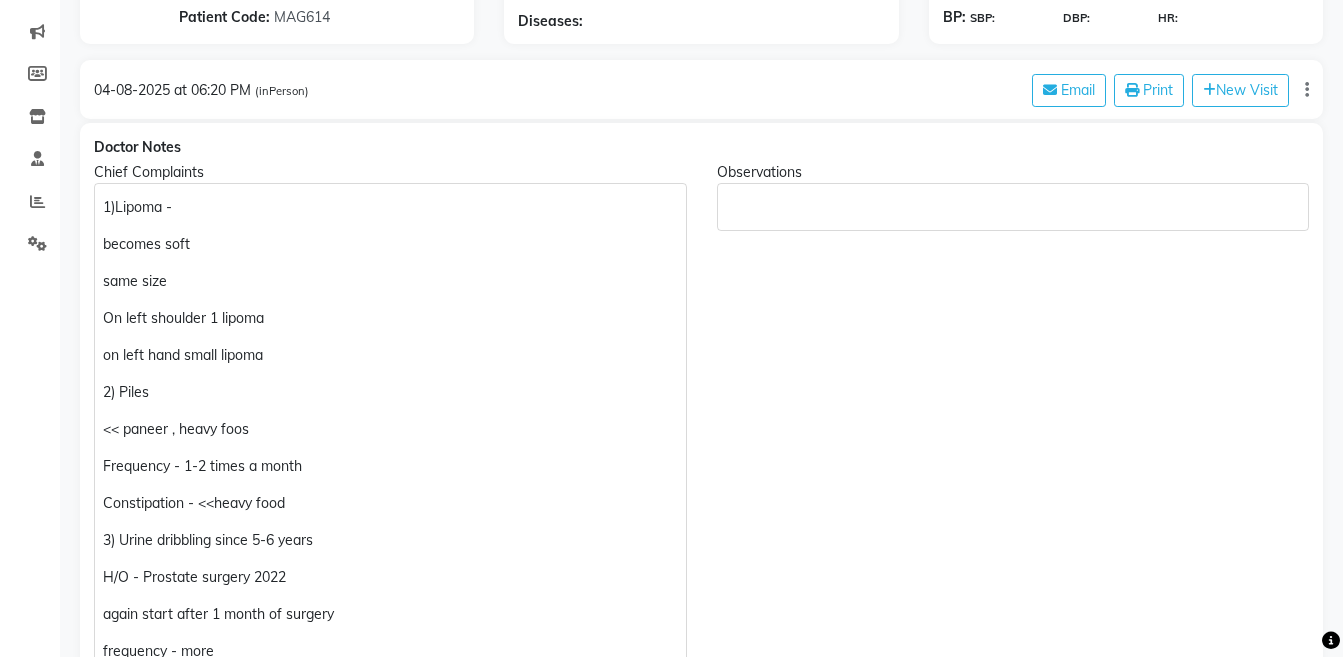 scroll, scrollTop: 468, scrollLeft: 0, axis: vertical 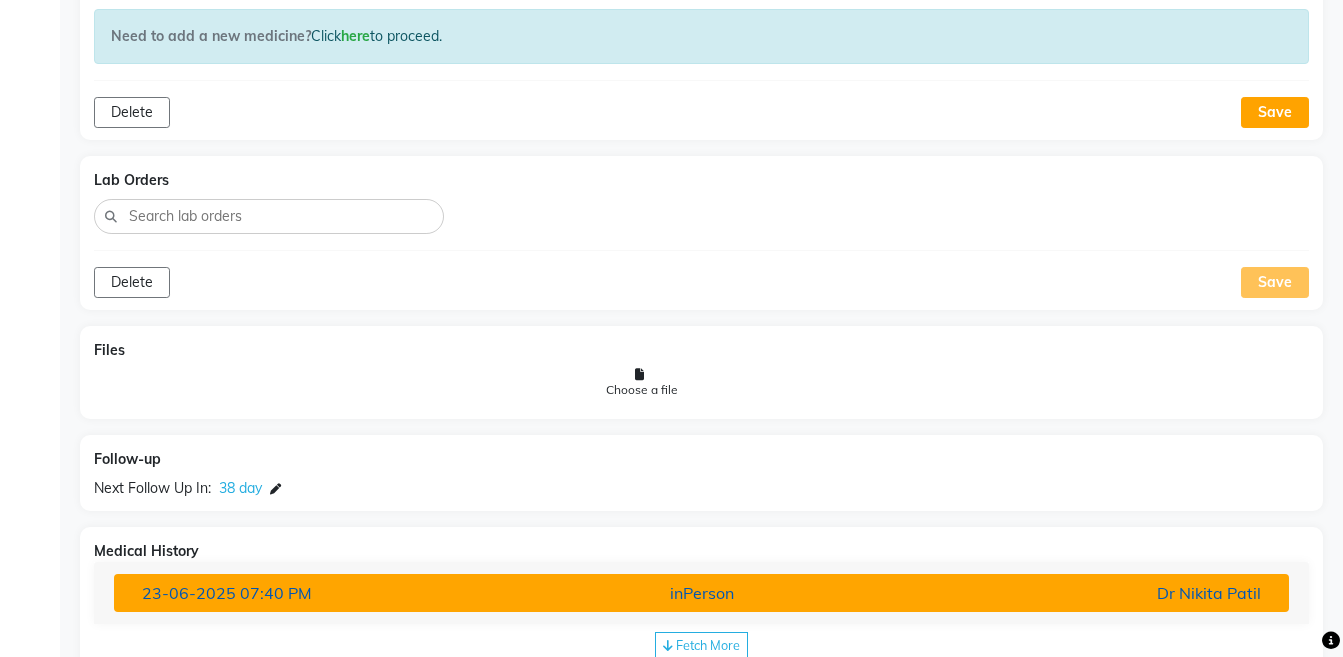 click on "Dr Nikita Patil" at bounding box center [1084, 593] 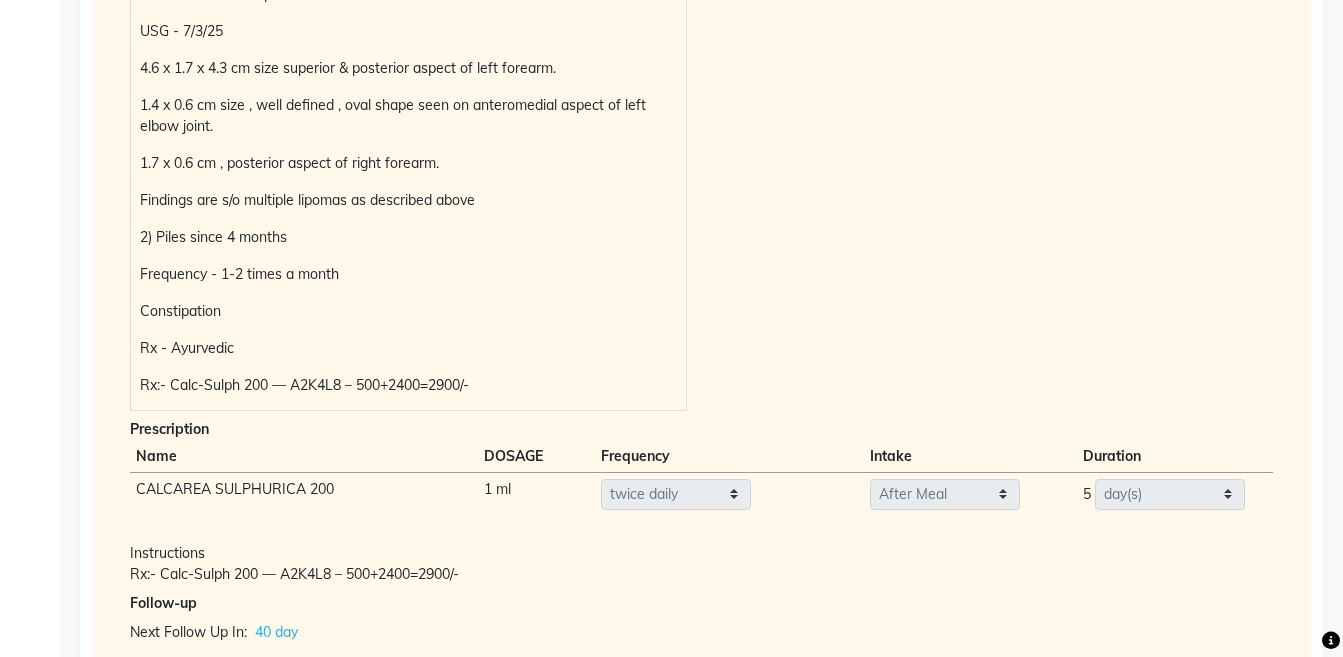 scroll, scrollTop: 2719, scrollLeft: 0, axis: vertical 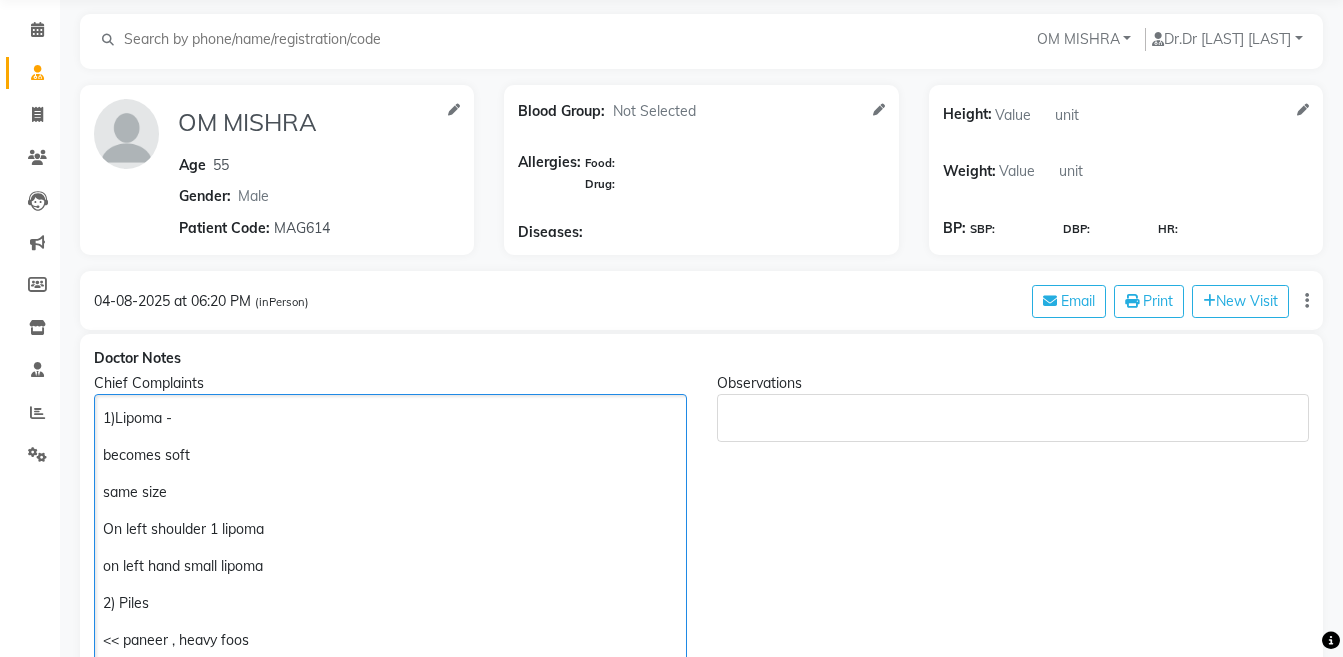 click on "1)Lipoma -" 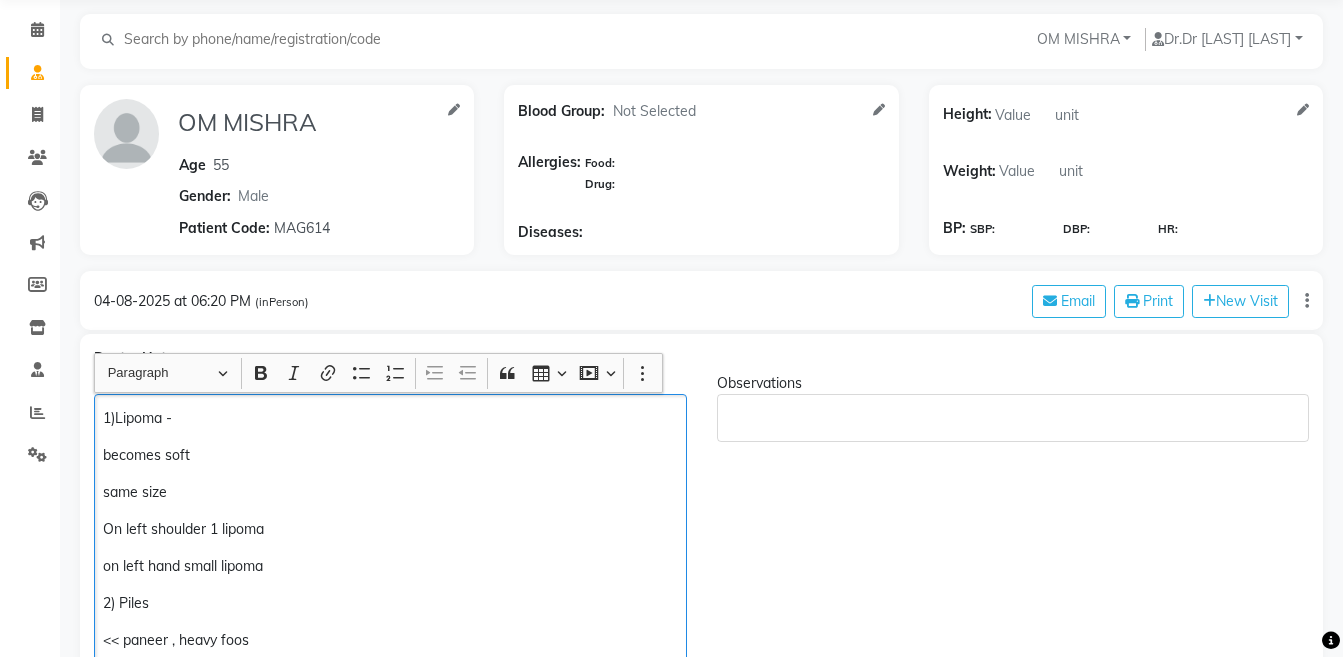 type 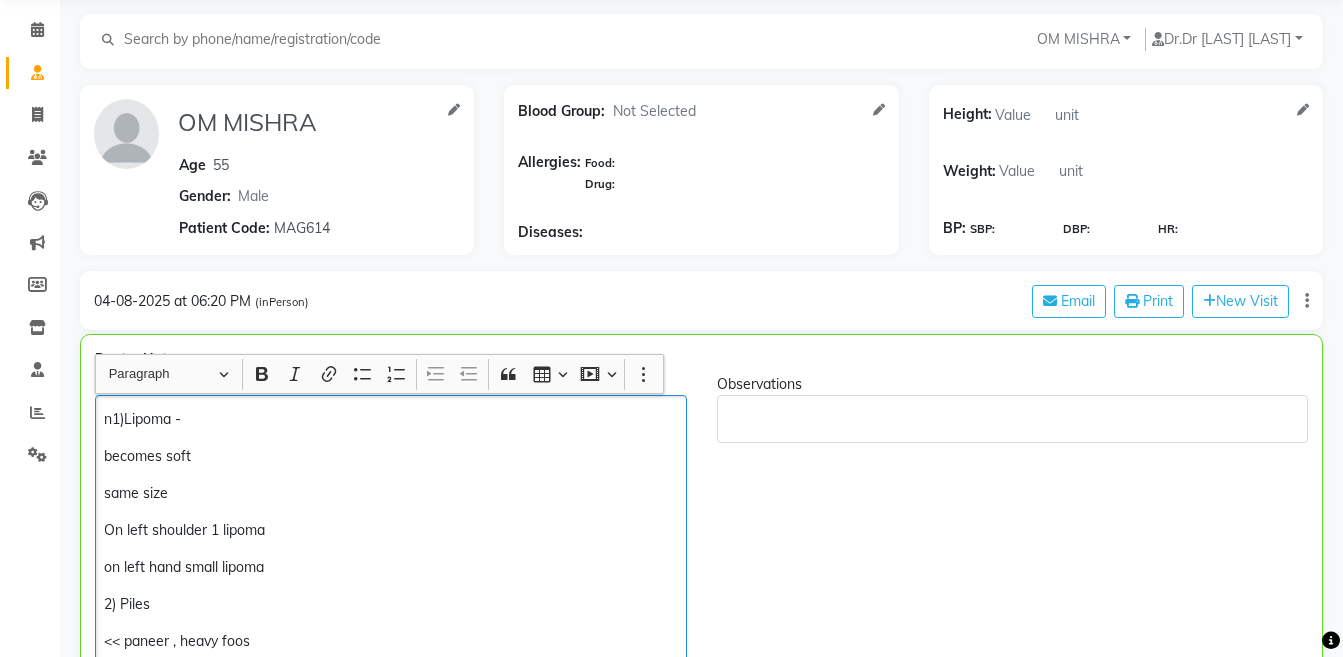 scroll, scrollTop: 74, scrollLeft: 0, axis: vertical 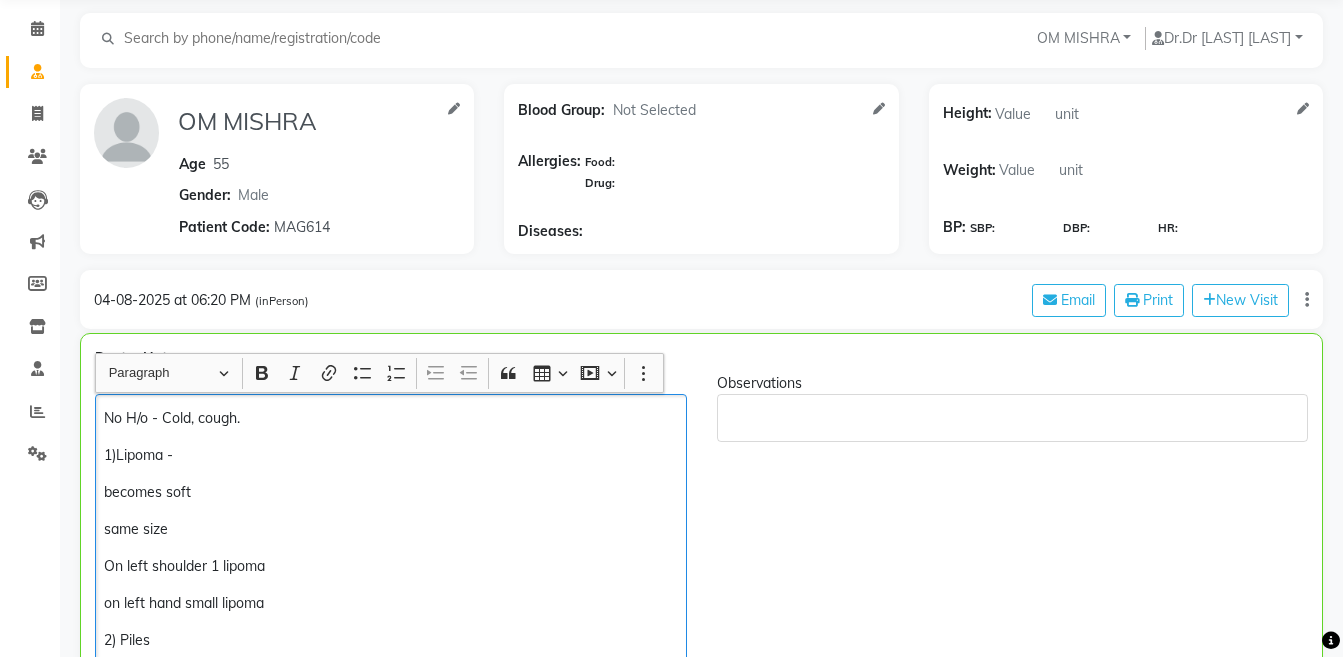 click on "1)Lipoma -" 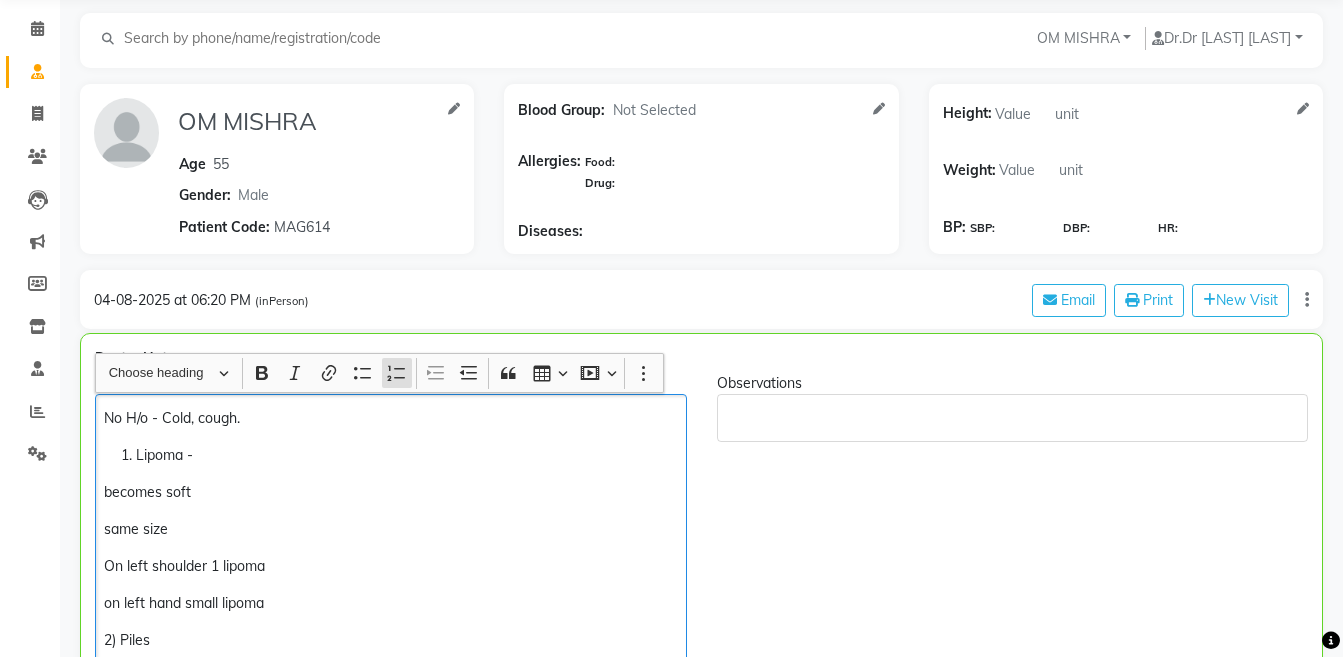 click on "becomes soft" 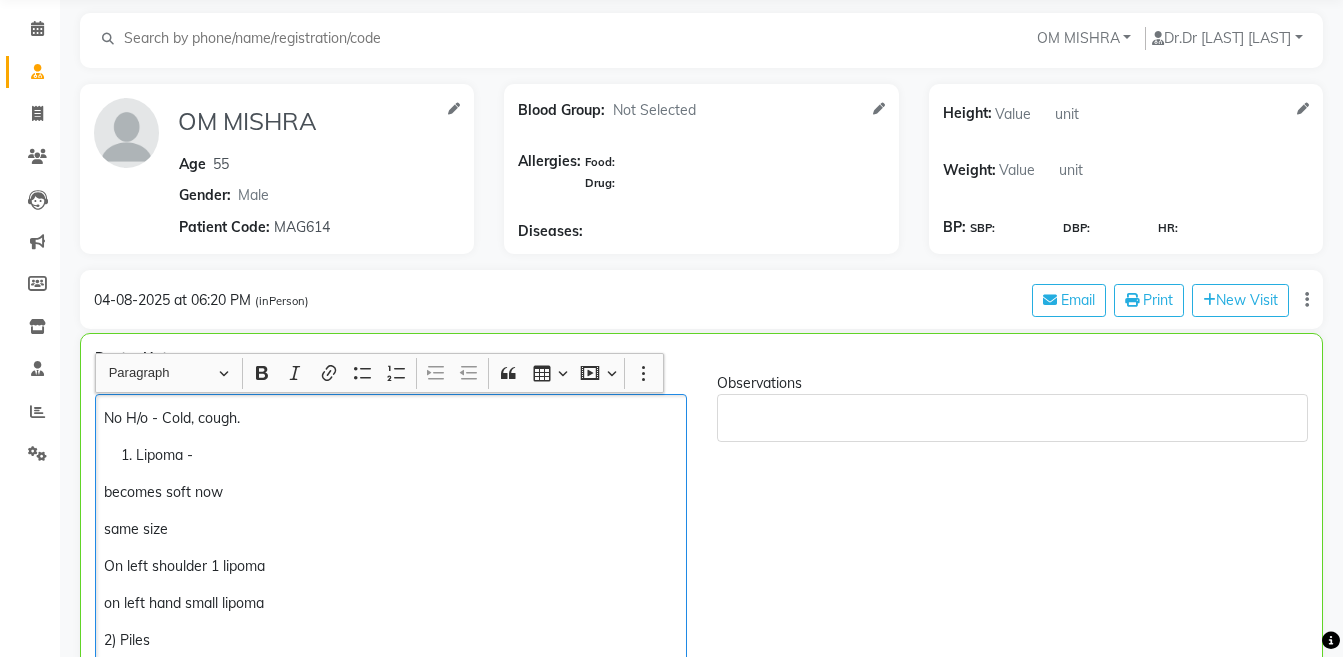 click on "same size" 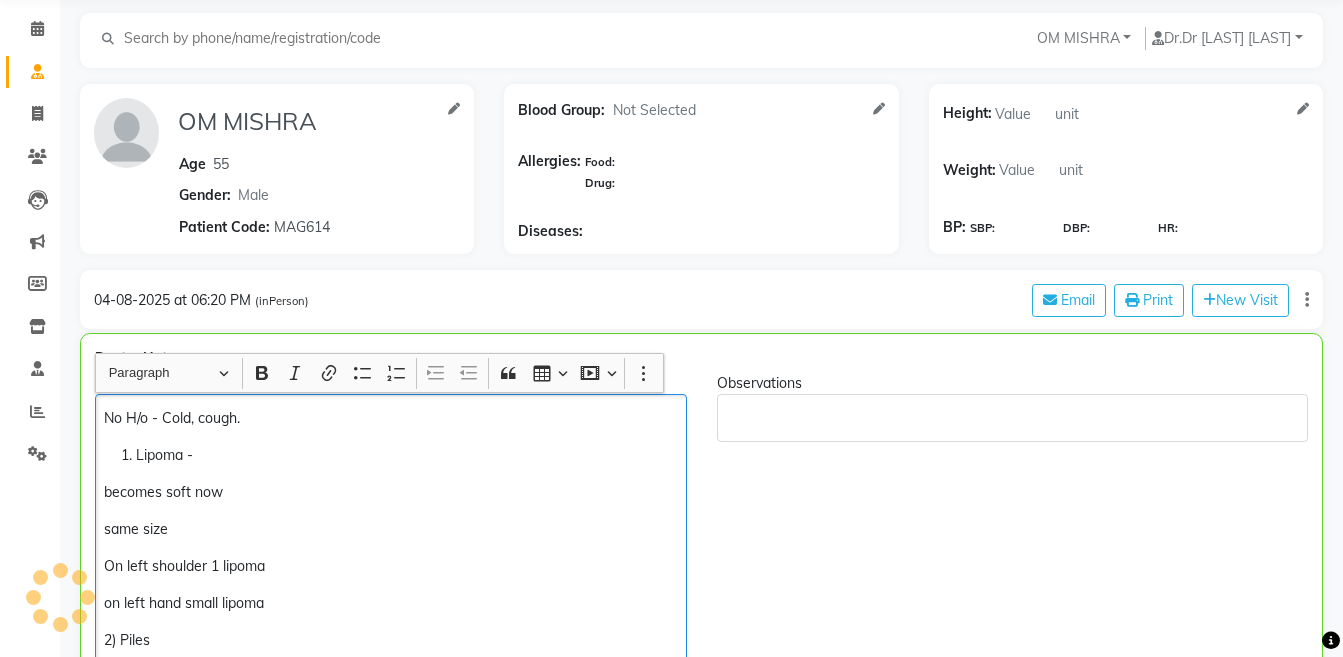 click on "on left hand small lipoma" 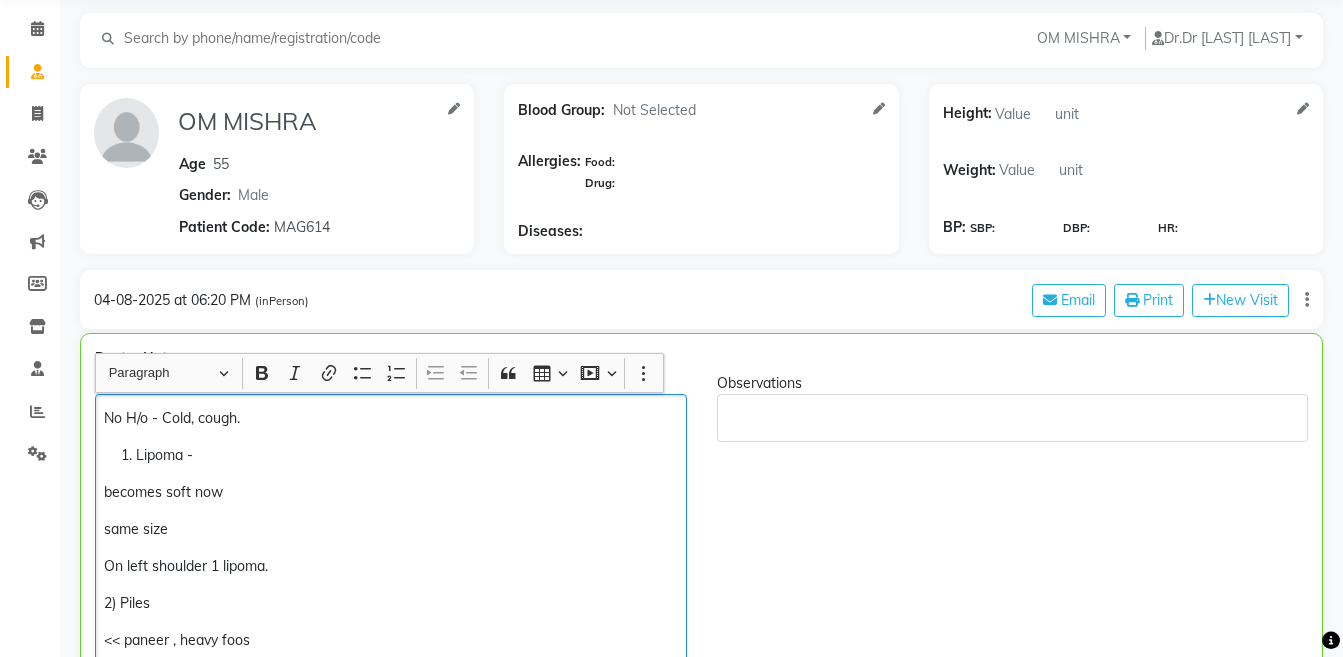 click on "becomes soft now" 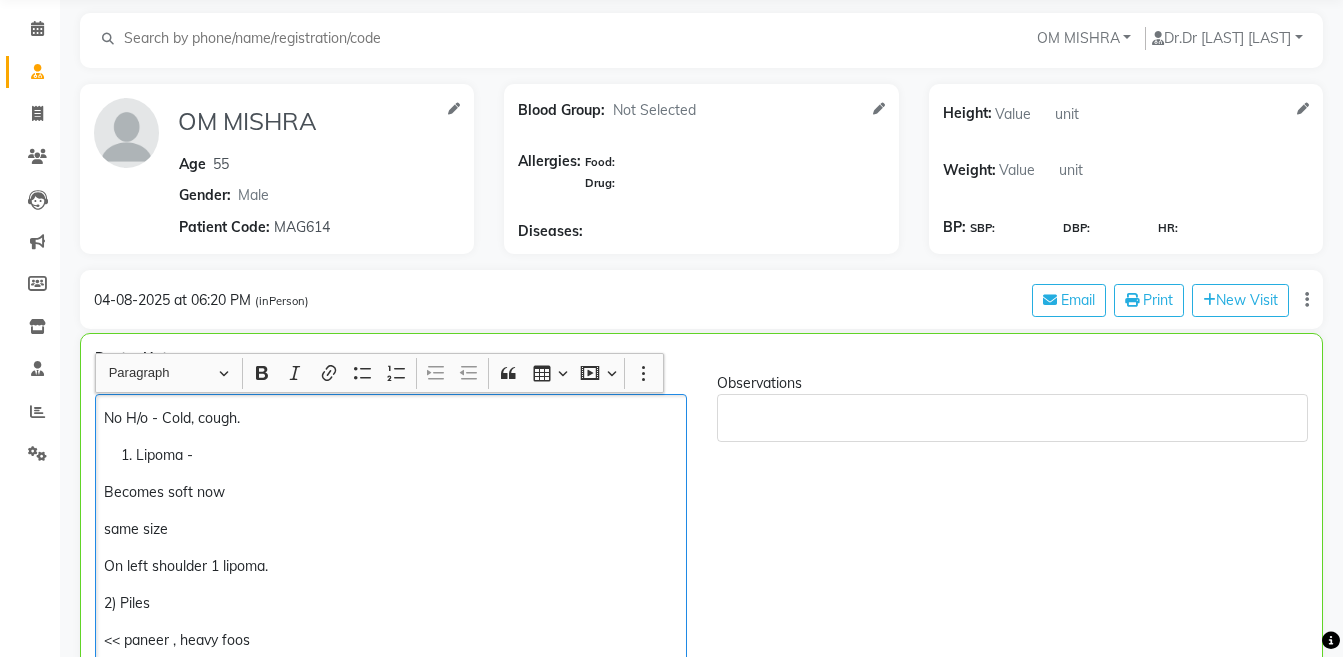 click on "same size" 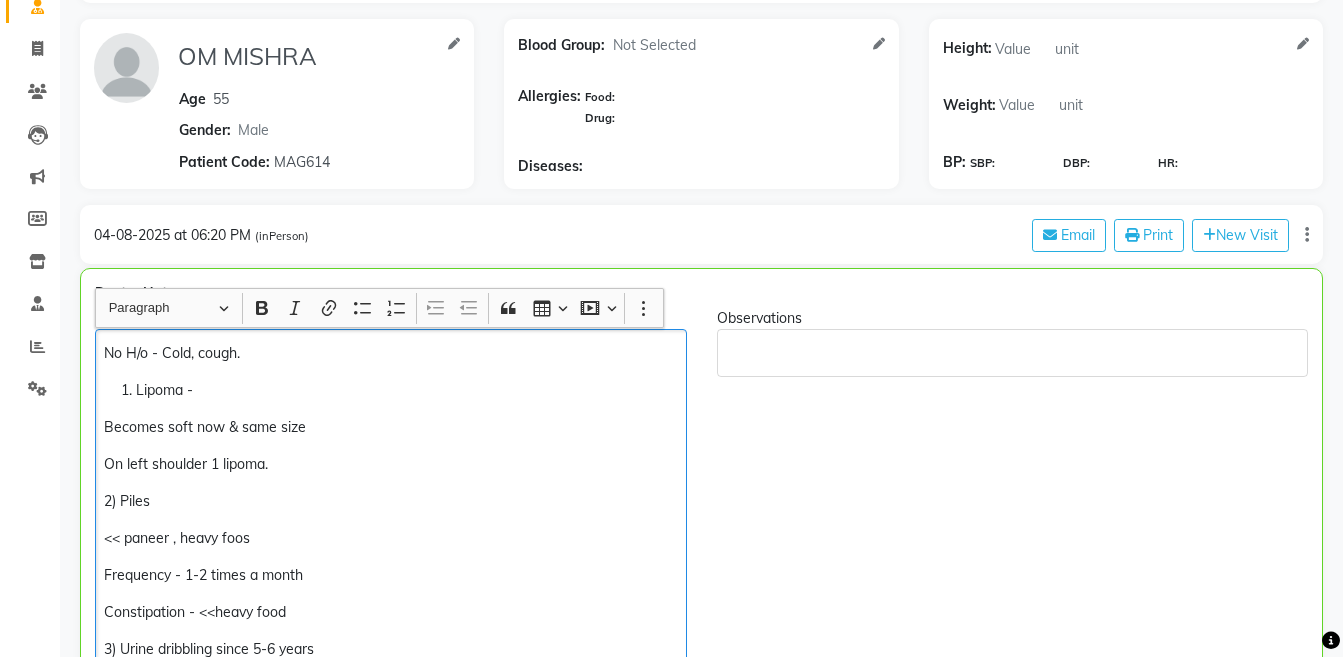 scroll, scrollTop: 140, scrollLeft: 0, axis: vertical 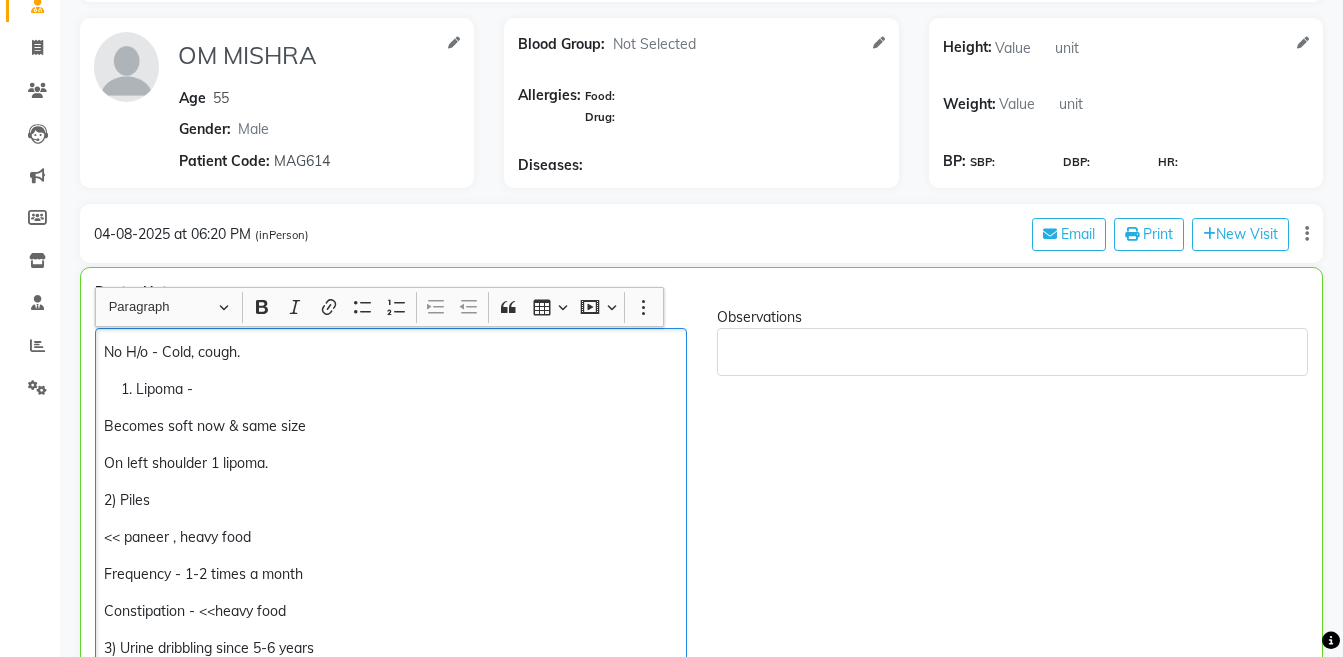 click on "<< paneer , heavy food" 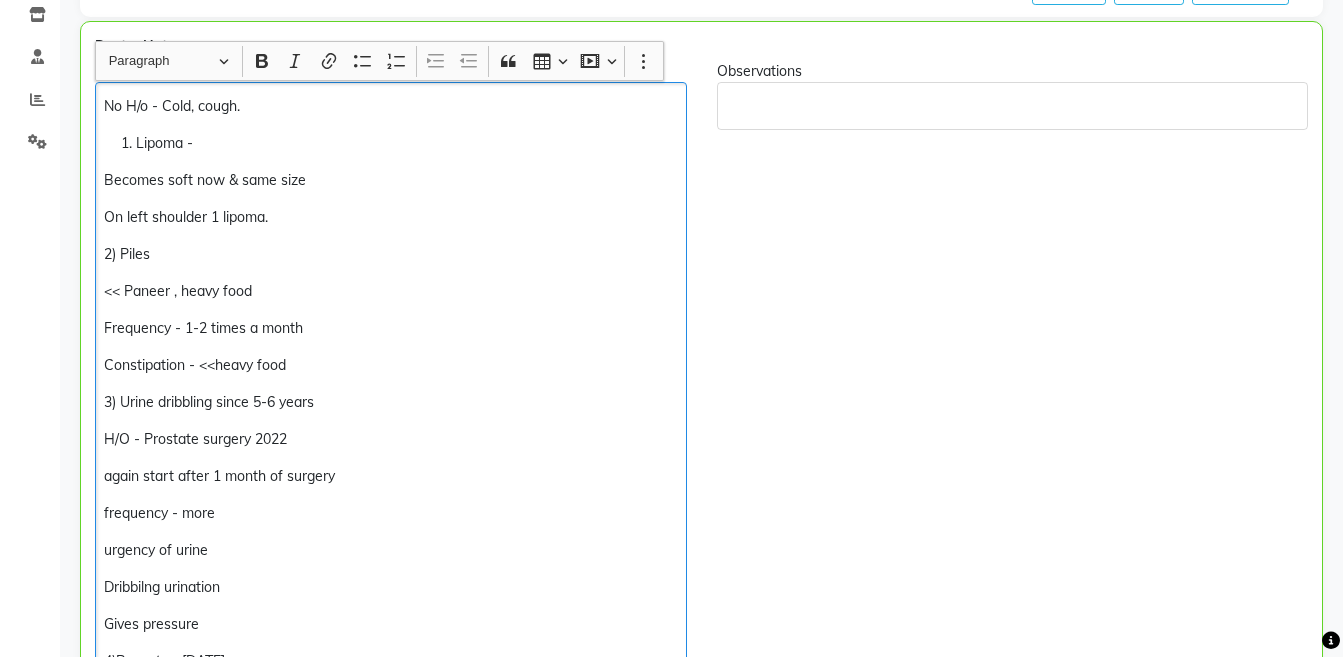 scroll, scrollTop: 397, scrollLeft: 0, axis: vertical 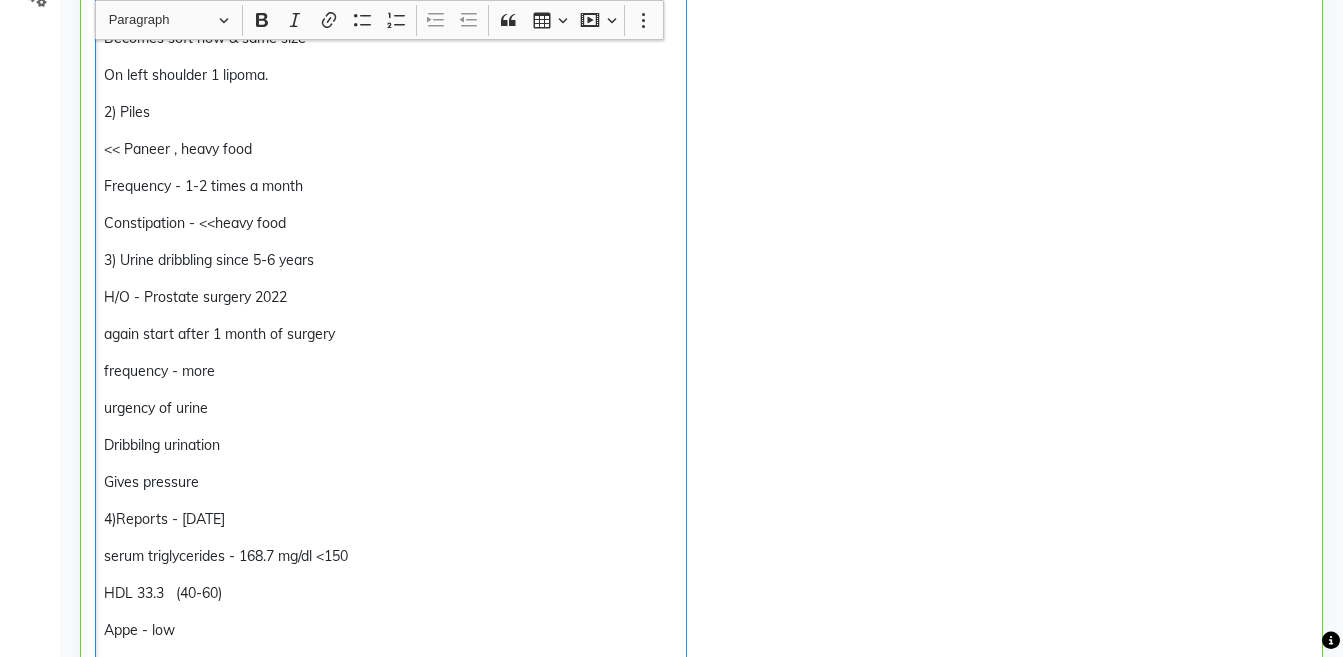 click on "4)Reports - 8/7/25" 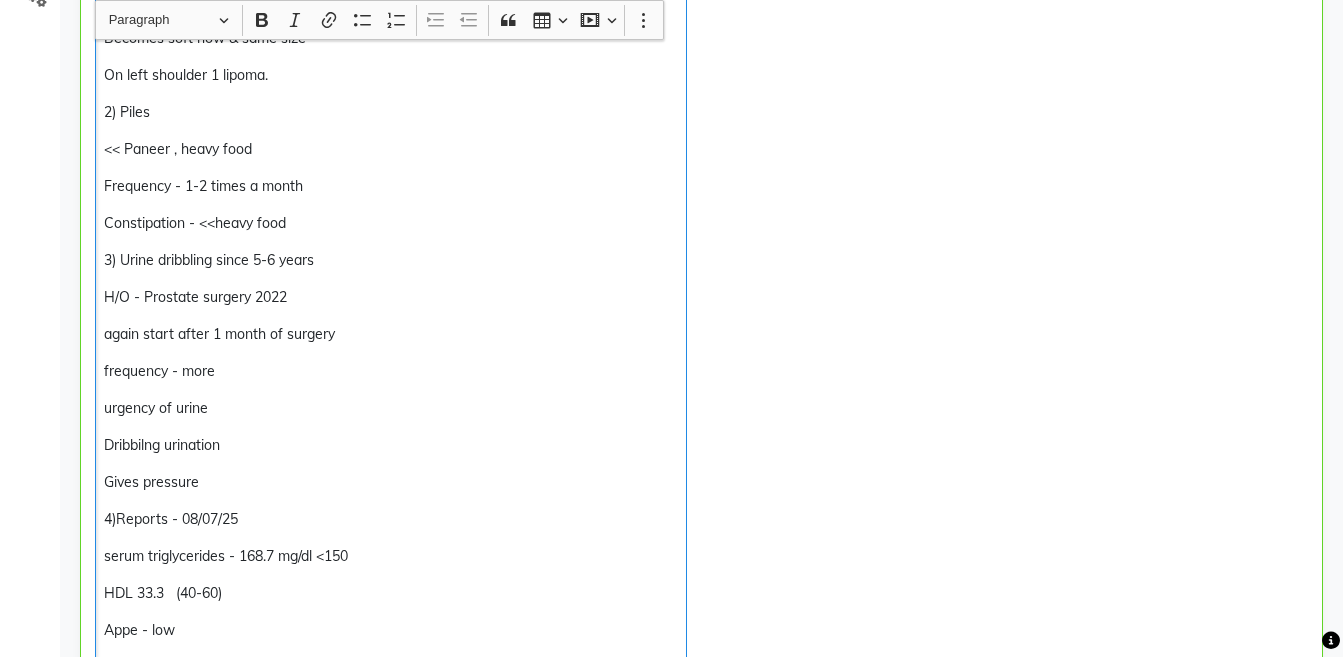 click on "Dribbilng urination" 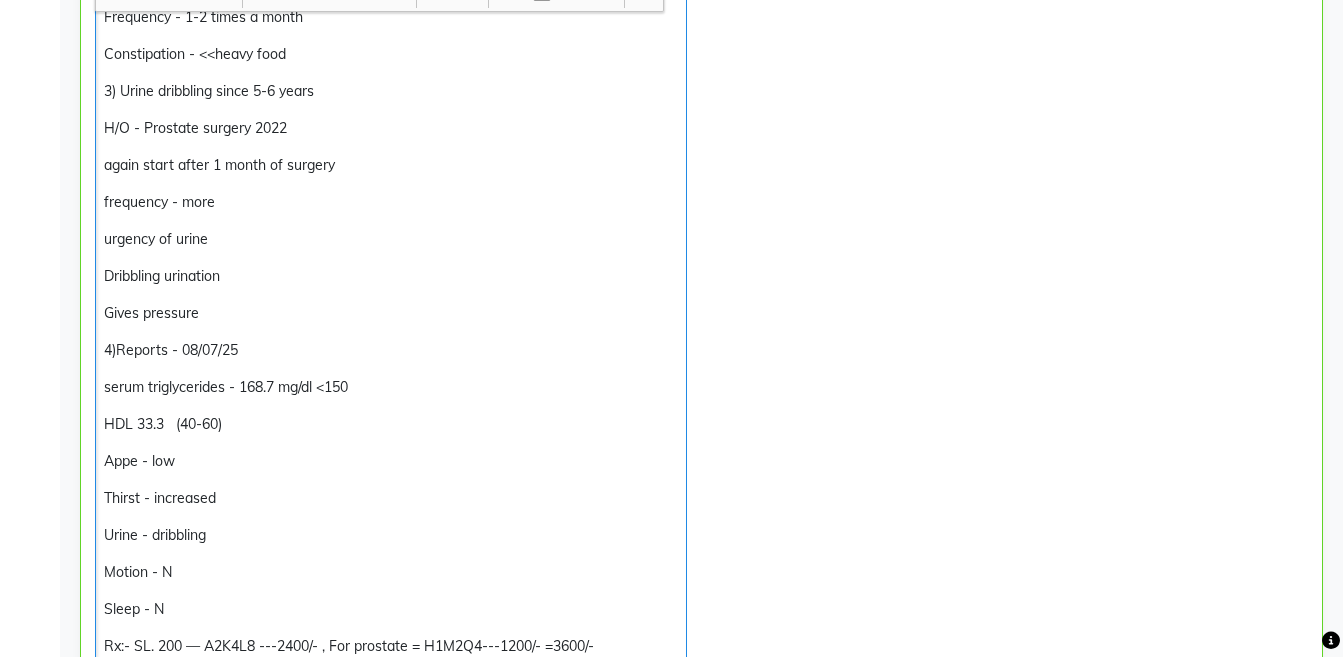 scroll, scrollTop: 729, scrollLeft: 0, axis: vertical 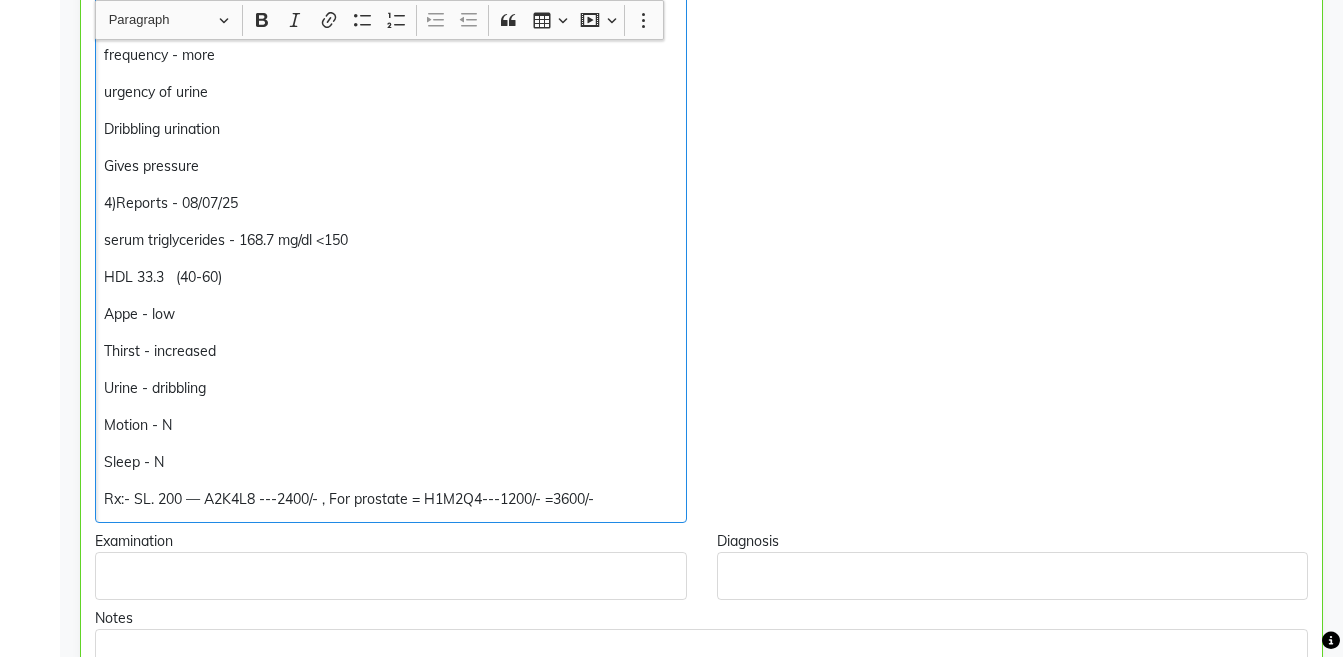 click on "Rx:- SL. 200 — A2K4L8 ---2400/- , For prostate = H1M2Q4---1200/- =3600/-" 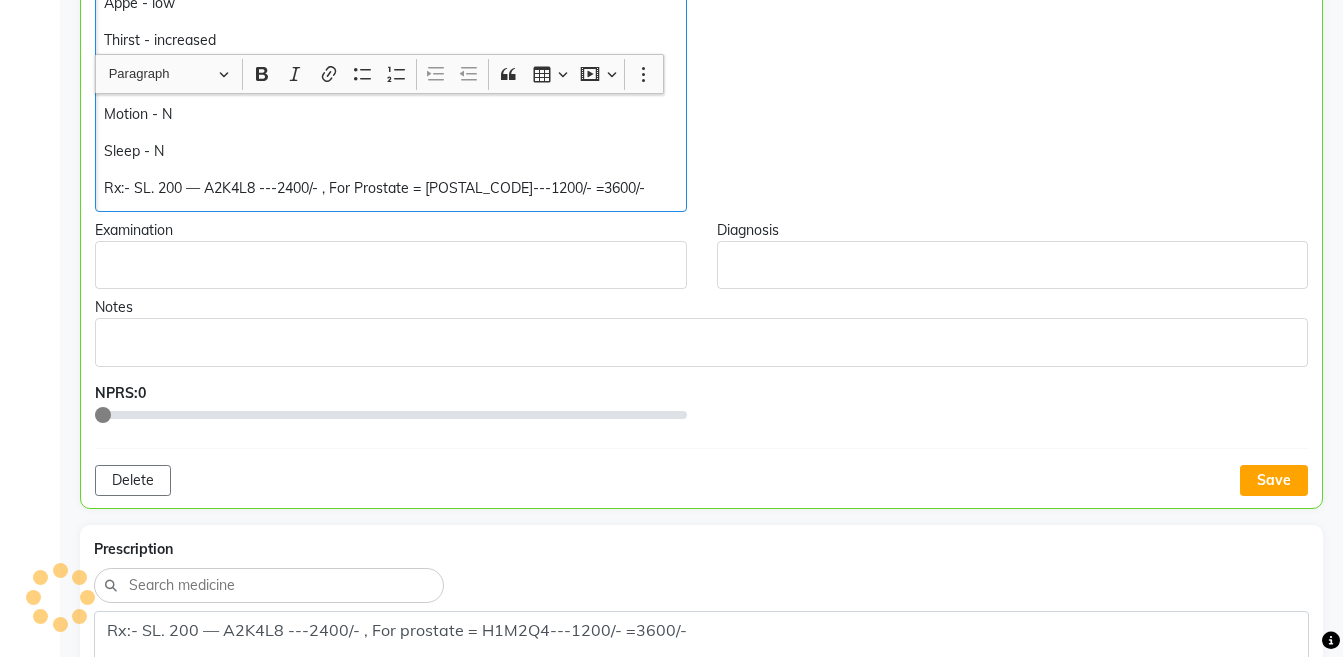 scroll, scrollTop: 1253, scrollLeft: 0, axis: vertical 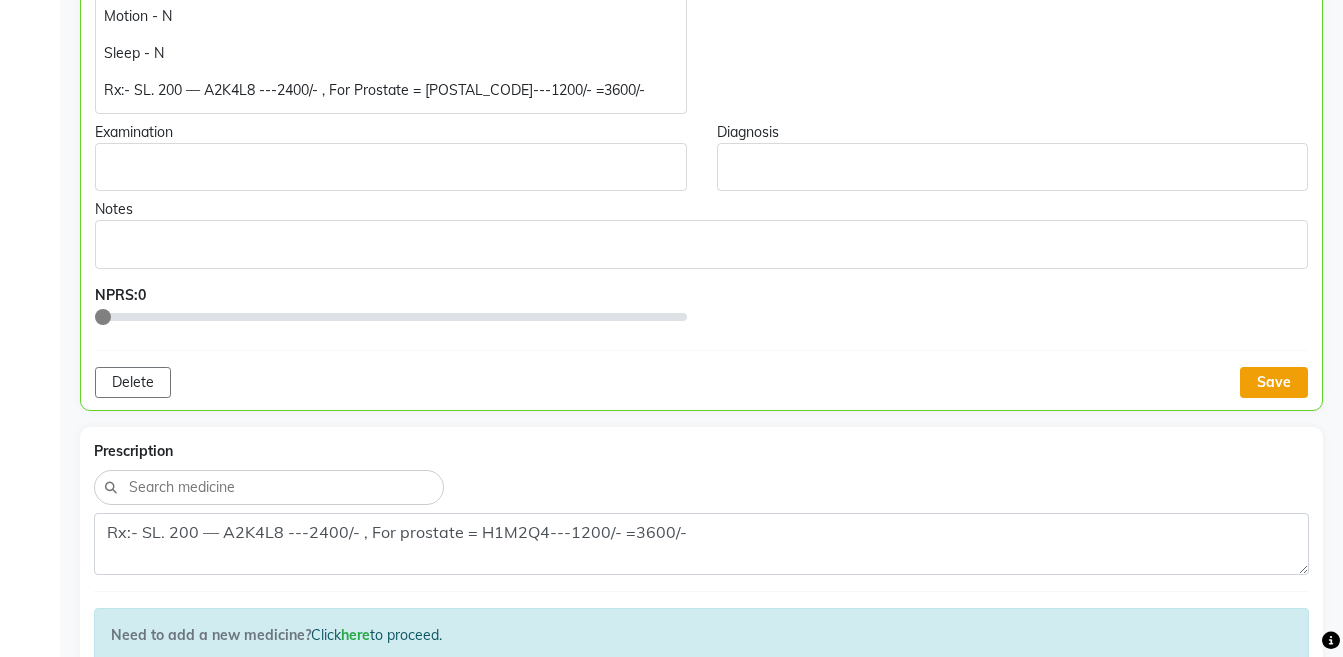 click on "Save" 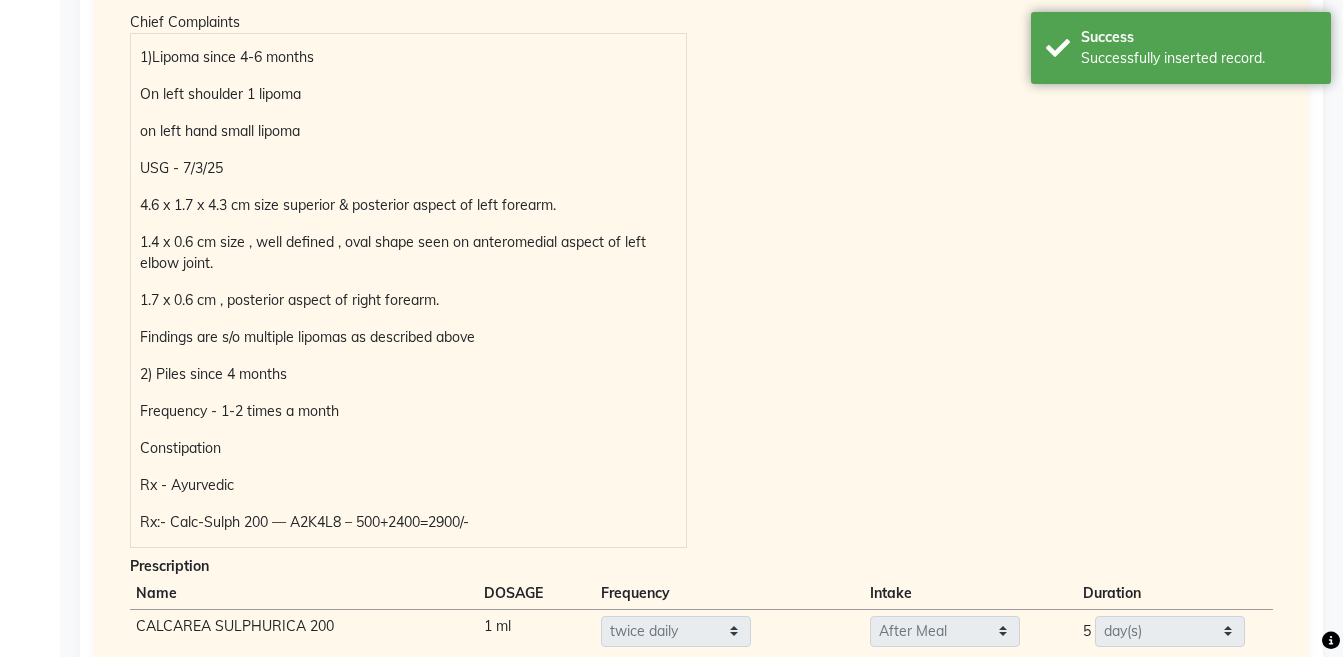 scroll, scrollTop: 2686, scrollLeft: 0, axis: vertical 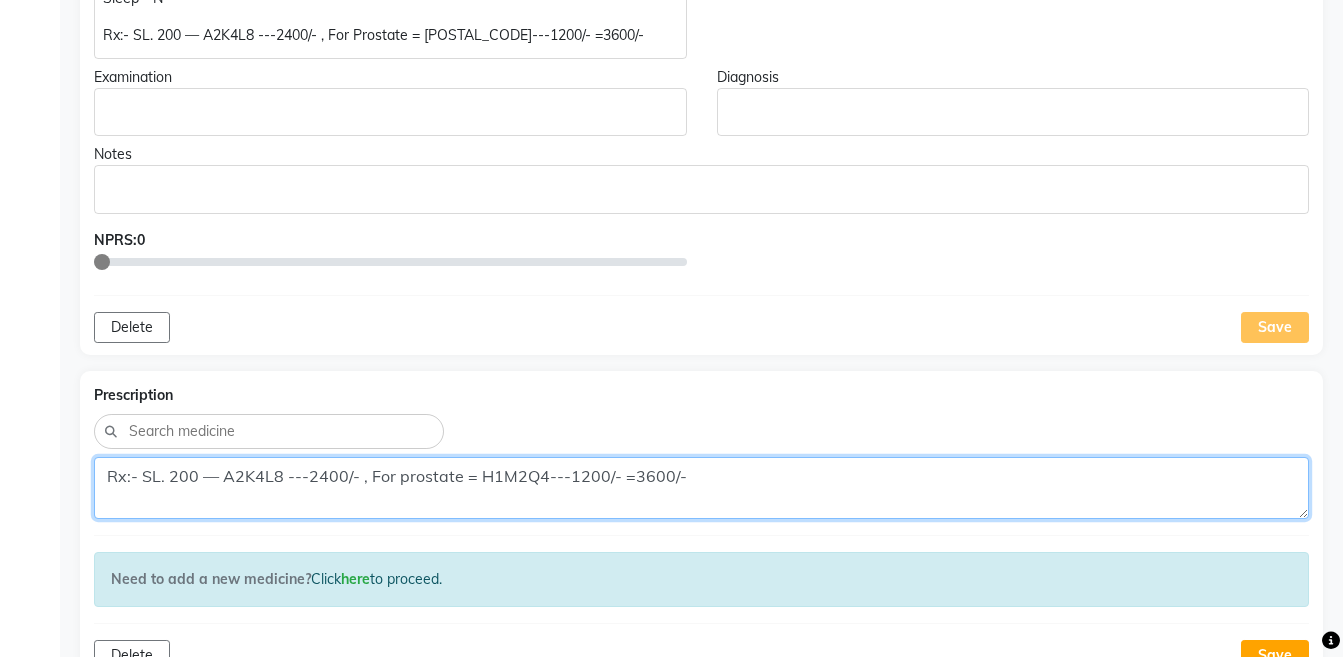 click on "Rx:- SL. 200 — A2K4L8 ---2400/- , For prostate = H1M2Q4---1200/- =3600/-" 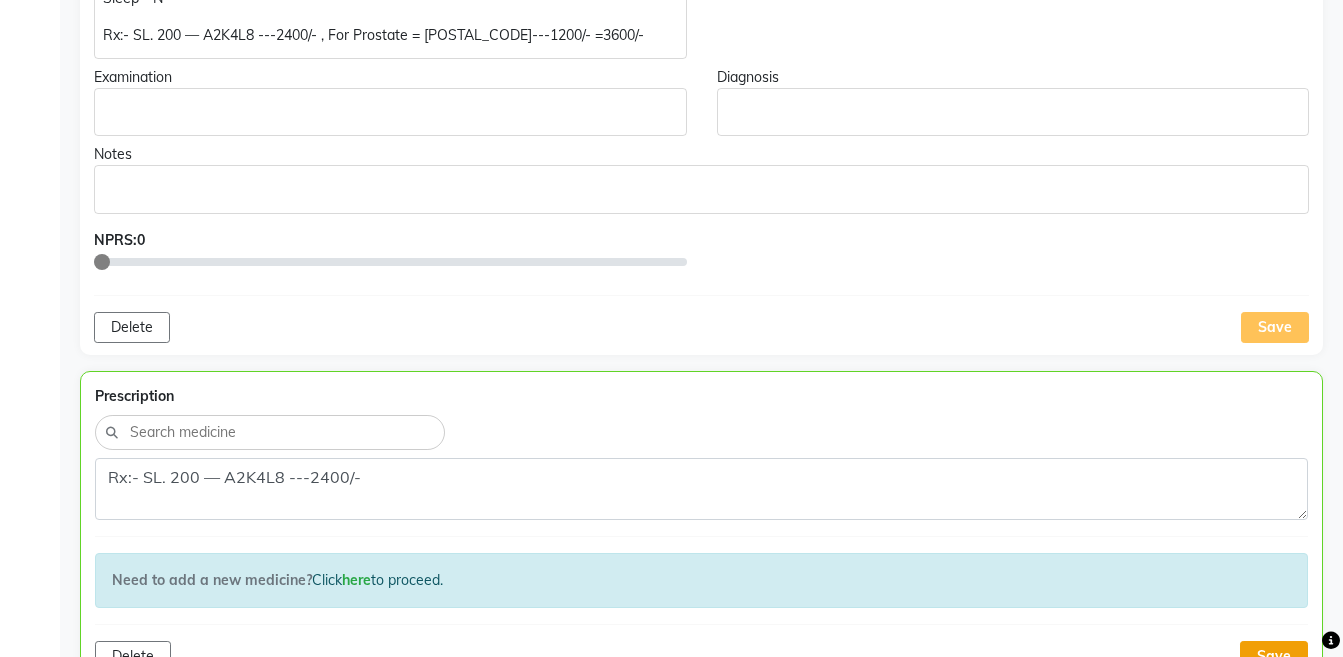 click on "Save" 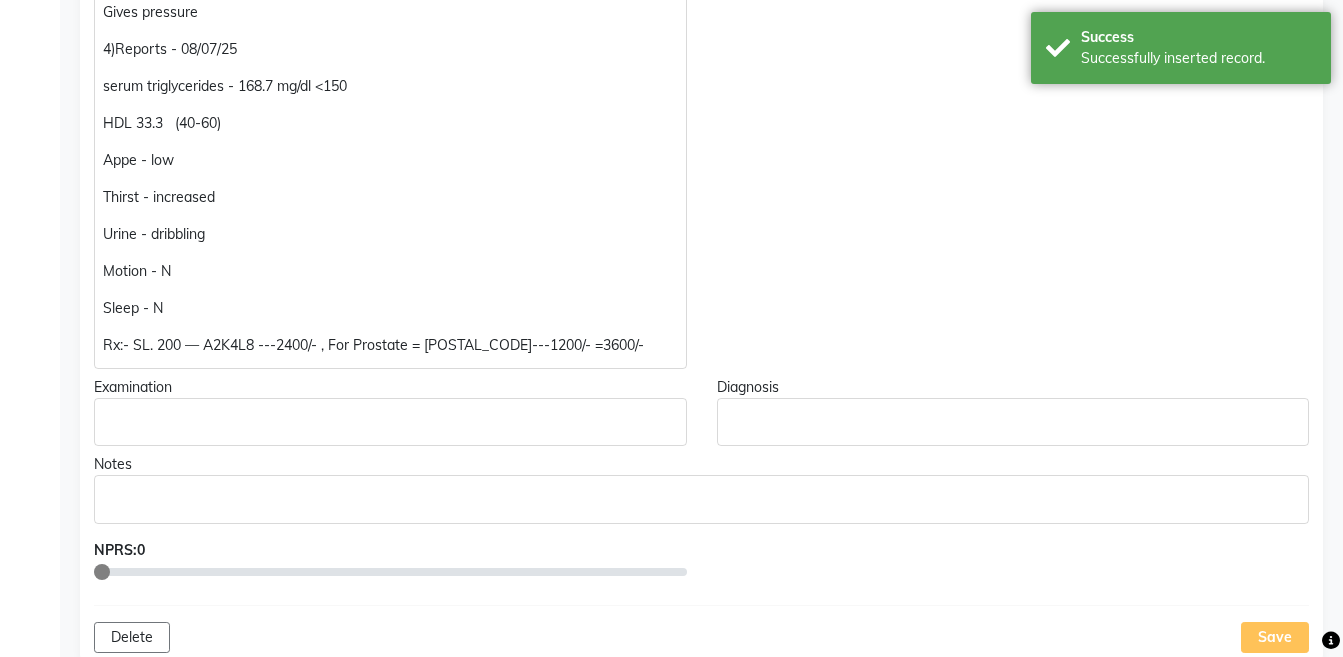 scroll, scrollTop: 953, scrollLeft: 0, axis: vertical 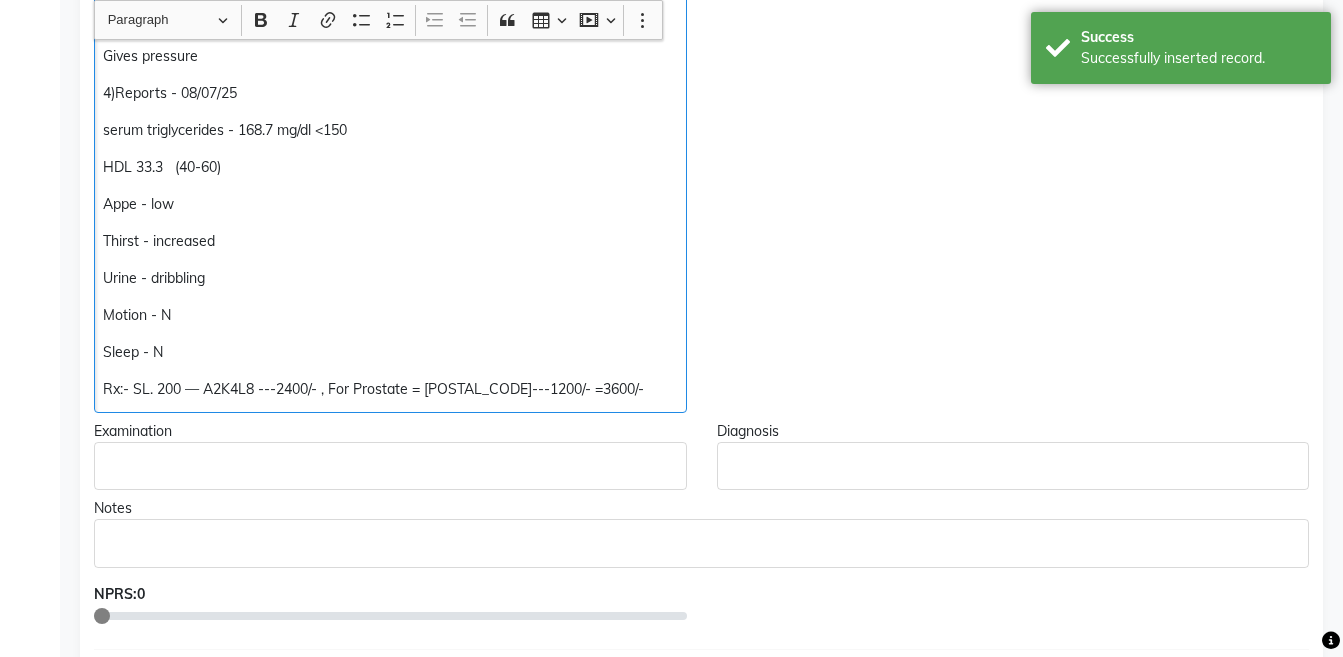 click on "Rx:- SL. 200 — A2K4L8 ---2400/- , For Prostate = H1M2Q4---1200/- =3600/-" 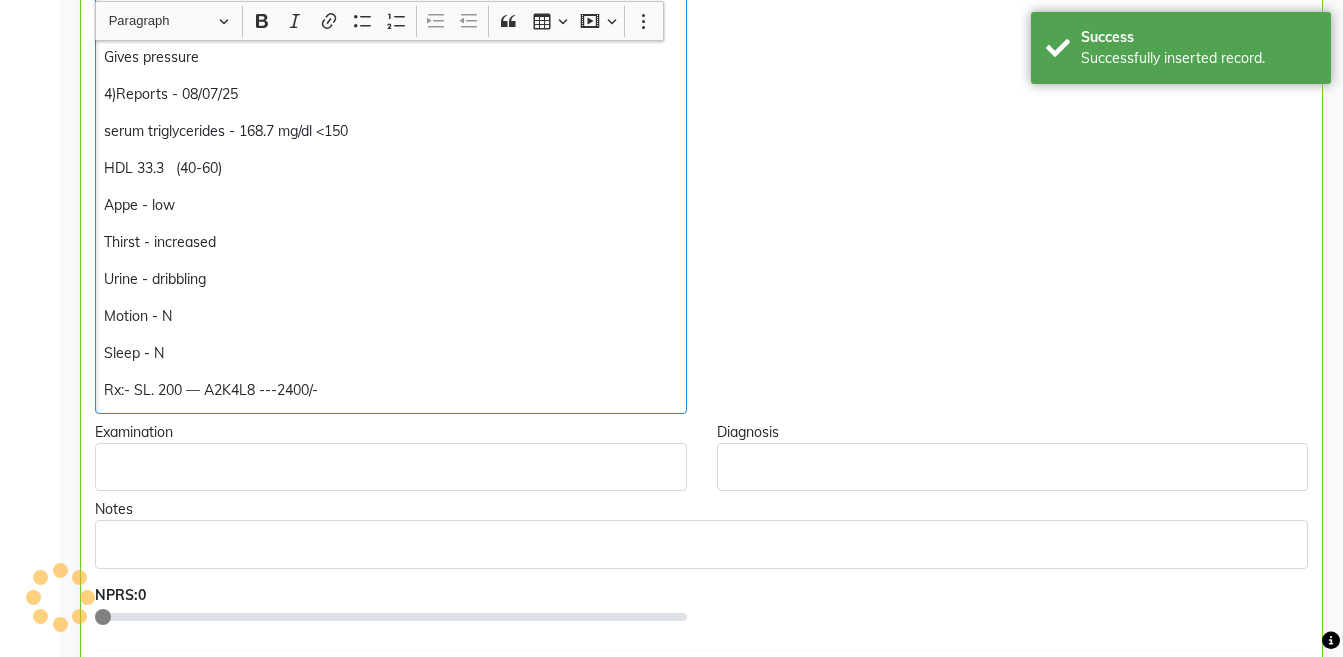 scroll, scrollTop: 954, scrollLeft: 0, axis: vertical 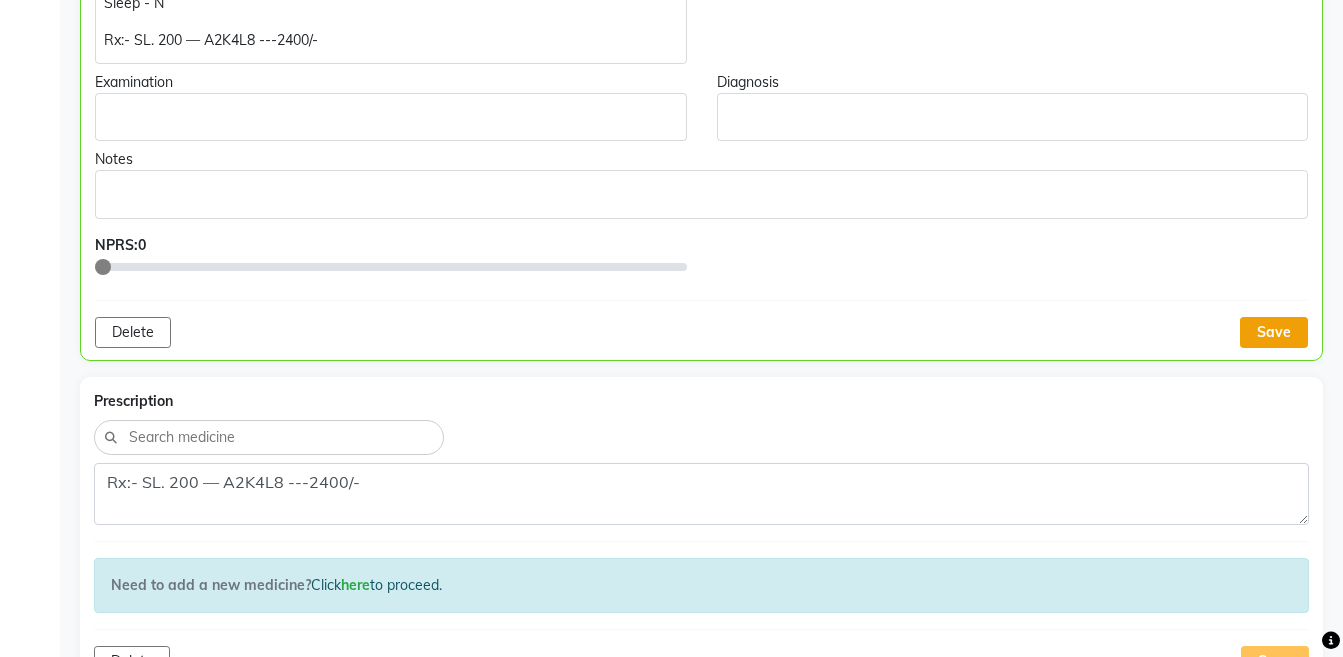 click on "Save" 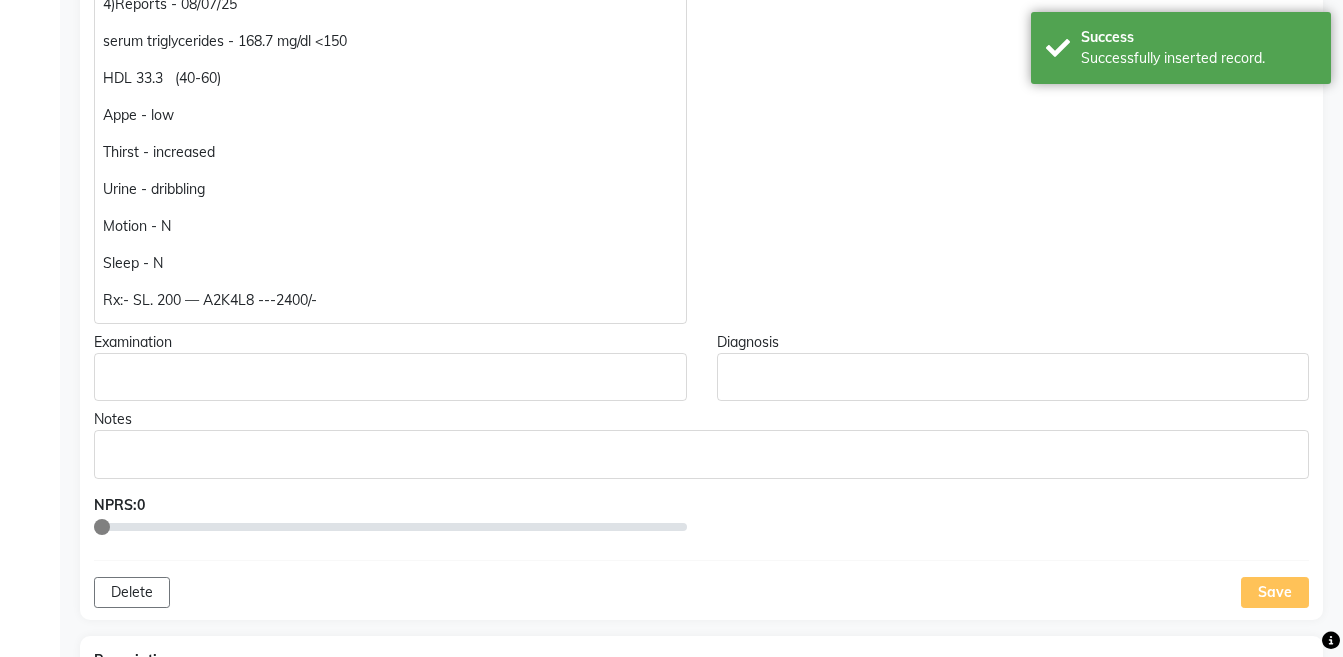 scroll, scrollTop: 1036, scrollLeft: 0, axis: vertical 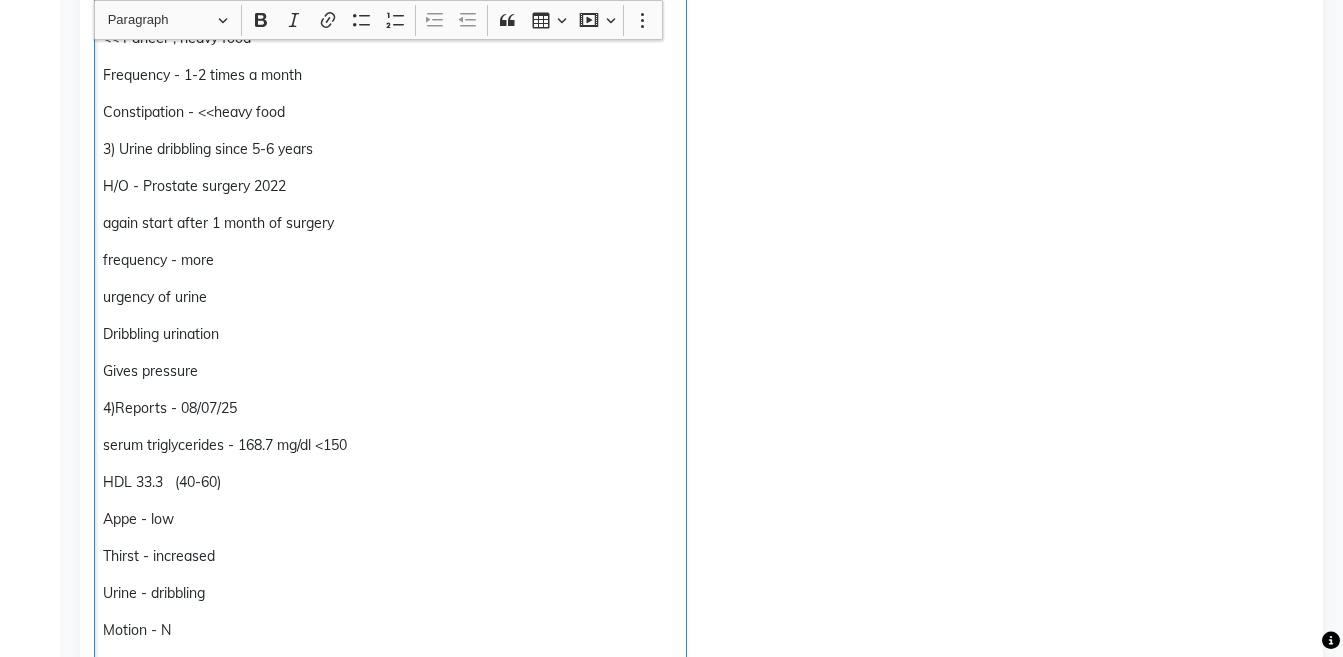 click on "3) Urine dribbling since 5-6 years" 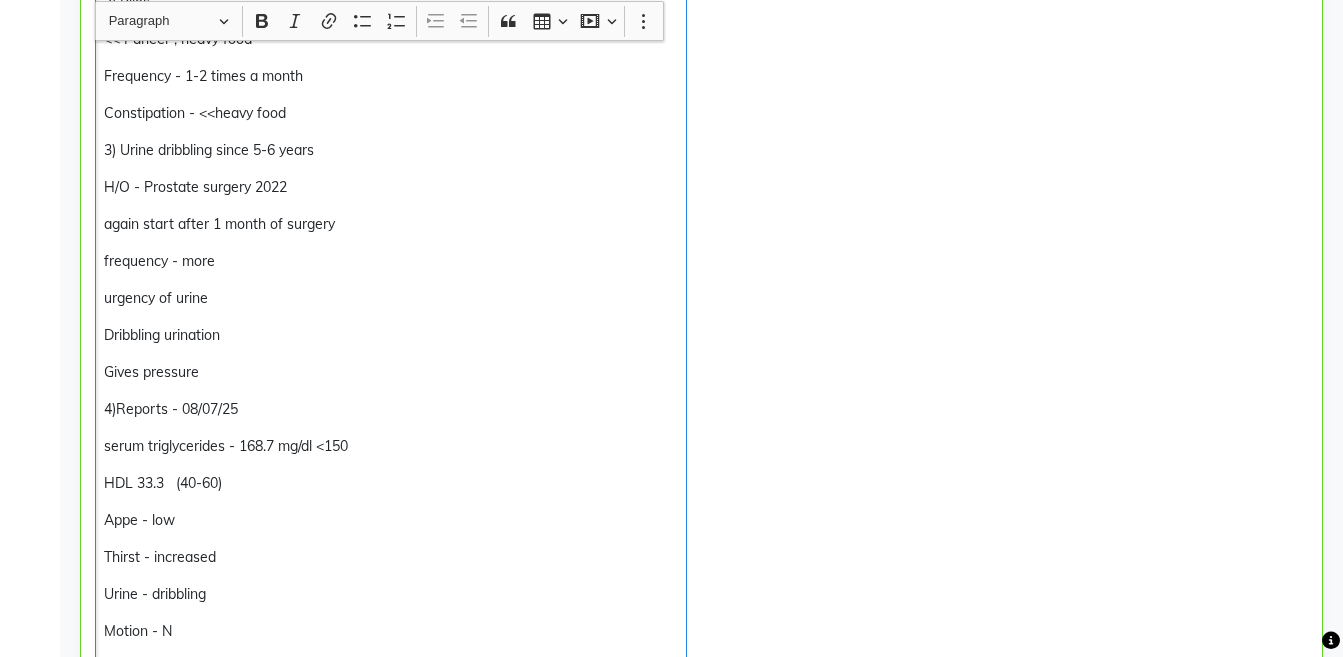 scroll, scrollTop: 639, scrollLeft: 0, axis: vertical 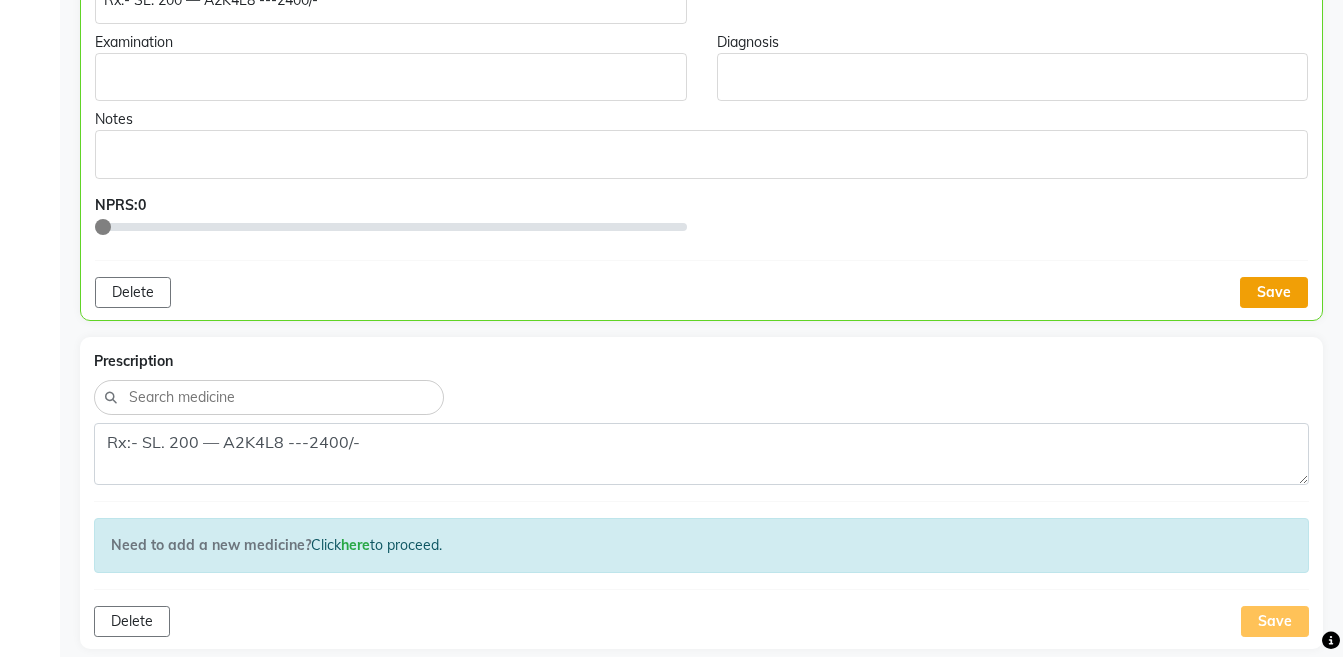 click on "Save" 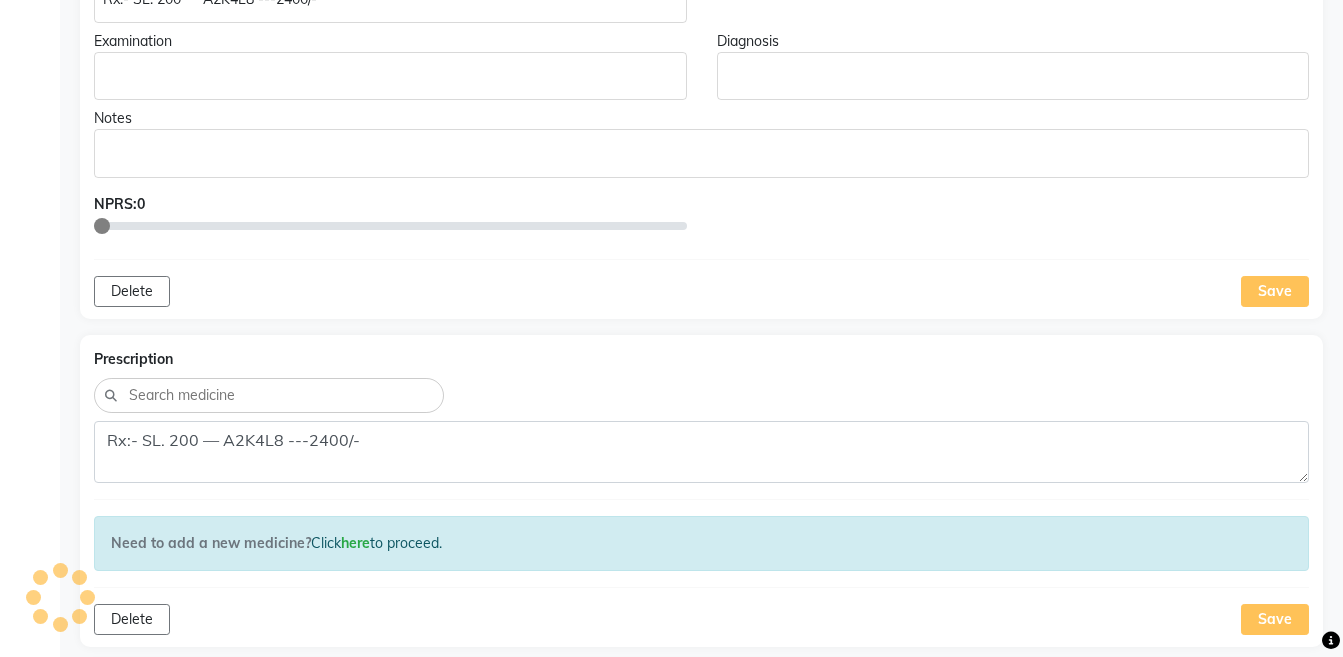 scroll, scrollTop: 768, scrollLeft: 0, axis: vertical 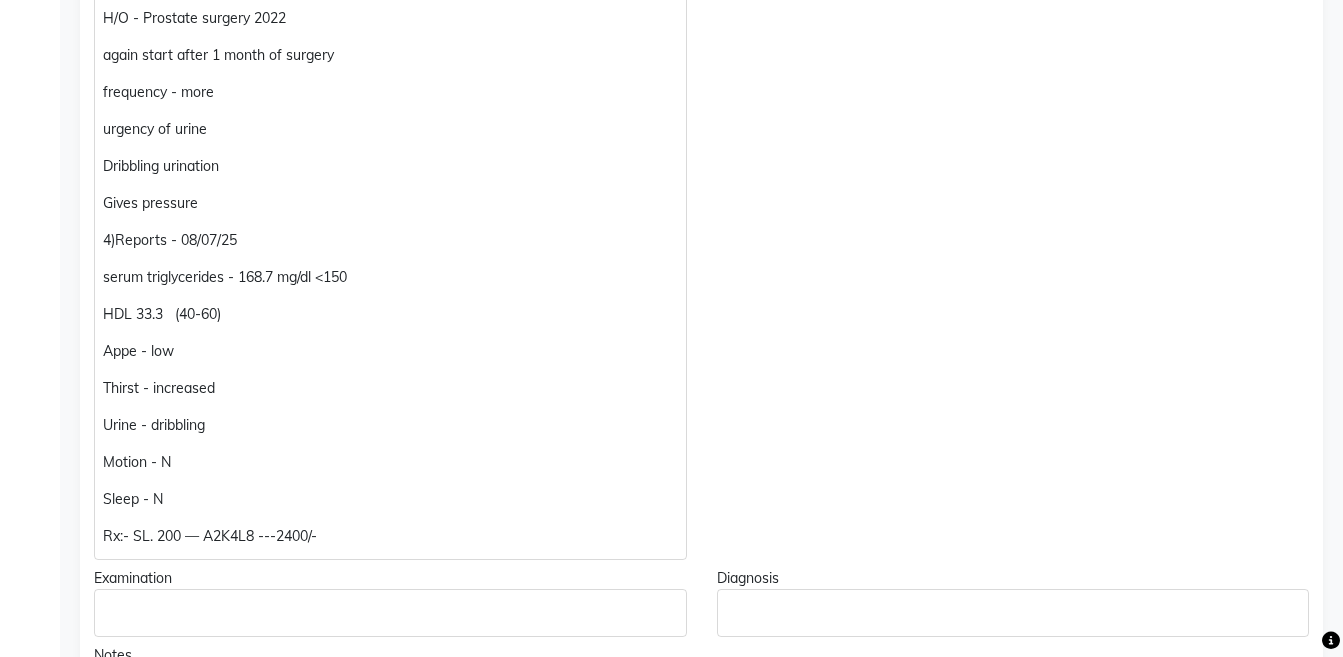 click on "Examination" 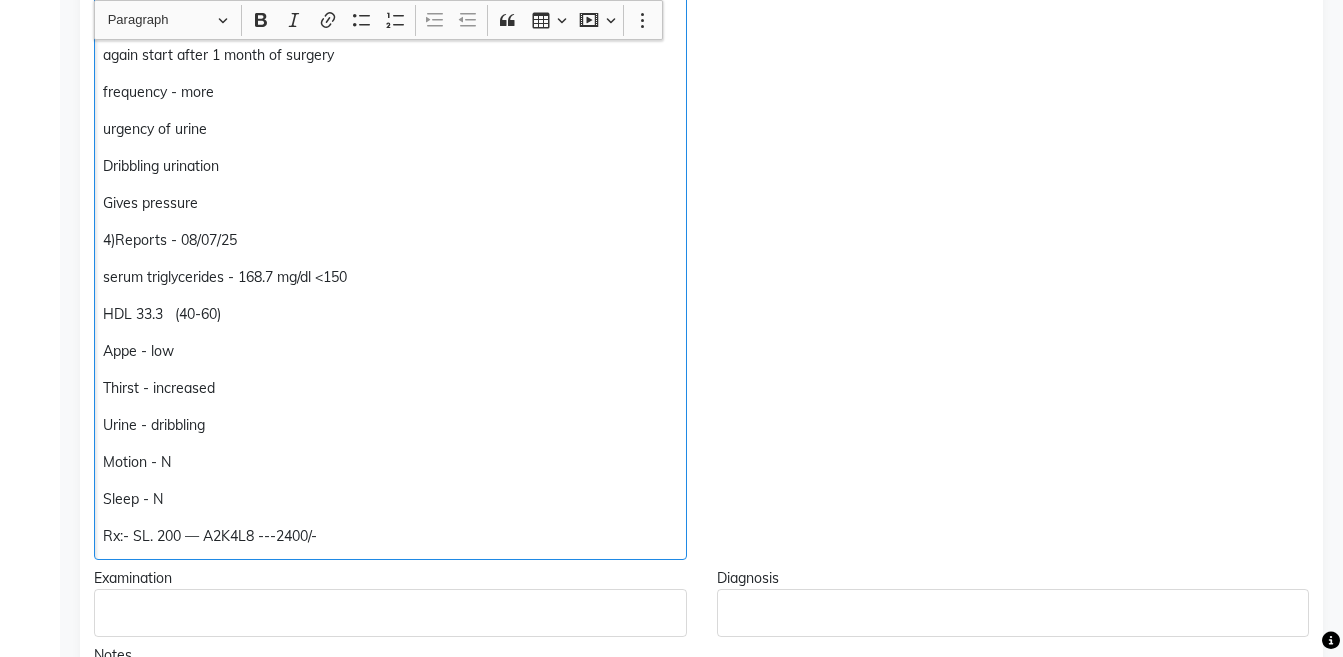 click on "Rx:- SL. 200 — A2K4L8 ---2400/-" 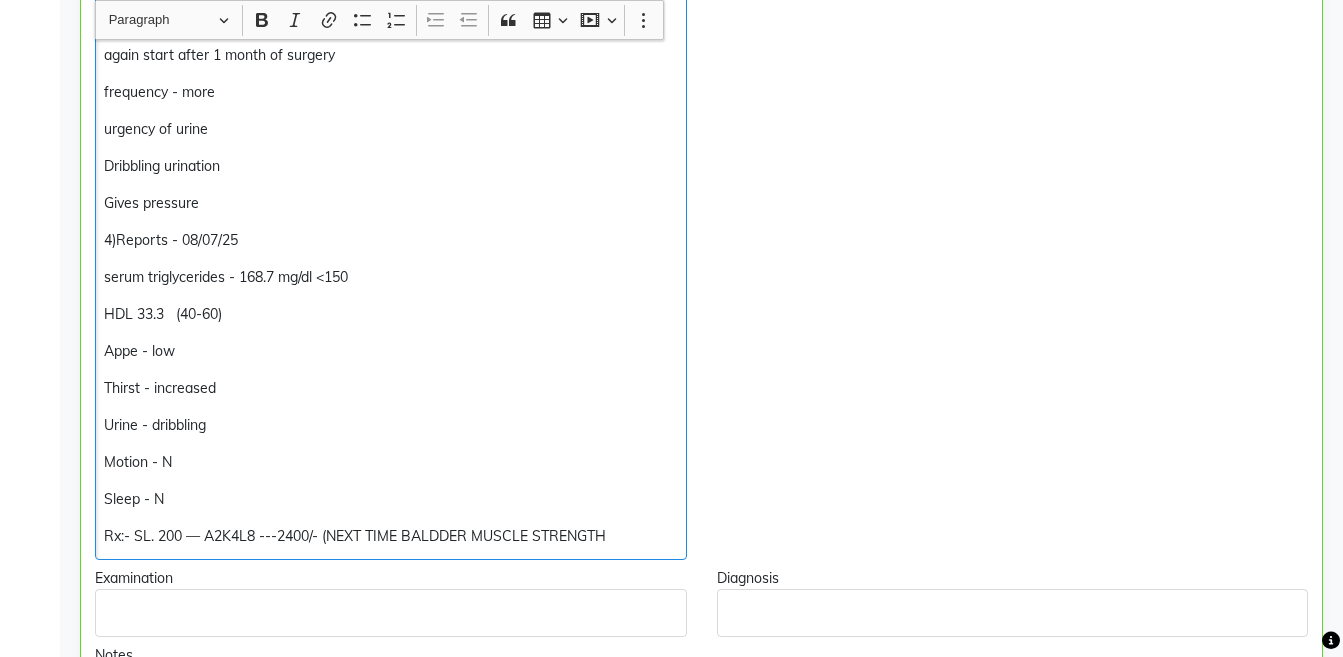 click on "Rx:- SL. 200 — A2K4L8 ---2400/- (NEXT TIME BALDDER MUSCLE STRENGTH" 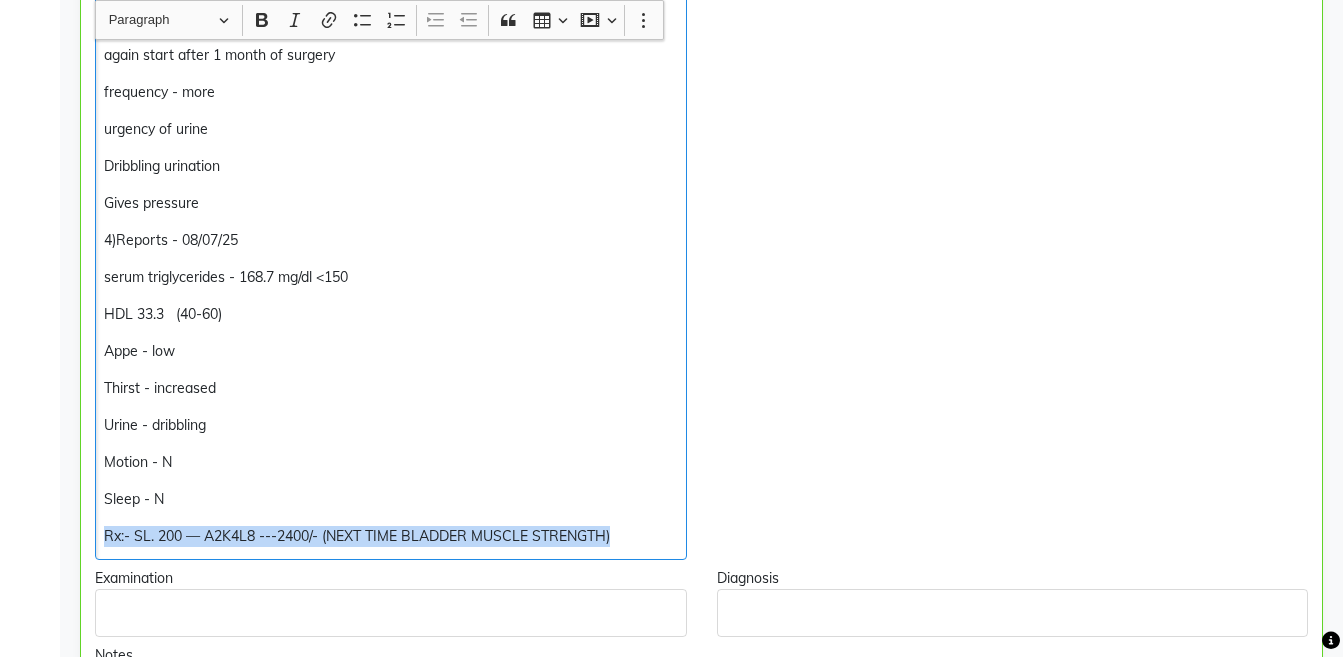 copy on "Rx:- SL. 200 — A2K4L8 ---2400/- (NEXT TIME BLADDER MUSCLE STRENGTH)" 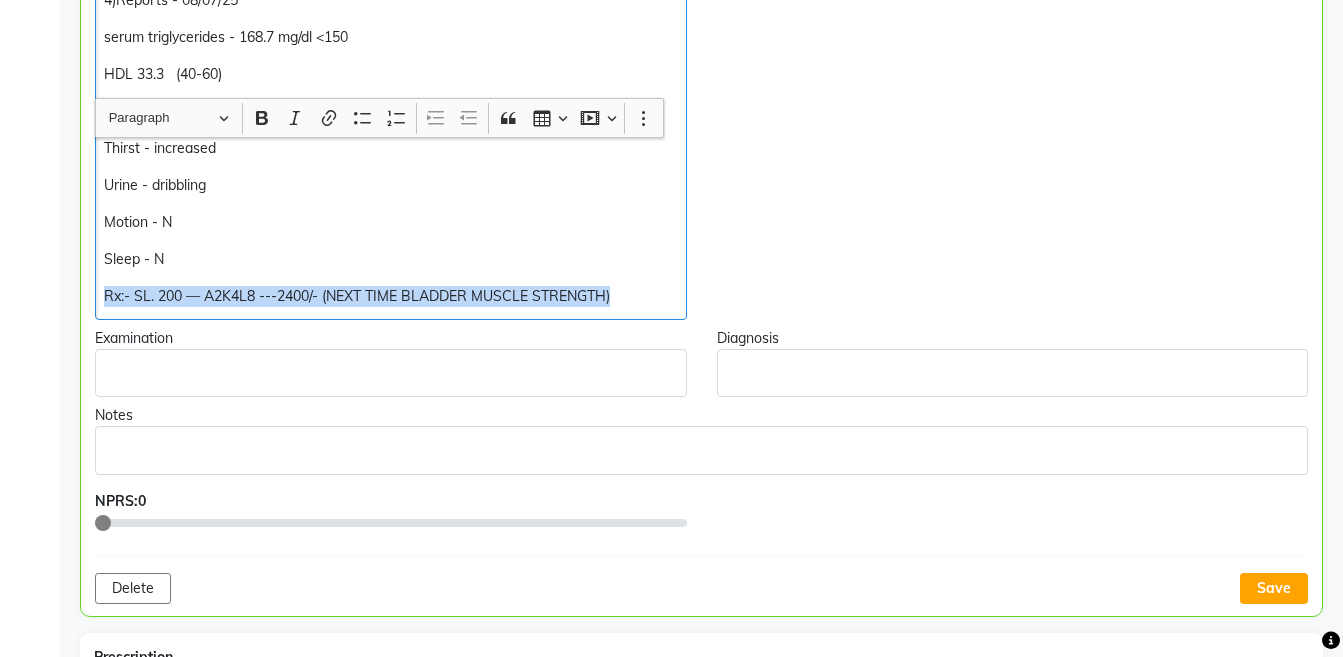 scroll, scrollTop: 1178, scrollLeft: 0, axis: vertical 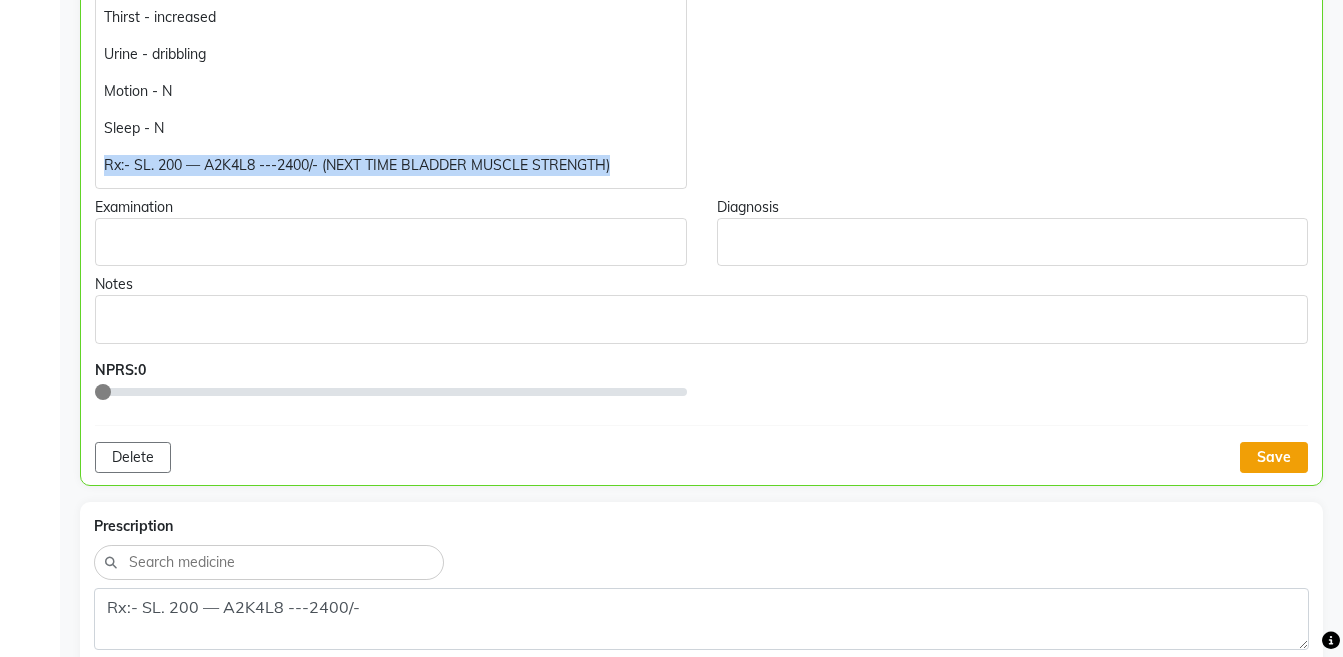 click on "Save" 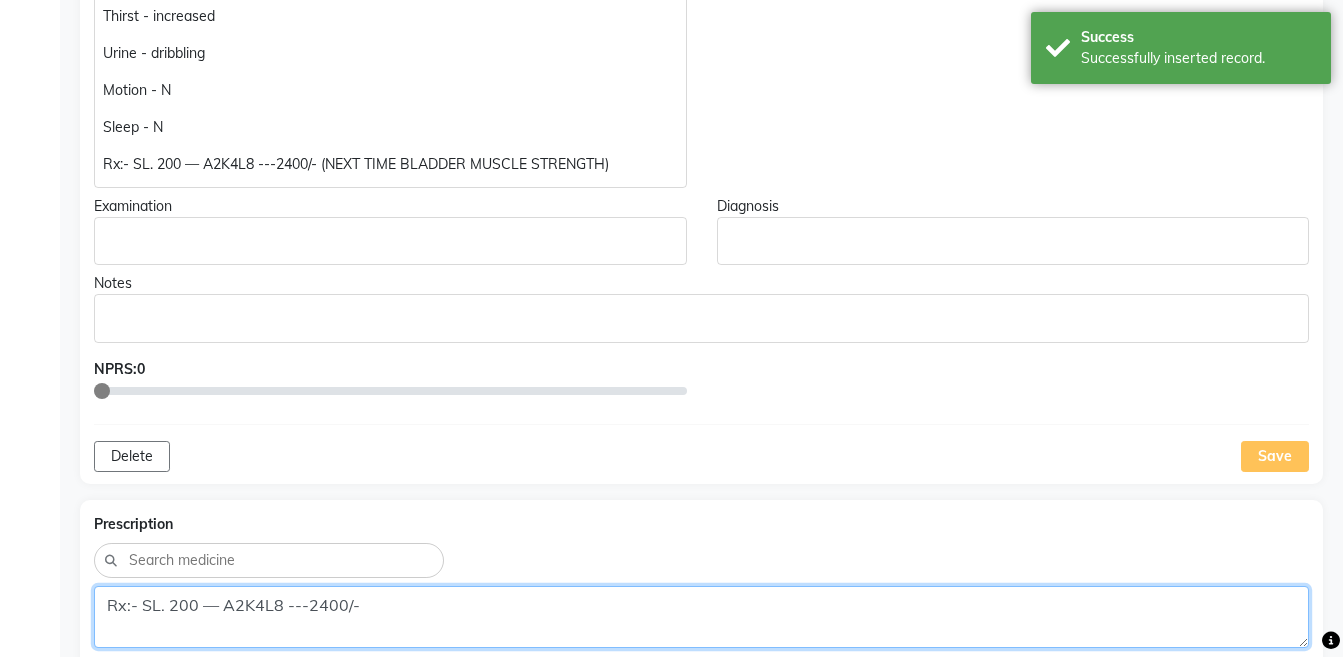 click on "Rx:- SL. 200 — A2K4L8 ---2400/-" 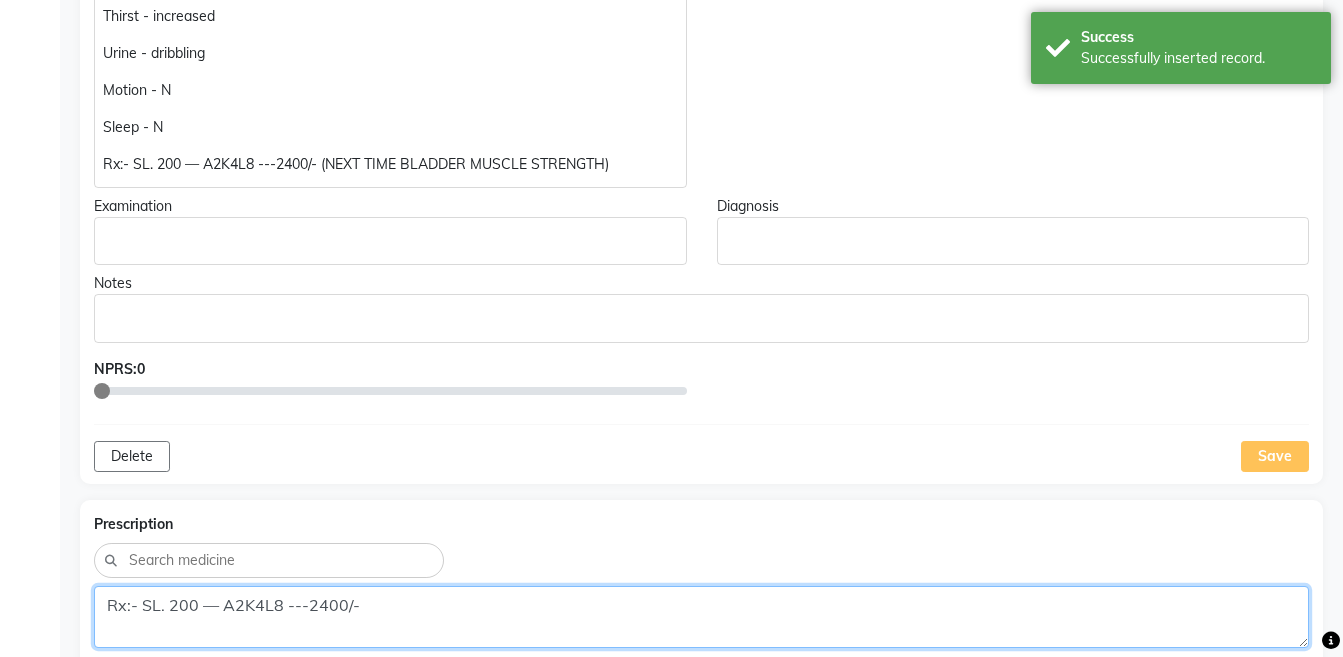 paste on "(NEXT TIME BLADDER MUSCLE STRENGTH)" 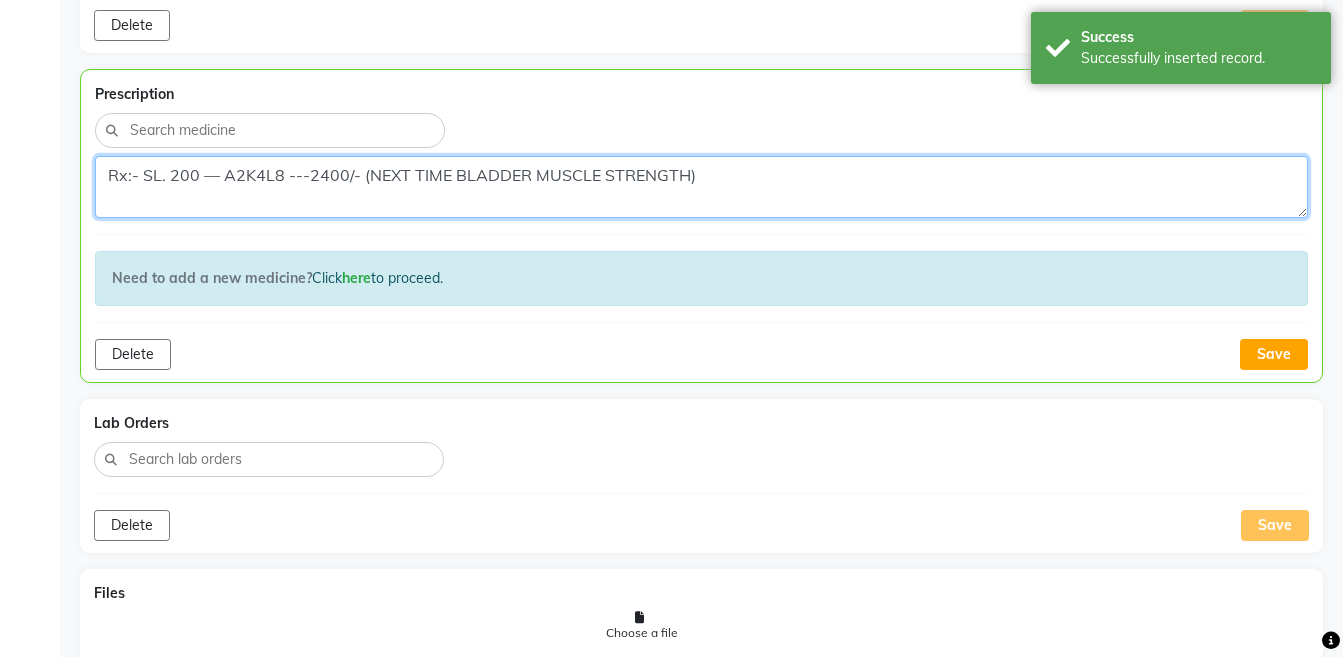 scroll, scrollTop: 1620, scrollLeft: 0, axis: vertical 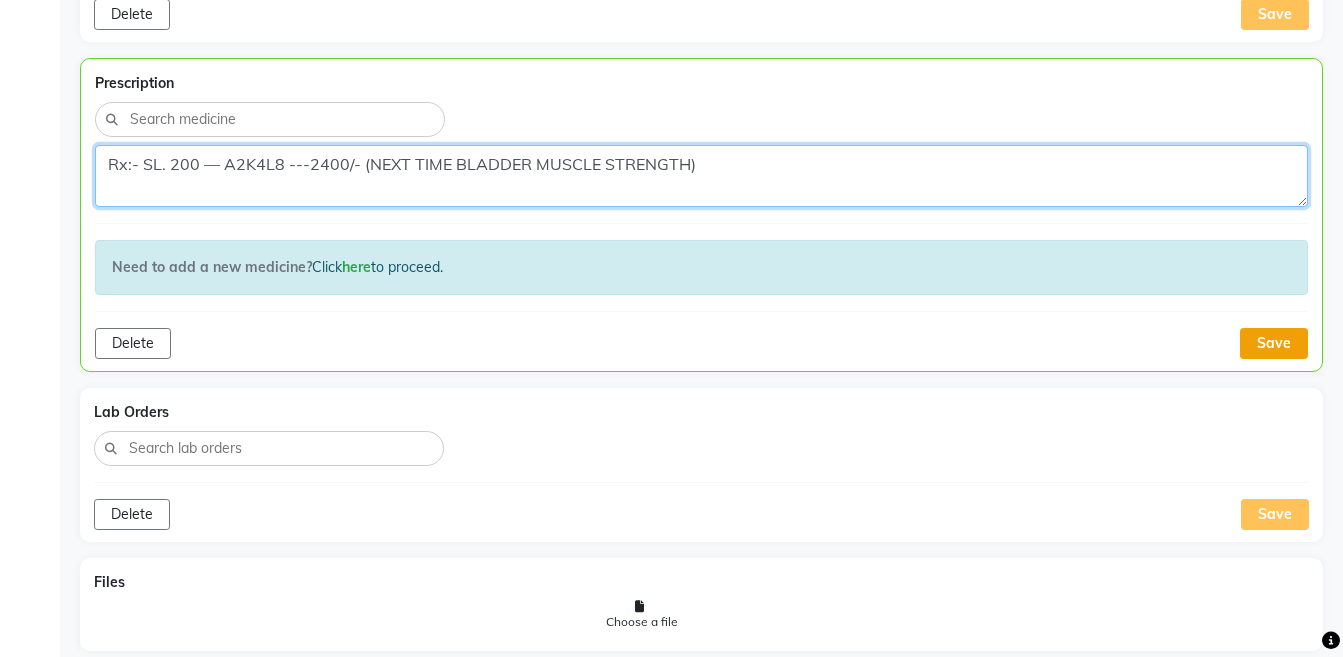 type on "Rx:- SL. 200 — A2K4L8 ---2400/- (NEXT TIME BLADDER MUSCLE STRENGTH)" 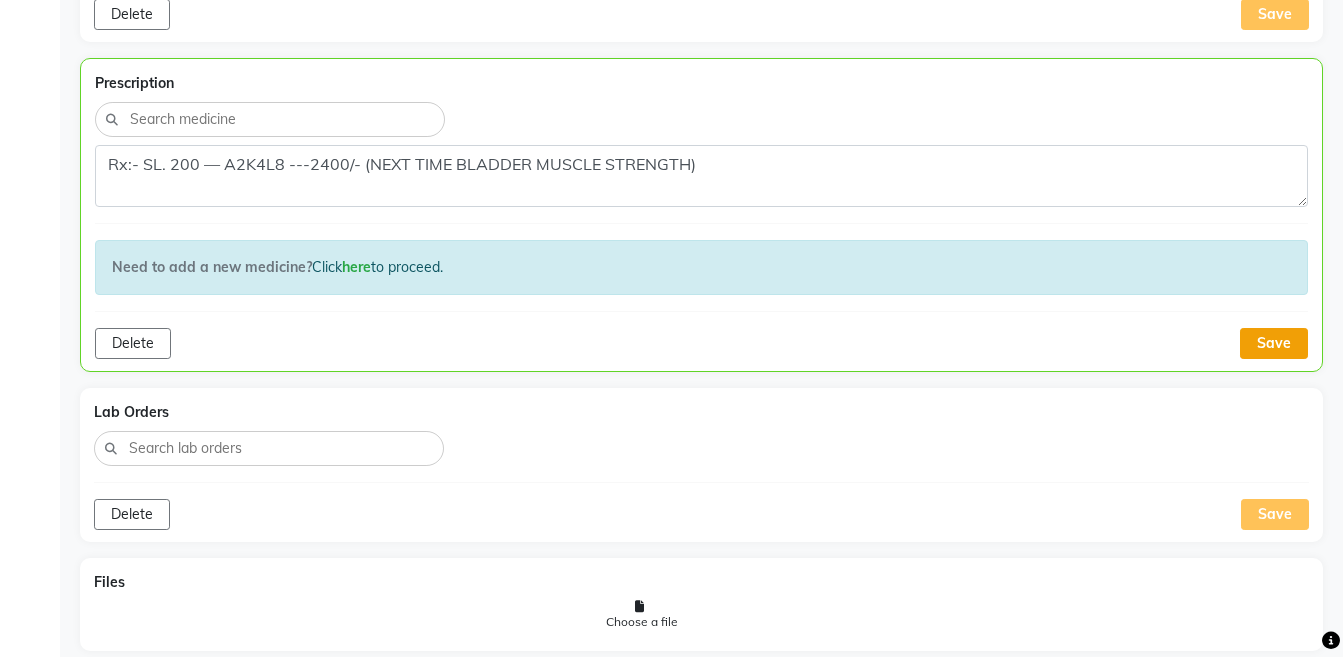 click on "Save" 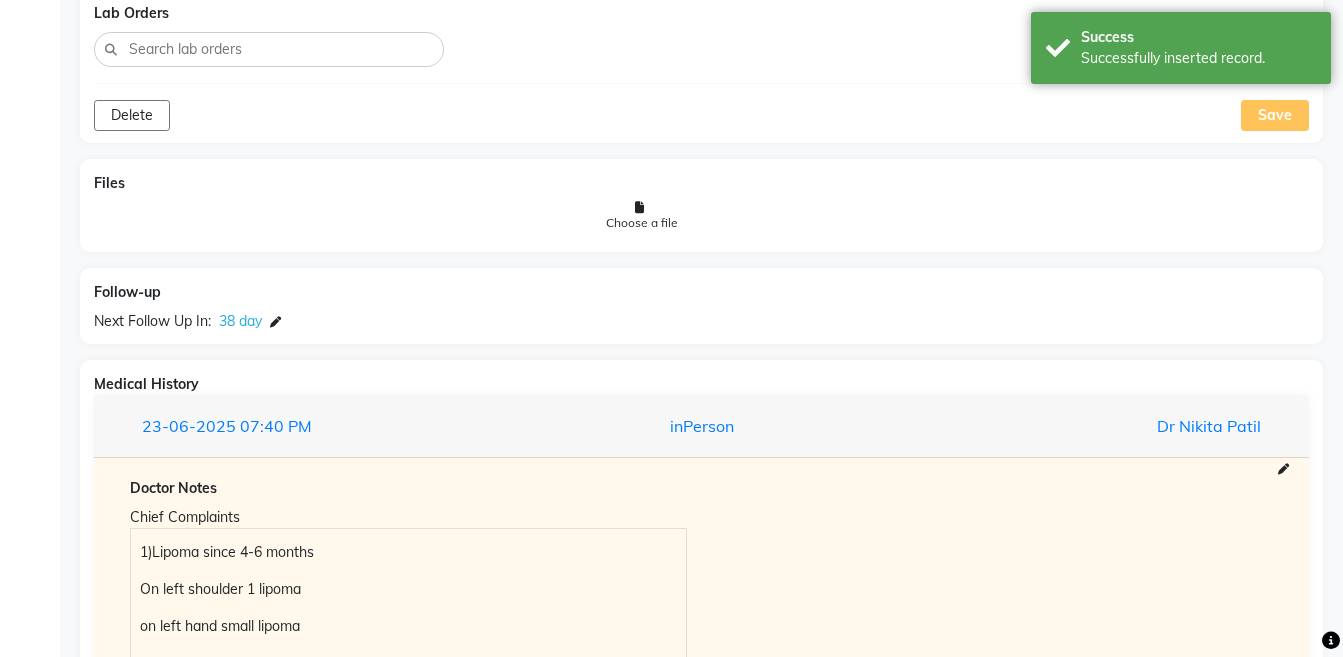 scroll, scrollTop: 2028, scrollLeft: 0, axis: vertical 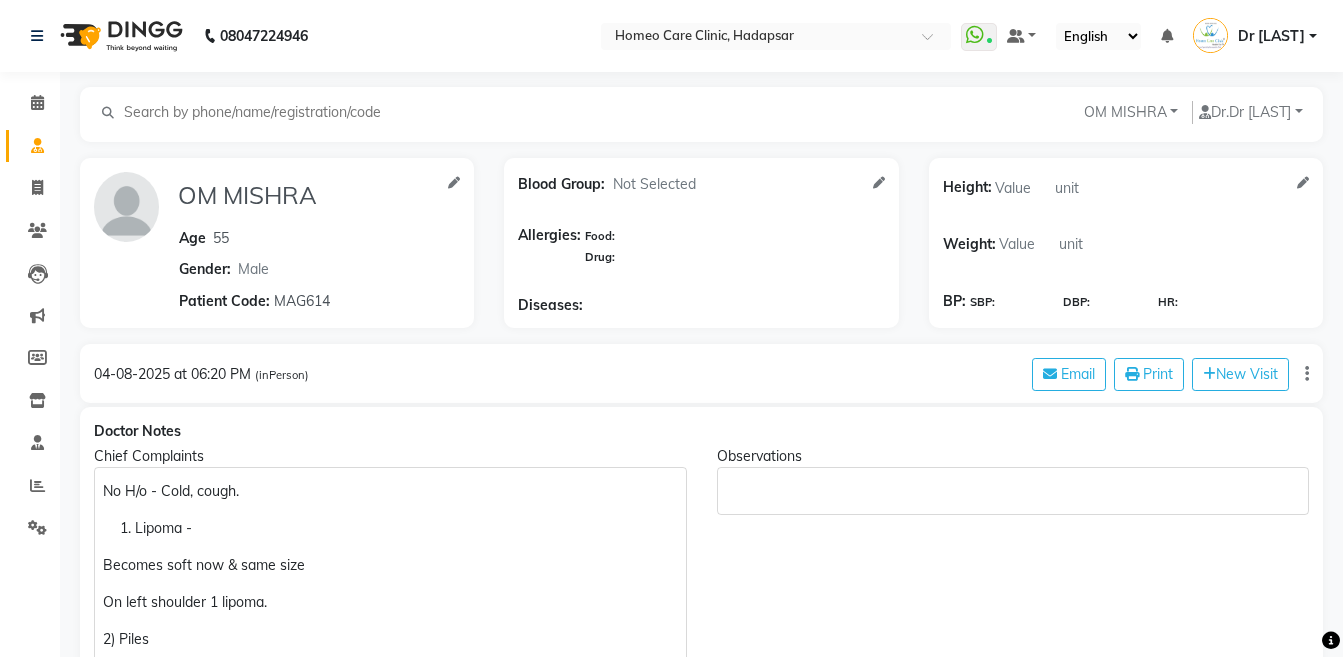 select on "male" 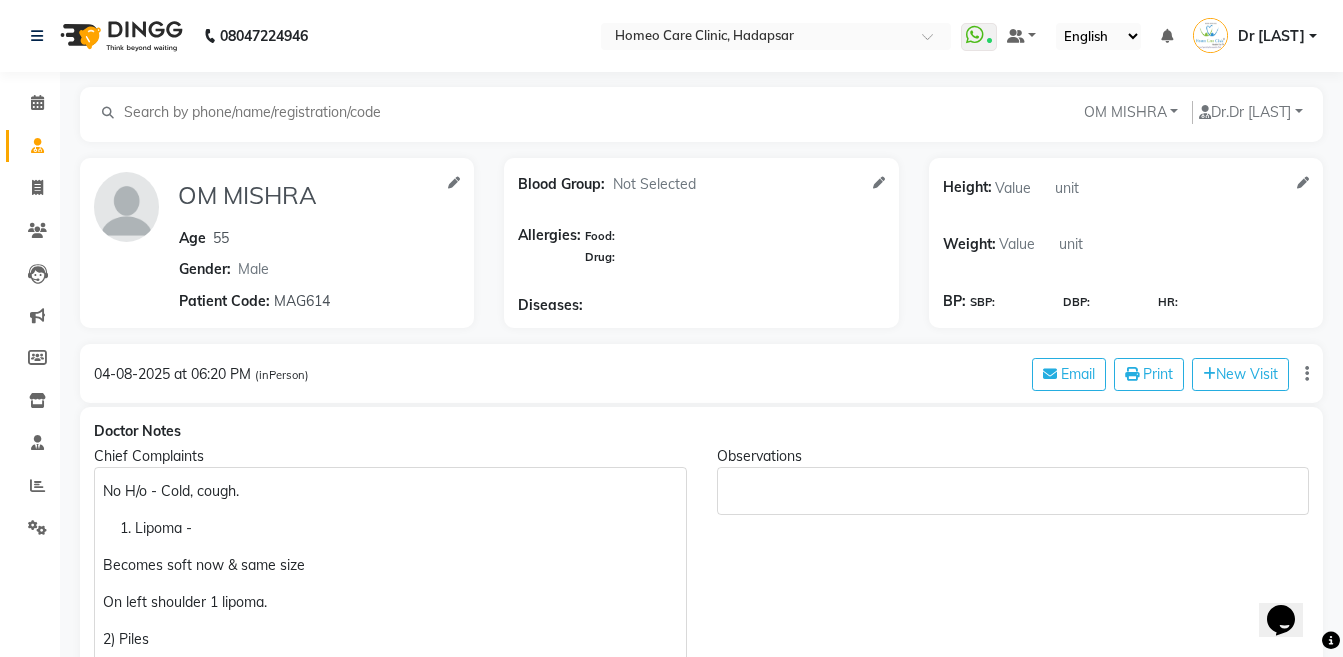 scroll, scrollTop: 0, scrollLeft: 0, axis: both 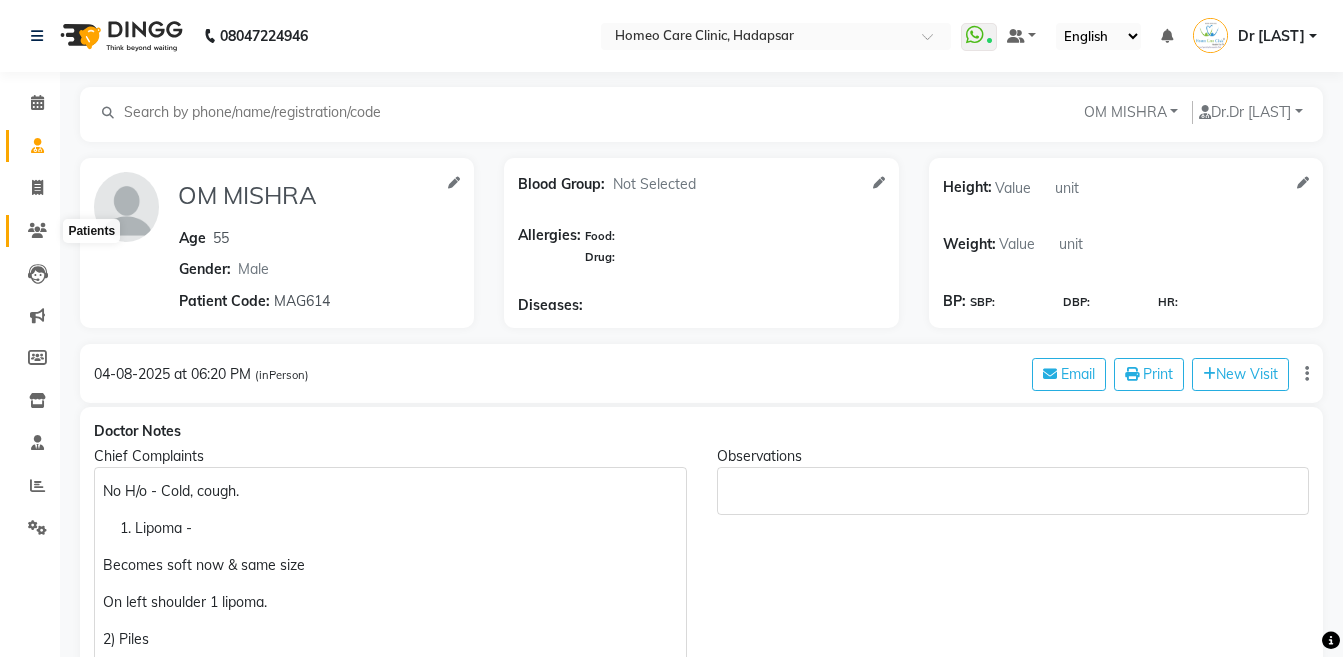 click 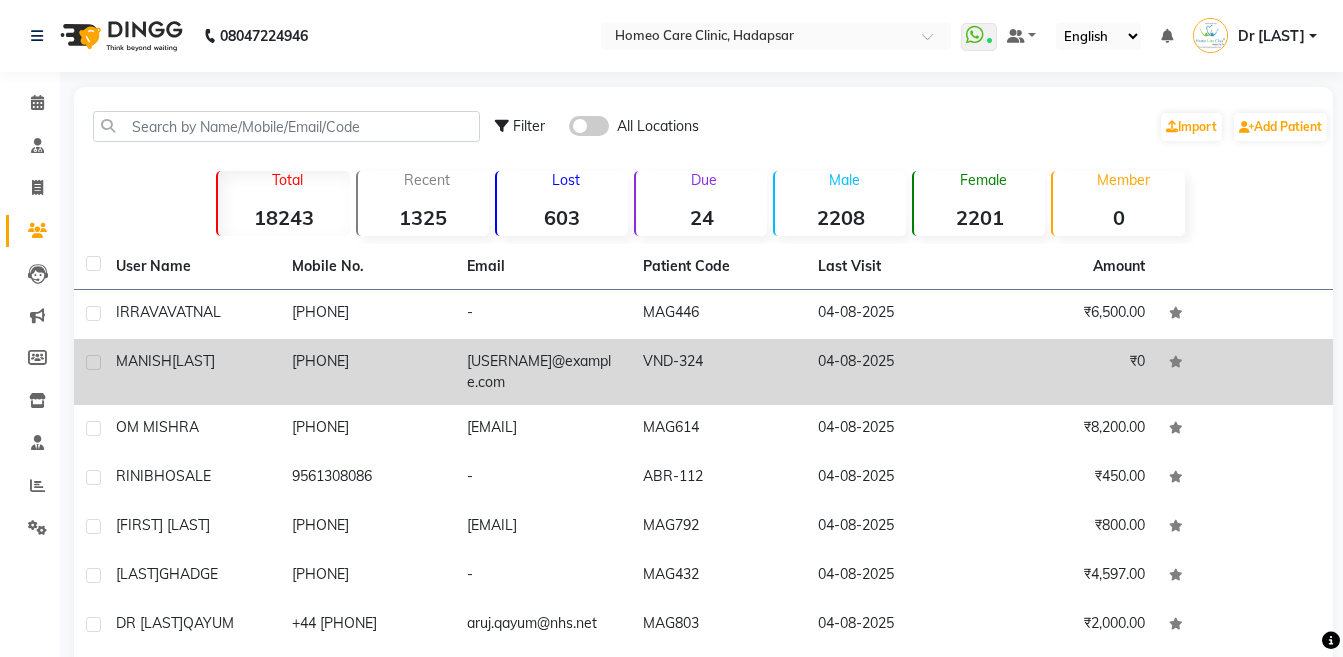 click on "VND-324" 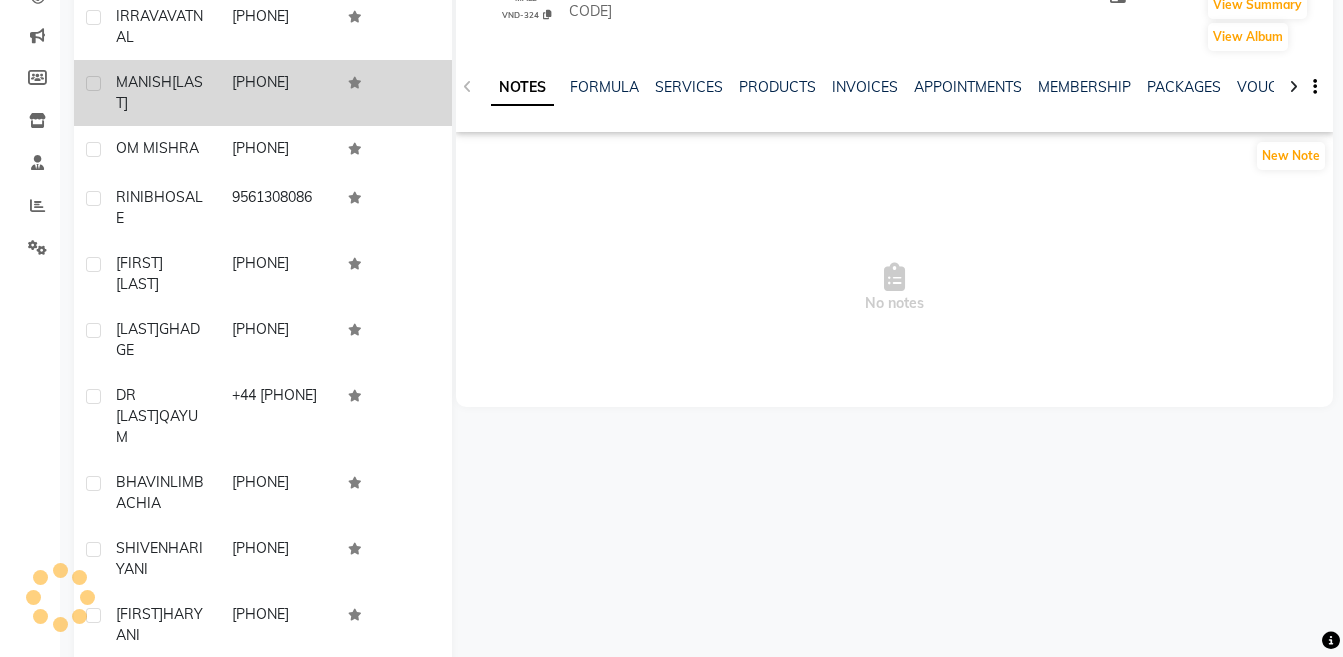 scroll, scrollTop: 0, scrollLeft: 0, axis: both 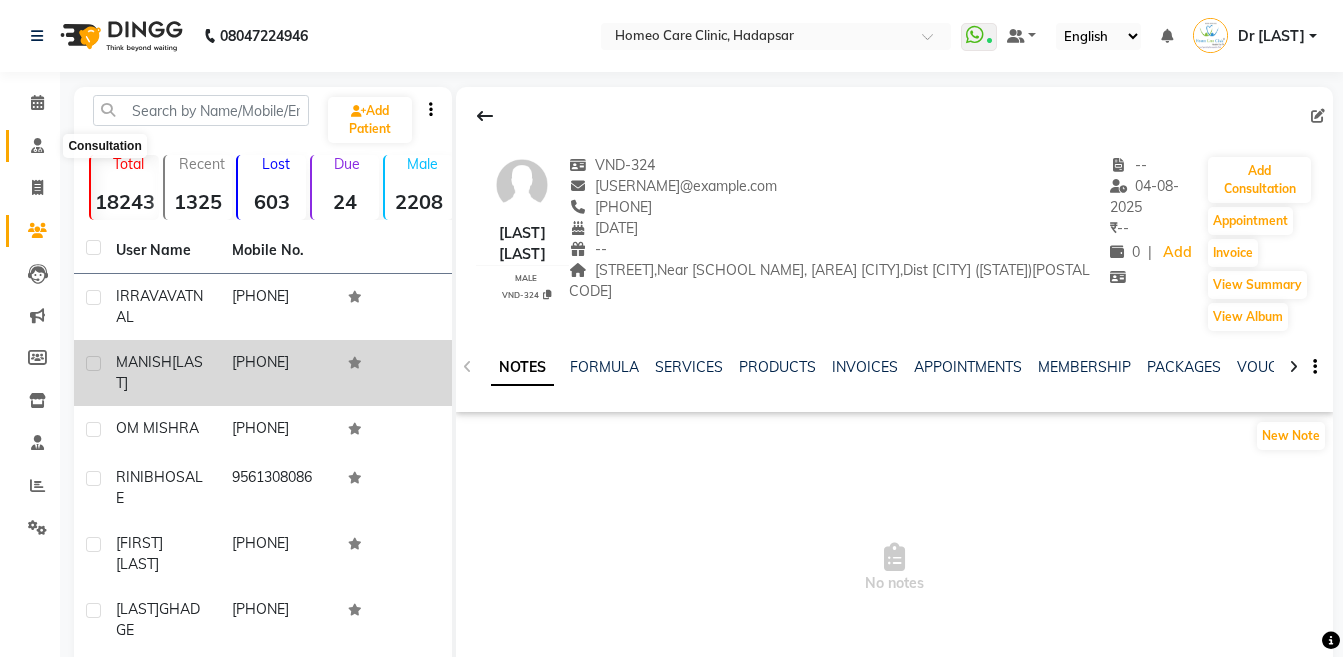 click 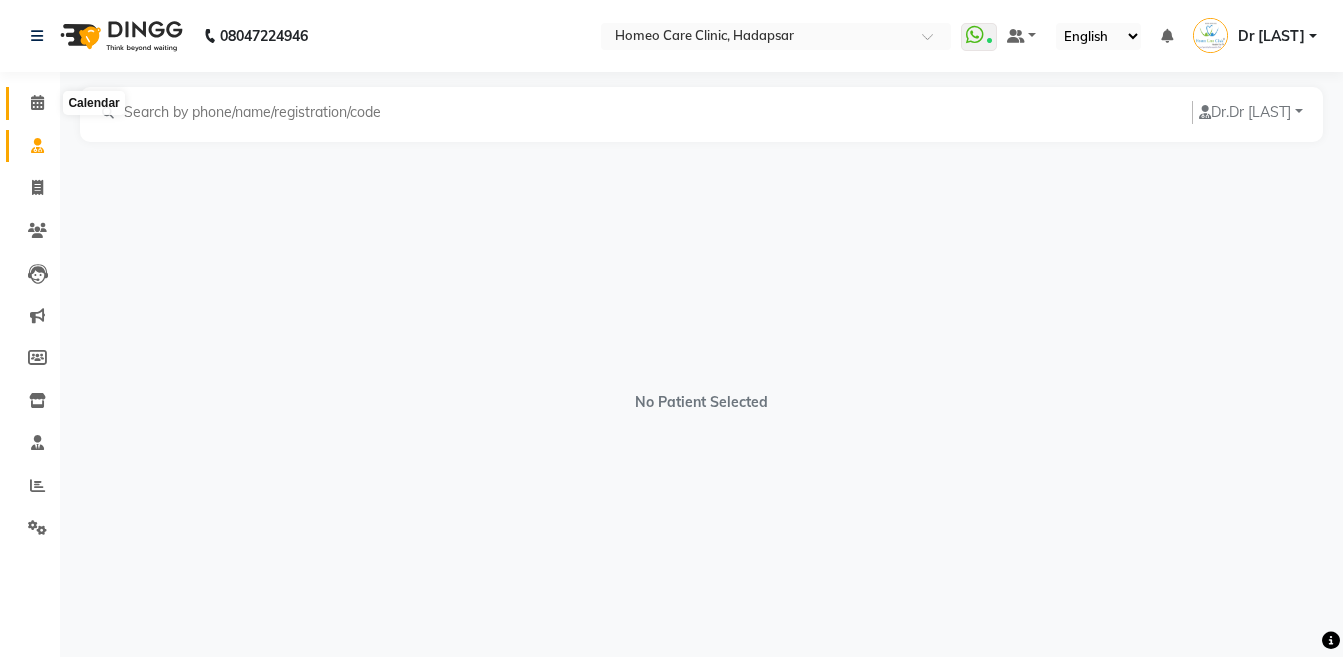 click 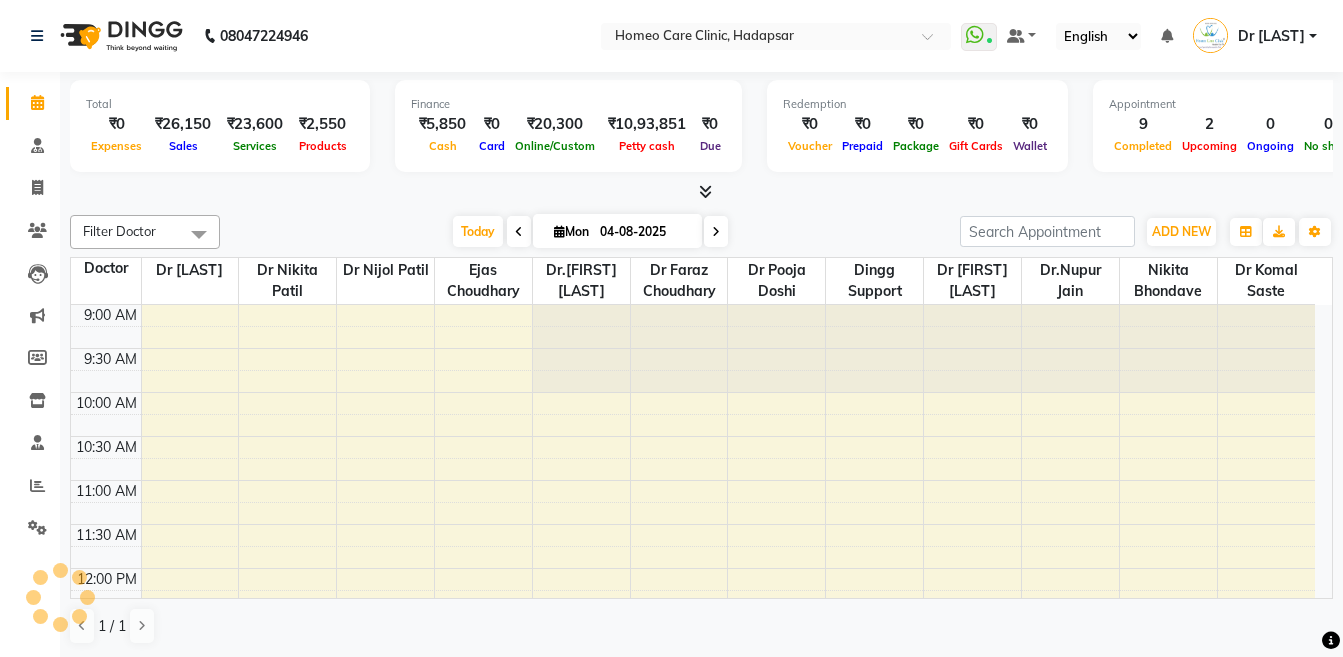 scroll, scrollTop: 0, scrollLeft: 0, axis: both 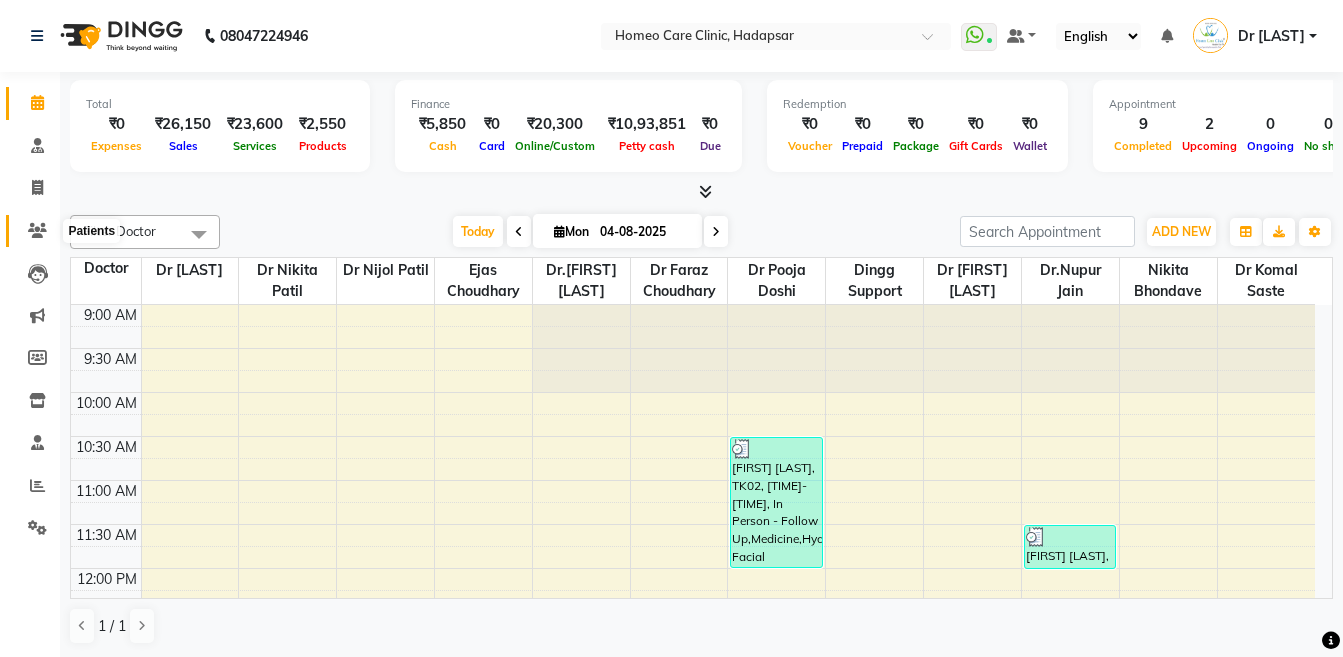 click 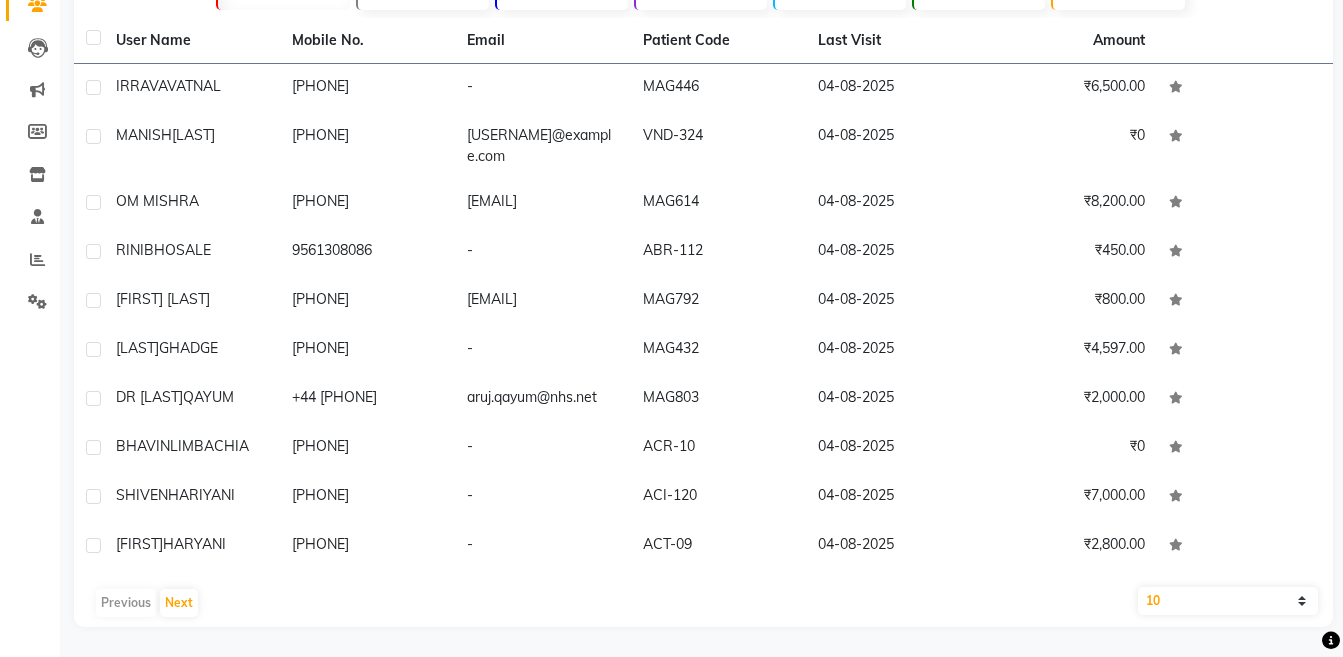 scroll, scrollTop: 0, scrollLeft: 0, axis: both 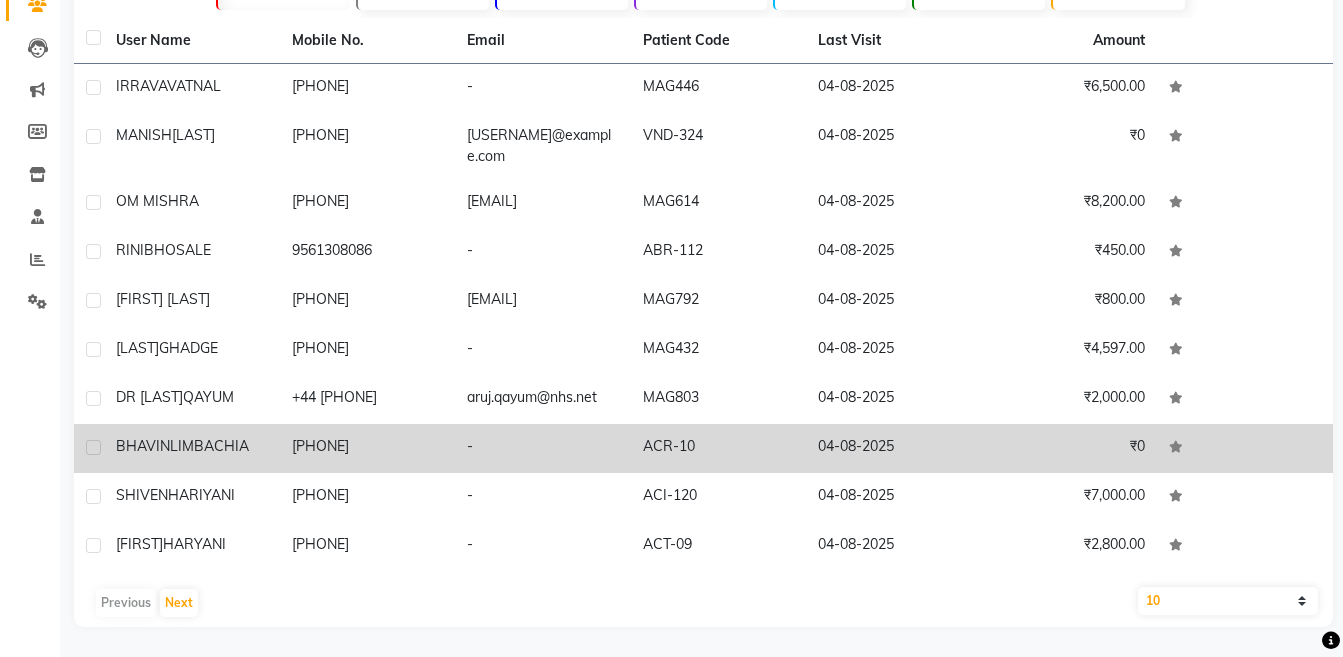 click on "04-08-2025" 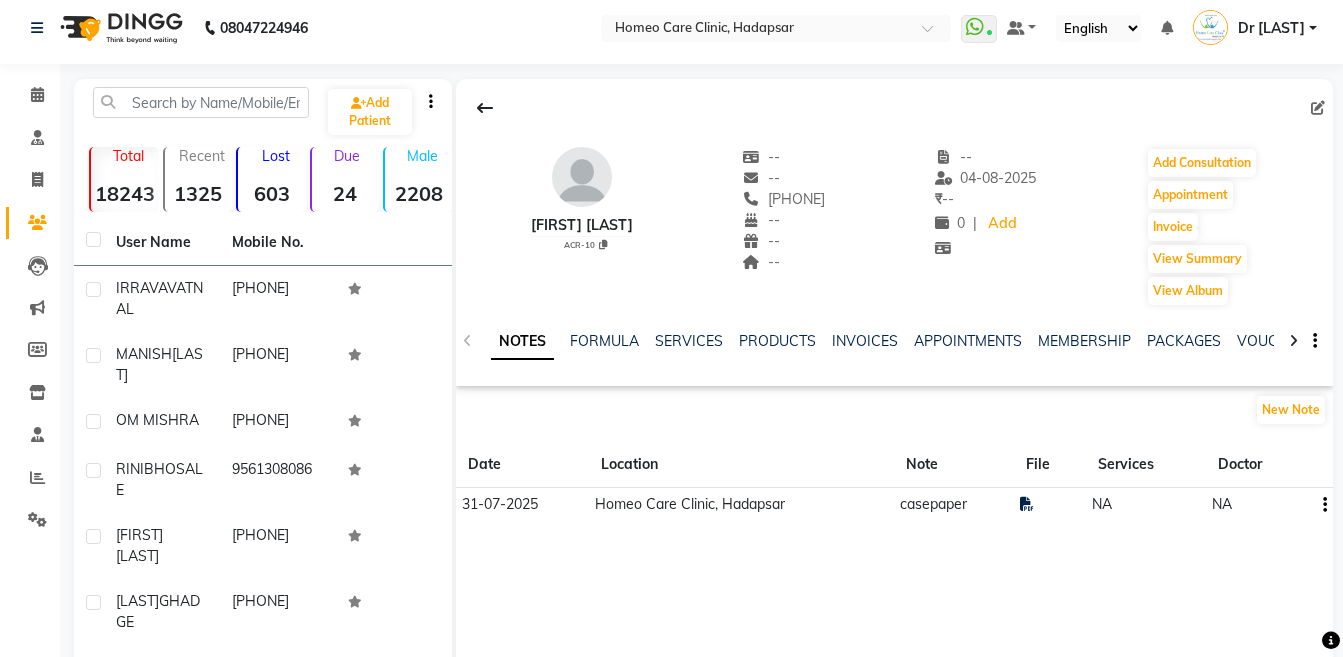 scroll, scrollTop: 0, scrollLeft: 0, axis: both 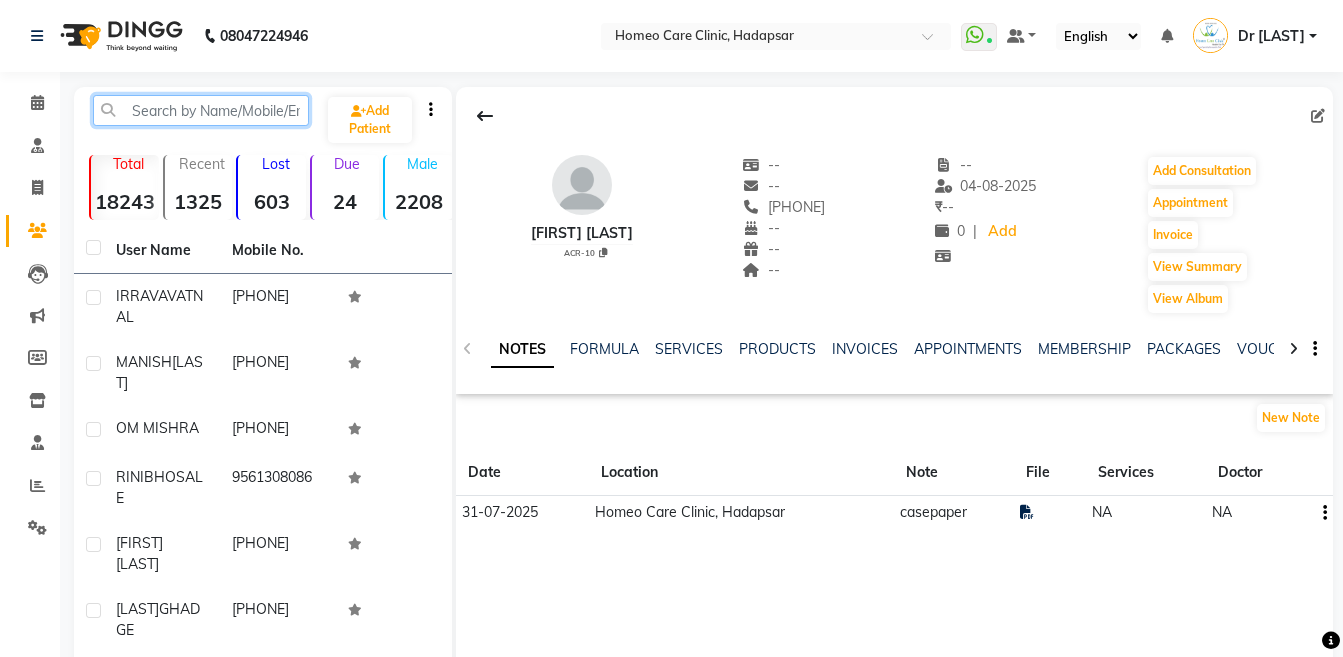 click 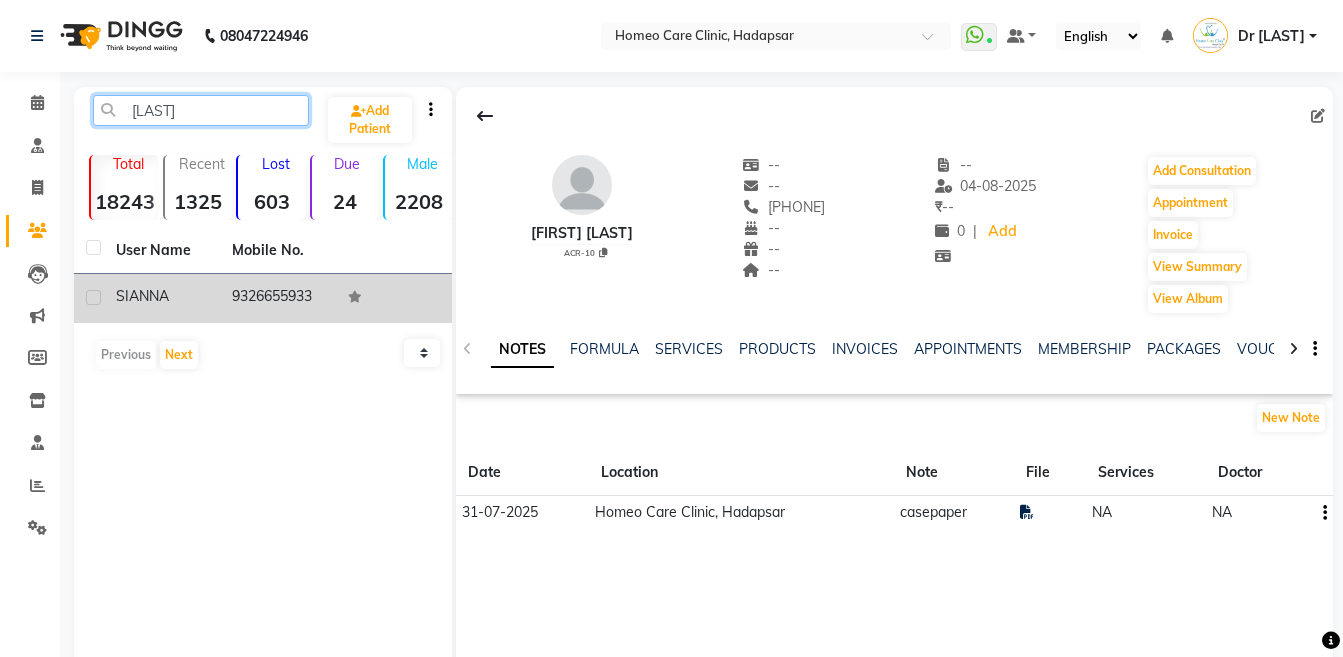 type on "[LAST]" 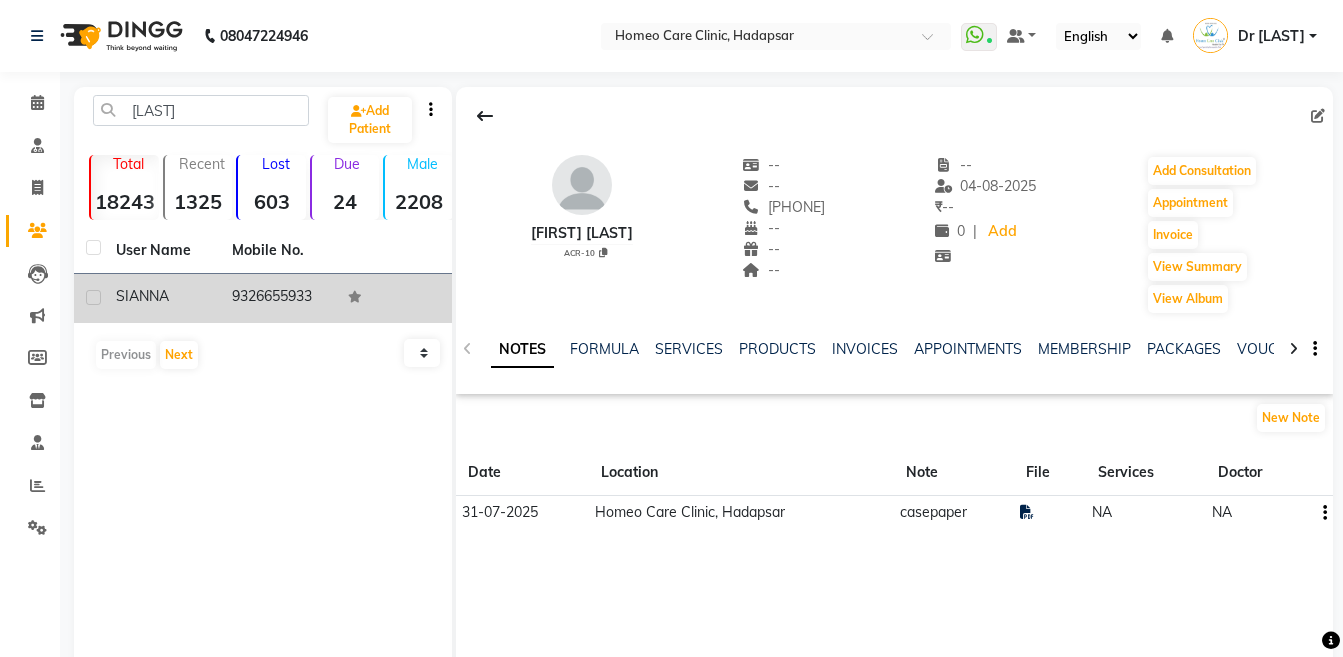 click on "9326655933" 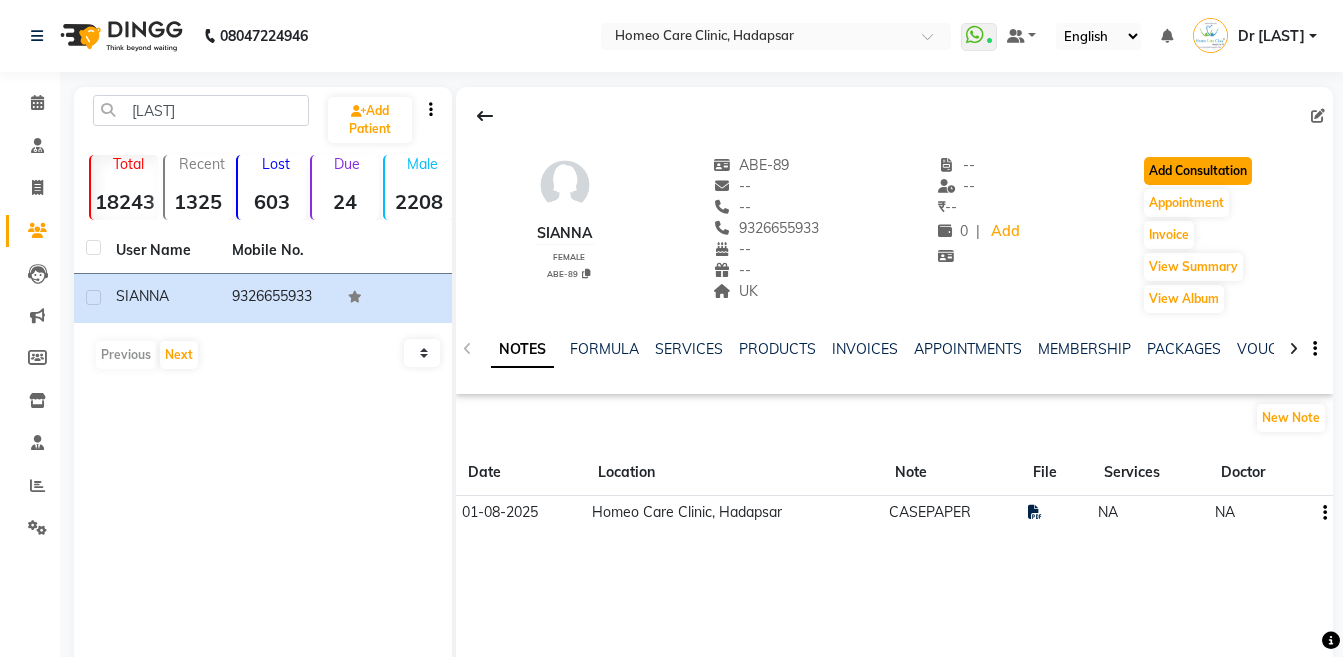 click on "Add Consultation" 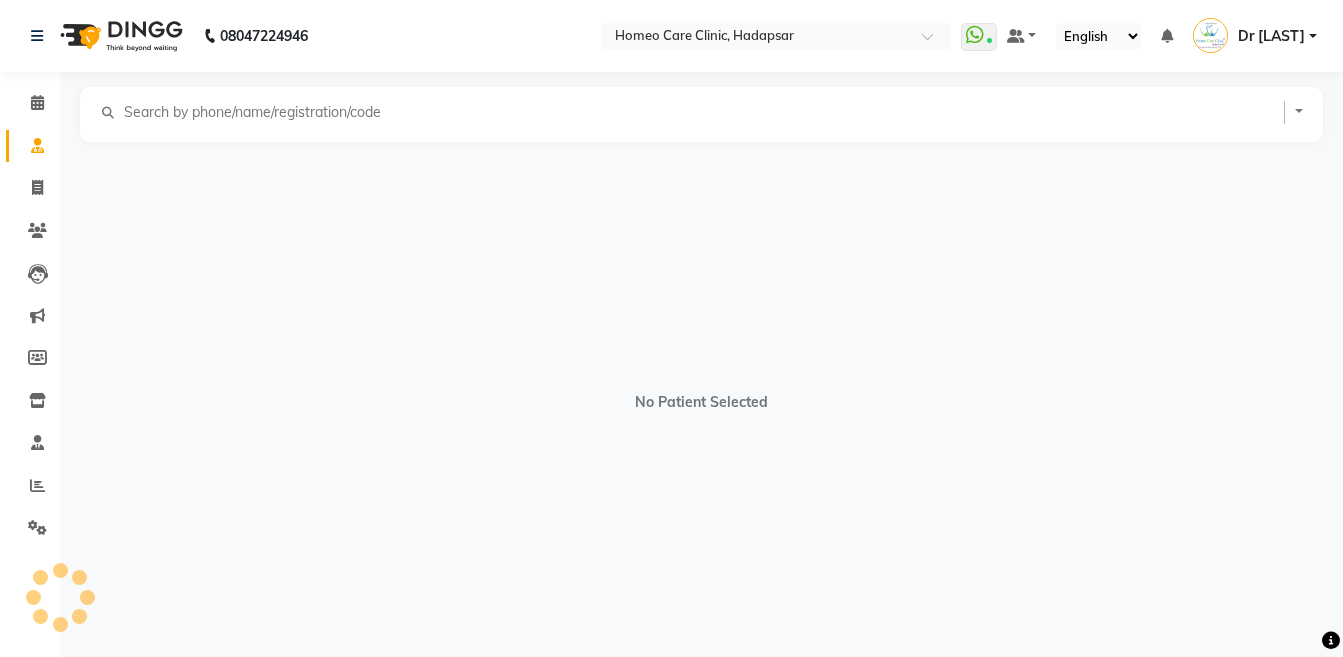 select on "female" 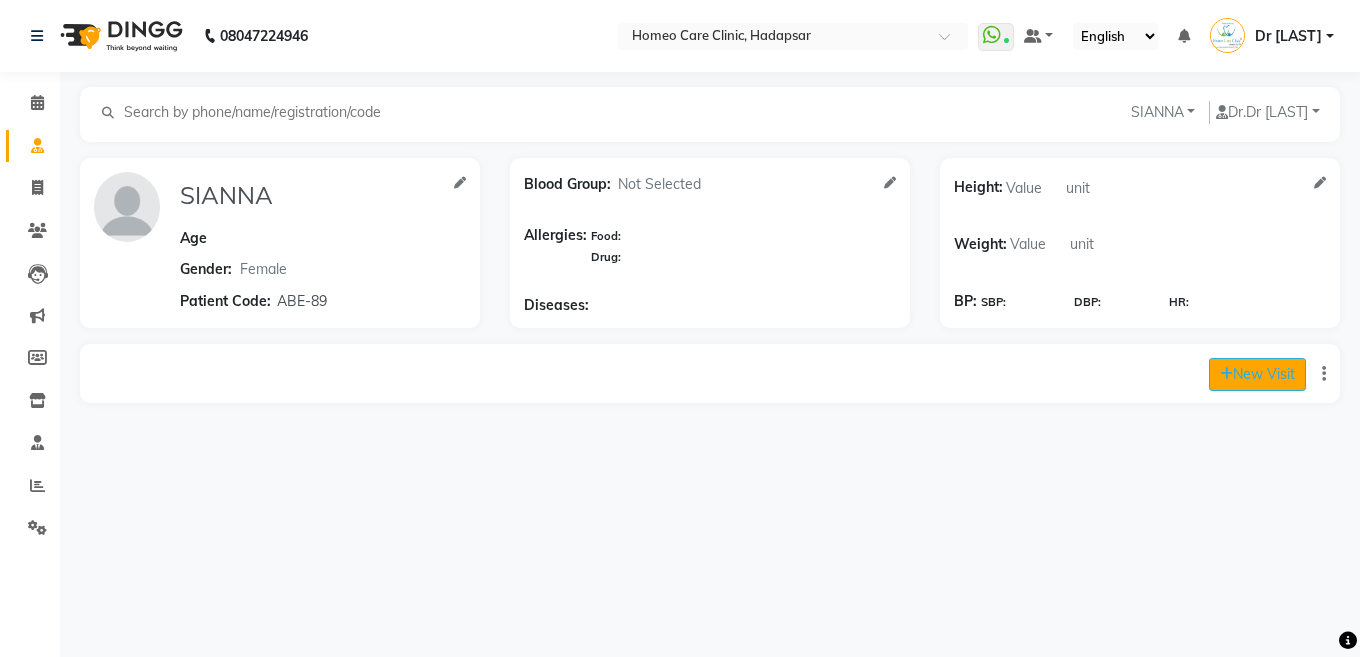 click on "New Visit" 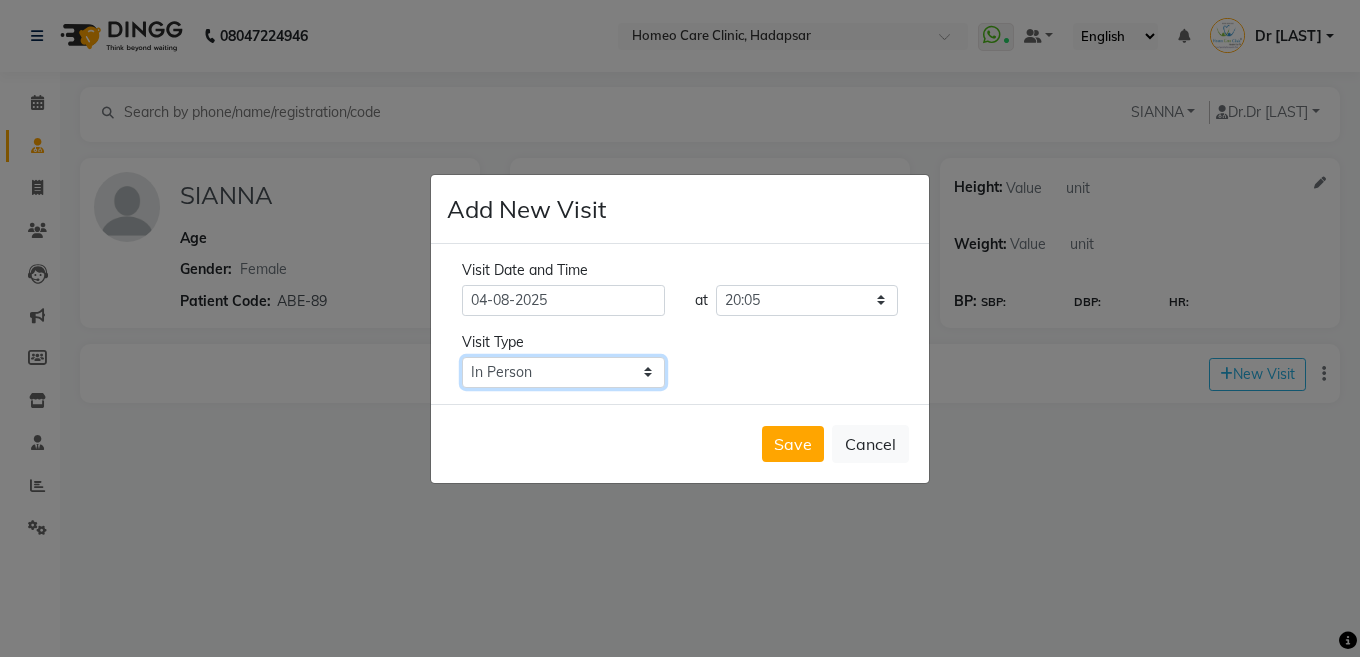 click on "Select Type In Person Video Phone Chat" 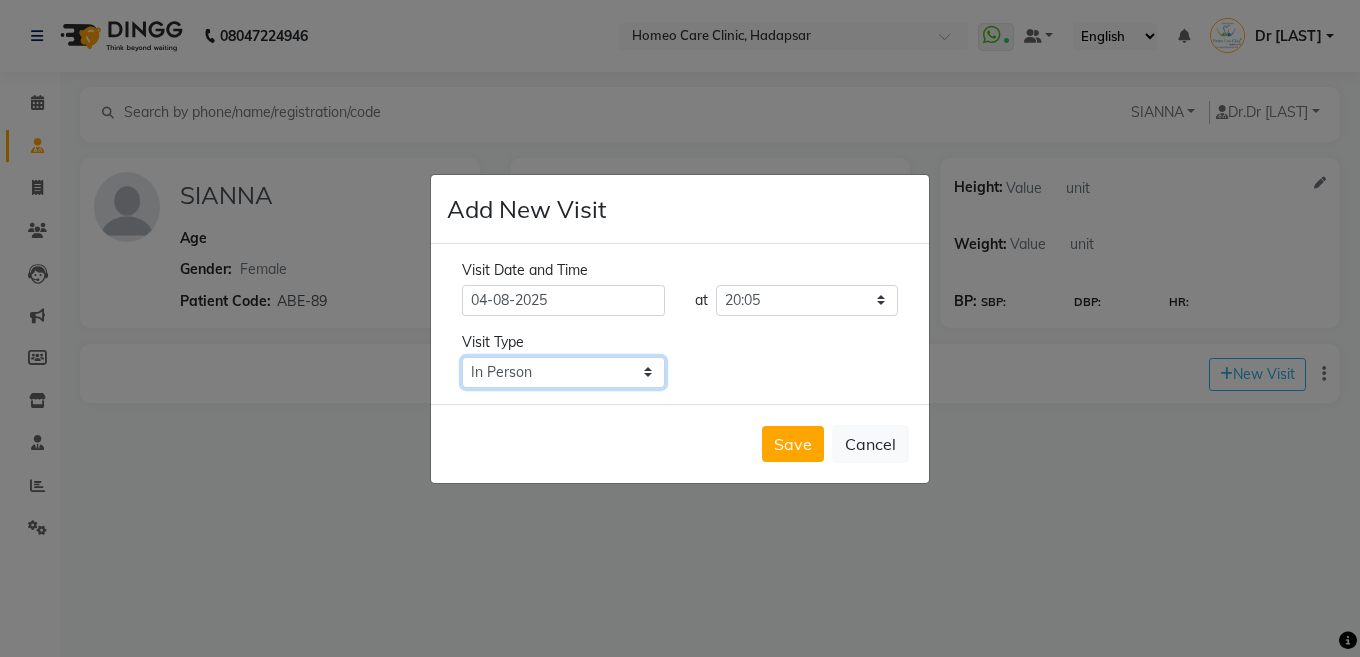 select on "phone" 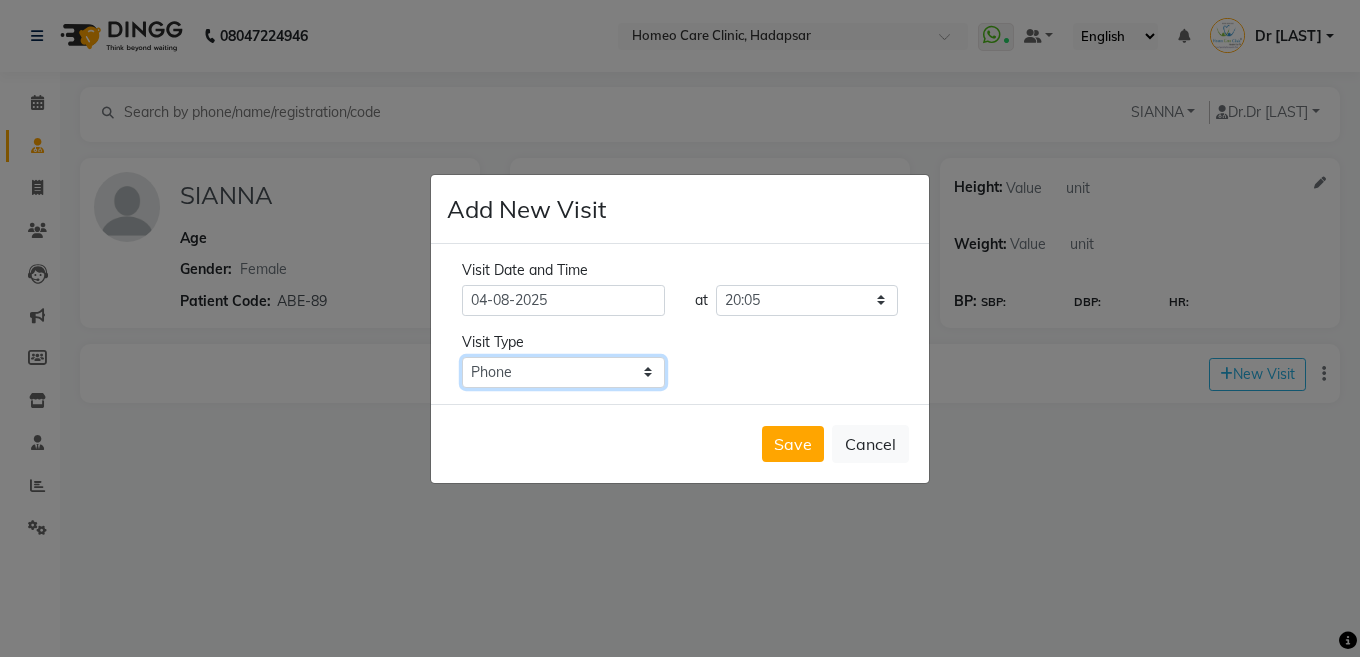 click on "Select Type In Person Video Phone Chat" 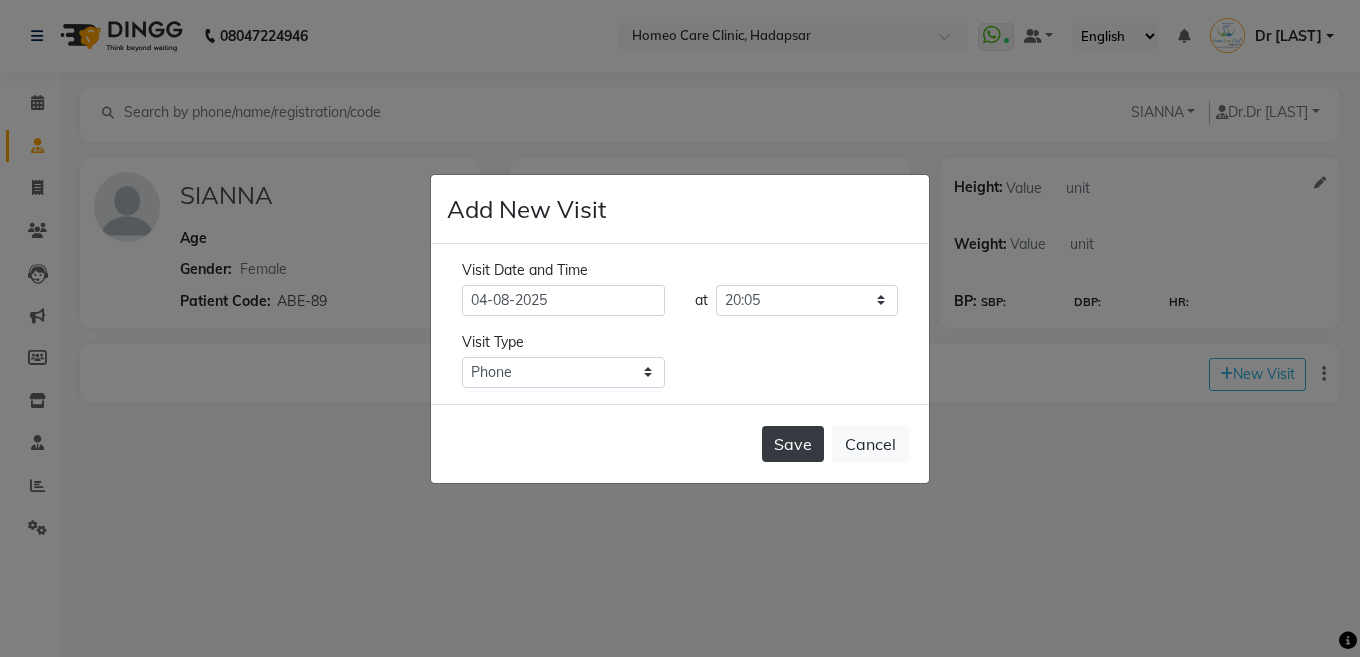 click on "Save" 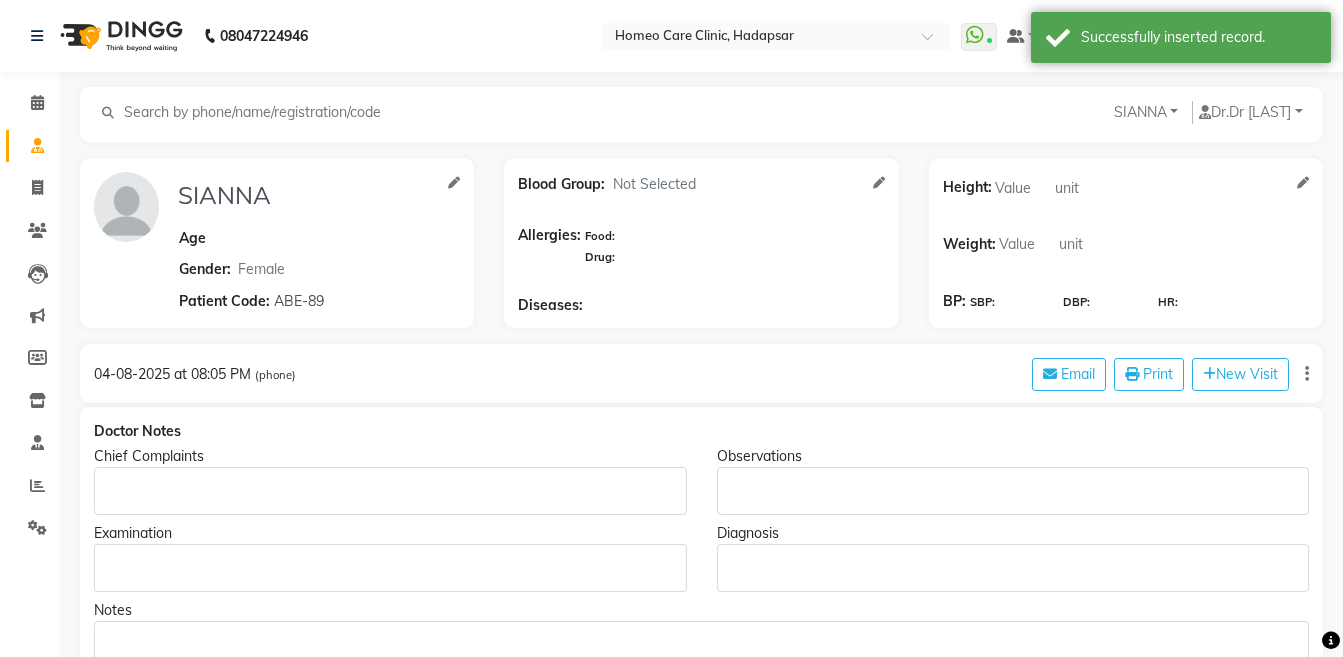 type on "SIANNA" 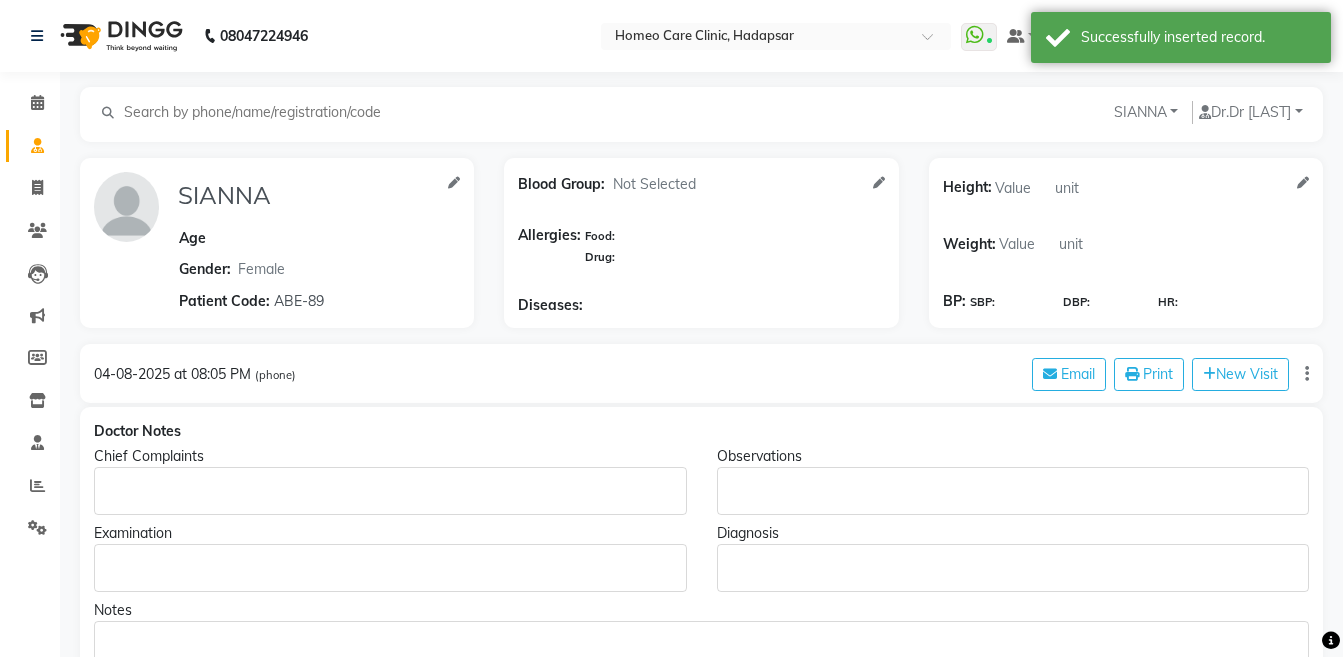 select on "female" 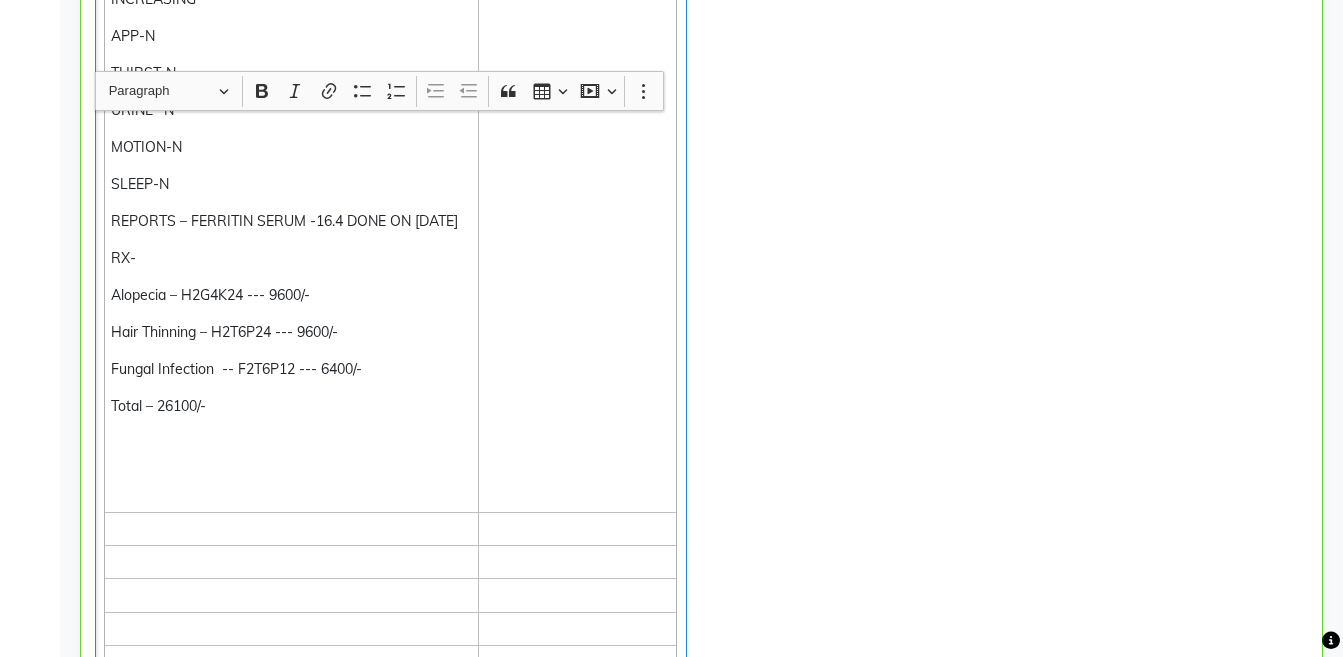 scroll, scrollTop: 3985, scrollLeft: 0, axis: vertical 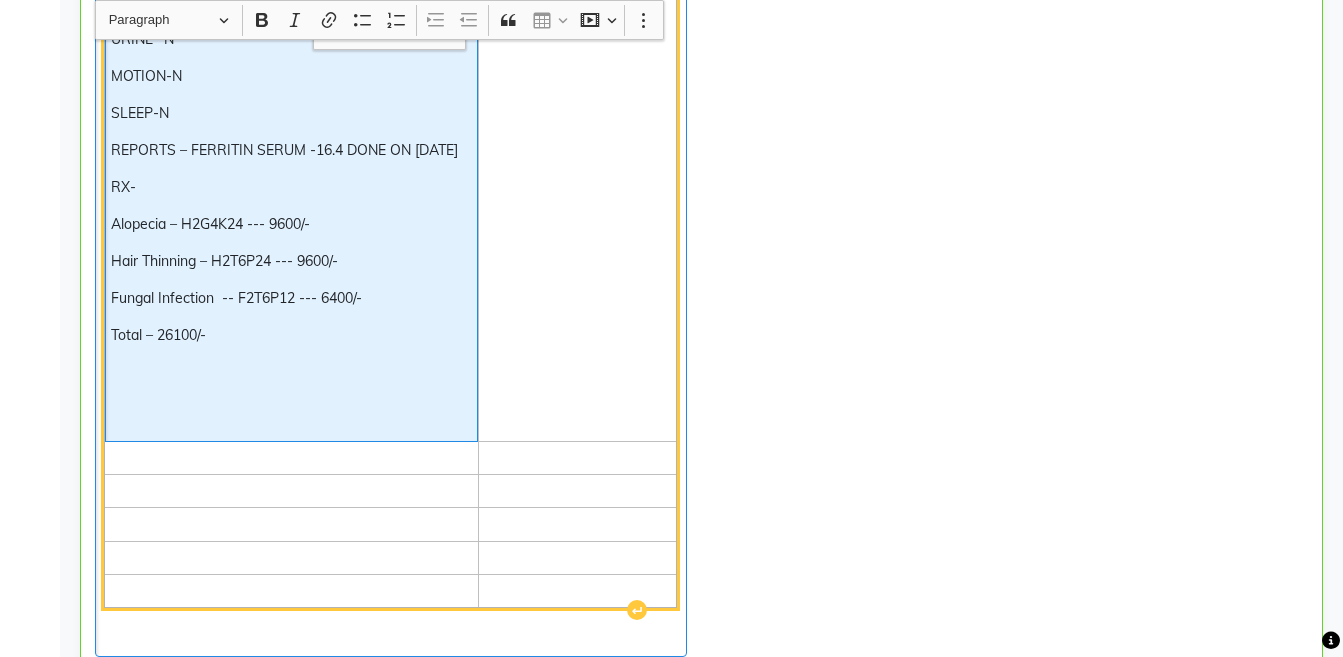 click on "Hair Thinning – H2T6P24 --- 9600/-" 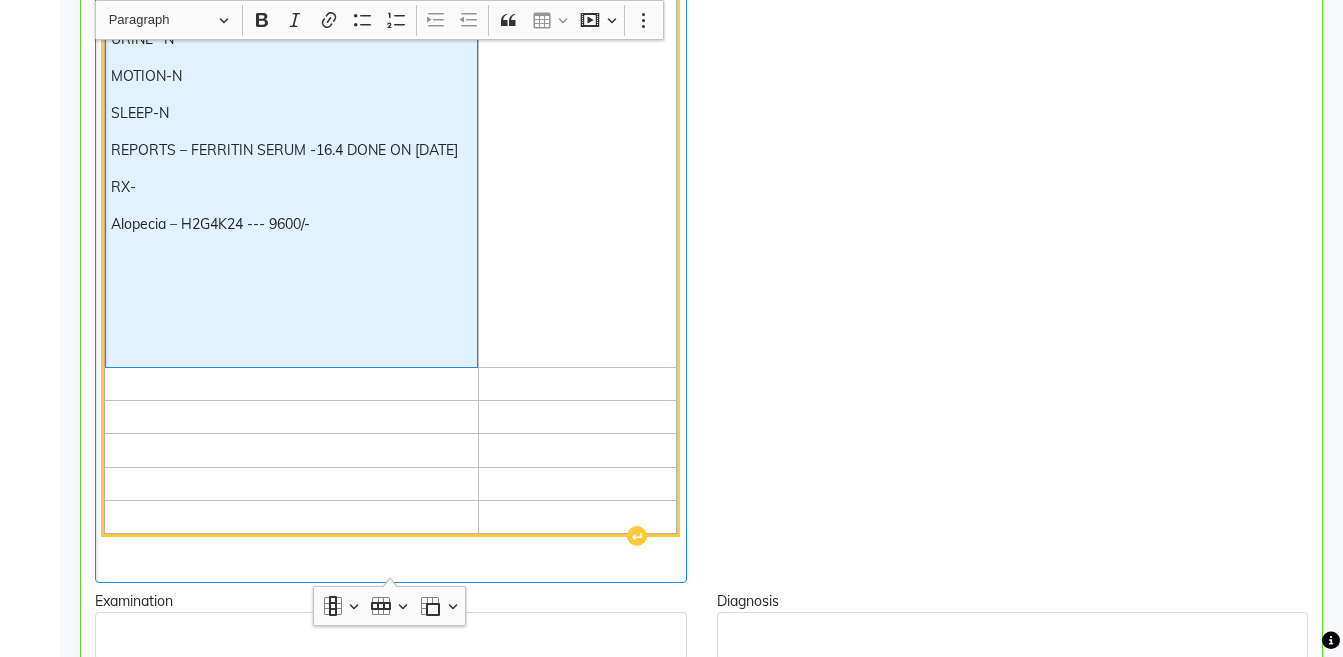 click on "Alopecia – H2G4K24 --- 9600/-" 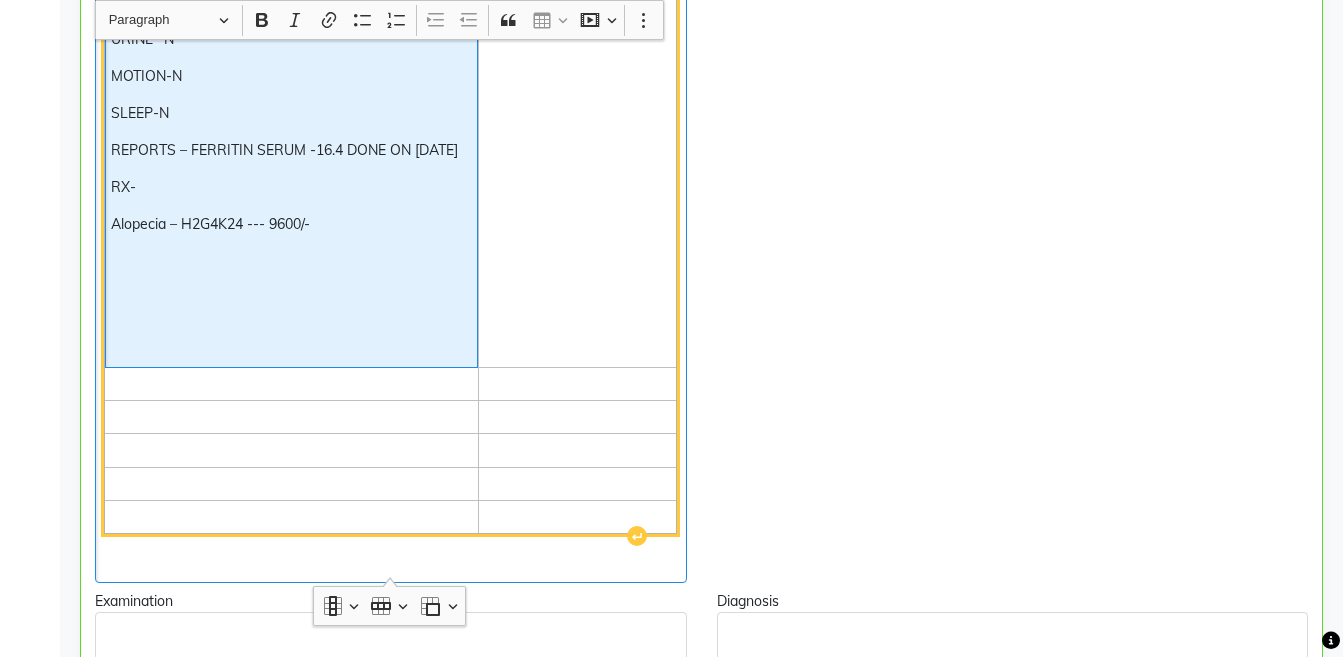 click 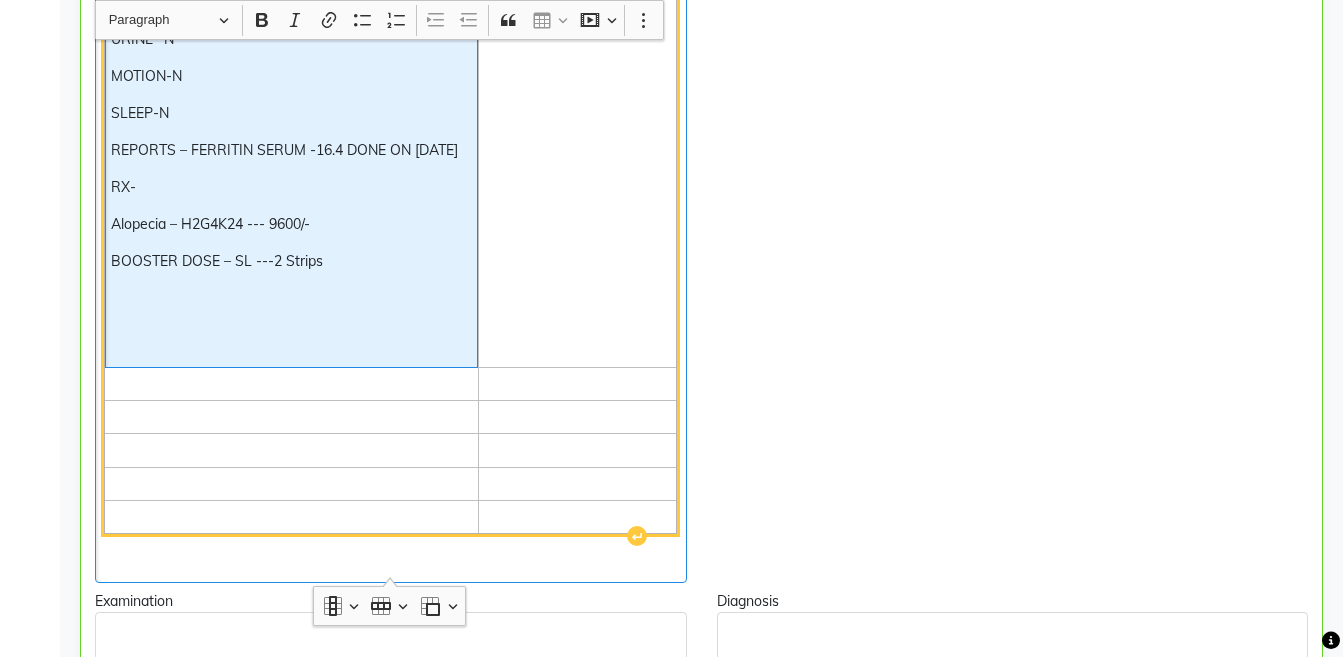click 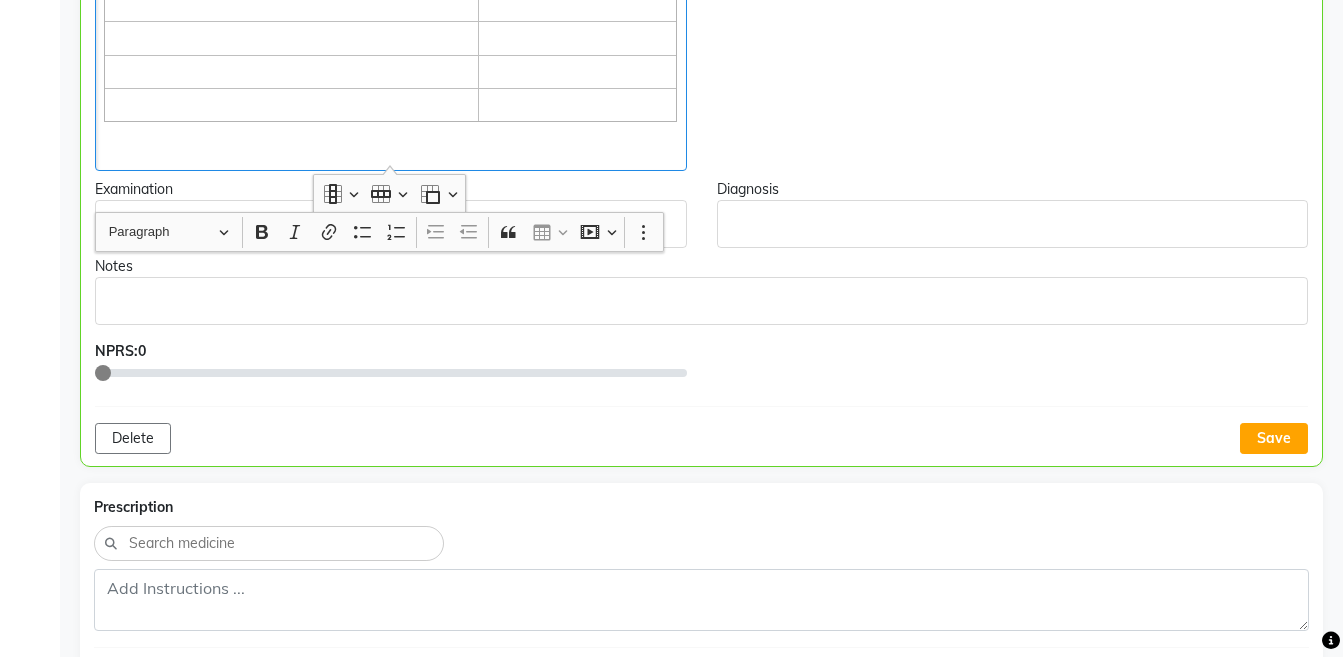scroll, scrollTop: 4598, scrollLeft: 0, axis: vertical 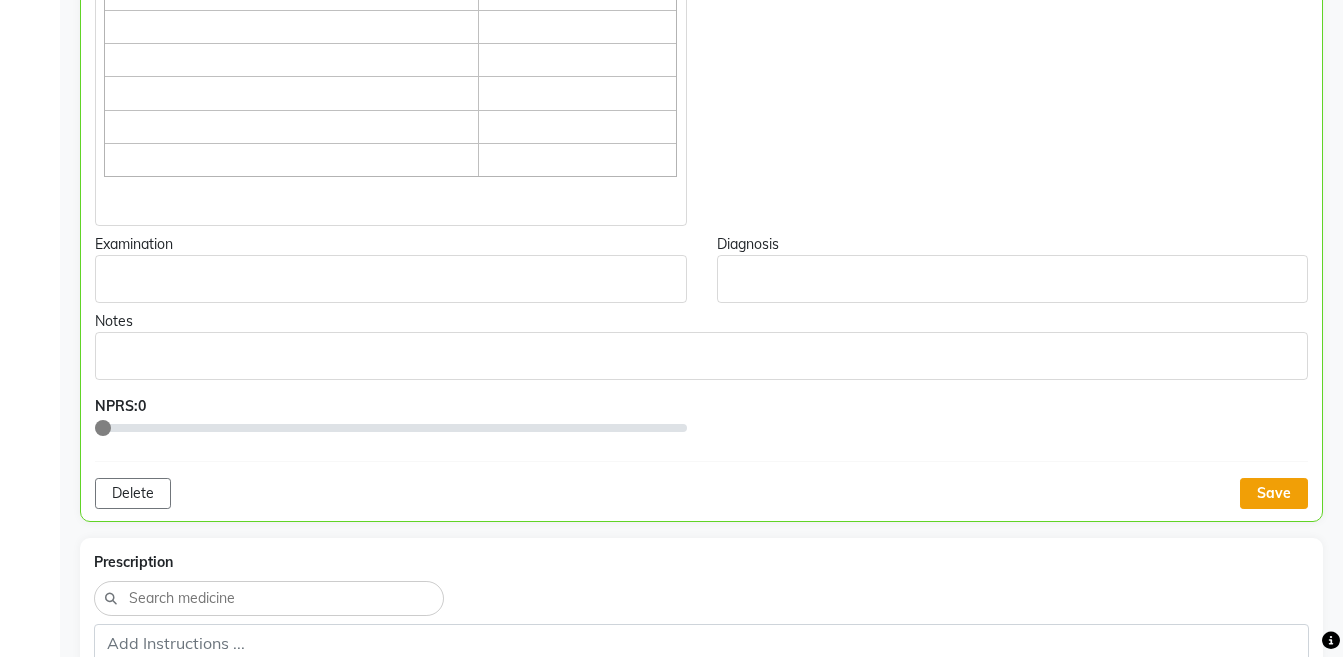click on "Save" 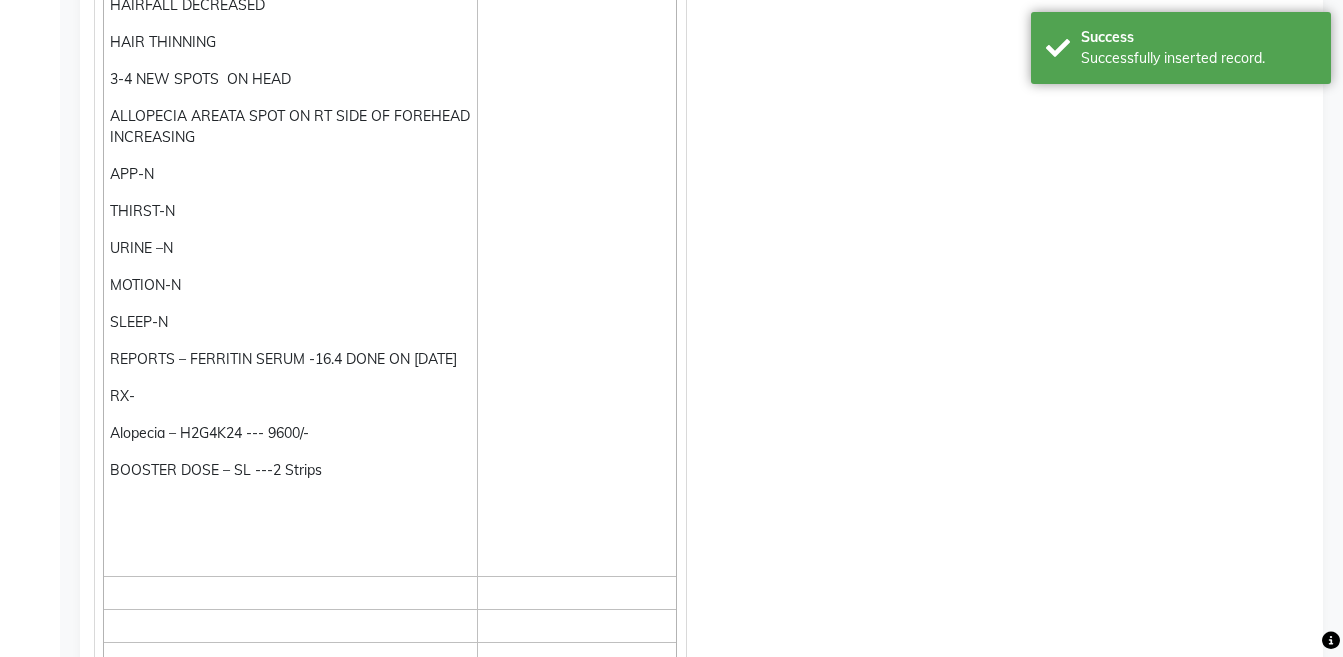 scroll, scrollTop: 3830, scrollLeft: 0, axis: vertical 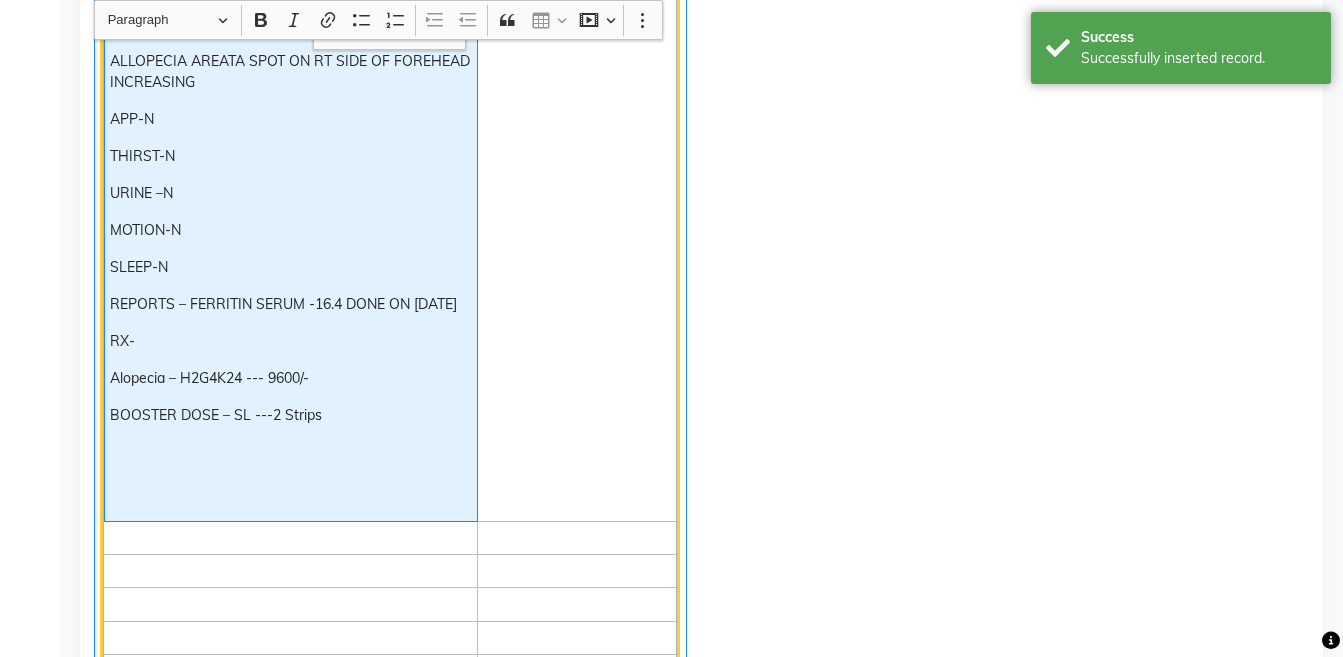 click on "Alopecia – H2G4K24 --- 9600/-" 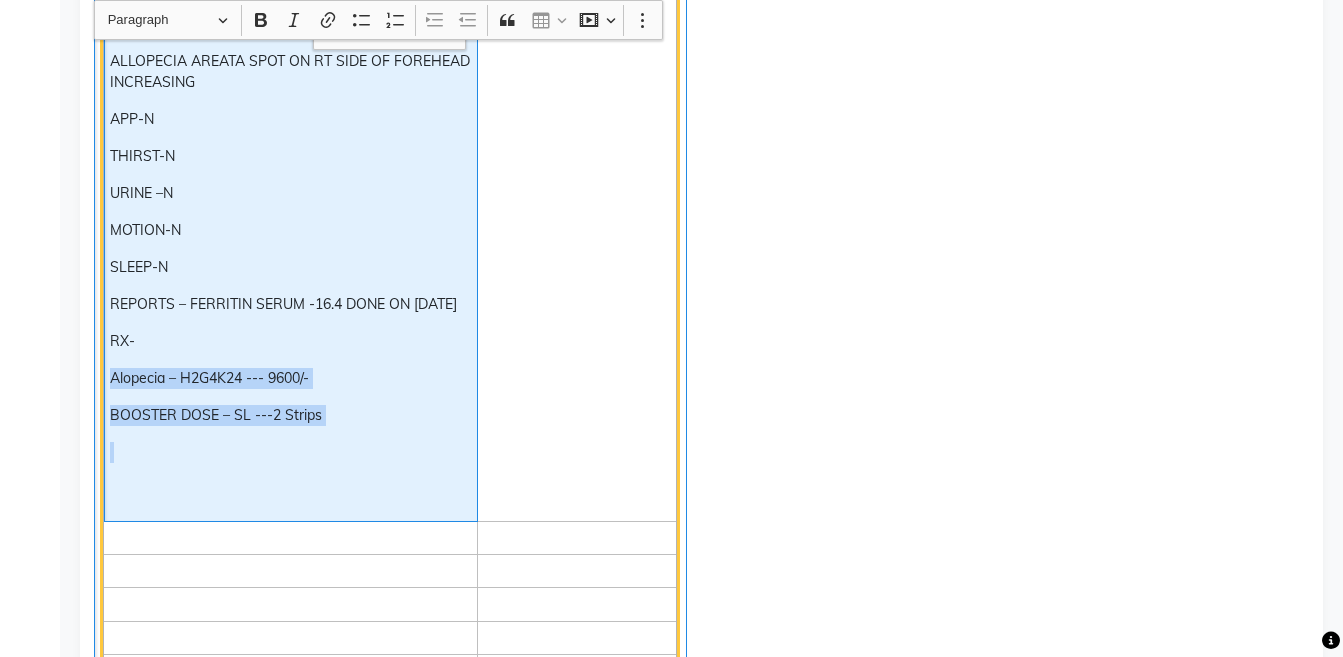 copy on "Alopecia – H2G4K24 --- 9600/- BOOSTER DOSE – SL ---2 Strips" 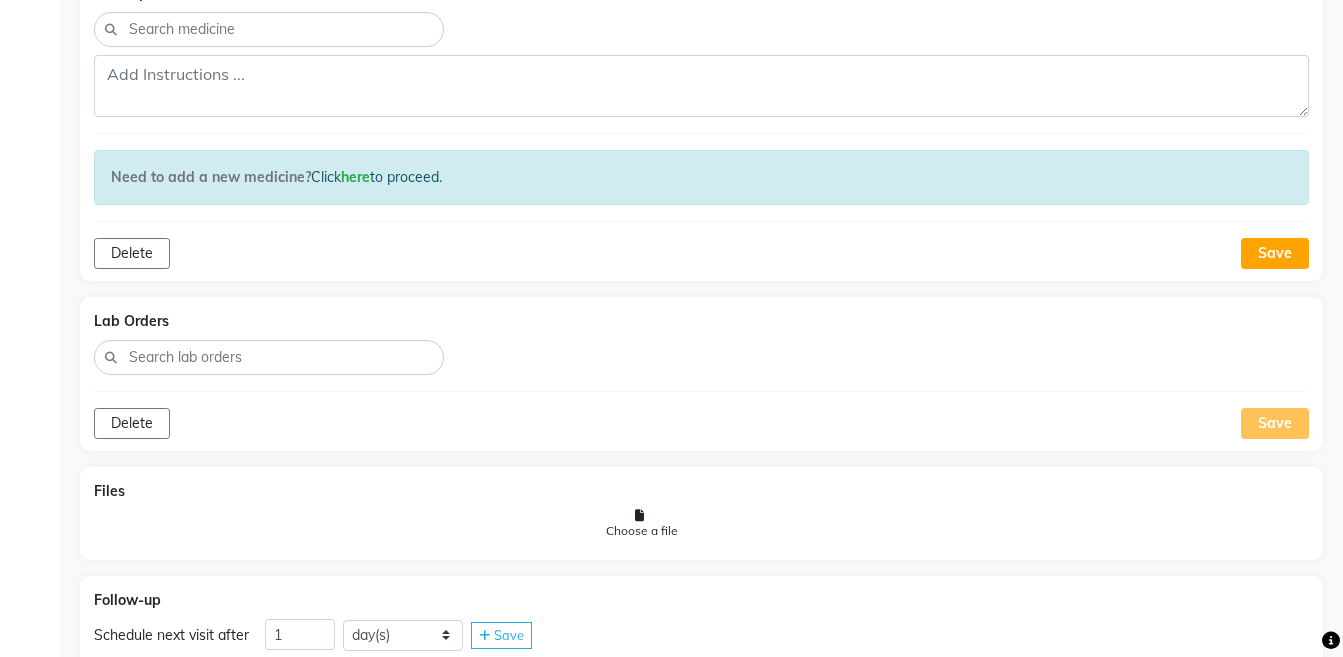 scroll, scrollTop: 4955, scrollLeft: 0, axis: vertical 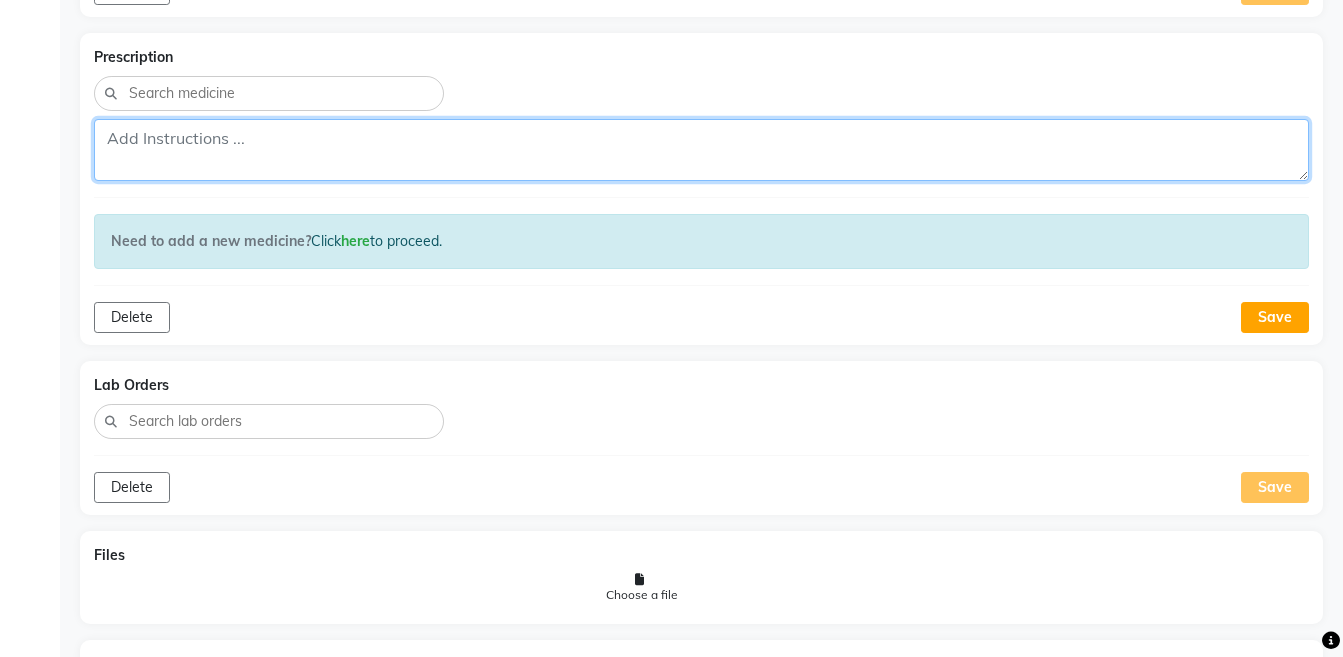 click 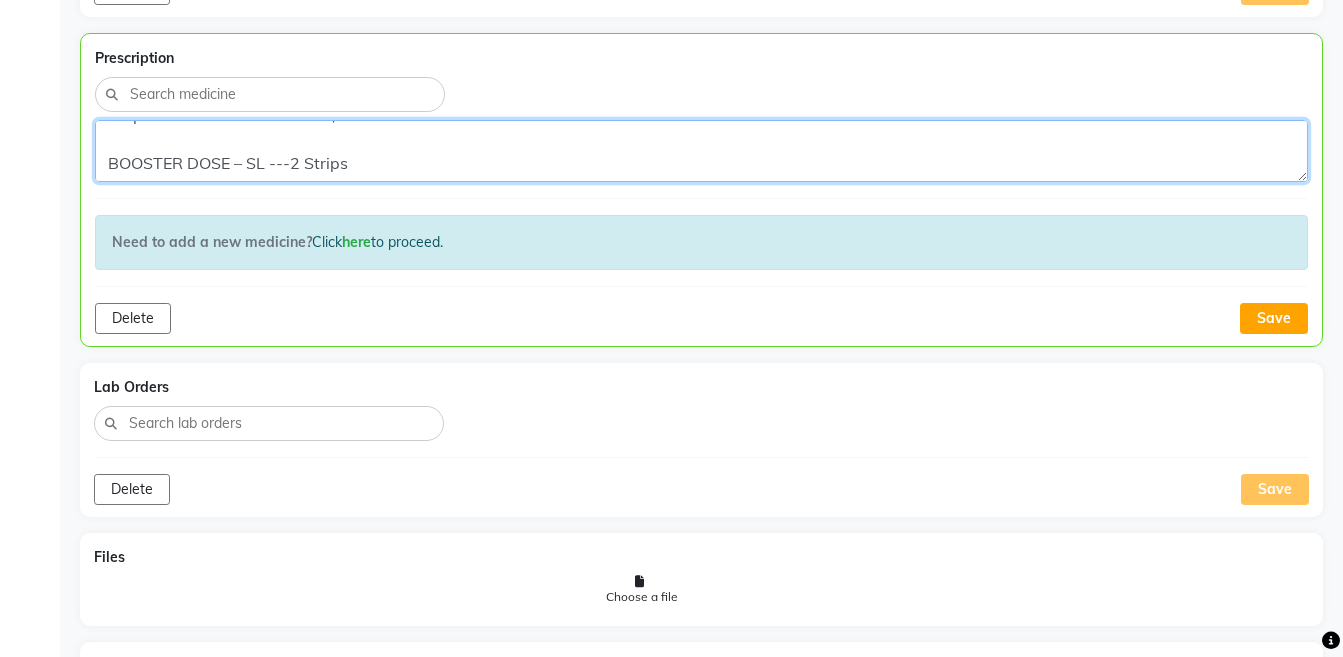 scroll, scrollTop: 24, scrollLeft: 0, axis: vertical 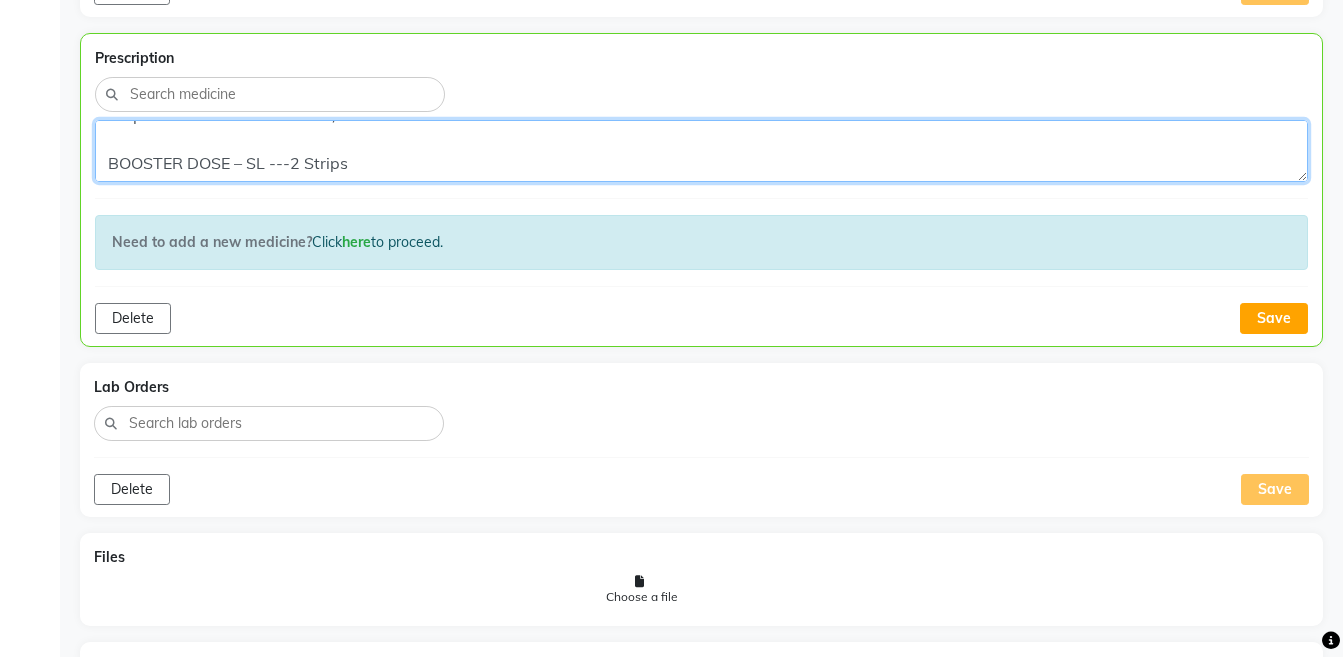click on "Alopecia – H2G4K24 --- 9600/-
BOOSTER DOSE – SL ---2 Strips" 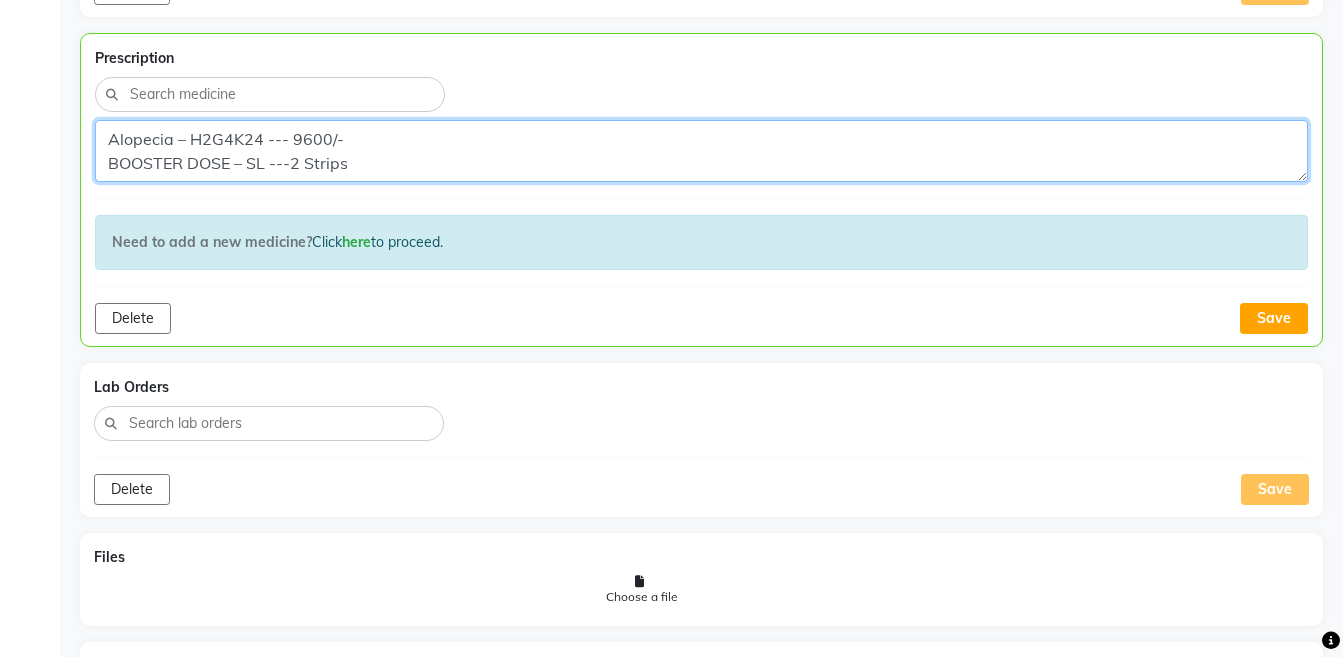 scroll, scrollTop: 0, scrollLeft: 0, axis: both 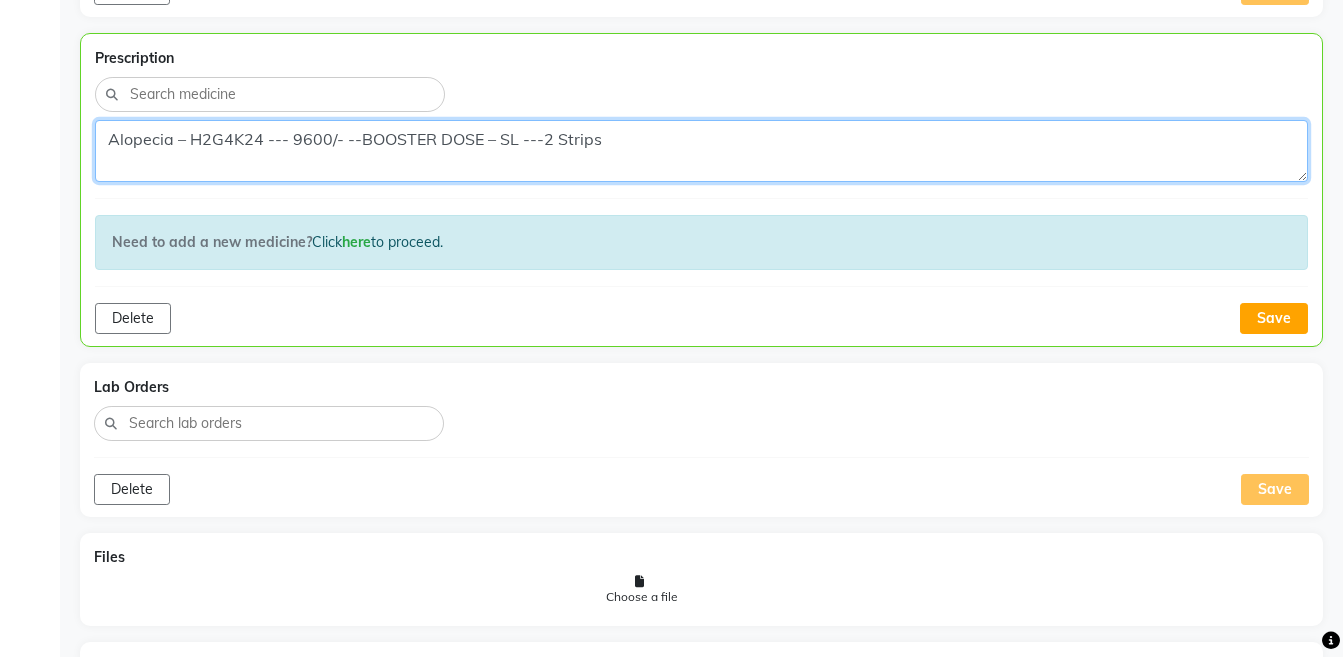 click on "Alopecia – H2G4K24 --- 9600/- --BOOSTER DOSE – SL ---2 Strips" 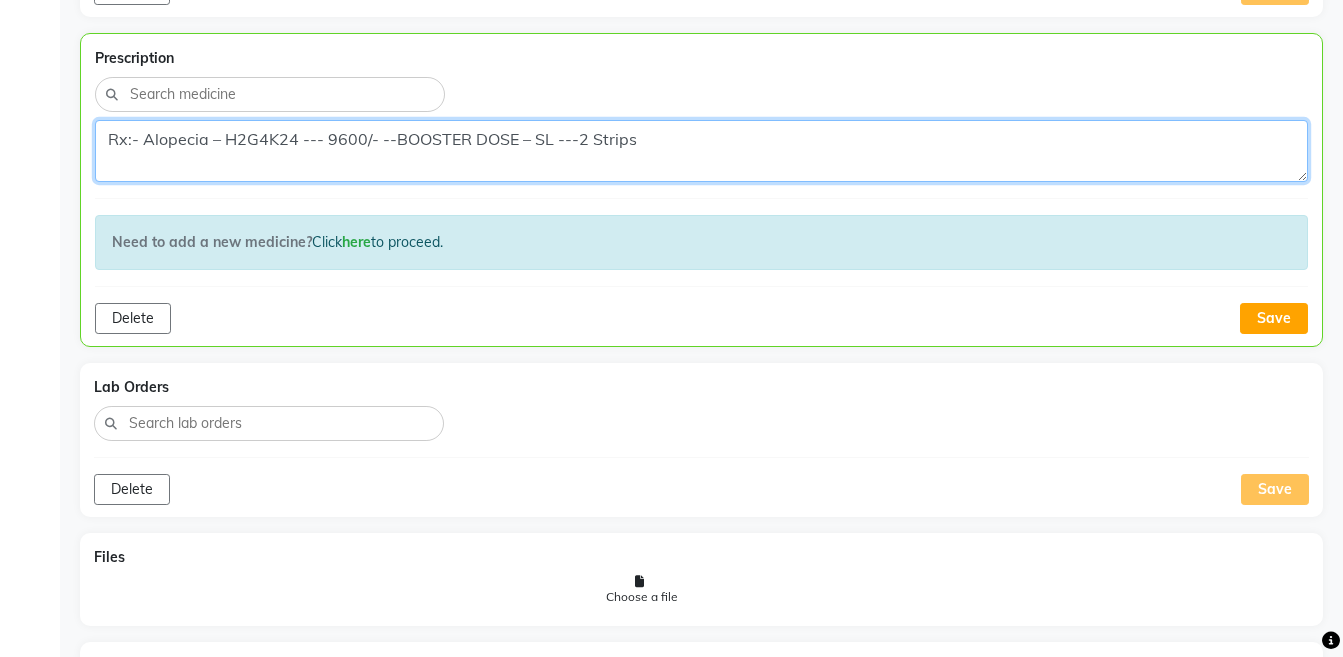 click on "Rx:- Alopecia – H2G4K24 --- 9600/- --BOOSTER DOSE – SL ---2 Strips" 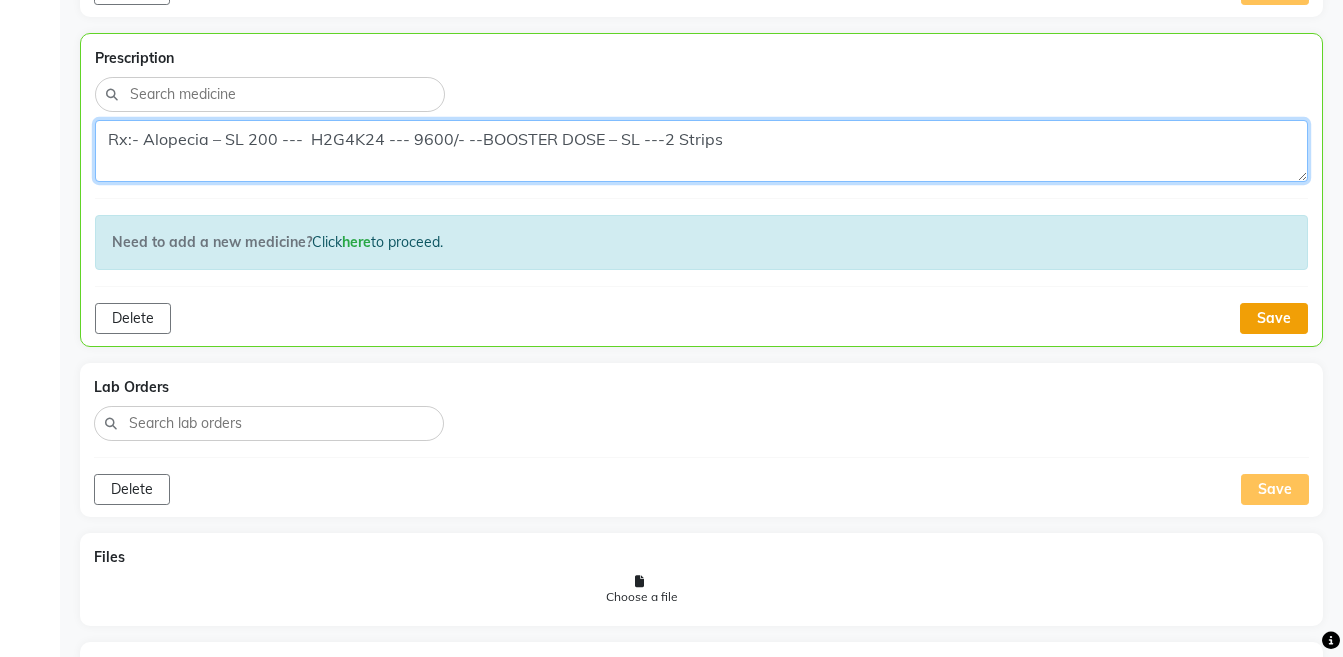 type on "Rx:- Alopecia – SL 200 ---  H2G4K24 --- 9600/- --BOOSTER DOSE – SL ---2 Strips" 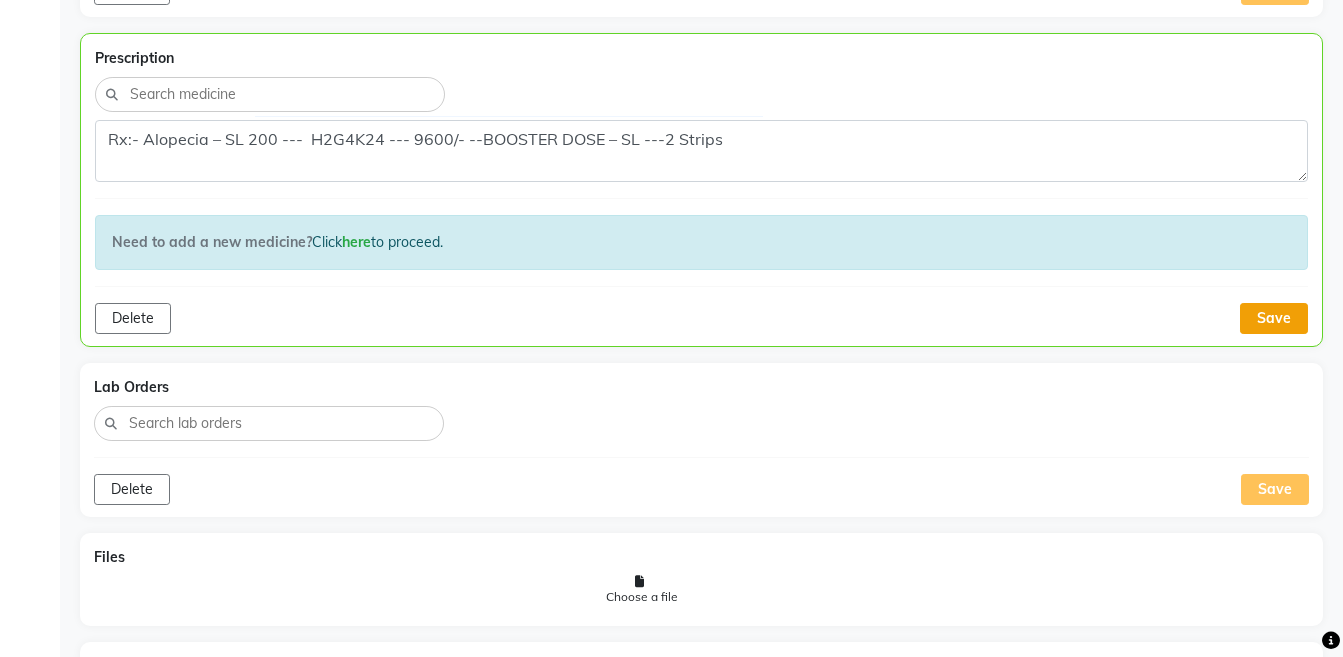 click on "Save" 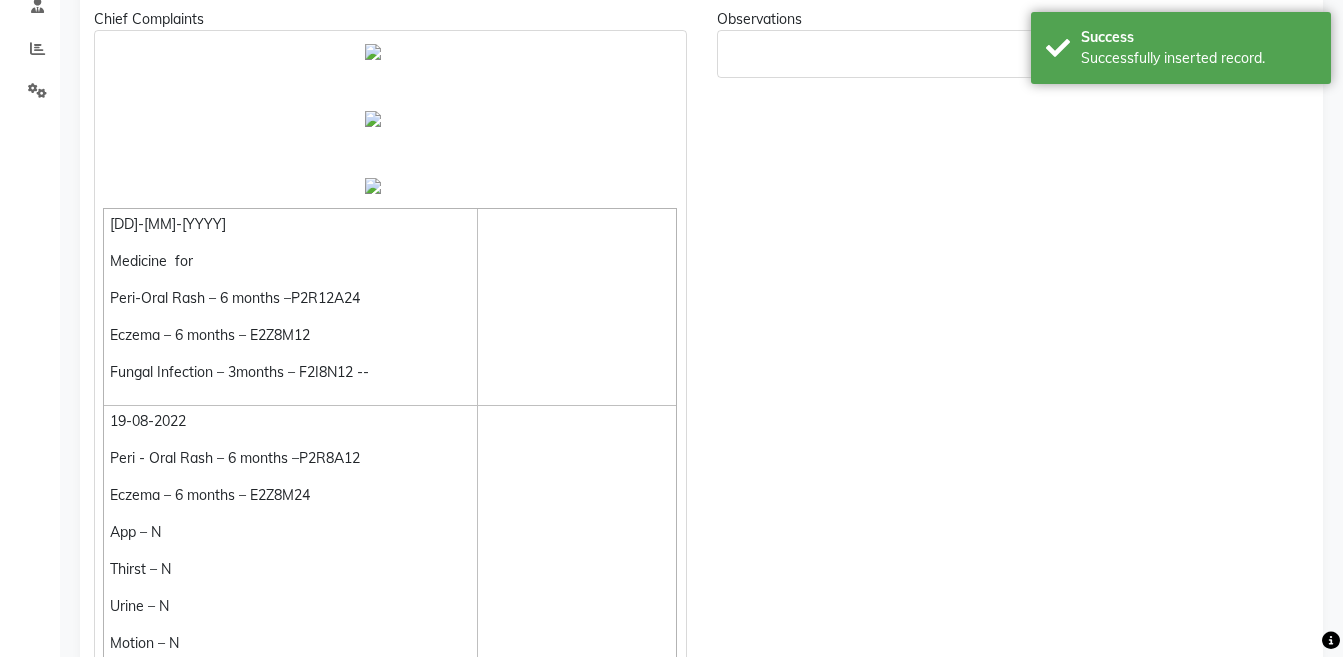 scroll, scrollTop: 0, scrollLeft: 0, axis: both 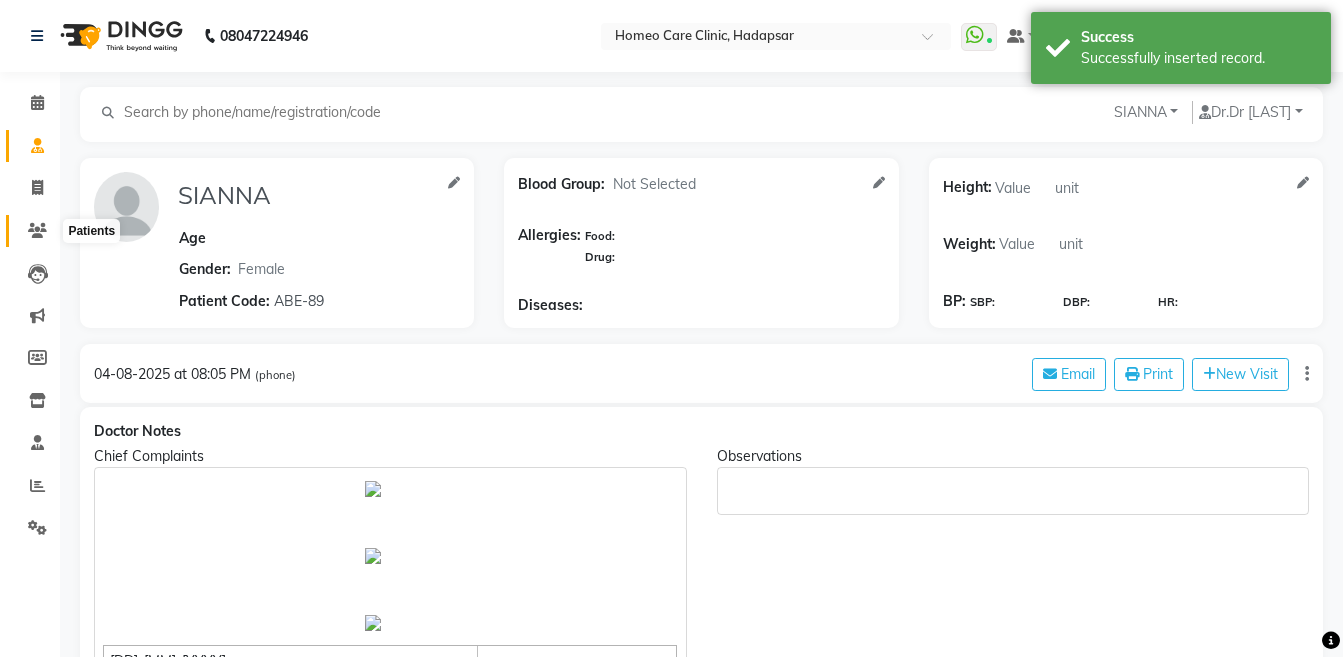 click 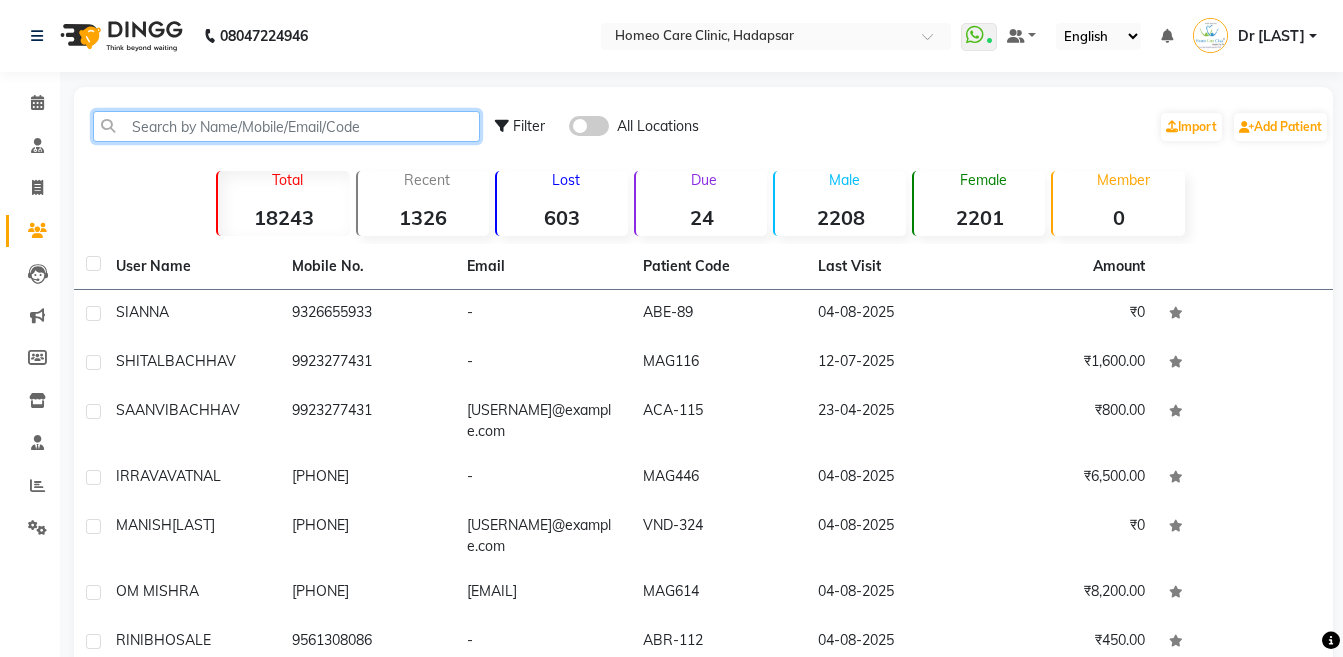 click 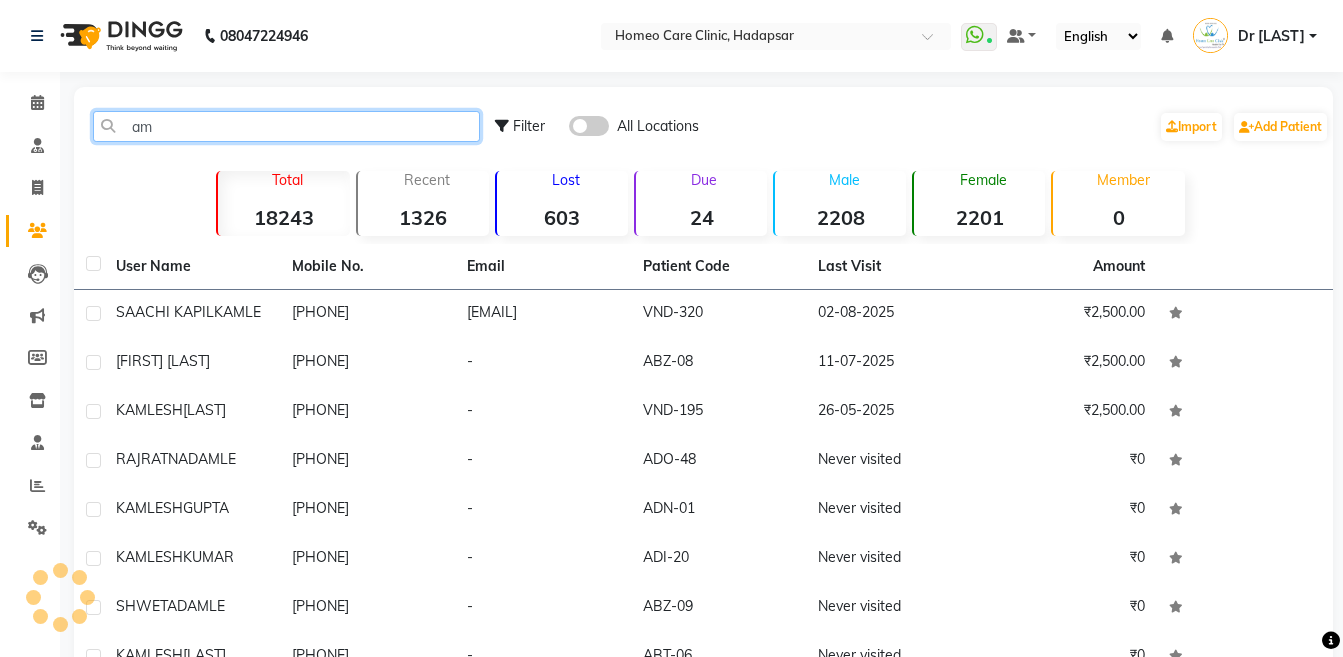 type on "a" 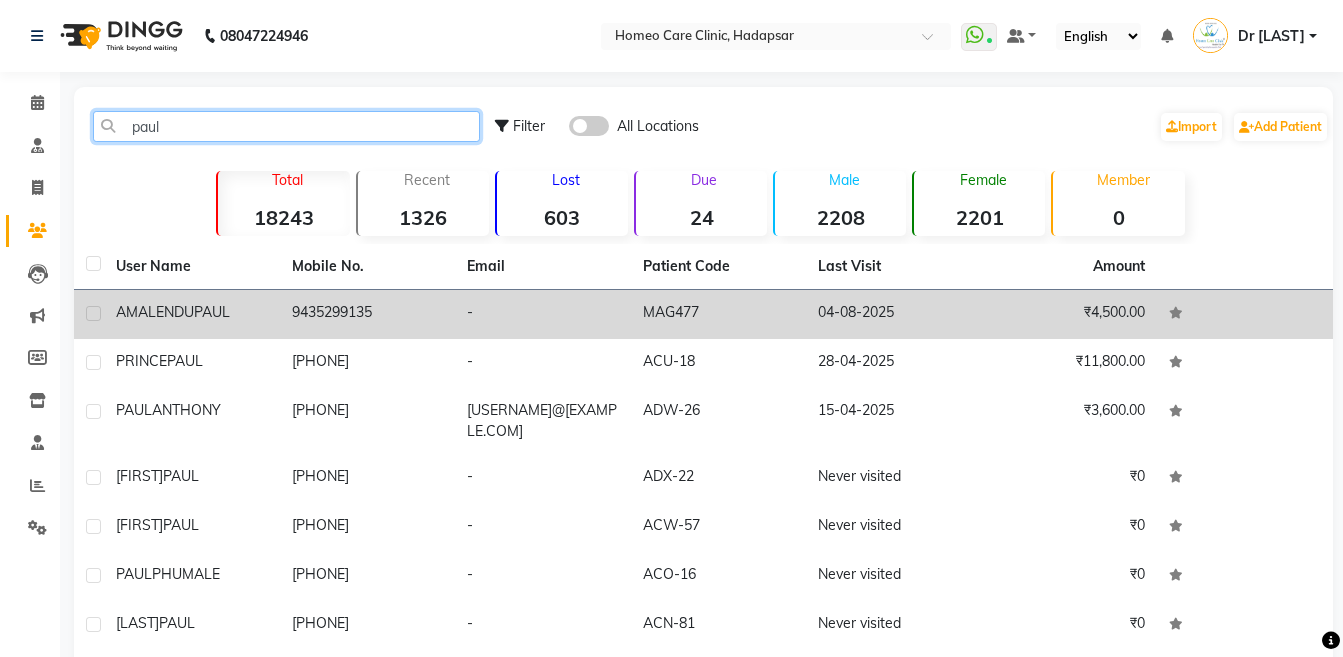 type on "paul" 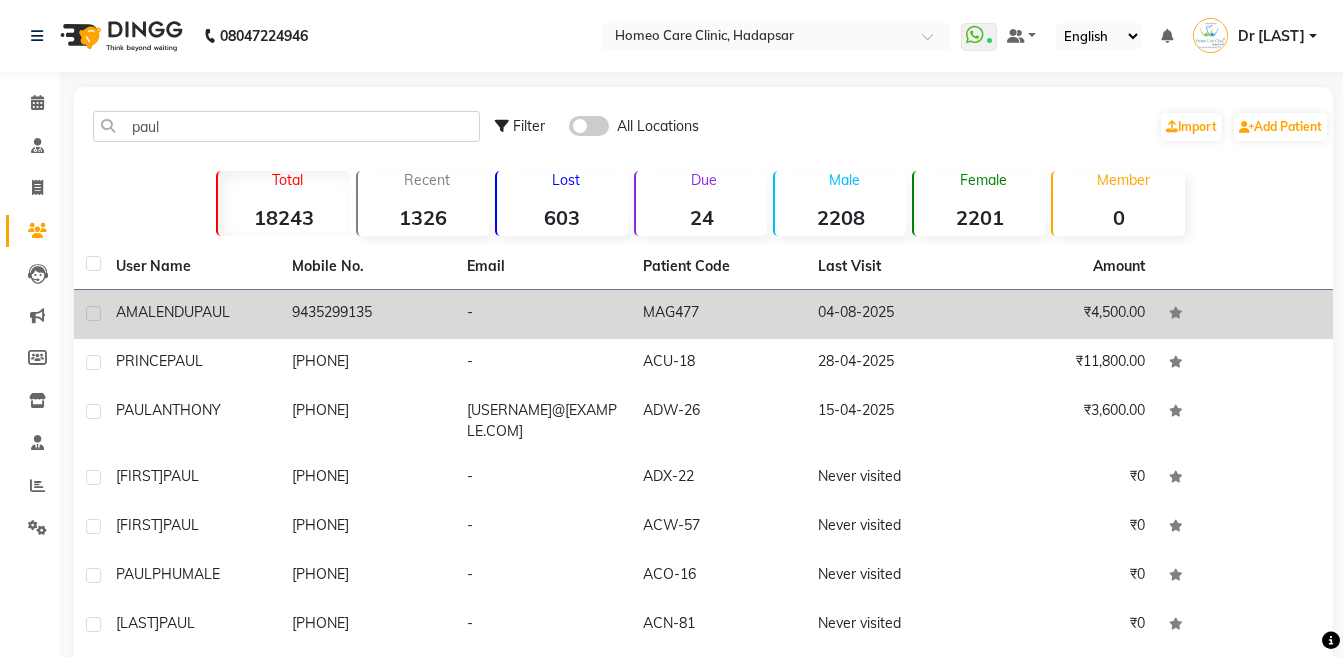 click on "[FIRST] [LAST]" 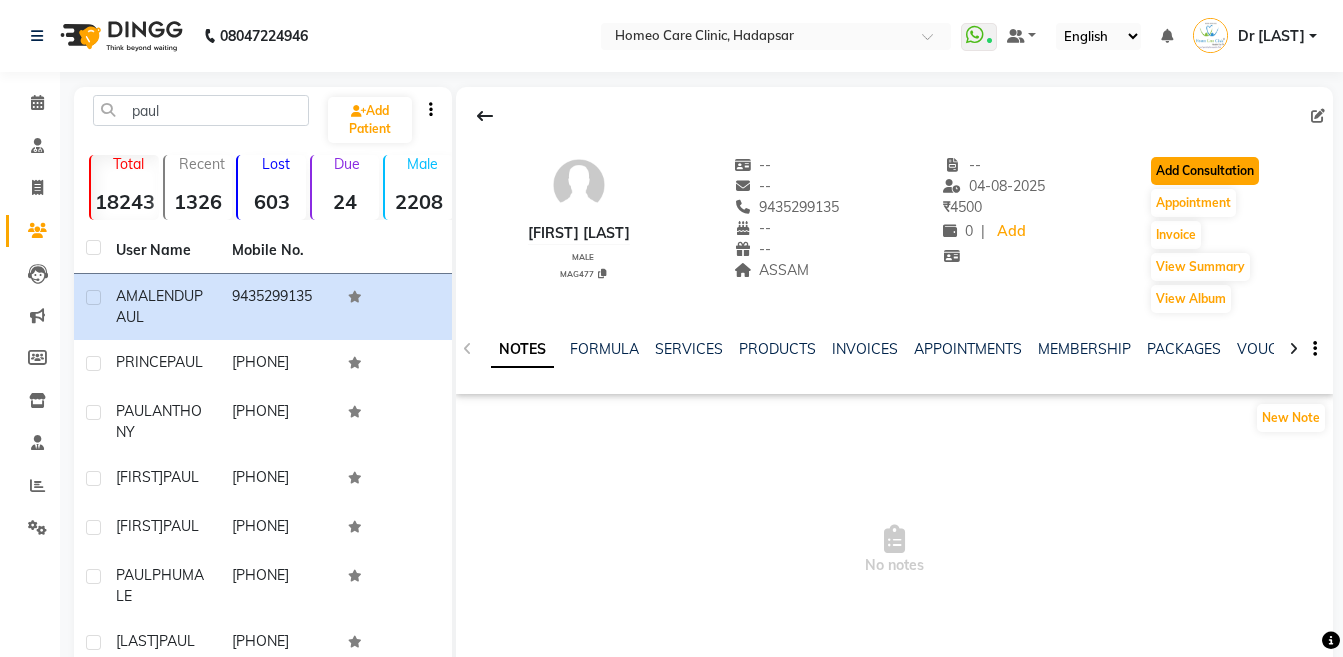 click on "Add Consultation" 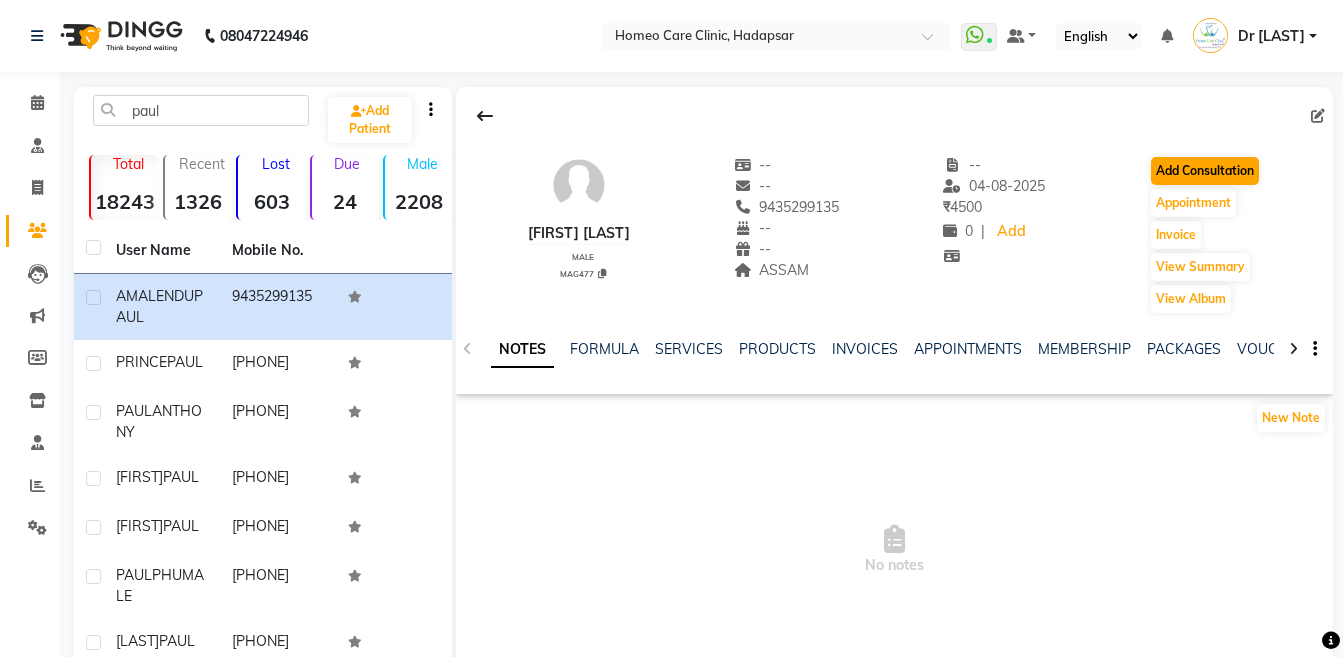 select on "male" 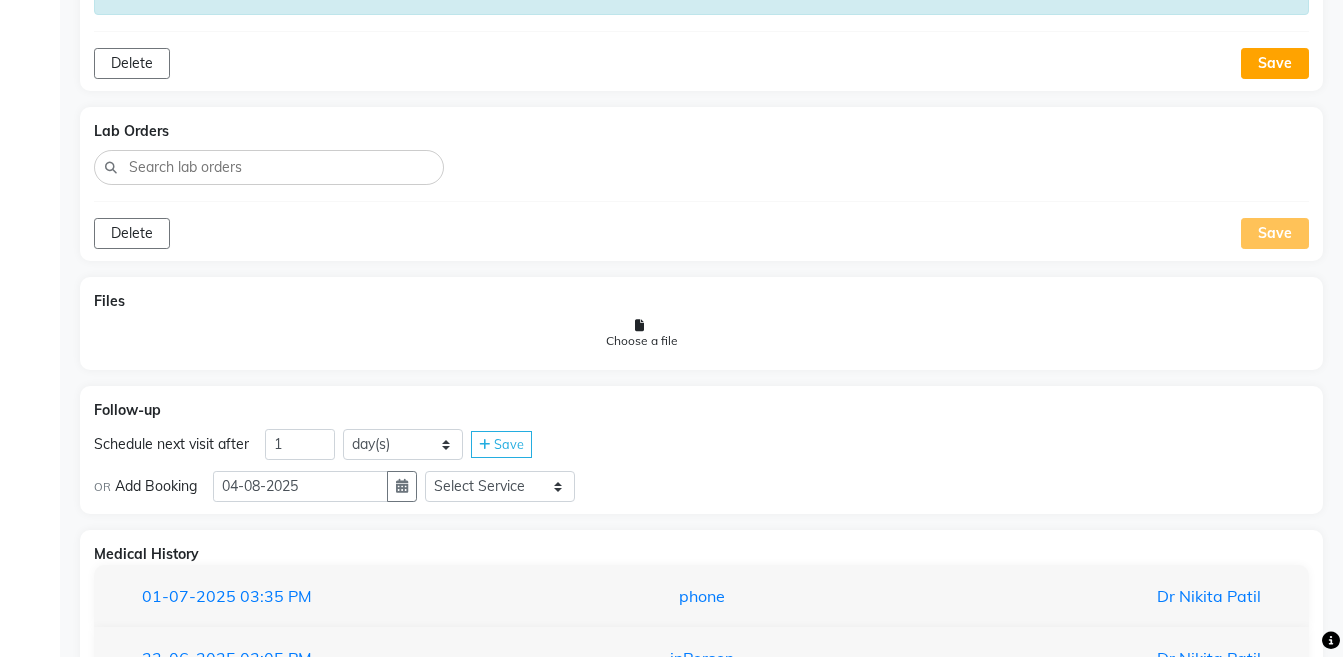 scroll, scrollTop: 1463, scrollLeft: 0, axis: vertical 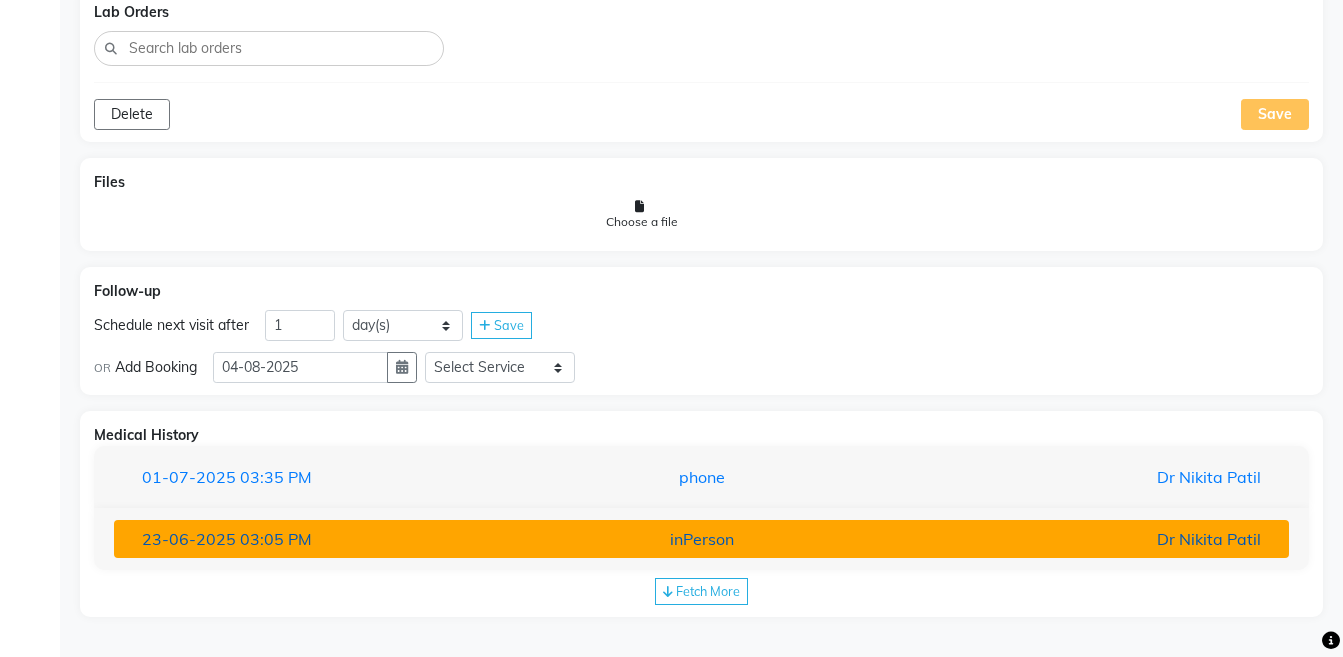 click on "Dr Nikita Patil" at bounding box center (1084, 539) 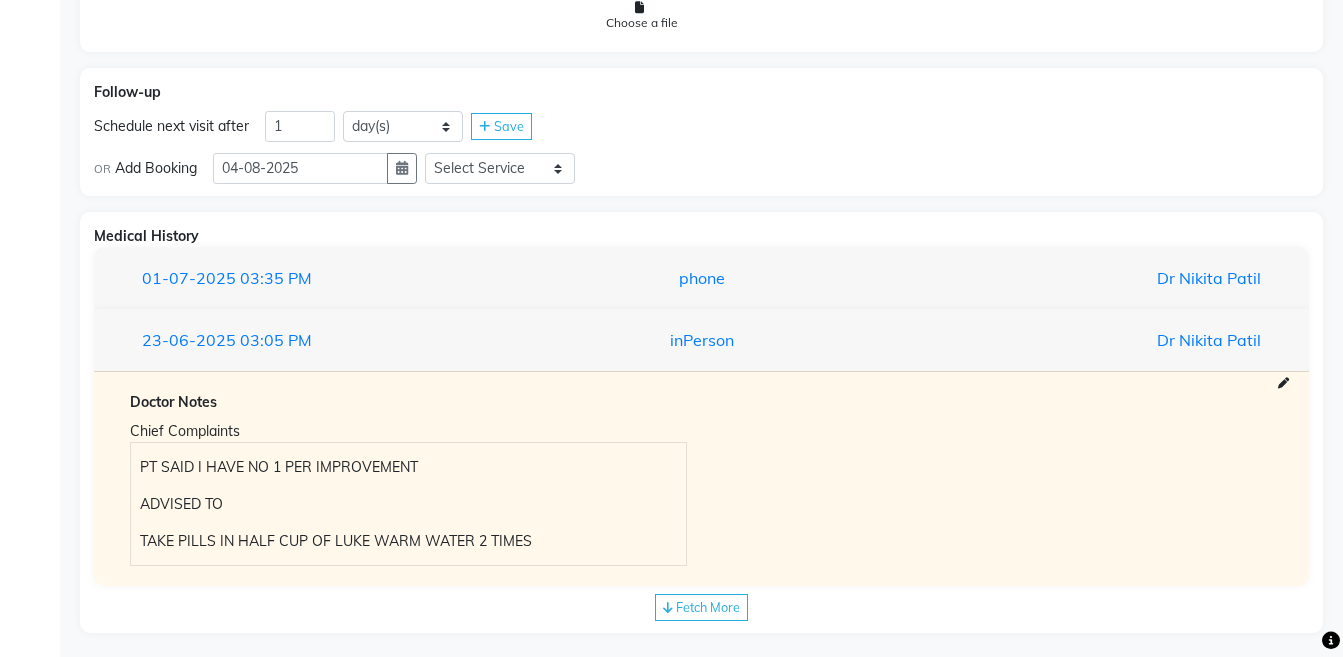 scroll, scrollTop: 1678, scrollLeft: 0, axis: vertical 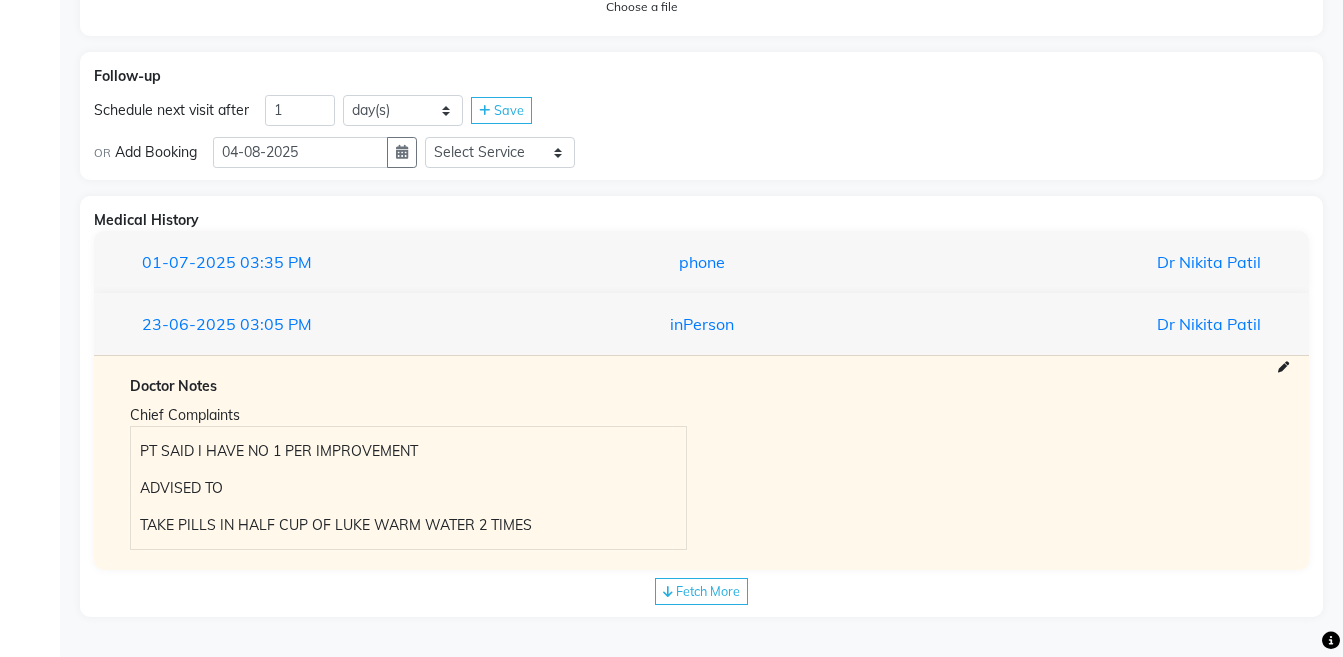 click on "Fetch More" 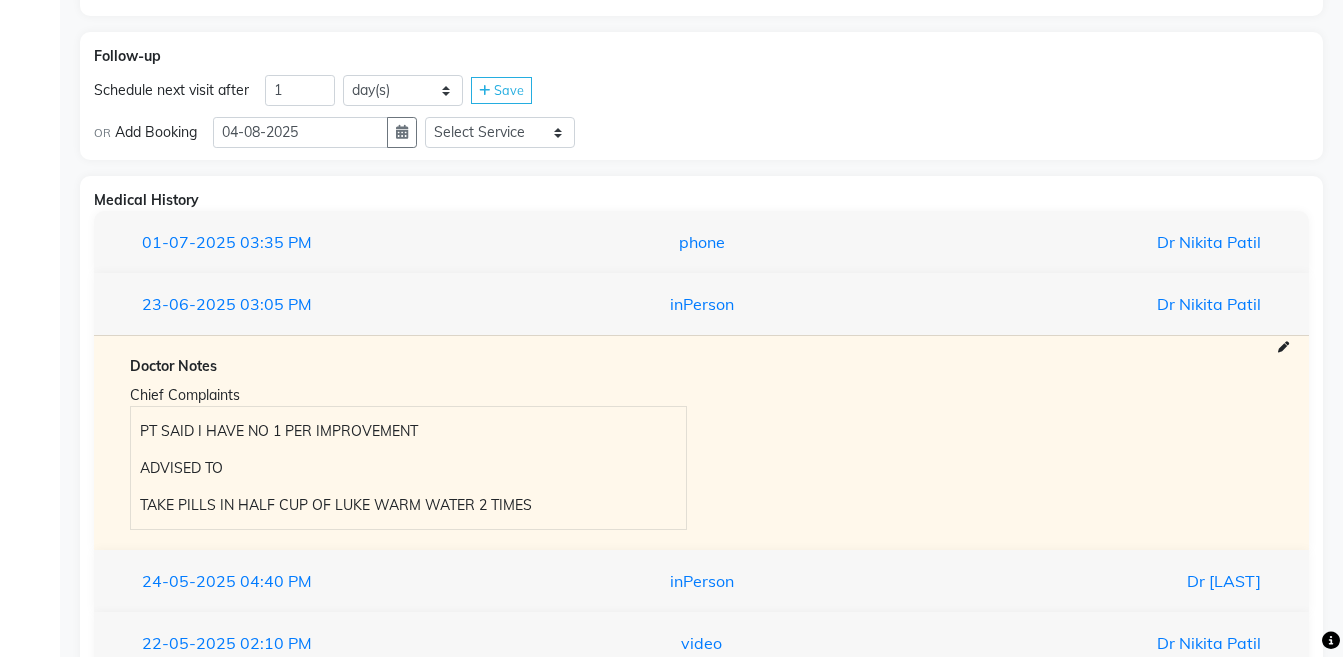 scroll, scrollTop: 1796, scrollLeft: 0, axis: vertical 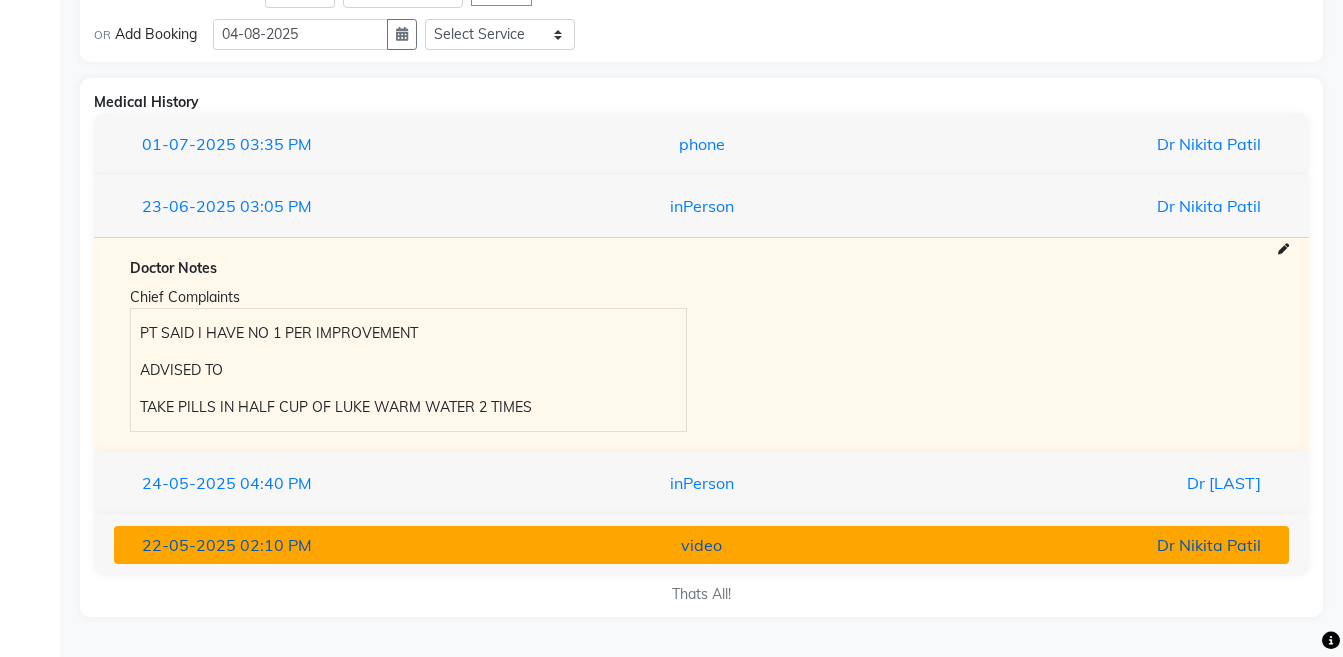click on "video" at bounding box center (701, 545) 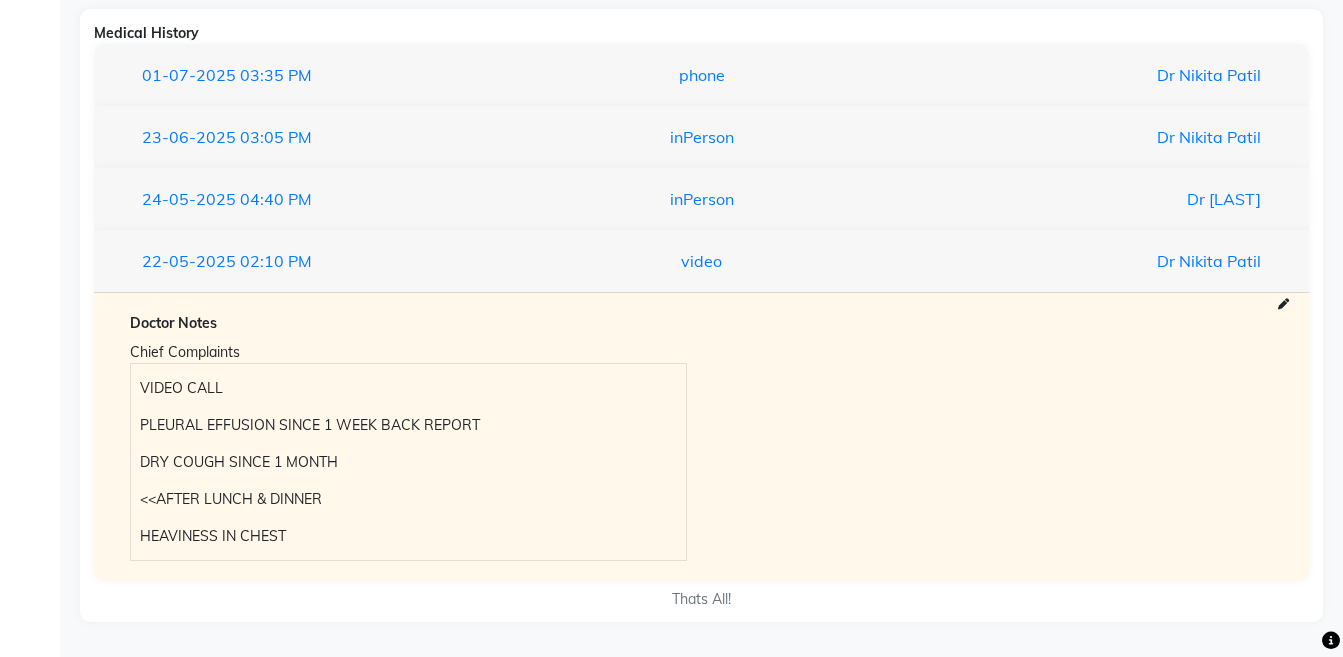 scroll, scrollTop: 1870, scrollLeft: 0, axis: vertical 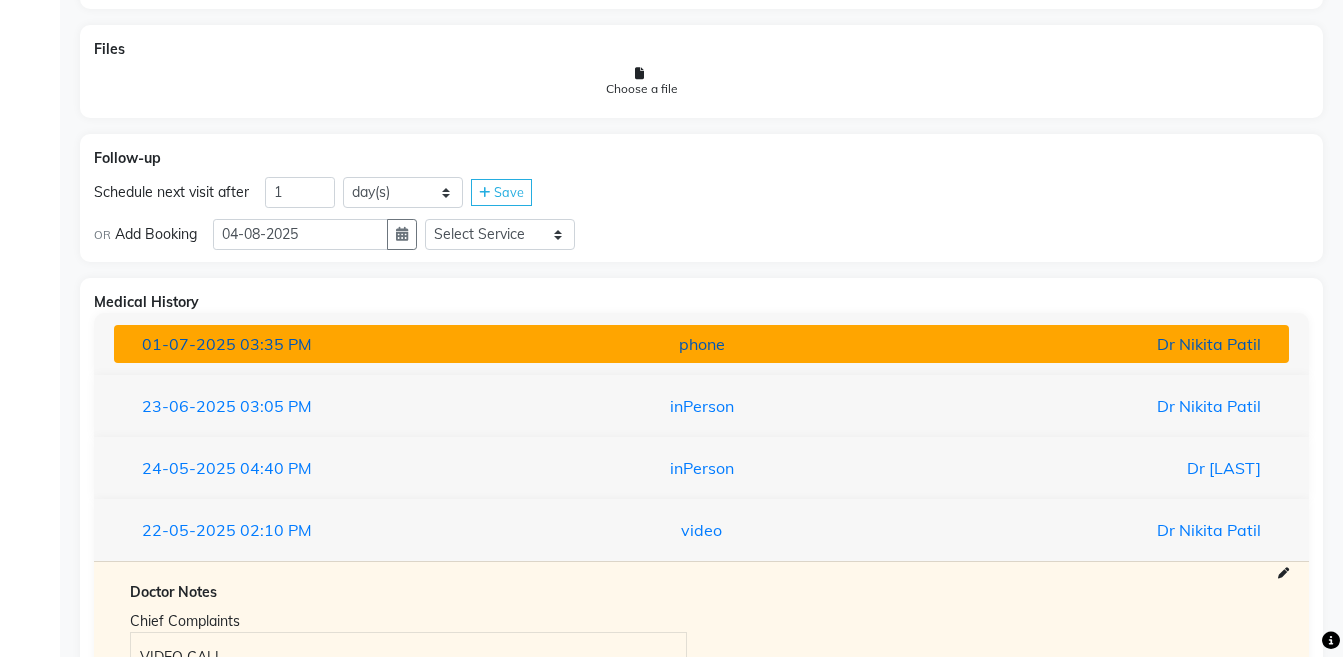 click on "Dr Nikita Patil" at bounding box center (1084, 344) 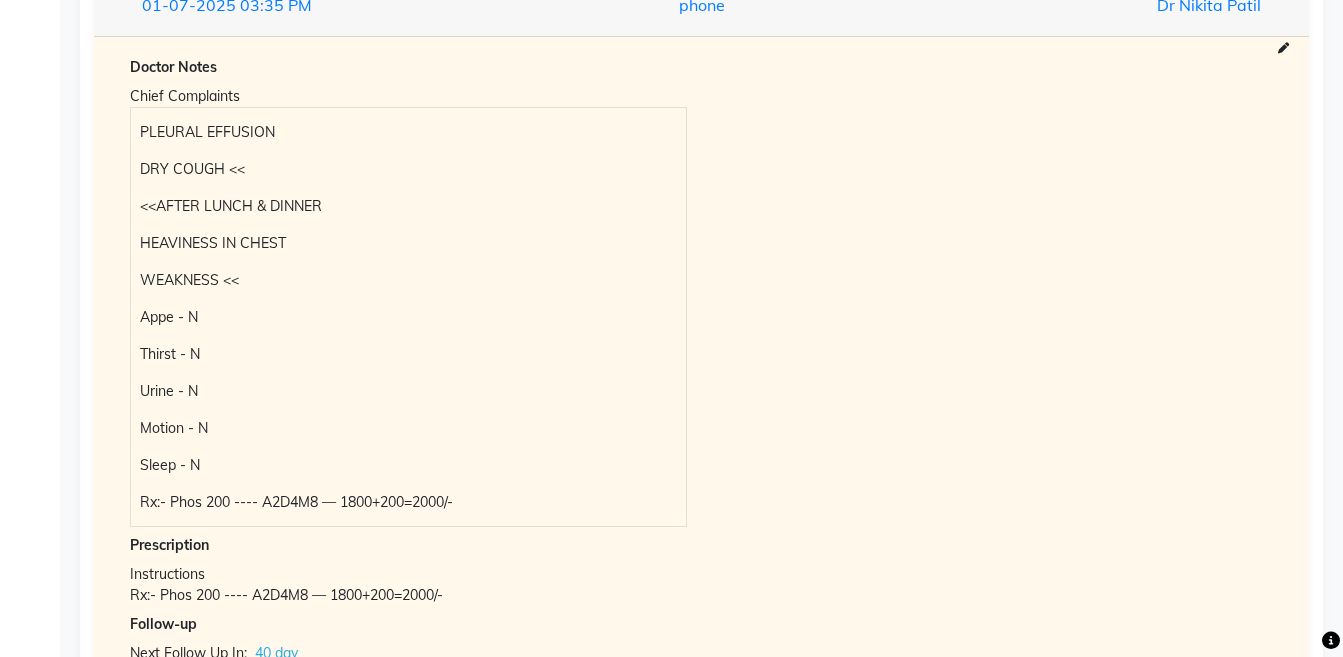 scroll, scrollTop: 1981, scrollLeft: 0, axis: vertical 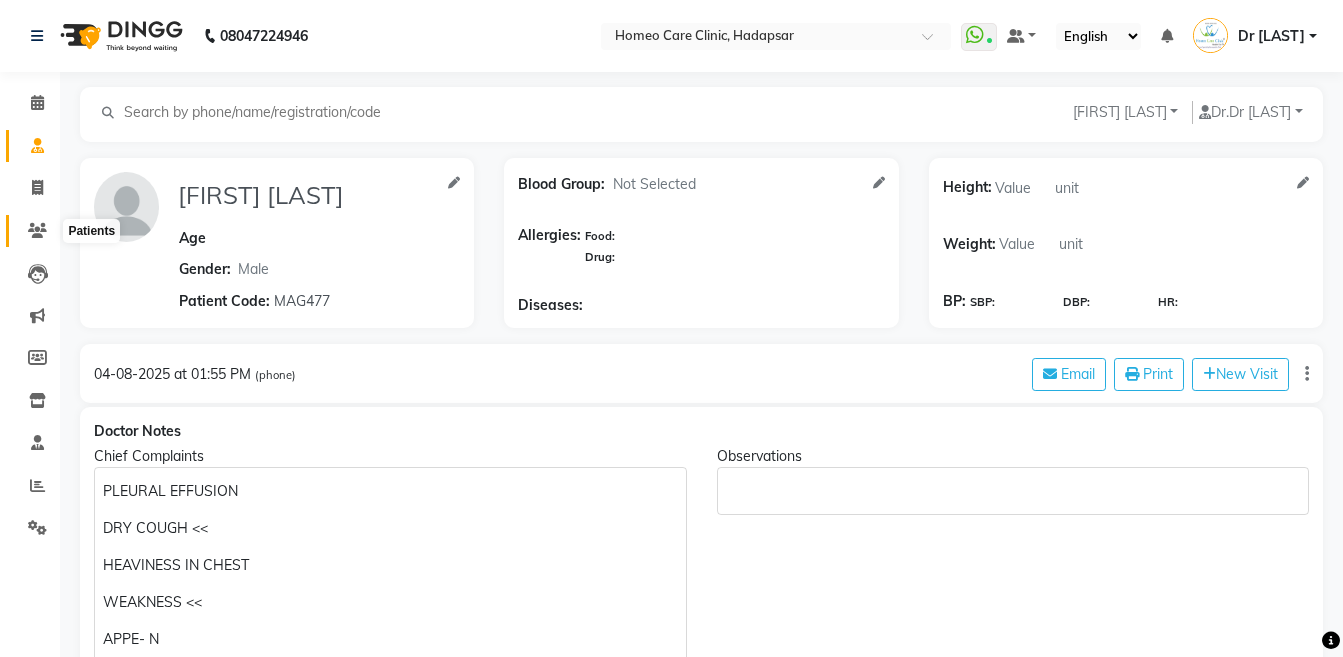 click 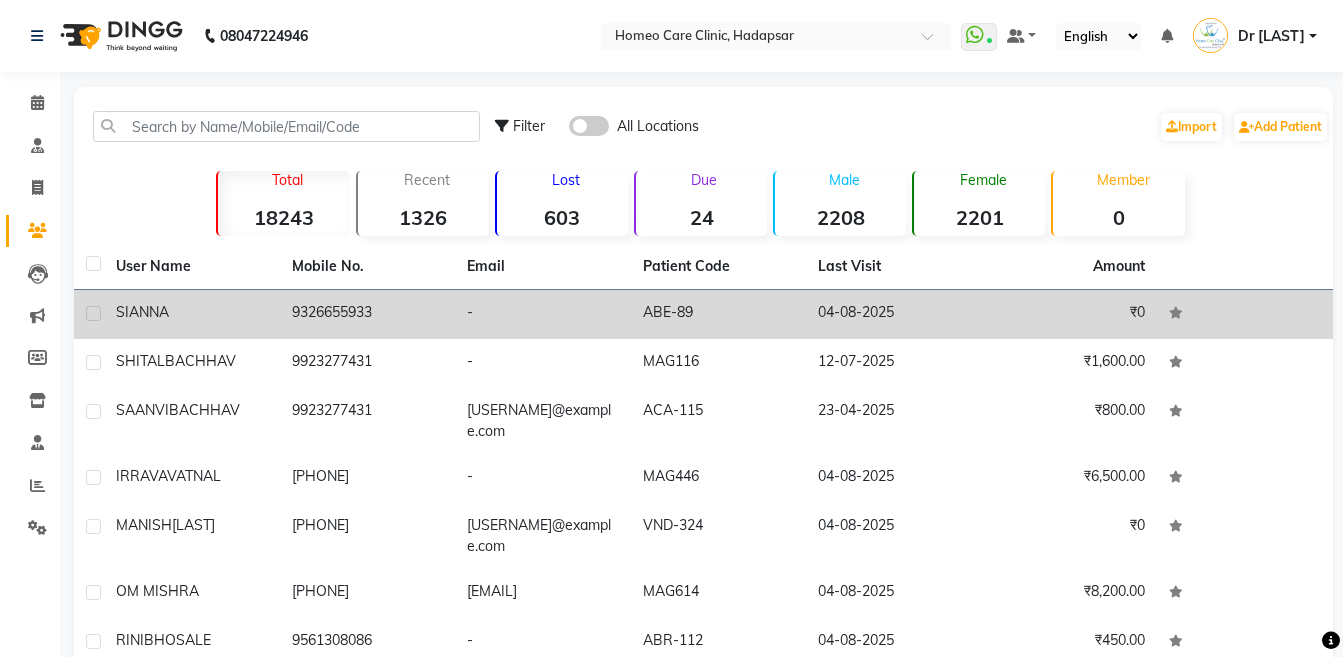 click on "SIANNA" 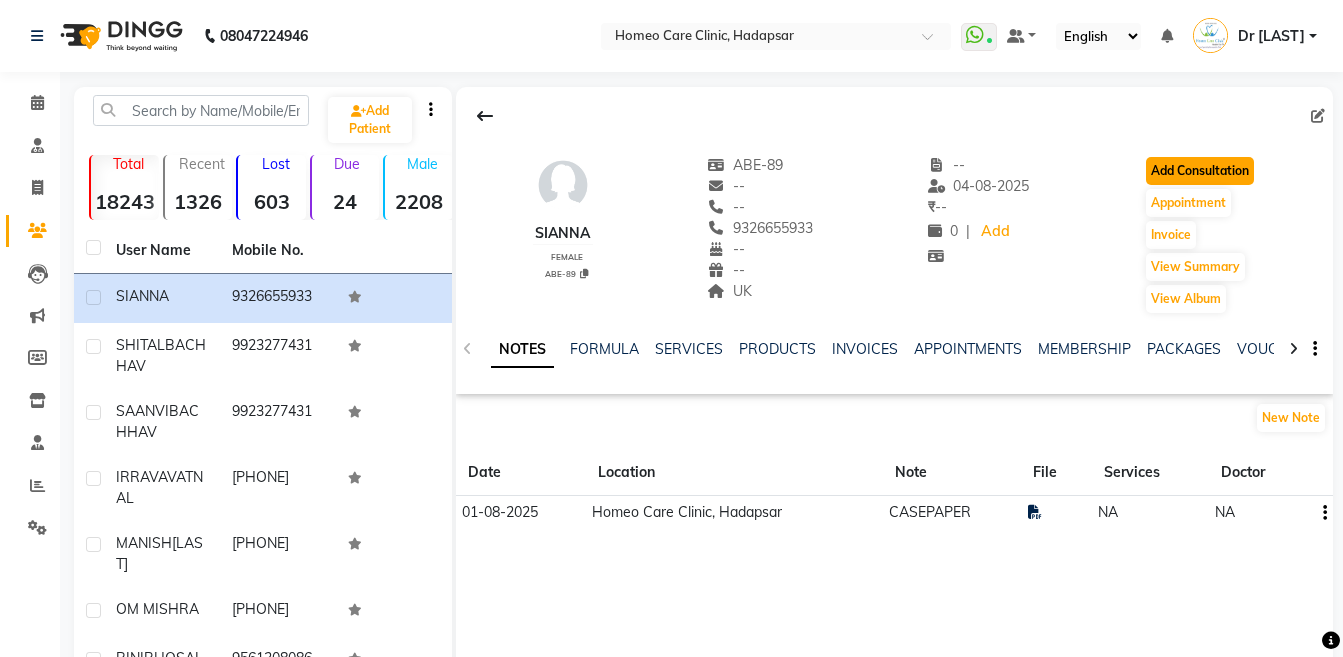click on "Add Consultation" 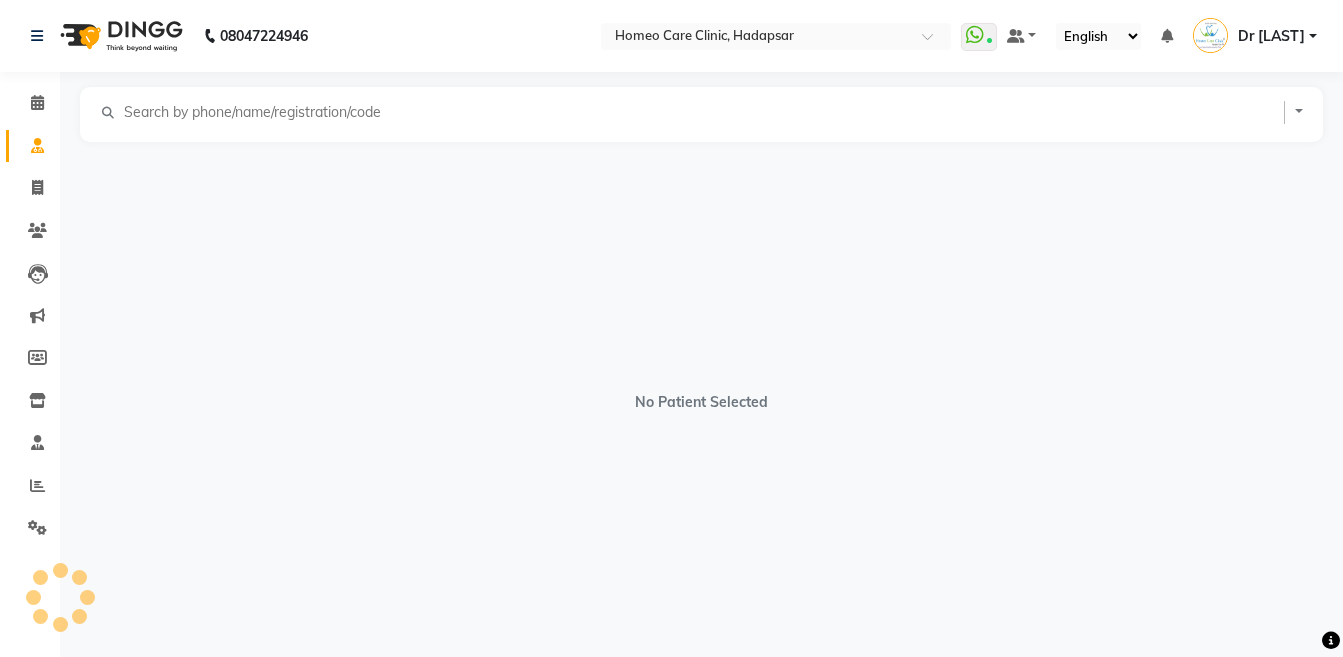 select on "female" 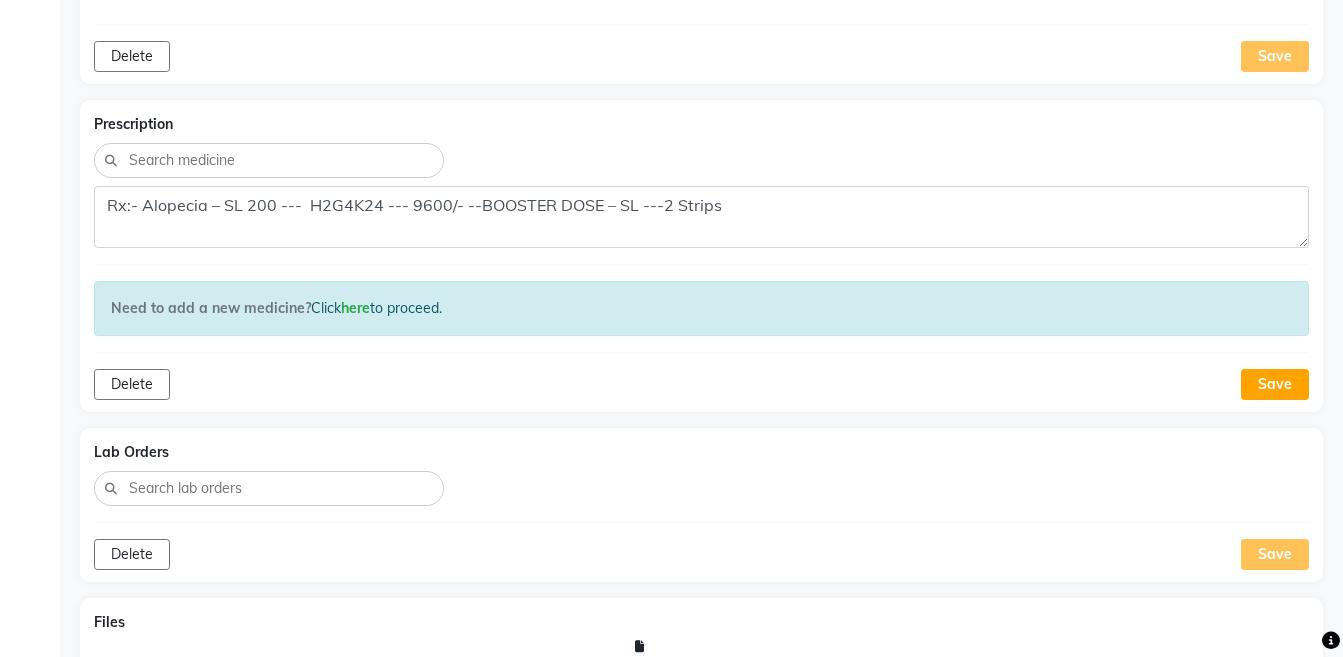 scroll, scrollTop: 4829, scrollLeft: 0, axis: vertical 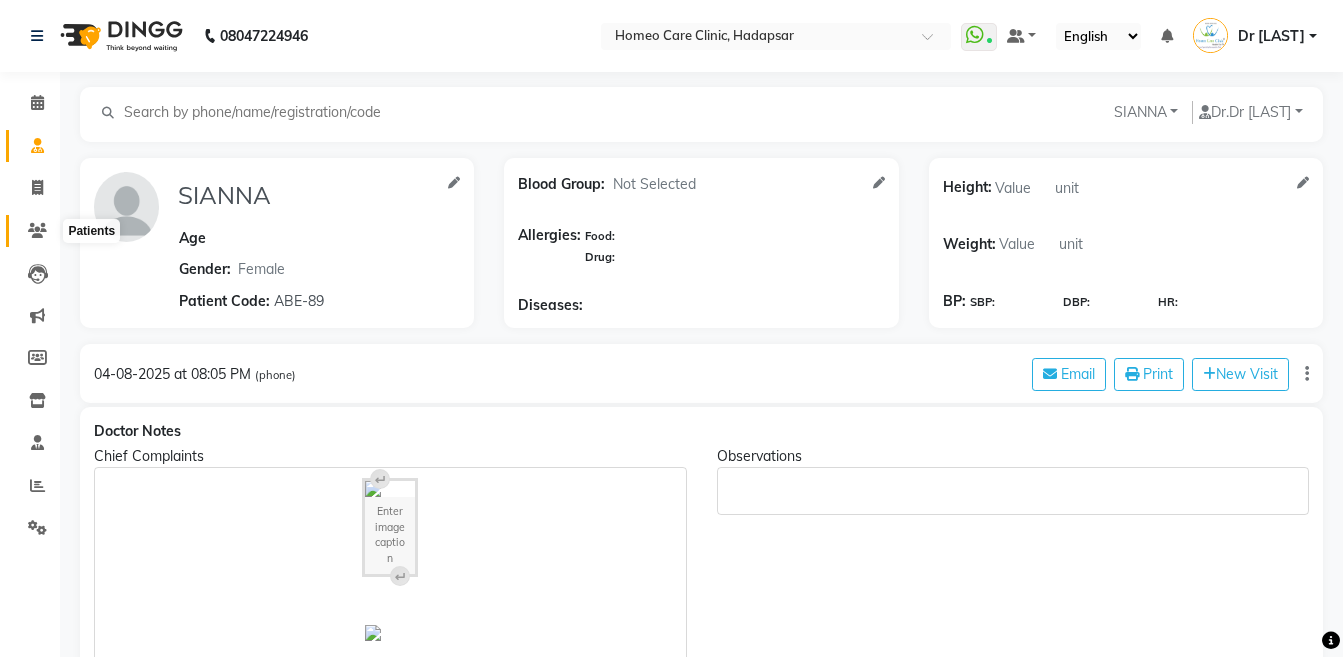 click 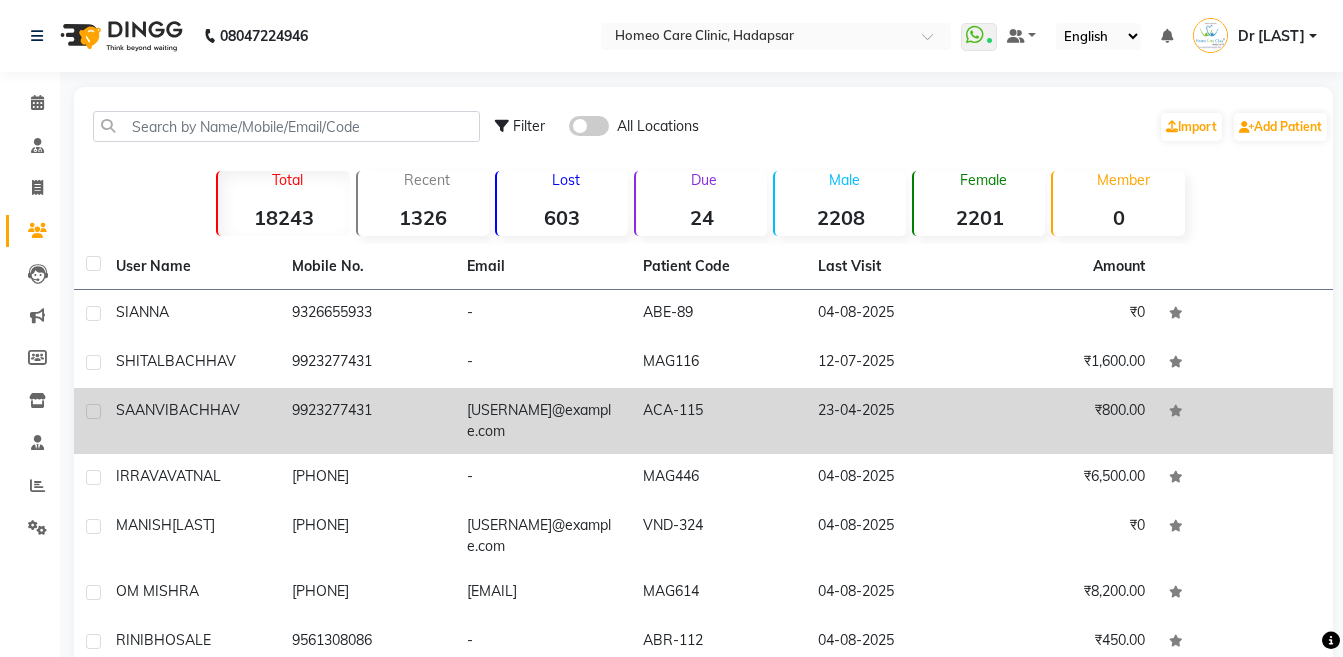 click on "BACHHAV" 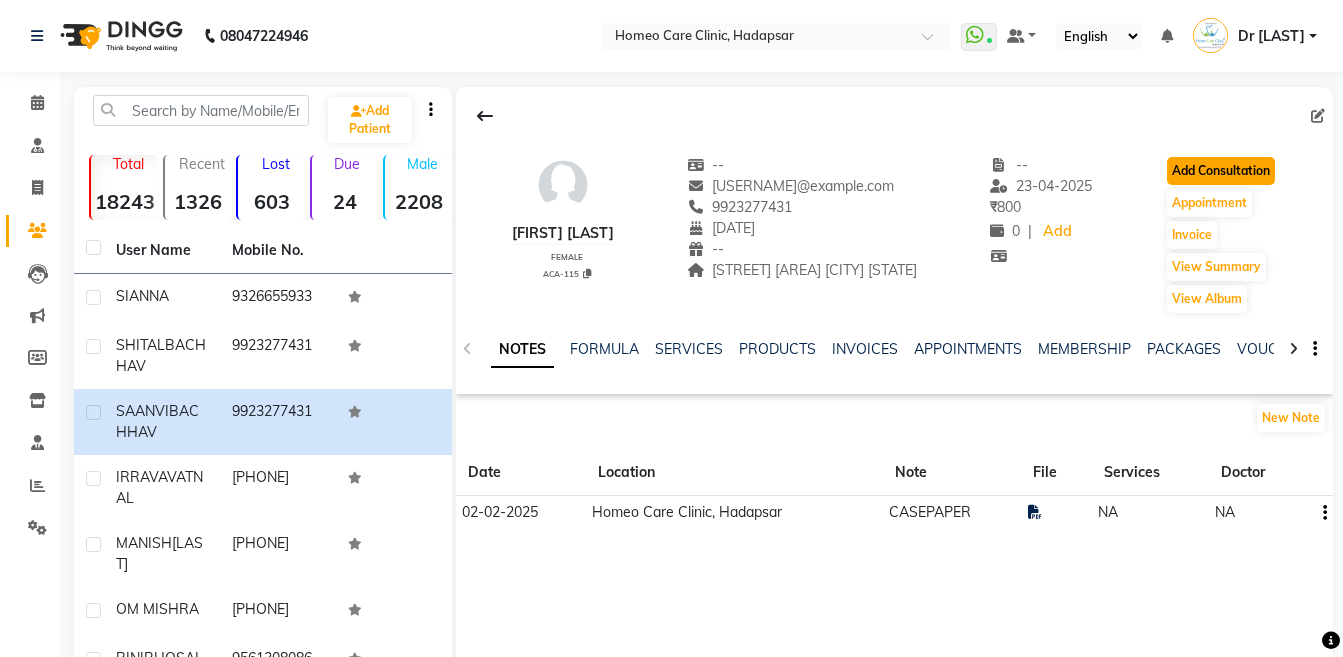 click on "Add Consultation" 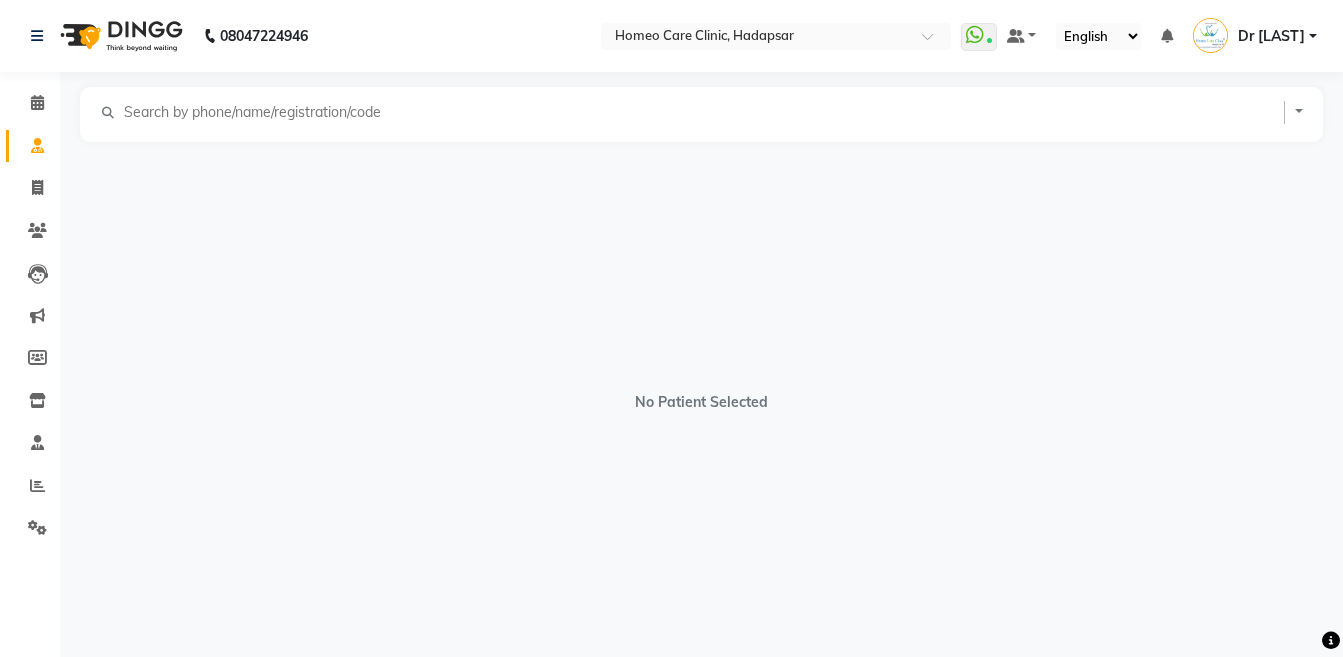 select on "female" 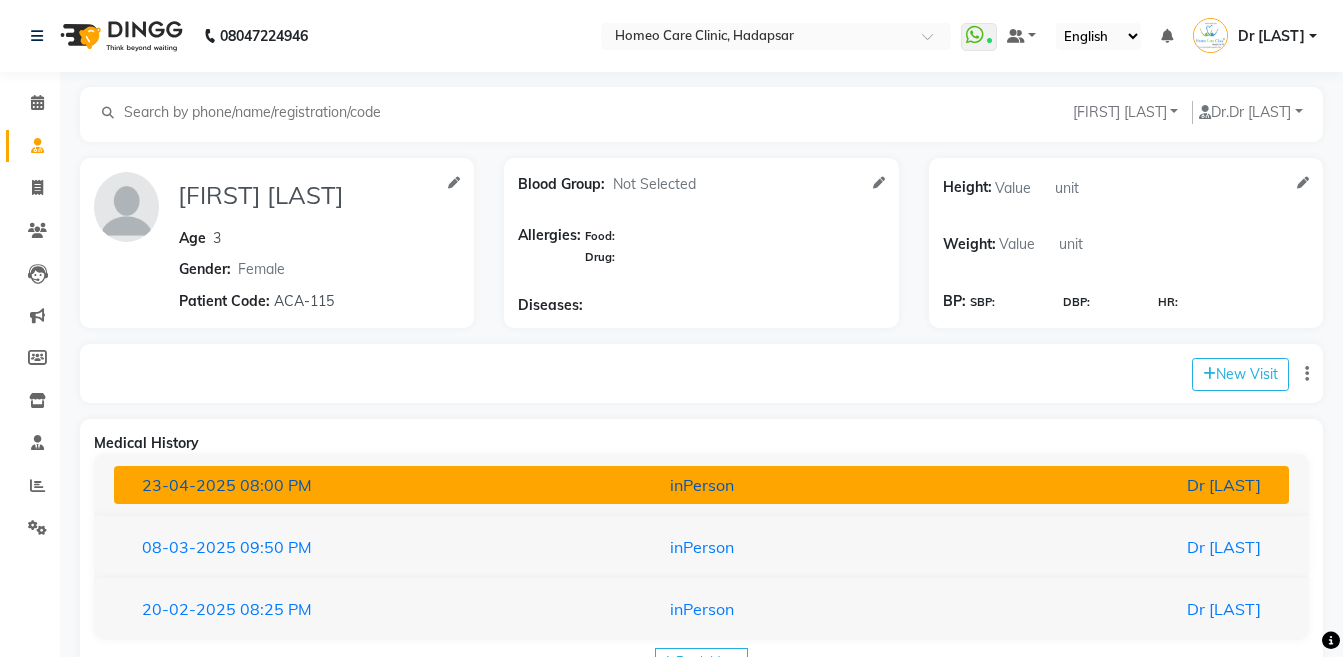 click on "[DATE] [TIME] inPerson Dr [LAST]" at bounding box center [701, 485] 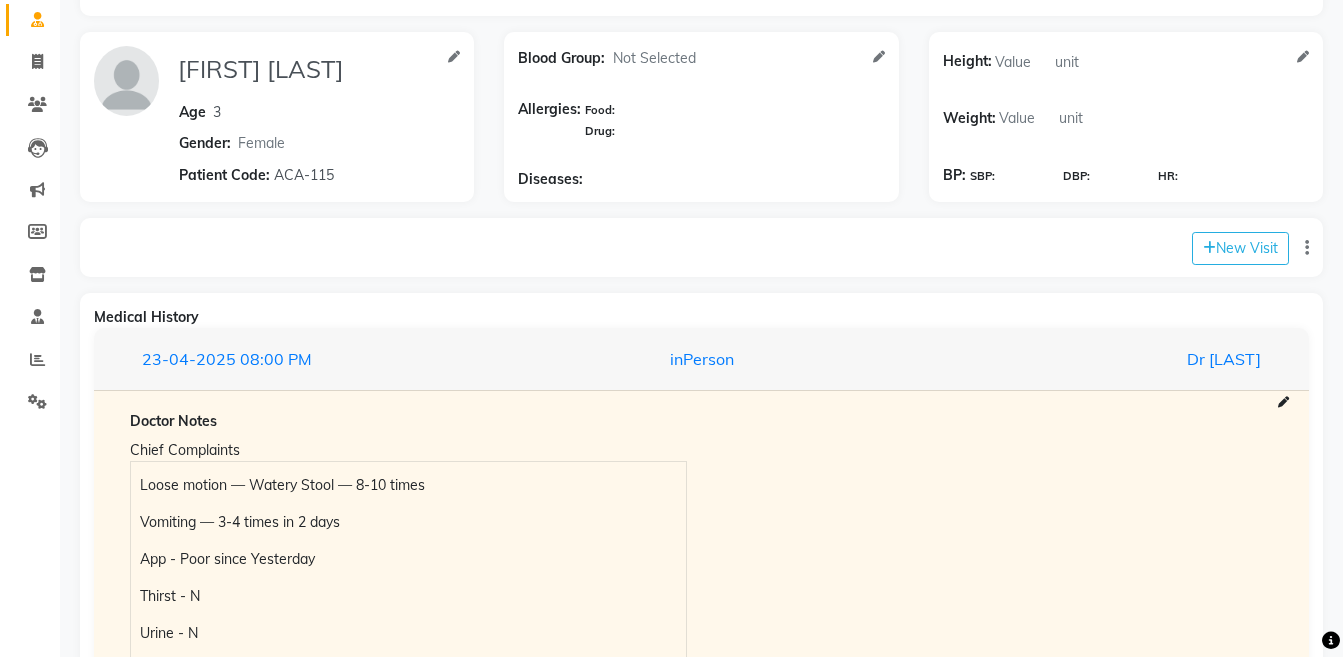 scroll, scrollTop: 140, scrollLeft: 0, axis: vertical 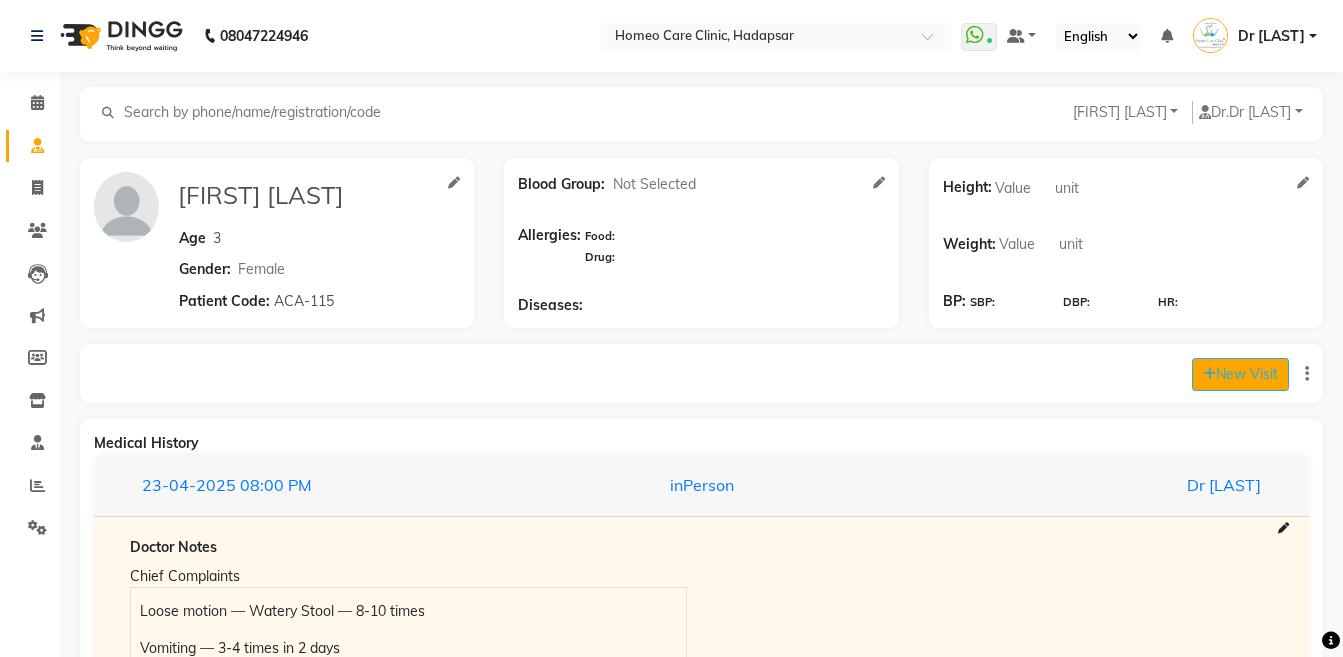 click on "New Visit" 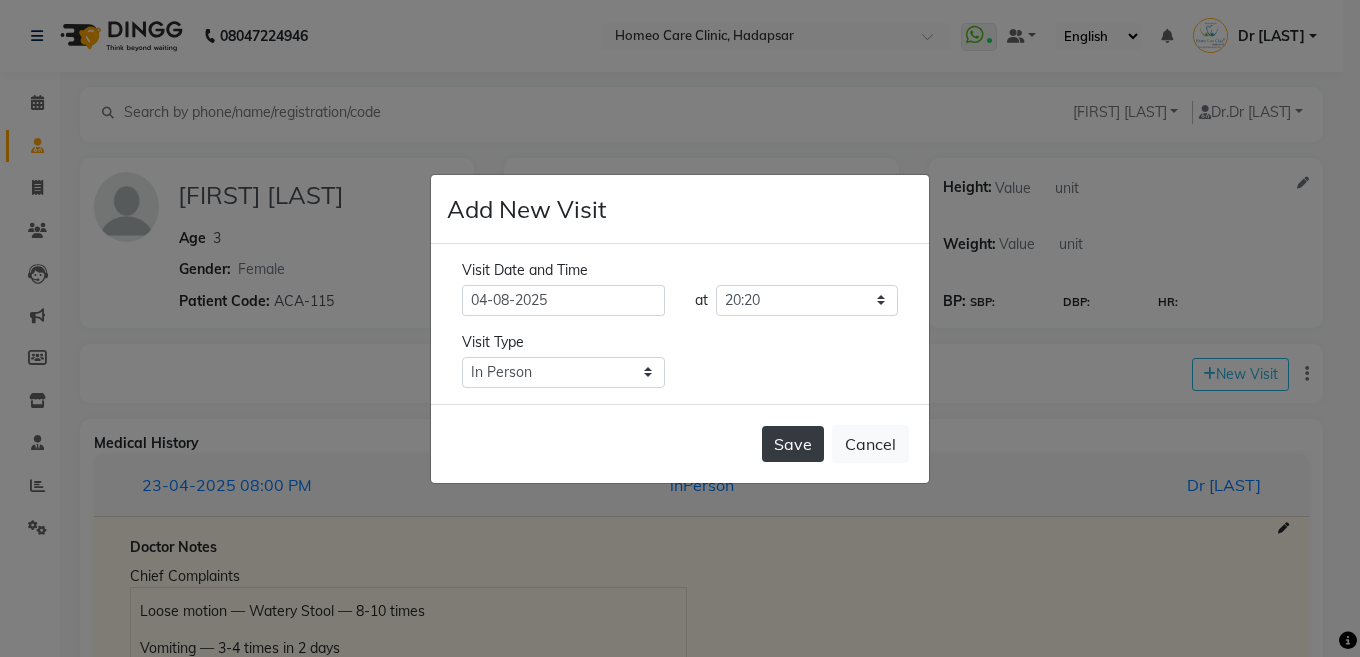 click on "Save" 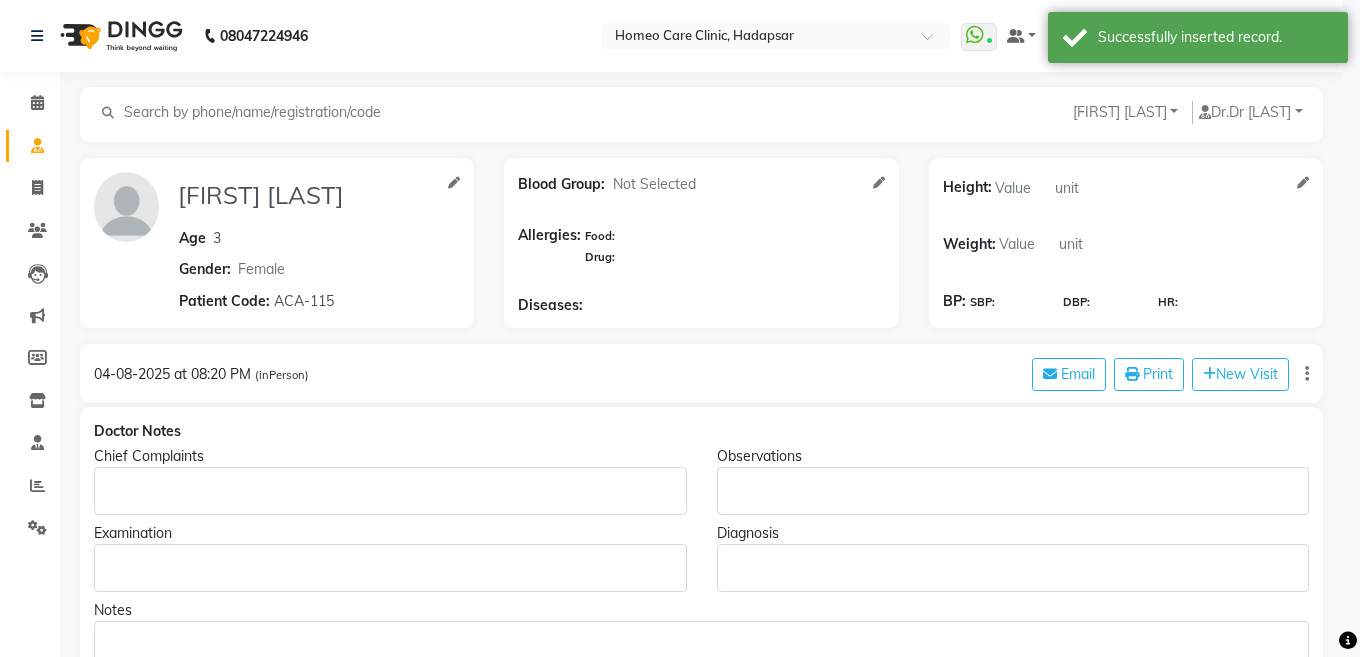 type on "[FIRST] [LAST]" 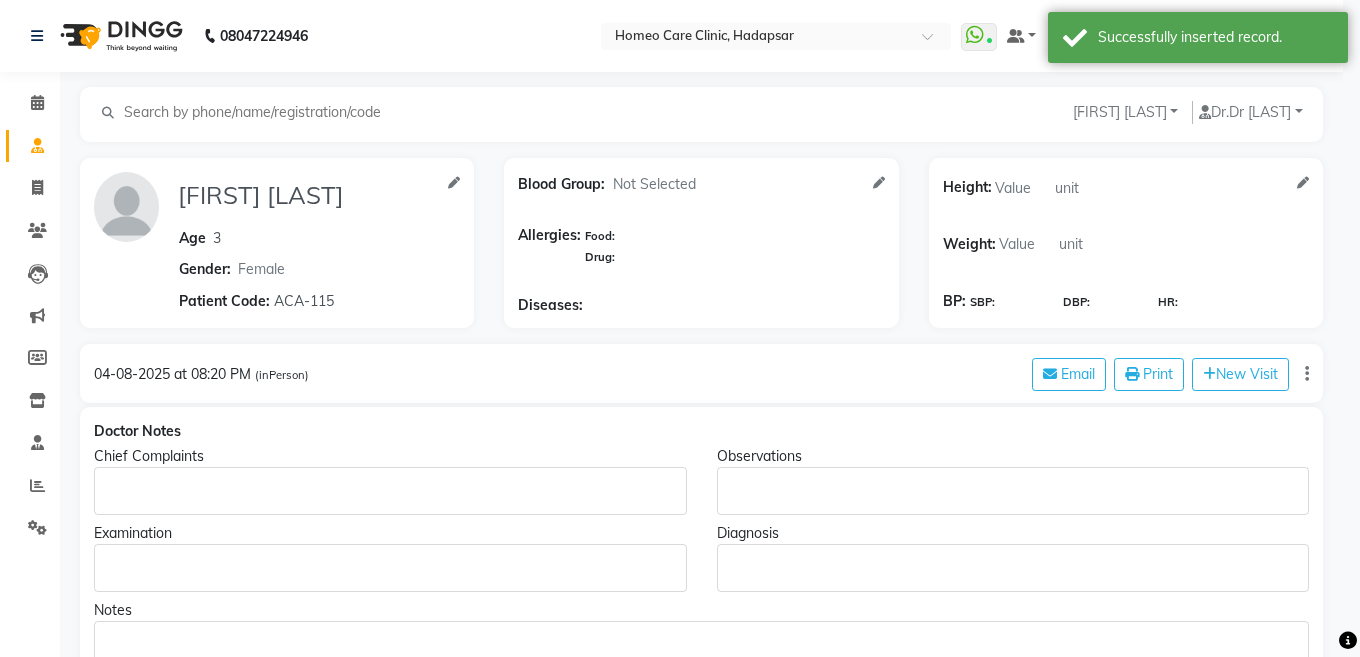 type on "3" 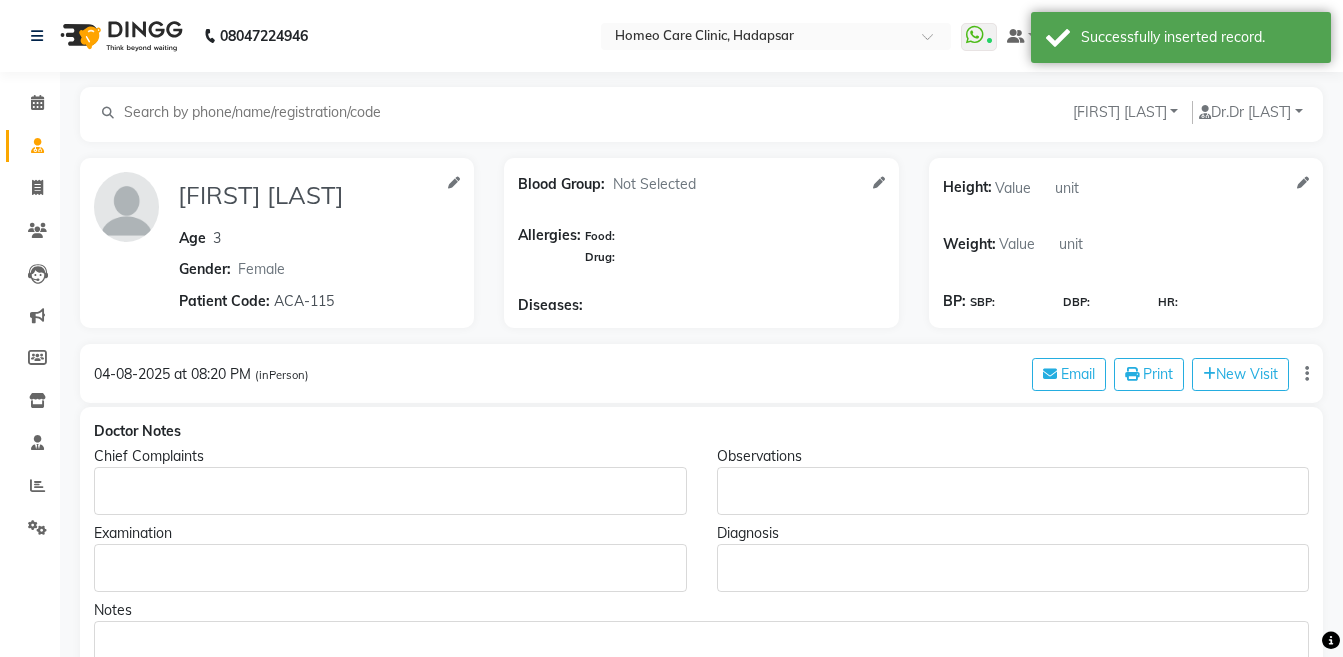 click 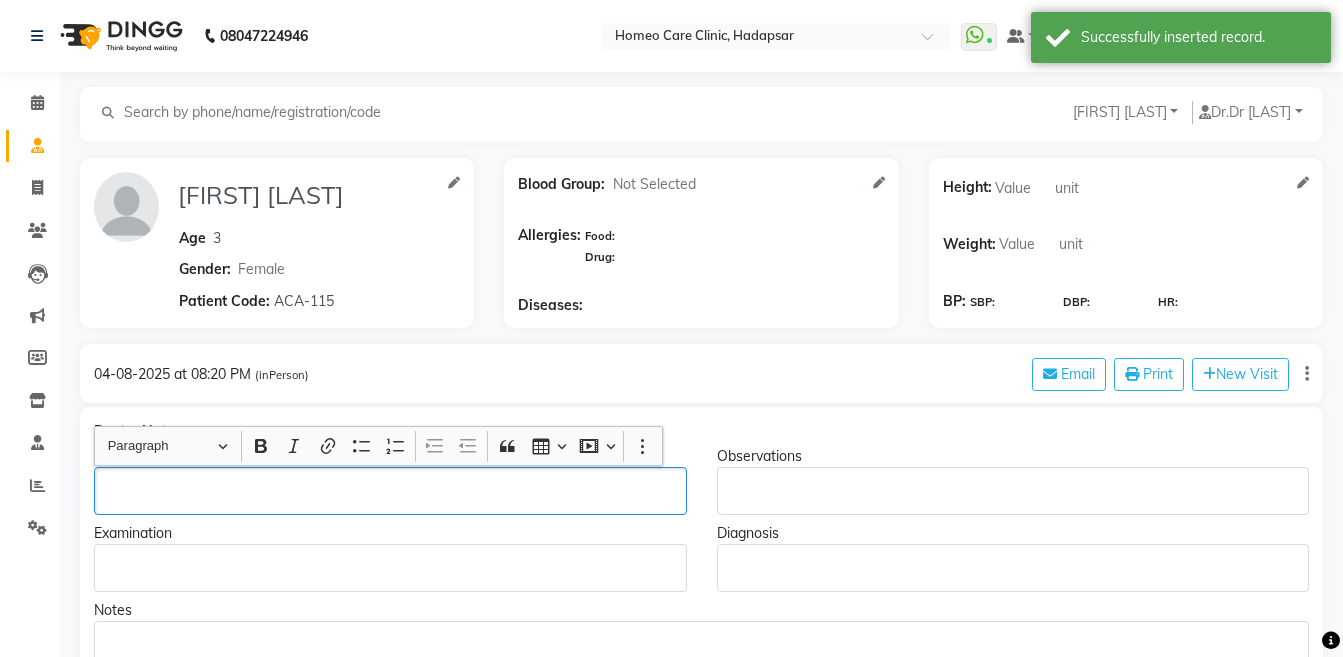 type 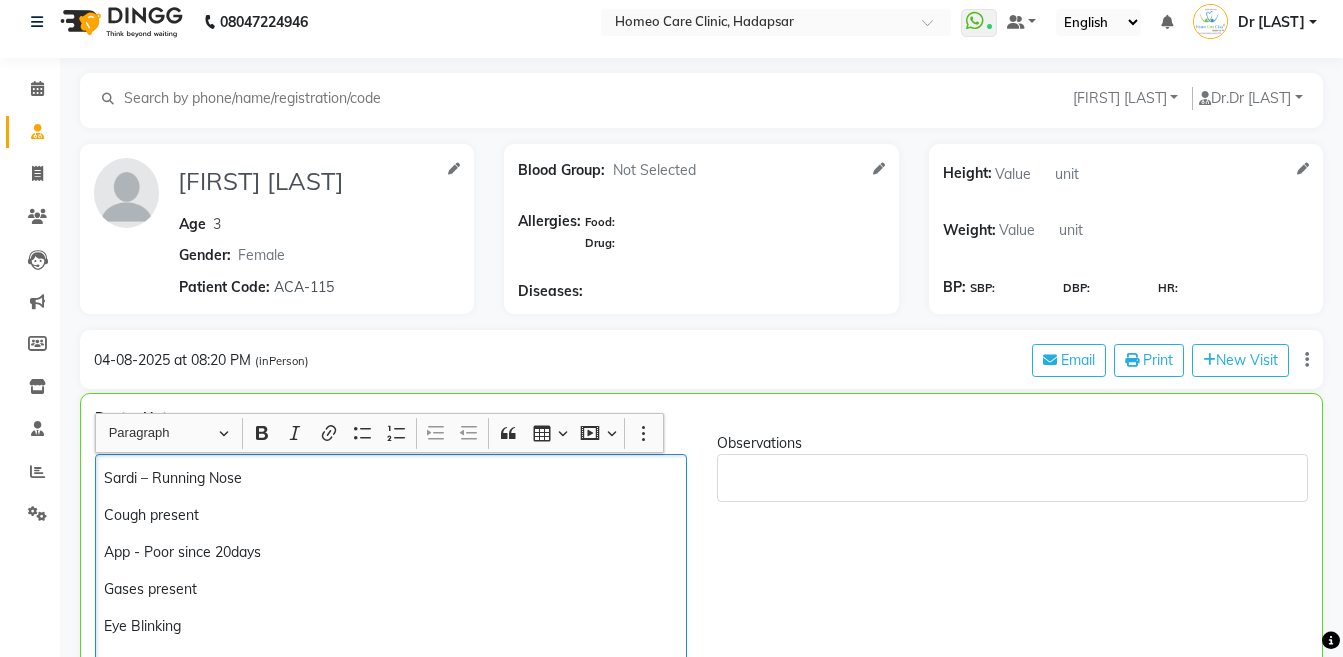 scroll, scrollTop: 51, scrollLeft: 0, axis: vertical 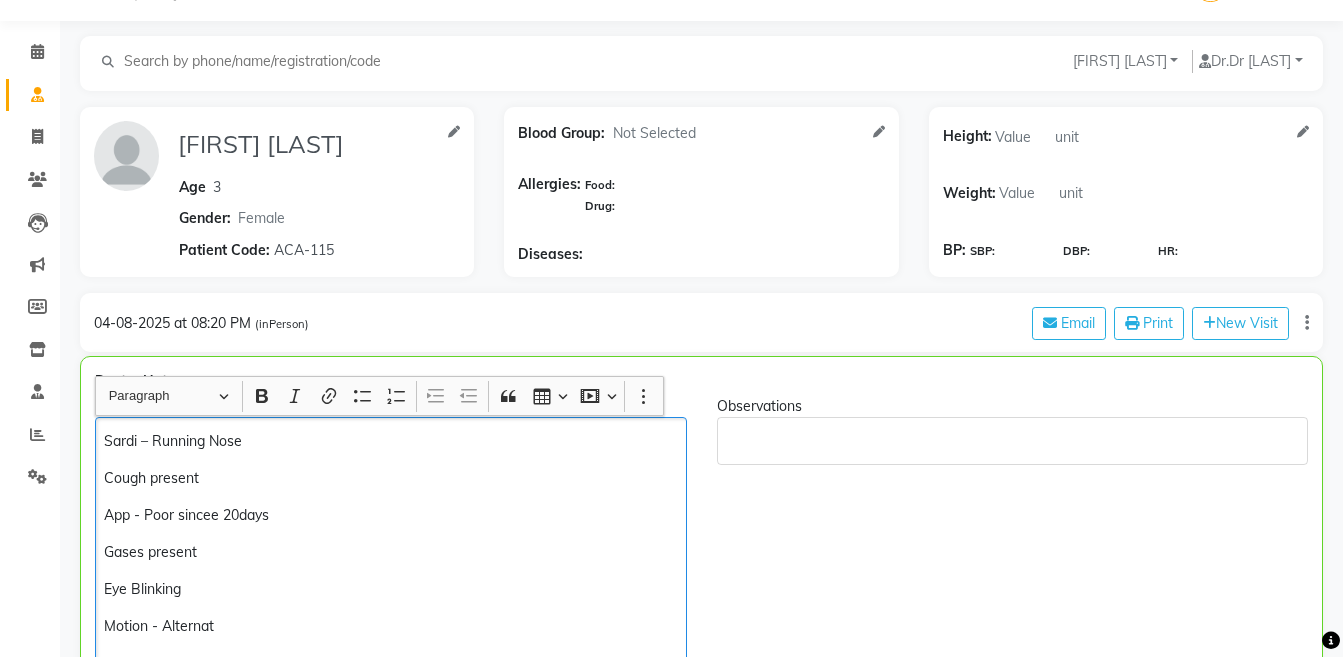 click on "Sardi – Running Nose Cough present App - Poor sincee 20days Gases present Eye Blinking Motion - Alternat" 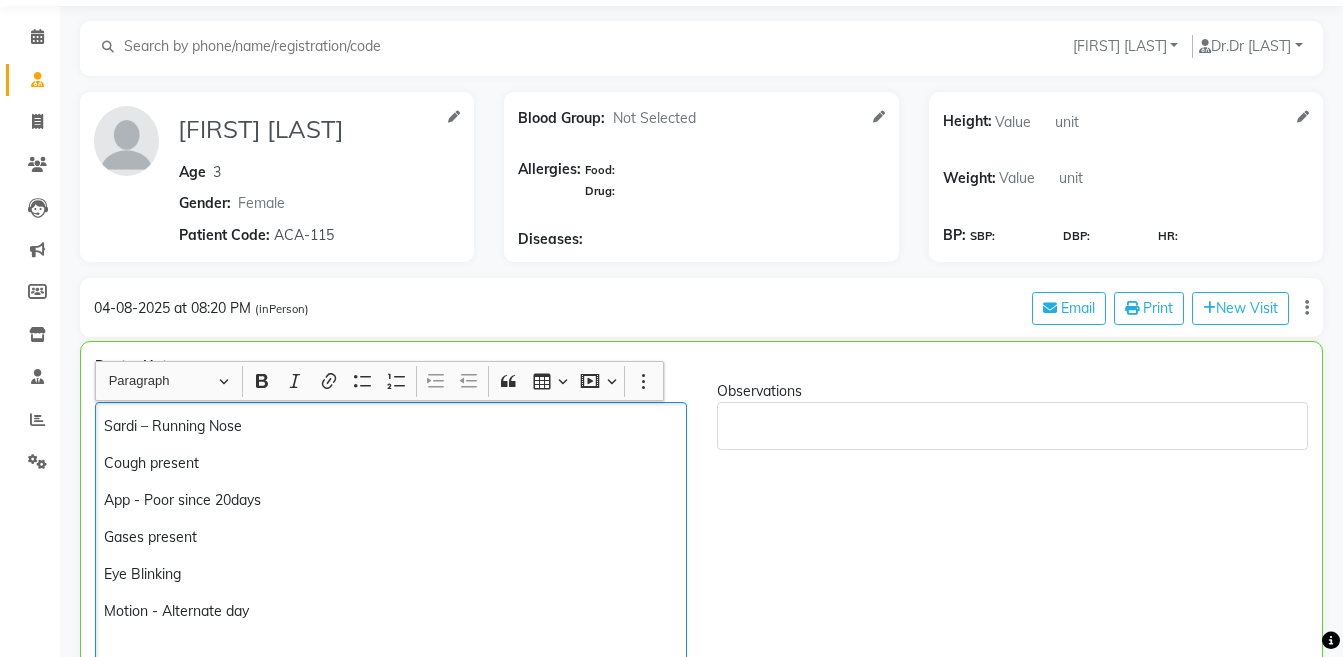 scroll, scrollTop: 88, scrollLeft: 0, axis: vertical 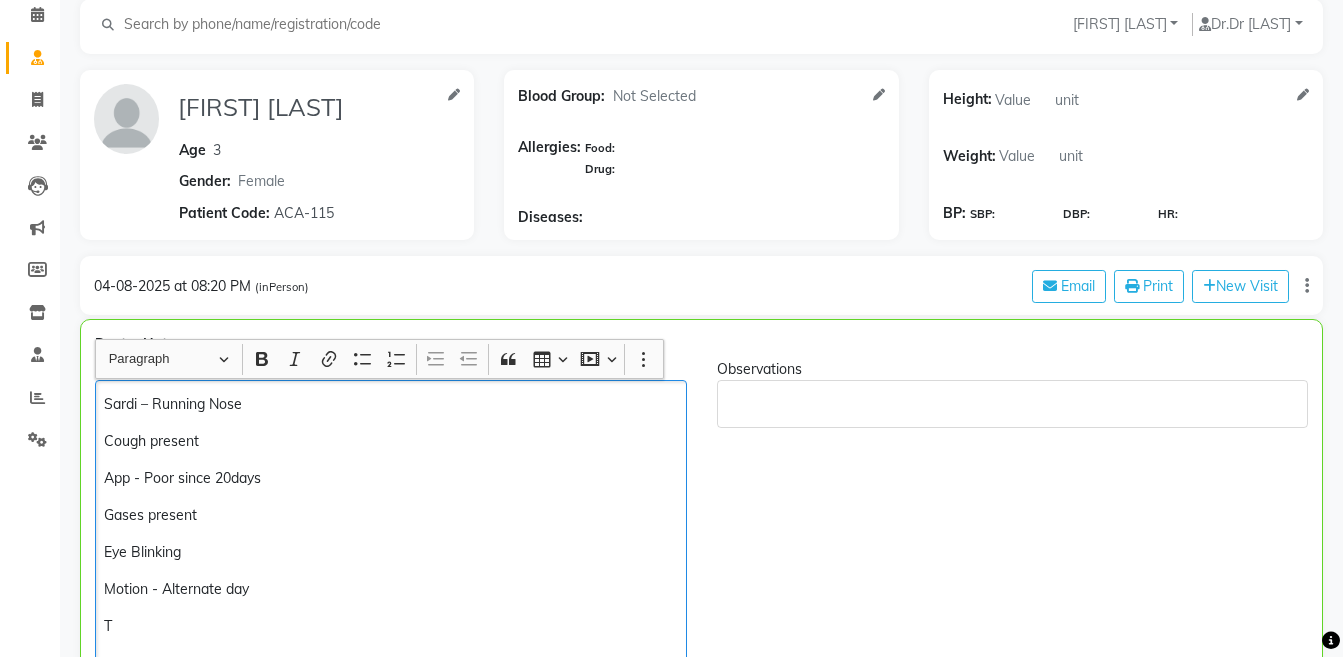 click on "Sardi – Running Nose Cough present App - Poor since 20days Gases present Eye Blinking Motion - Alternate day T" 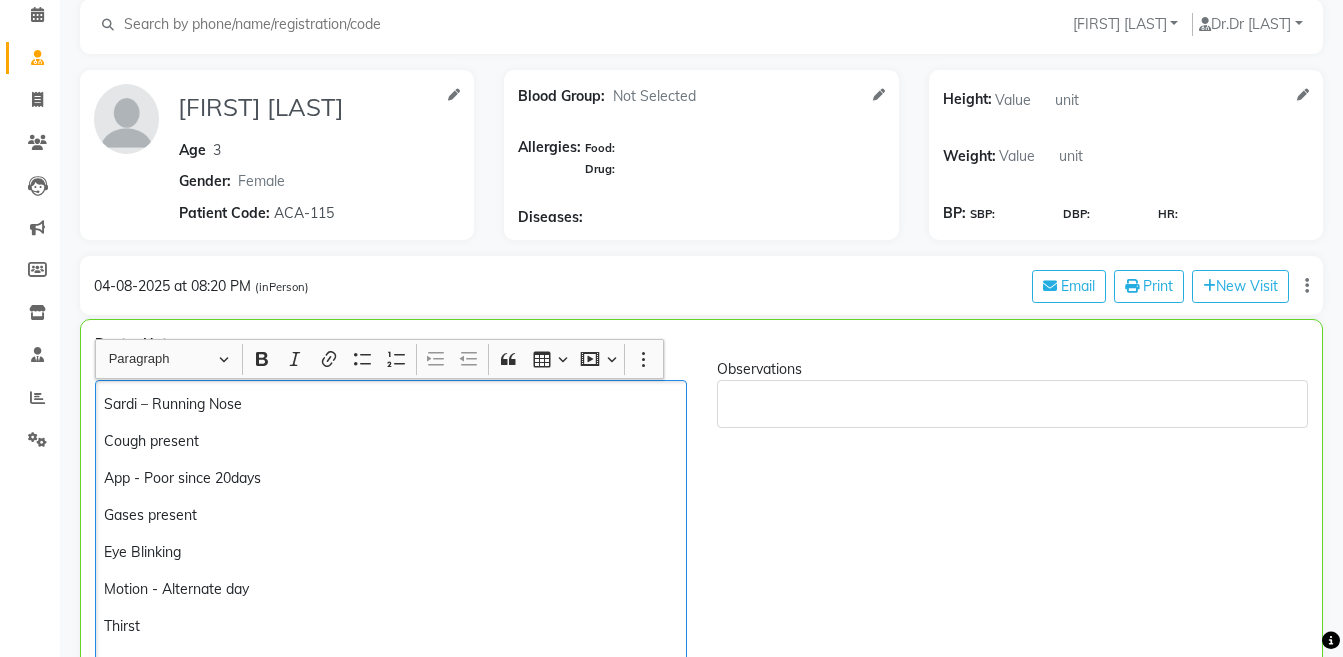 click on "Sardi – Running Nose Cough present App - Poor since 20days Gases present Eye Blinking Motion - Alternate day Thirst" 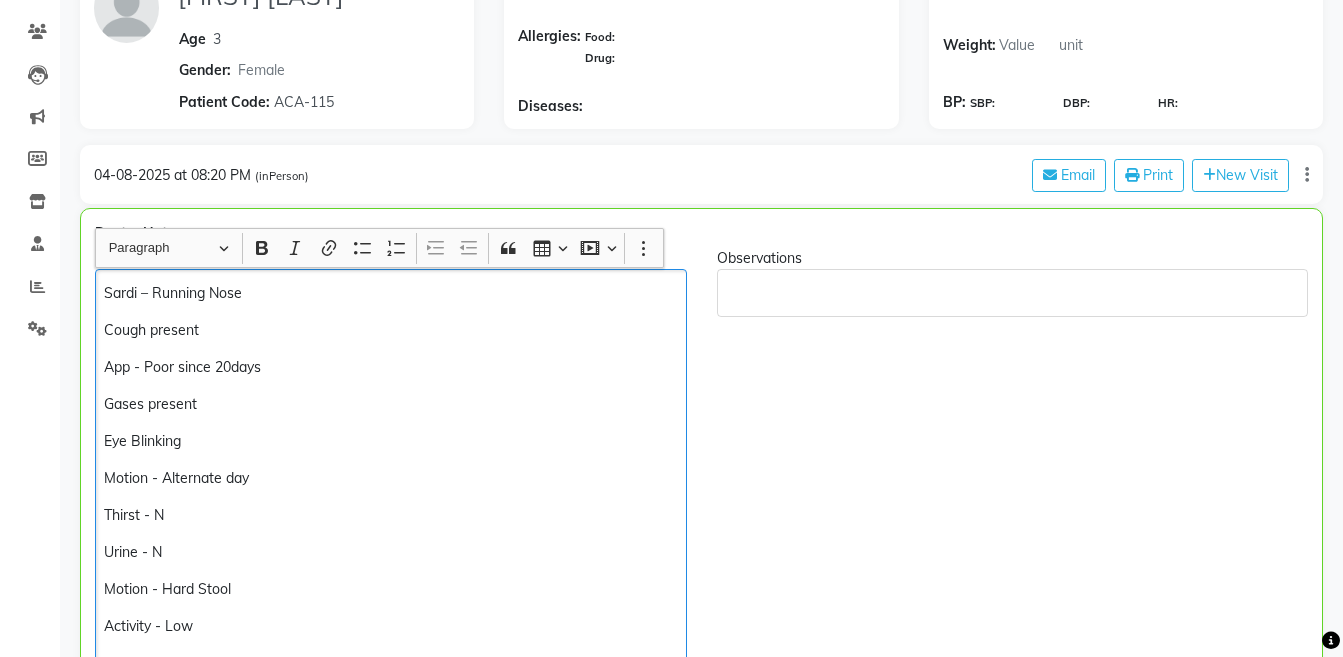 scroll, scrollTop: 236, scrollLeft: 0, axis: vertical 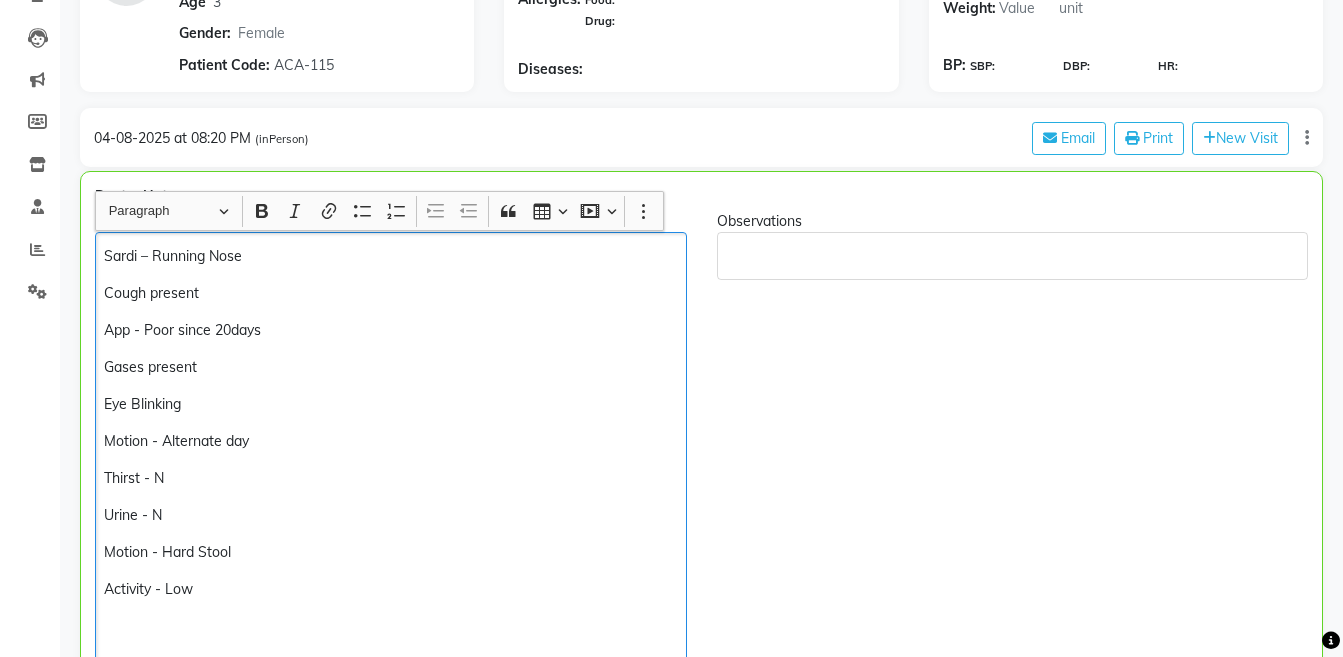 click on "Cough present" 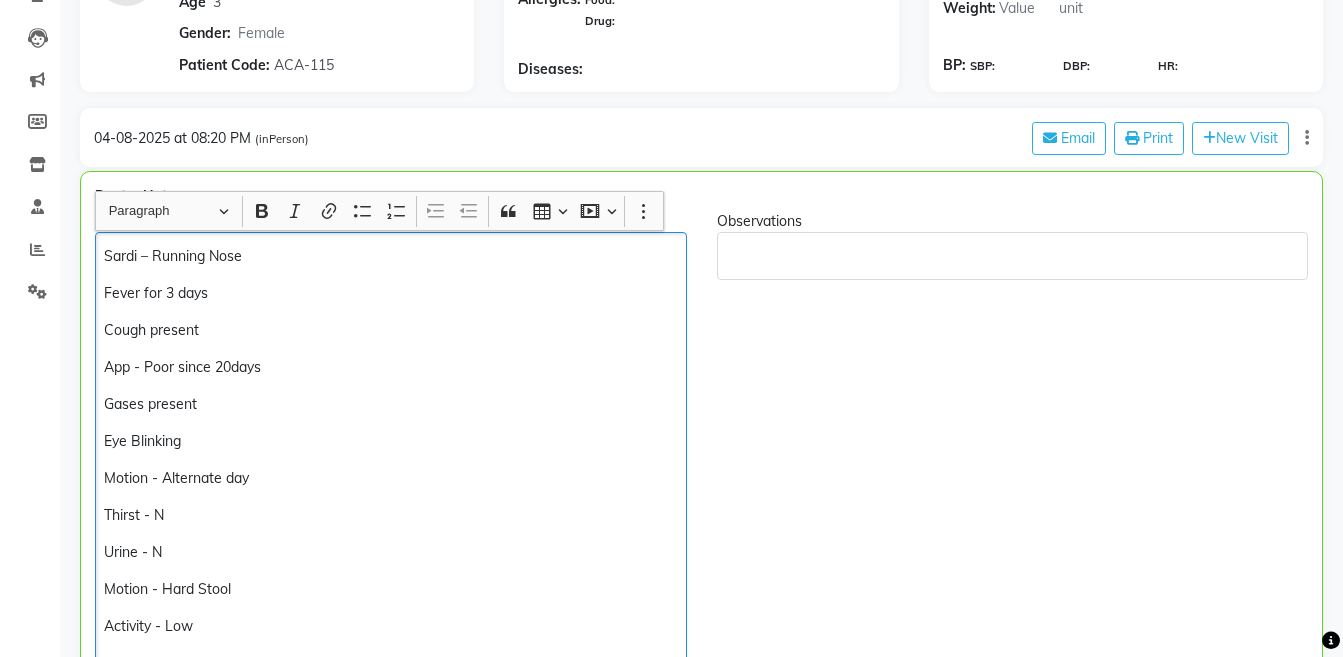 click on "Sardi – Running Nose Fever for 3 days Cough present App - Poor since 20days Gases present Eye Blinking Motion - Alternate day Thirst - N Urine - N Motion - Hard Stool Activity - Low" 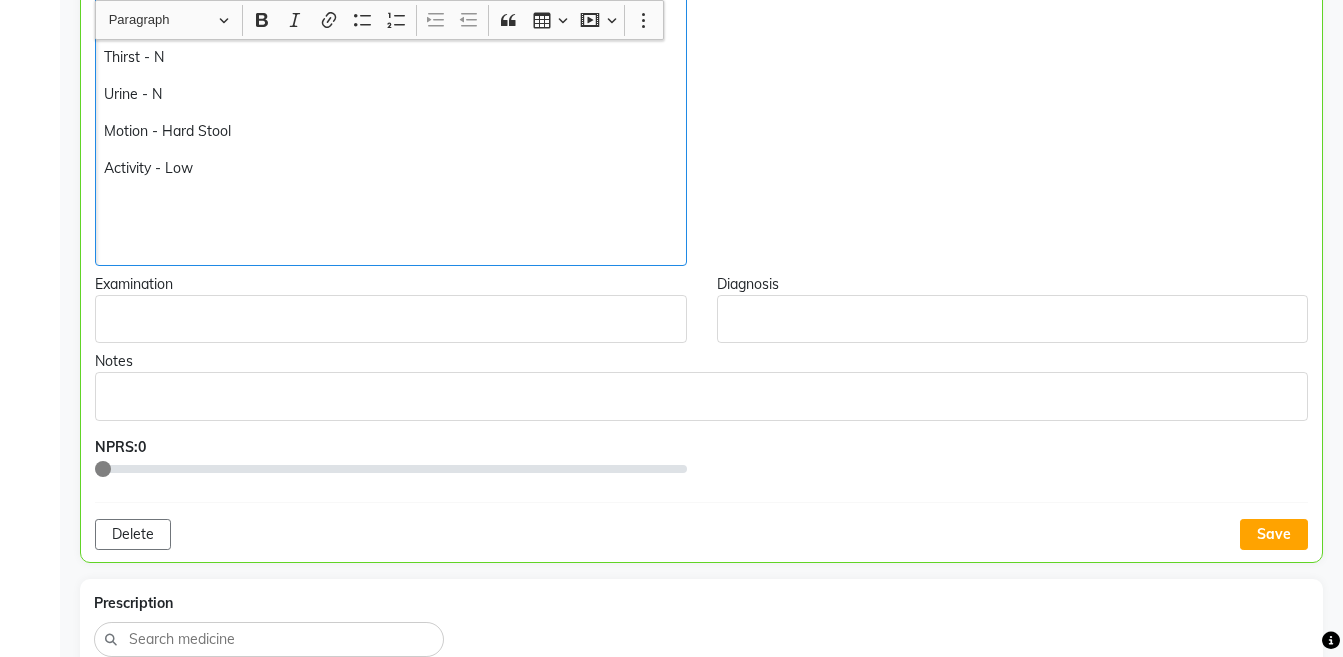 scroll, scrollTop: 698, scrollLeft: 0, axis: vertical 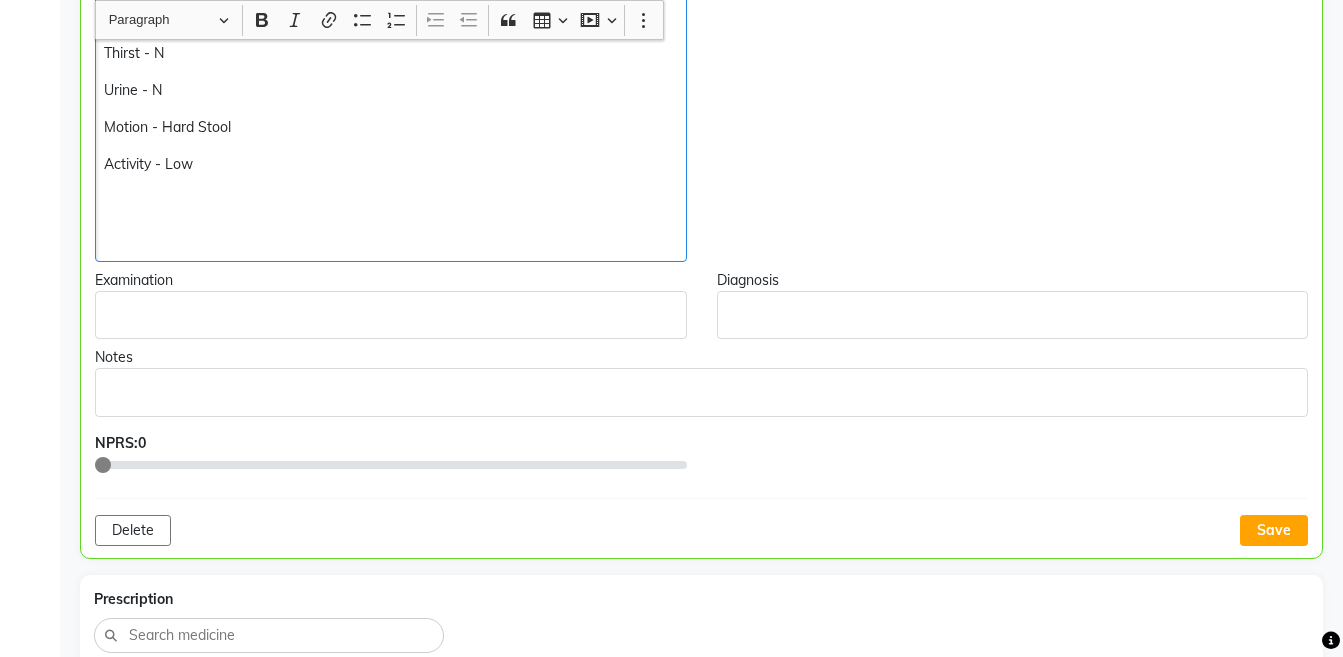 click on "Sardi – Running Nose Fever for 3 days ---- Syp Meftal P Cough present App - Poor since 20days Gases present Eye Blinking Motion - Alternate day Thirst - N Urine - N Motion - Hard Stool Activity - Low" 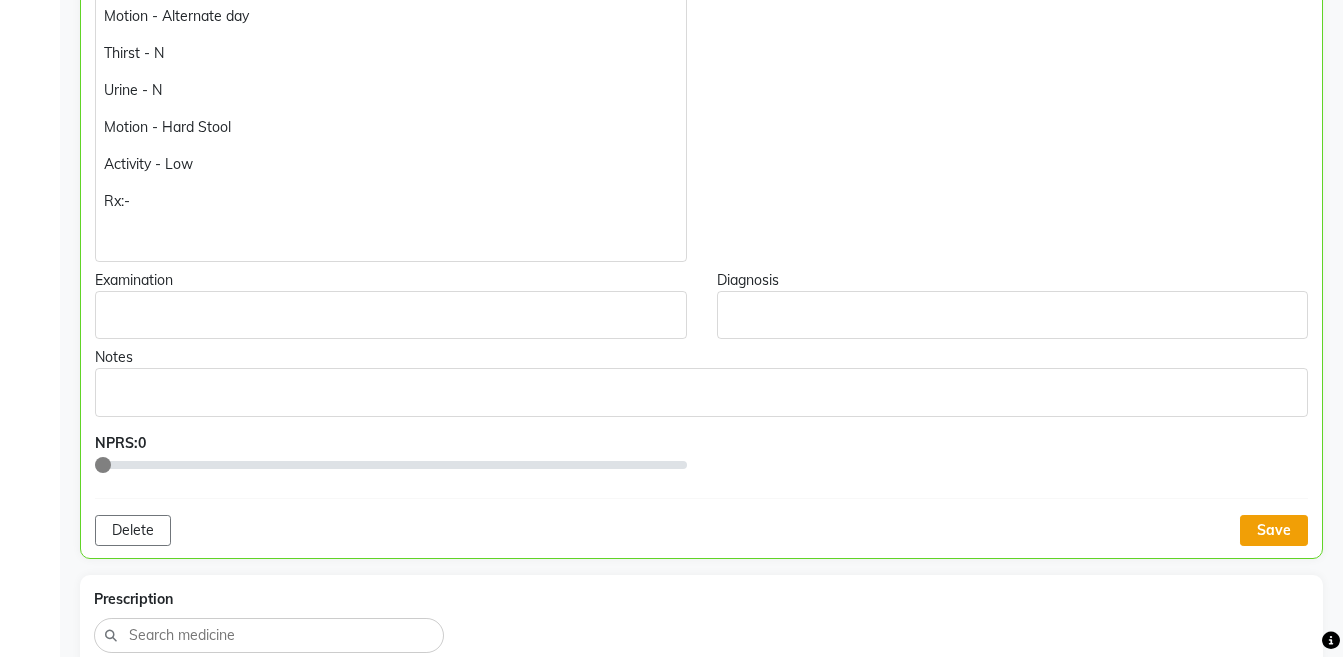 click on "Save" 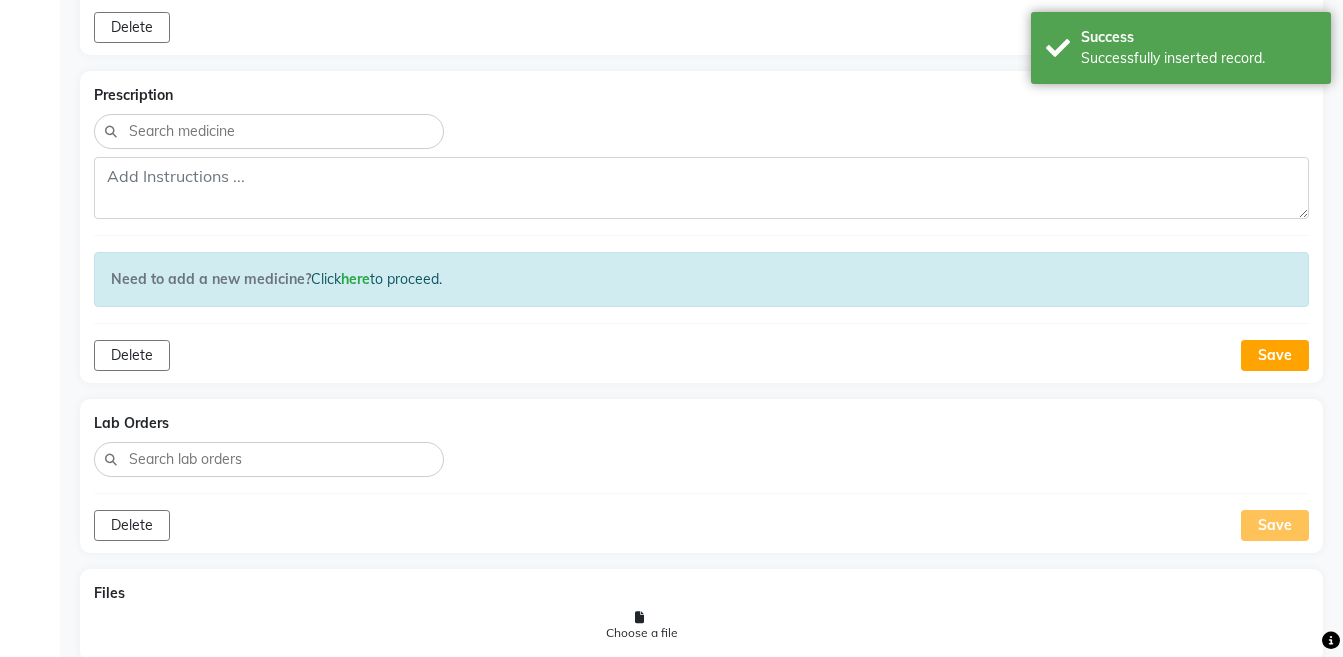 scroll, scrollTop: 1385, scrollLeft: 0, axis: vertical 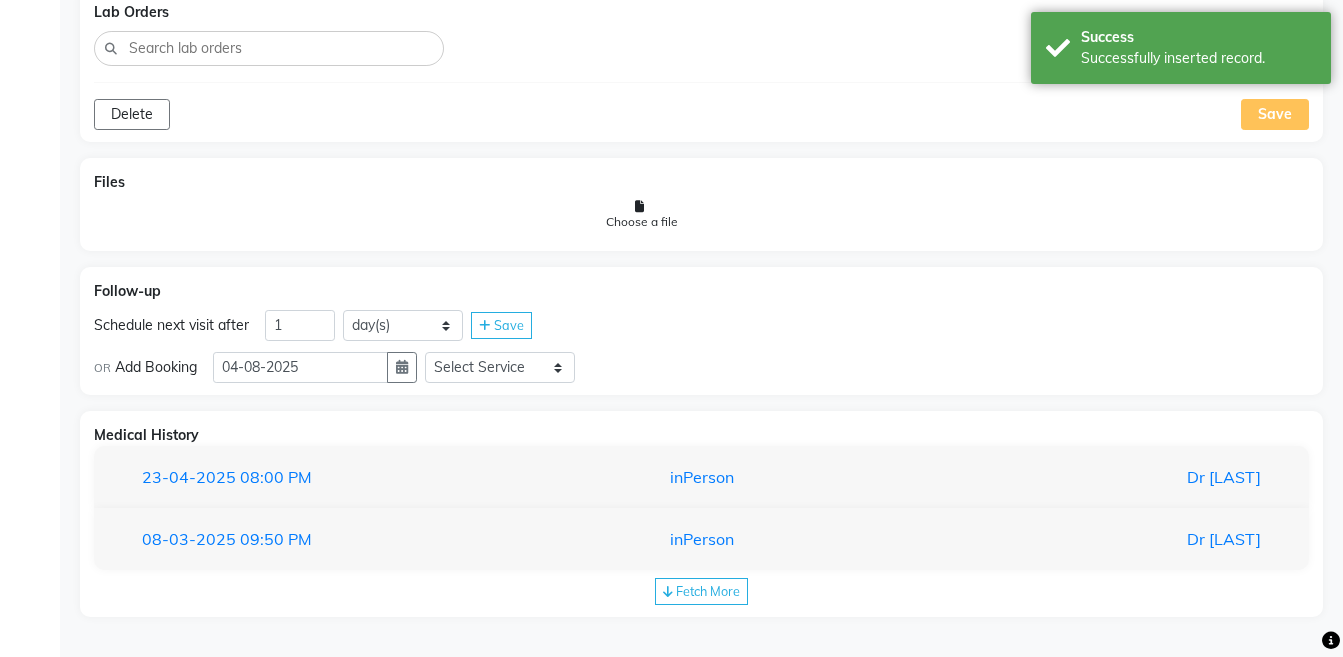 click on "[DATE] [TIME] inPerson Dr [LAST]" at bounding box center [701, 477] 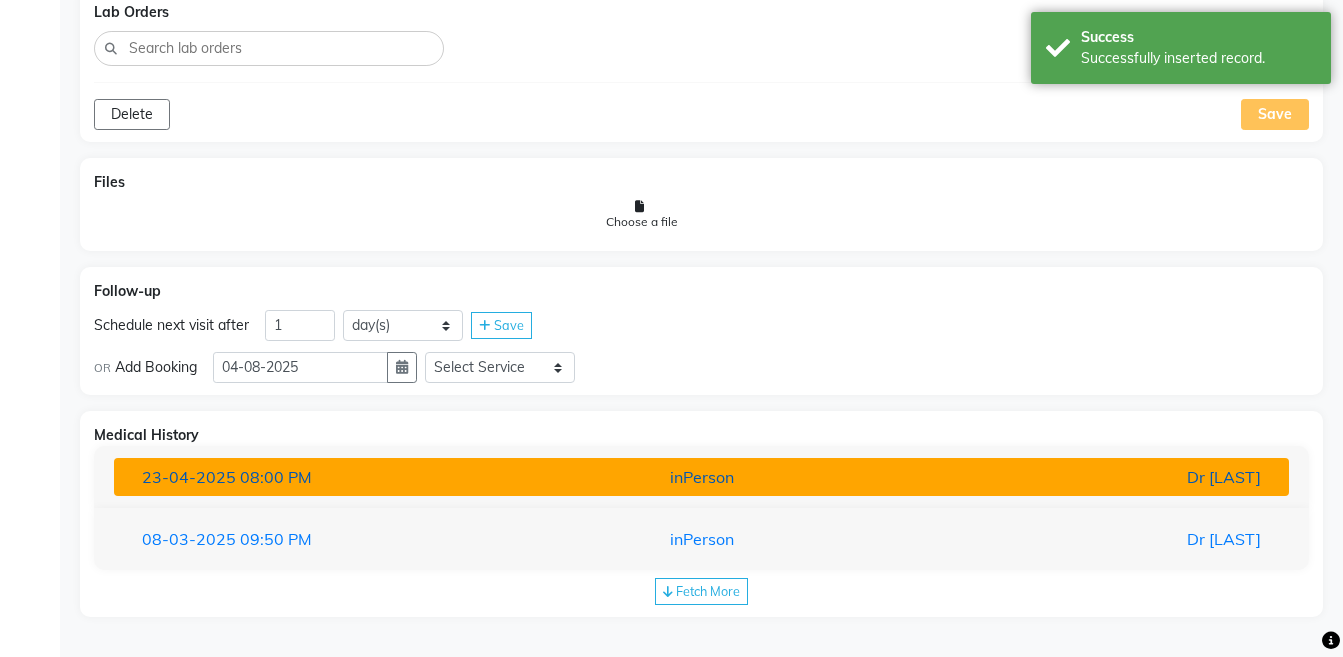 click on "[DATE] [TIME] inPerson Dr [LAST]" at bounding box center (701, 477) 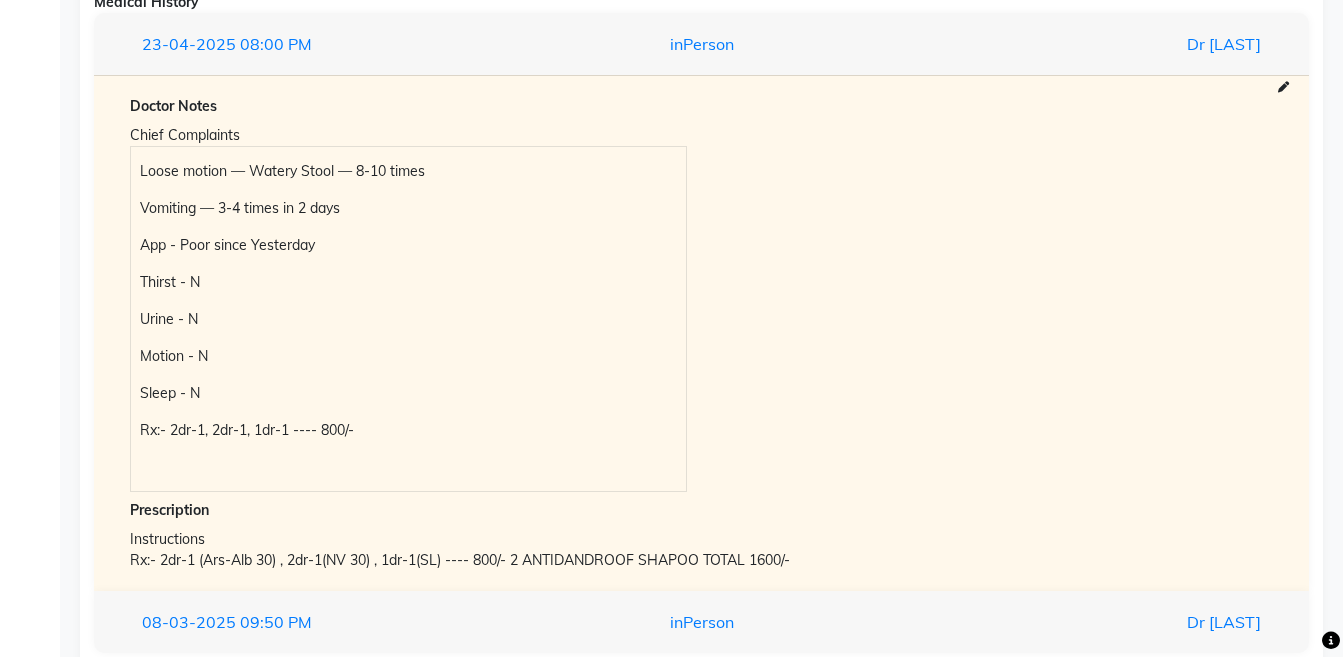 scroll, scrollTop: 2127, scrollLeft: 0, axis: vertical 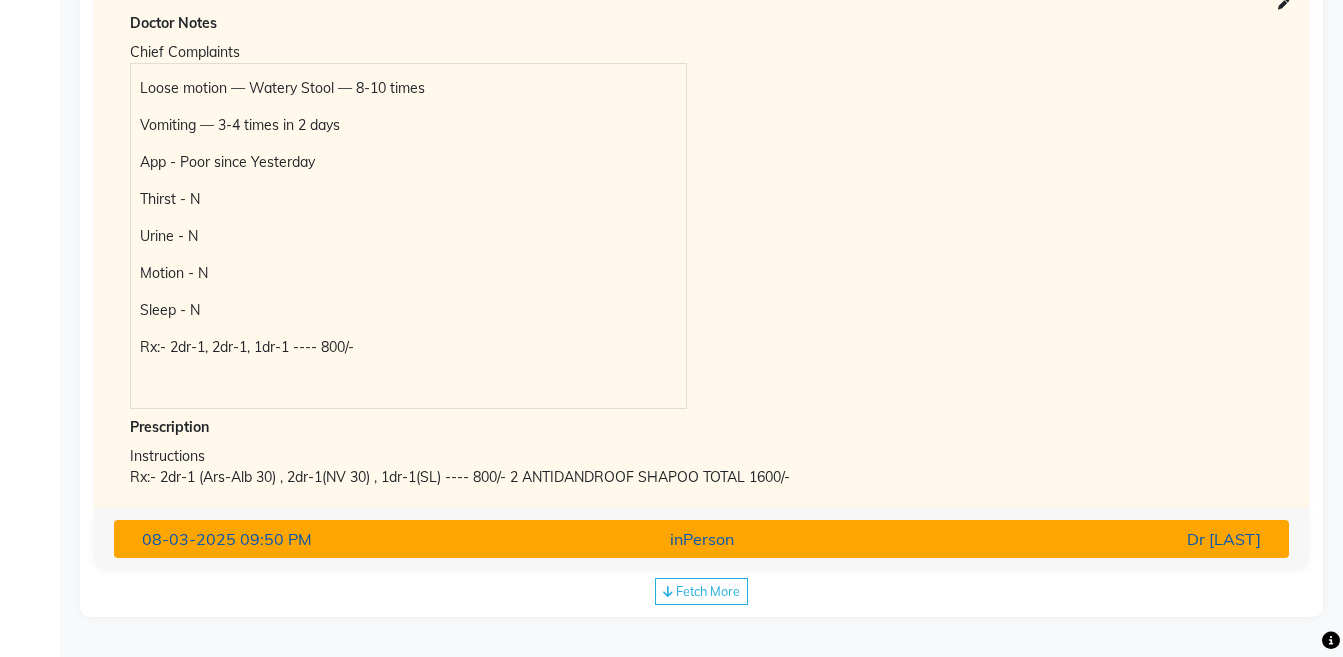 click on "inPerson" at bounding box center [701, 539] 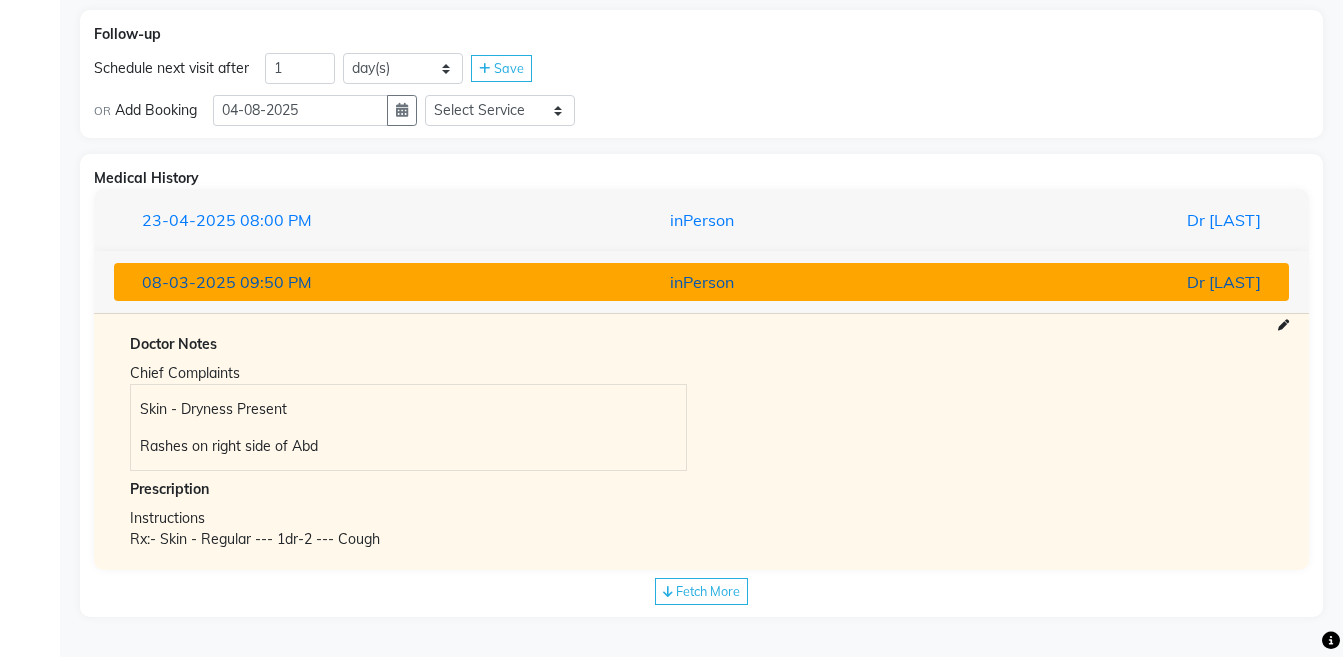 scroll, scrollTop: 1868, scrollLeft: 0, axis: vertical 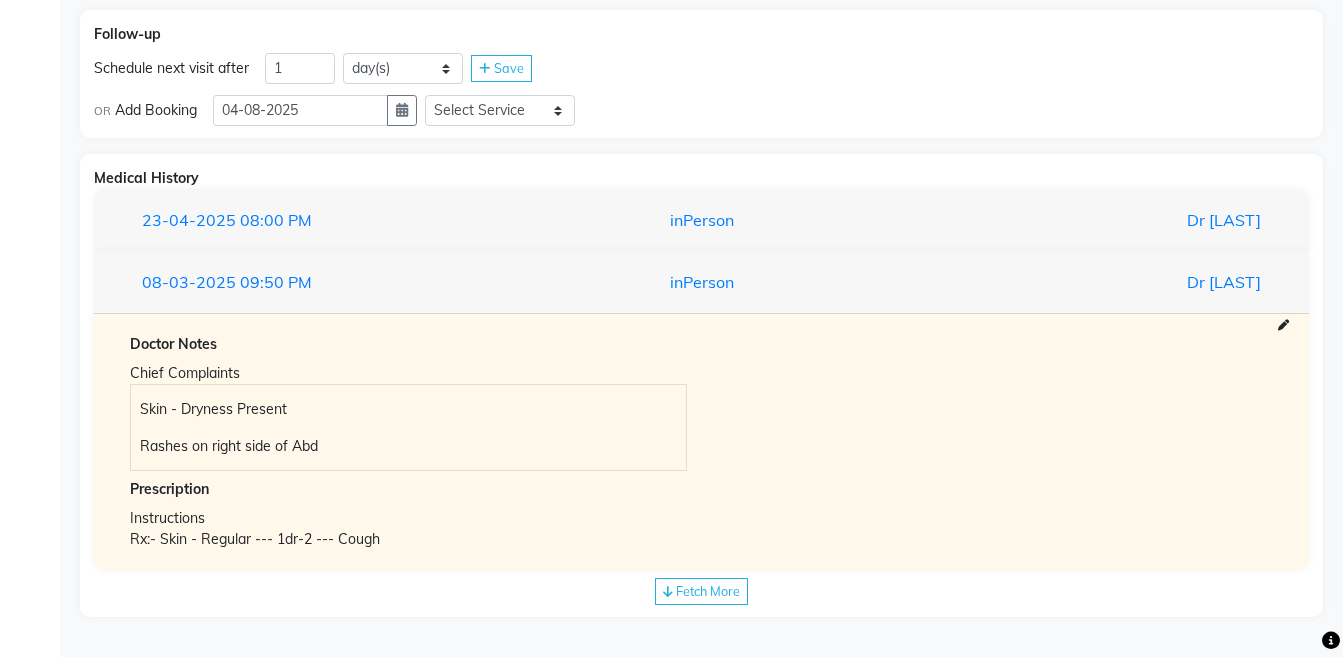 click on "Fetch More" 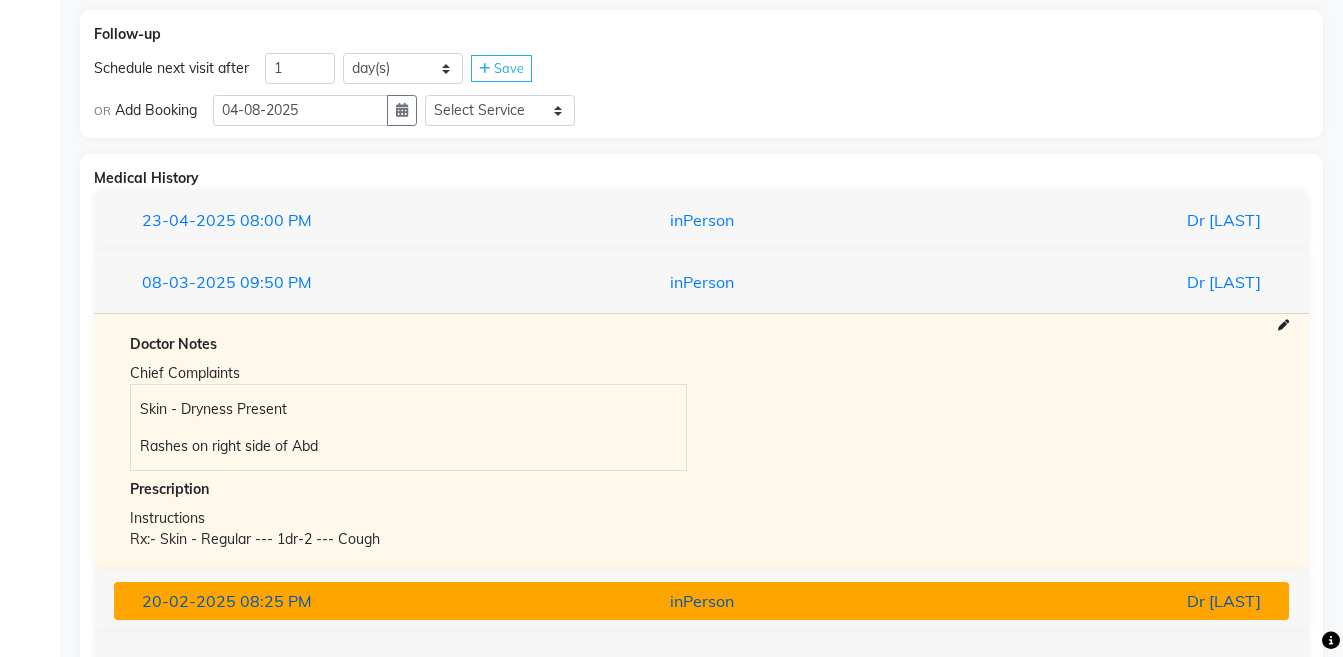 click on "inPerson" at bounding box center (701, 601) 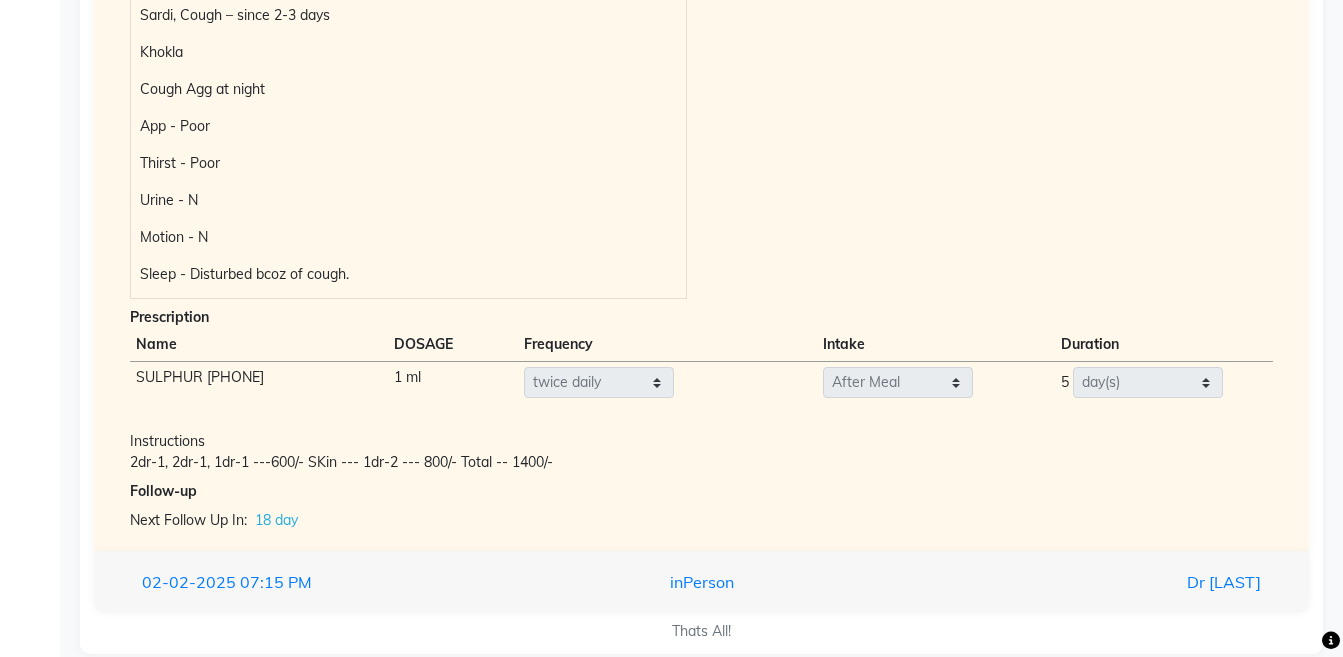 scroll, scrollTop: 2329, scrollLeft: 0, axis: vertical 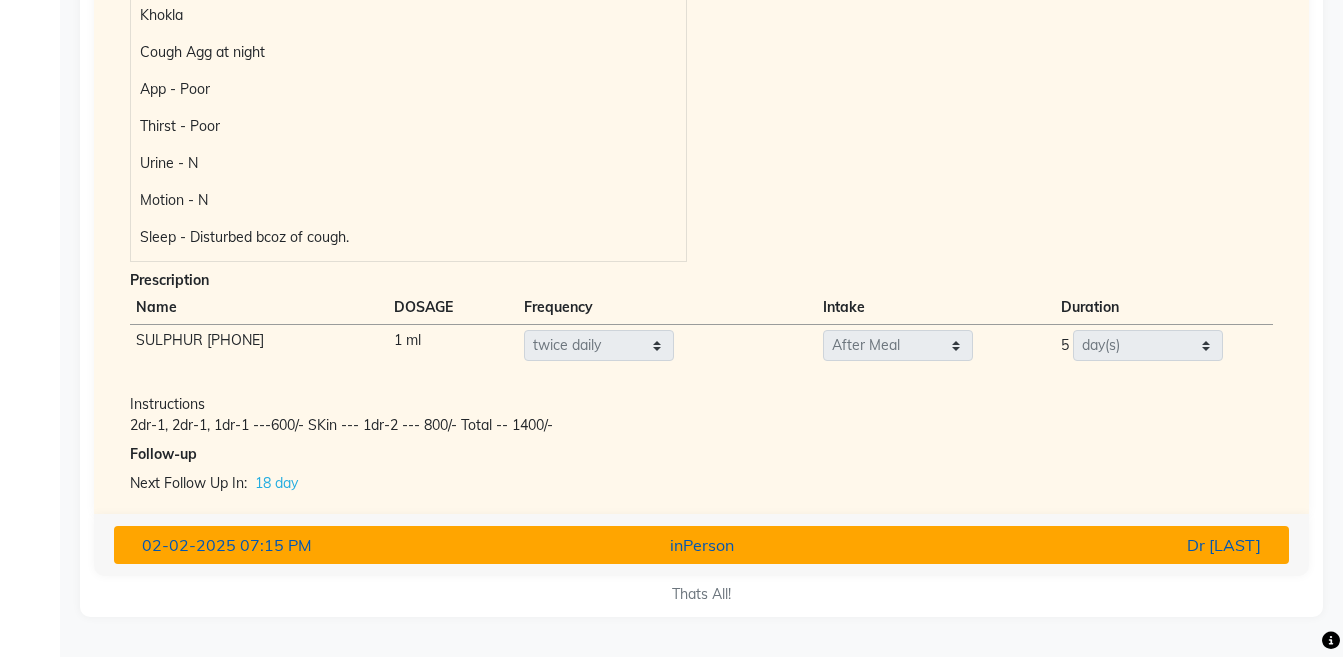 click on "Dr [LAST]" at bounding box center (1084, 545) 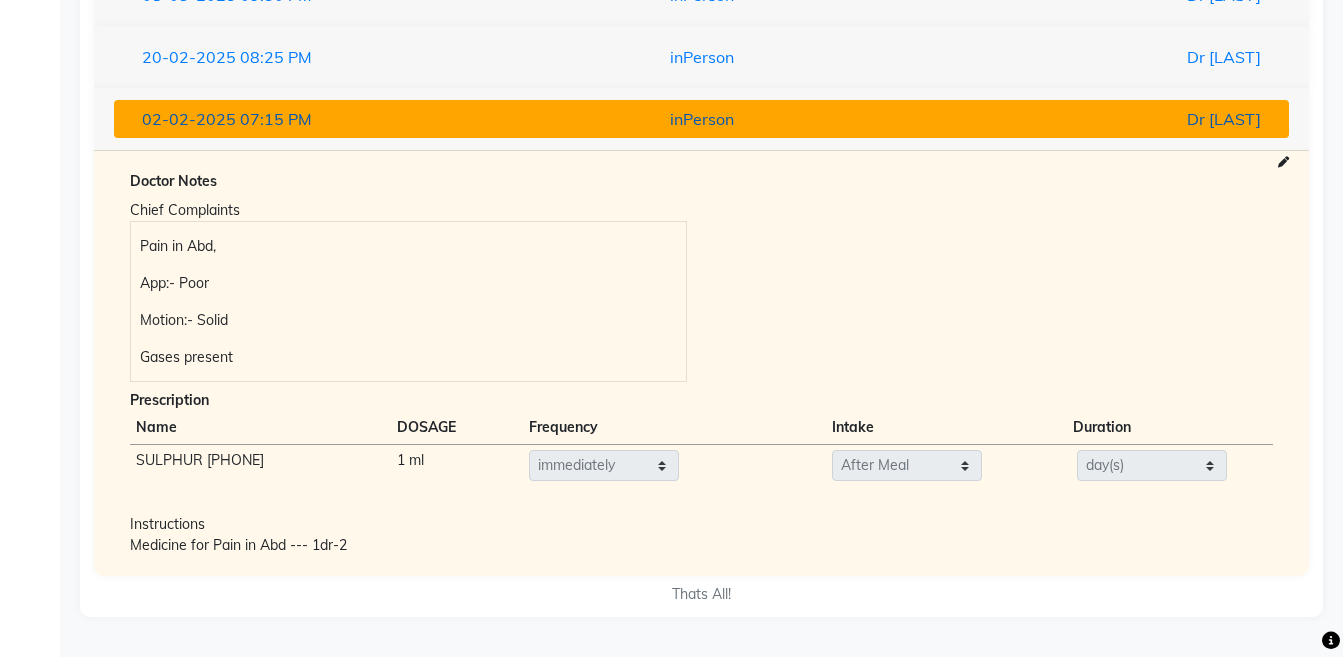 scroll, scrollTop: 2155, scrollLeft: 0, axis: vertical 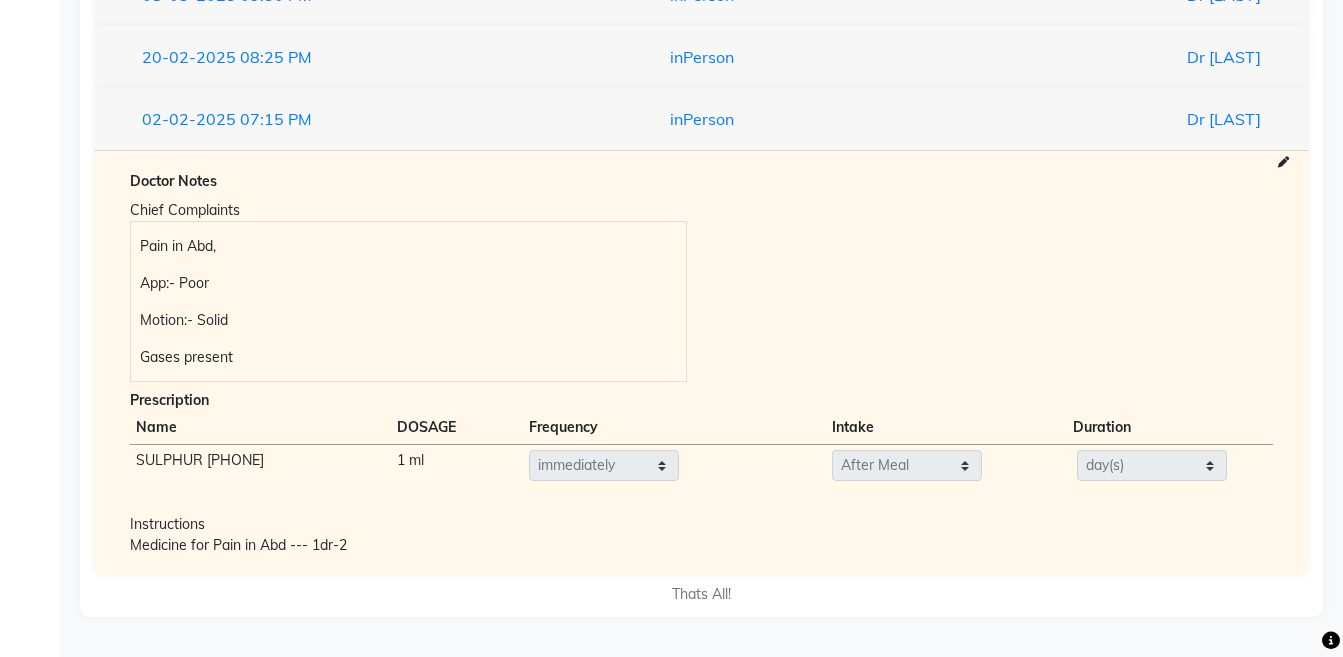 click on "Medicine for Pain in Abd --- 1dr-2" at bounding box center (701, 545) 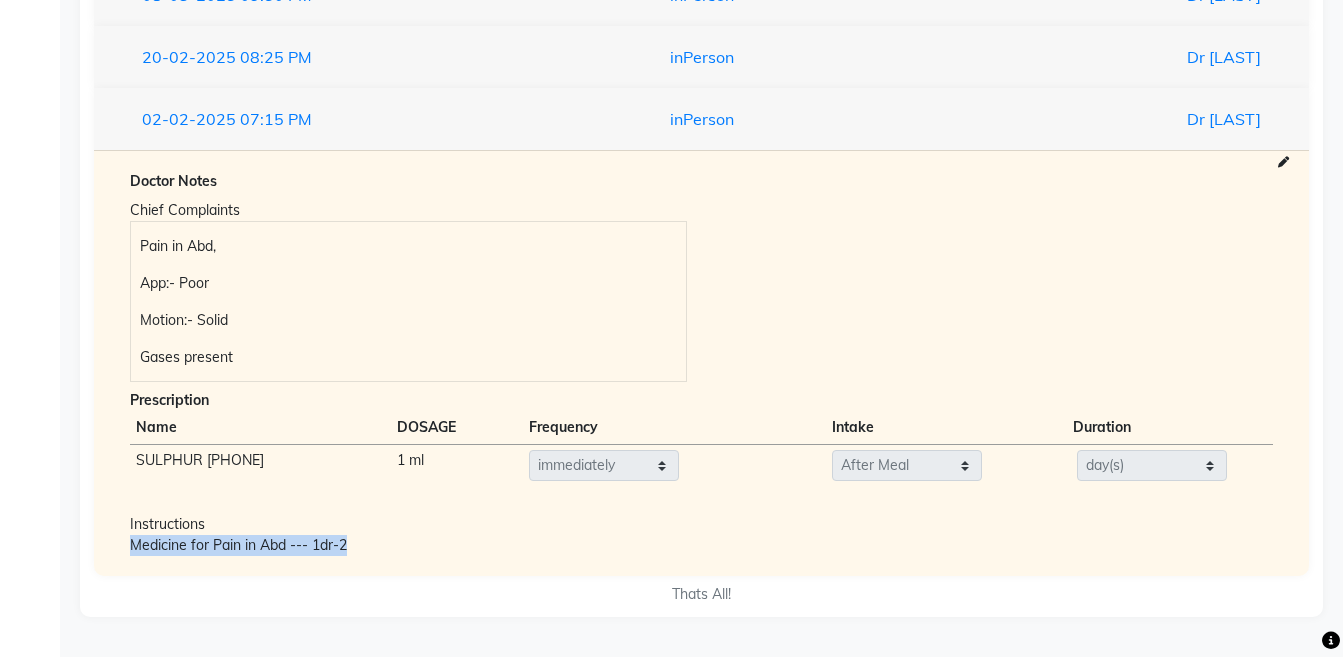click on "Doctor Notes Chief Complaints Pain in Abd, App:- Poor Motion:- Solid Gases present Prescription Name DOSAGE Frequency Intake Duration  SULPHUR [PHONE]  1 ml Select  twice daily  three times a day  four times a day  every four hours  every 2 hours  every other hour  every day  every other day  three times a week  immediately  as needed  once a week  twice a week Select Before Meal After Meal Select day(s) week(s) month(s)      Instructions Medicine for Pain in Abd --- 1dr-2" at bounding box center [701, 363] 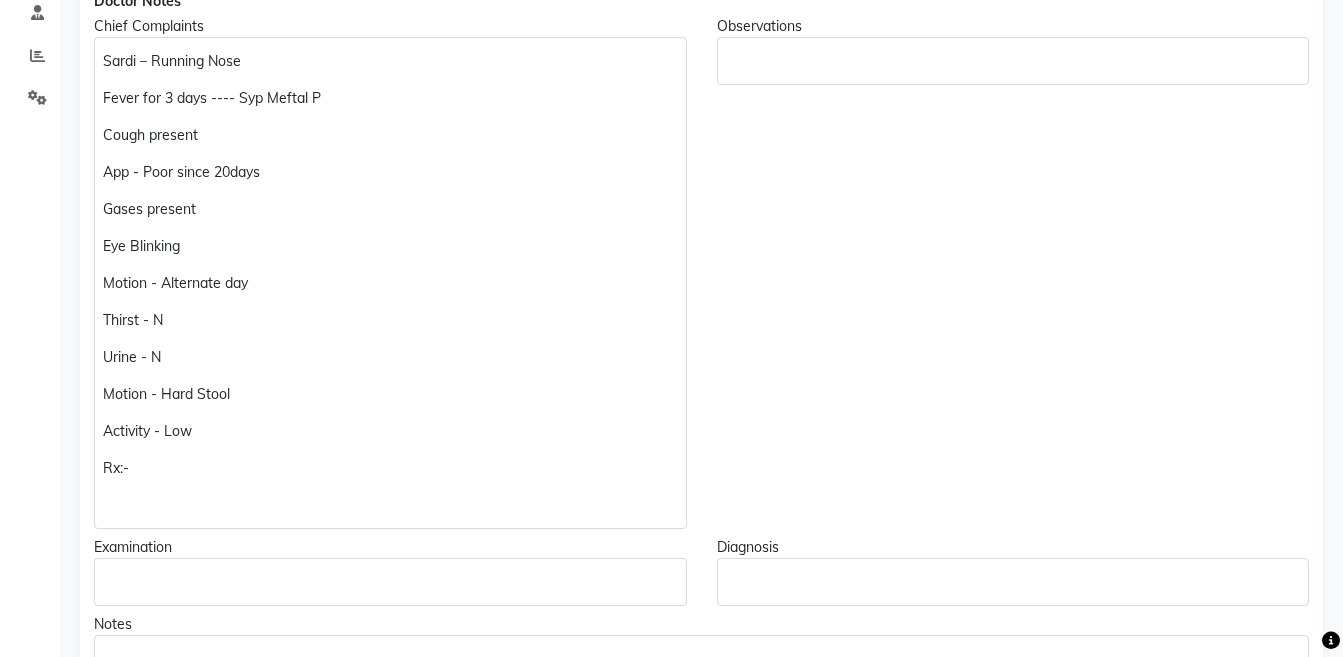 scroll, scrollTop: 20, scrollLeft: 0, axis: vertical 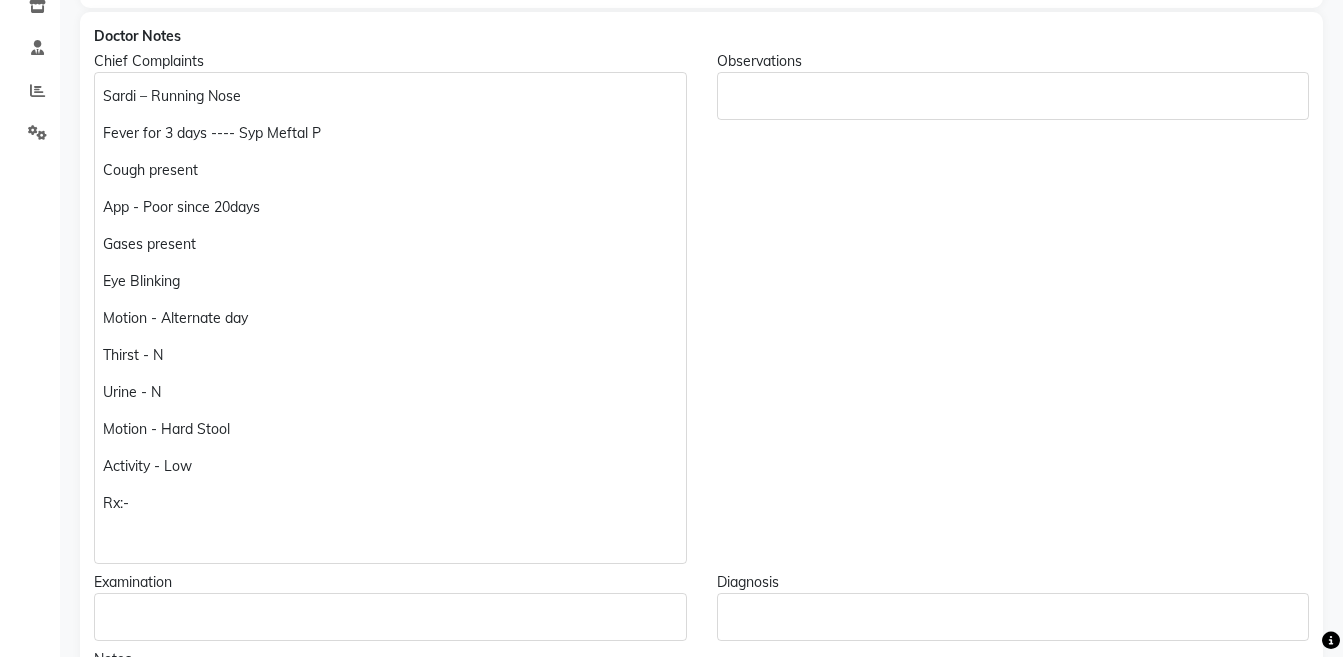 click on "Rx:-" 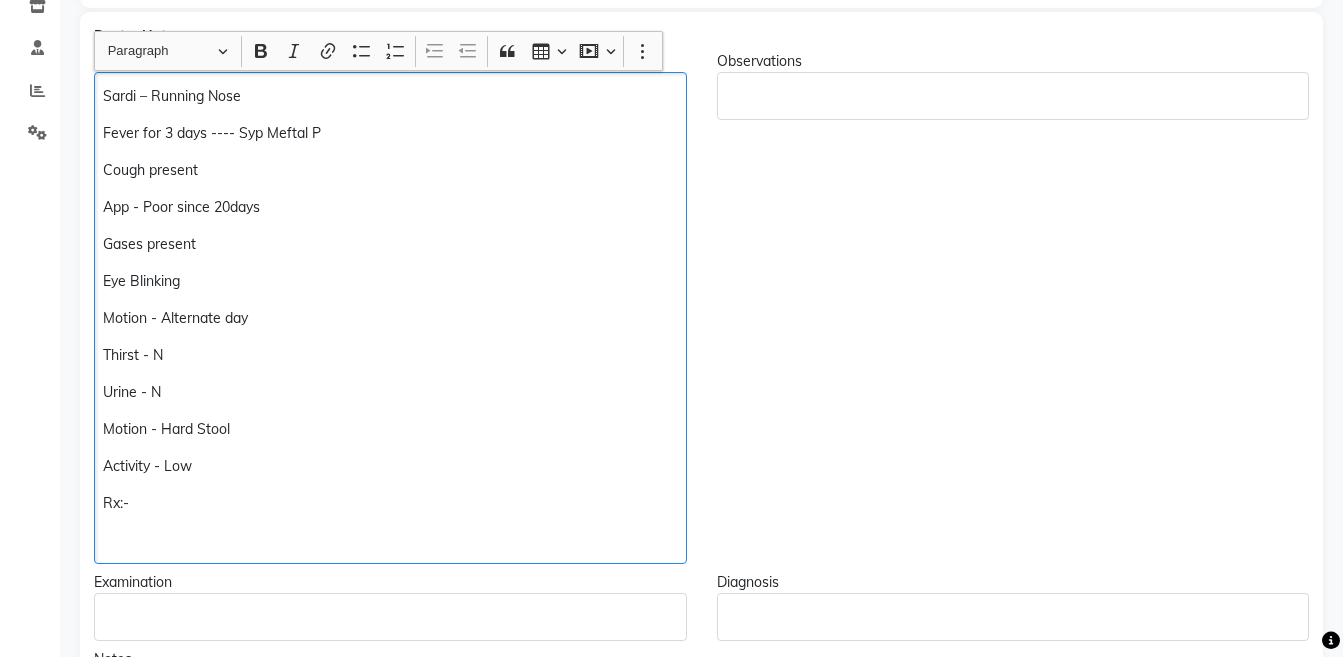 scroll, scrollTop: 396, scrollLeft: 0, axis: vertical 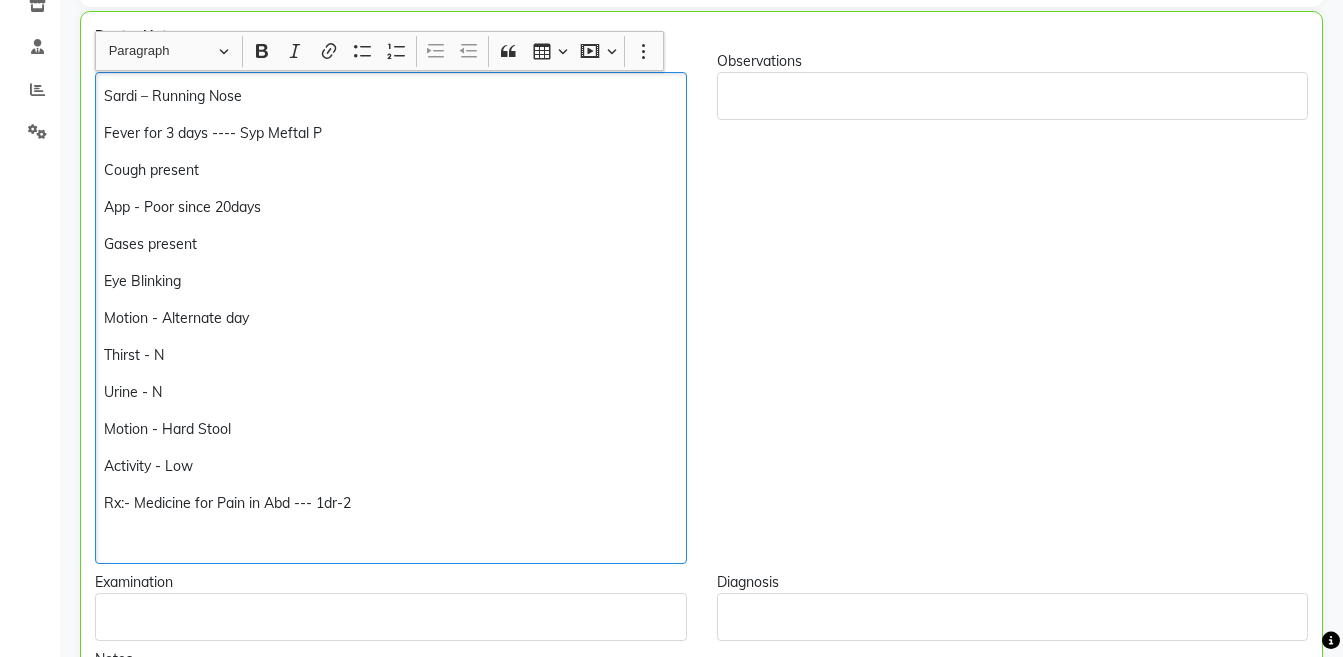 click on "Rx:- Medicine for Pain in Abd --- 1dr-2" 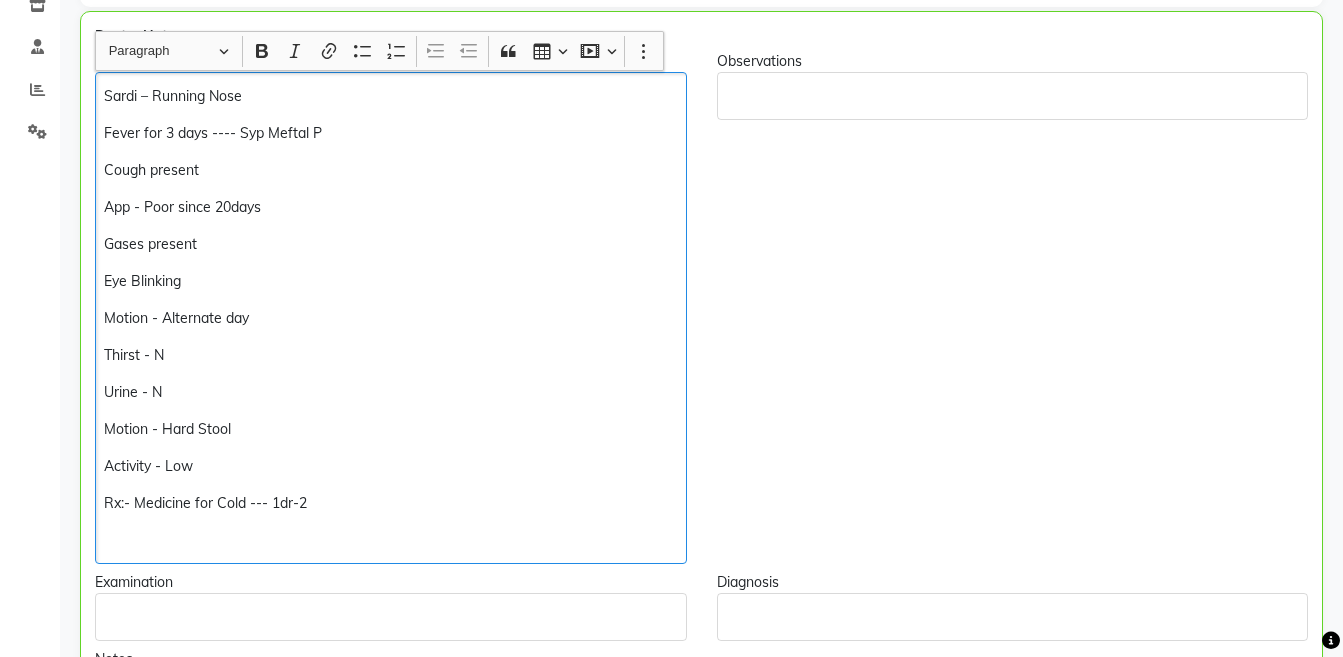 click on "Rx:- Medicine for Cold --- 1dr-2" 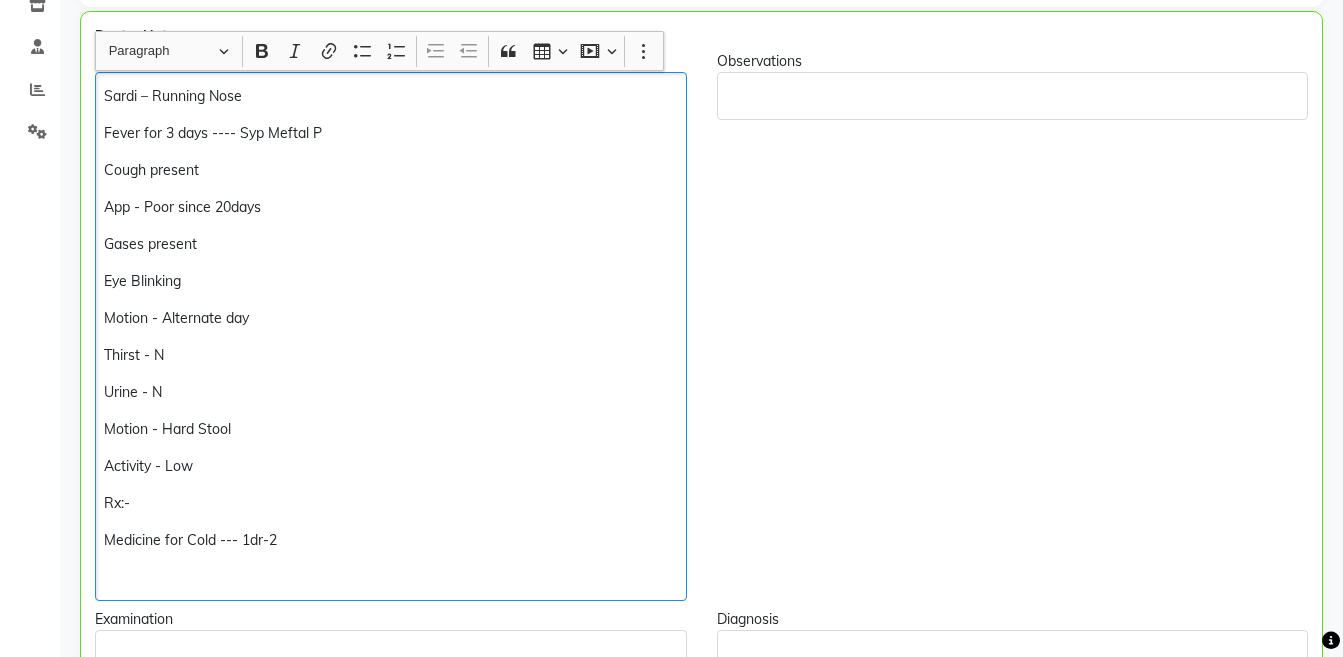click on "Medicine for Cold --- 1dr-2" 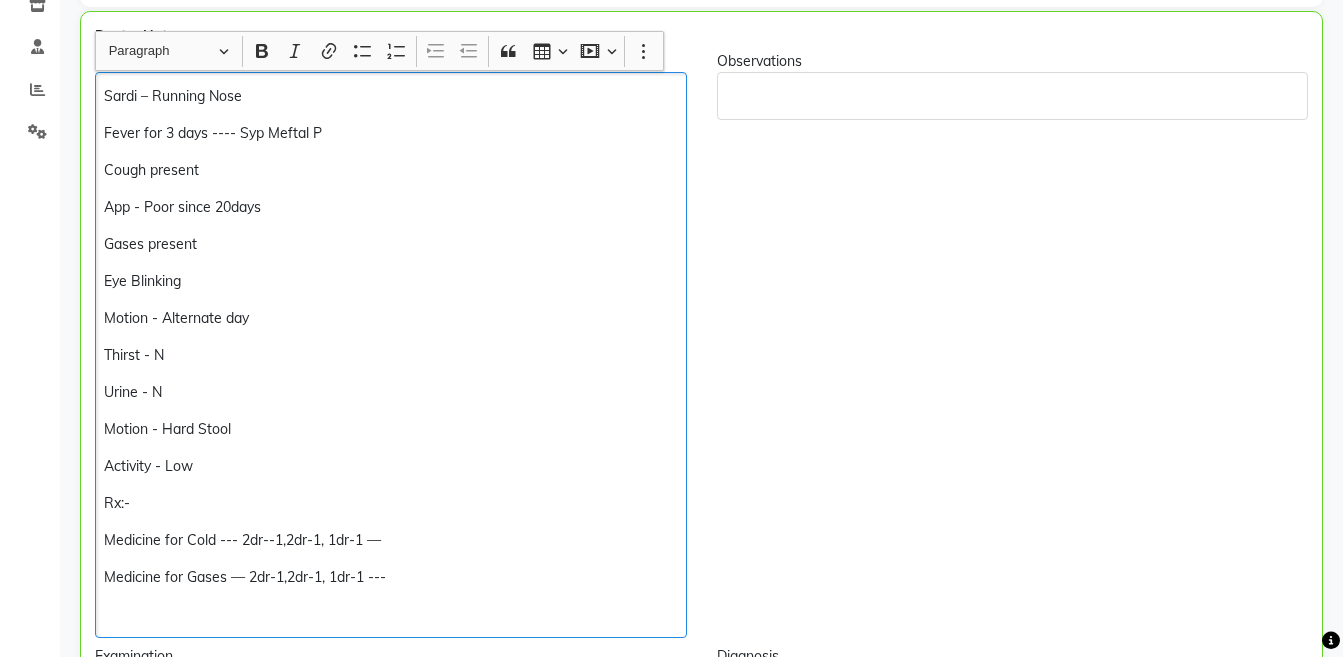 click on "Rx:-" 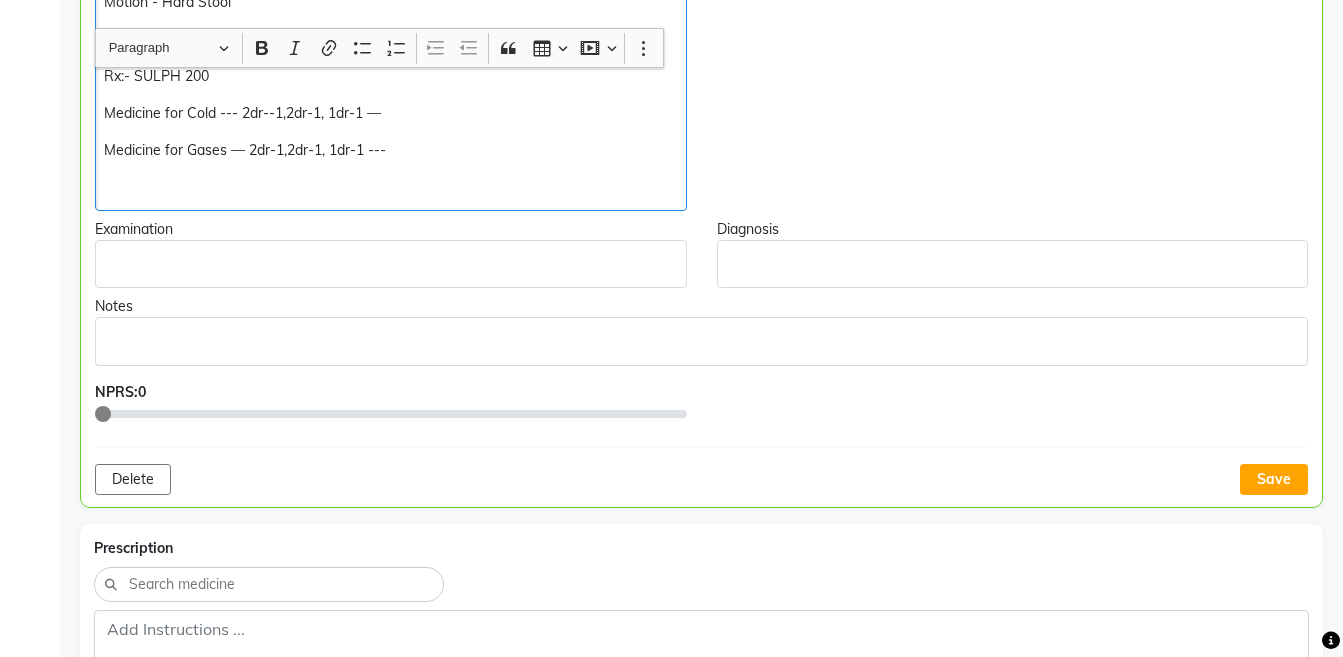 scroll, scrollTop: 851, scrollLeft: 0, axis: vertical 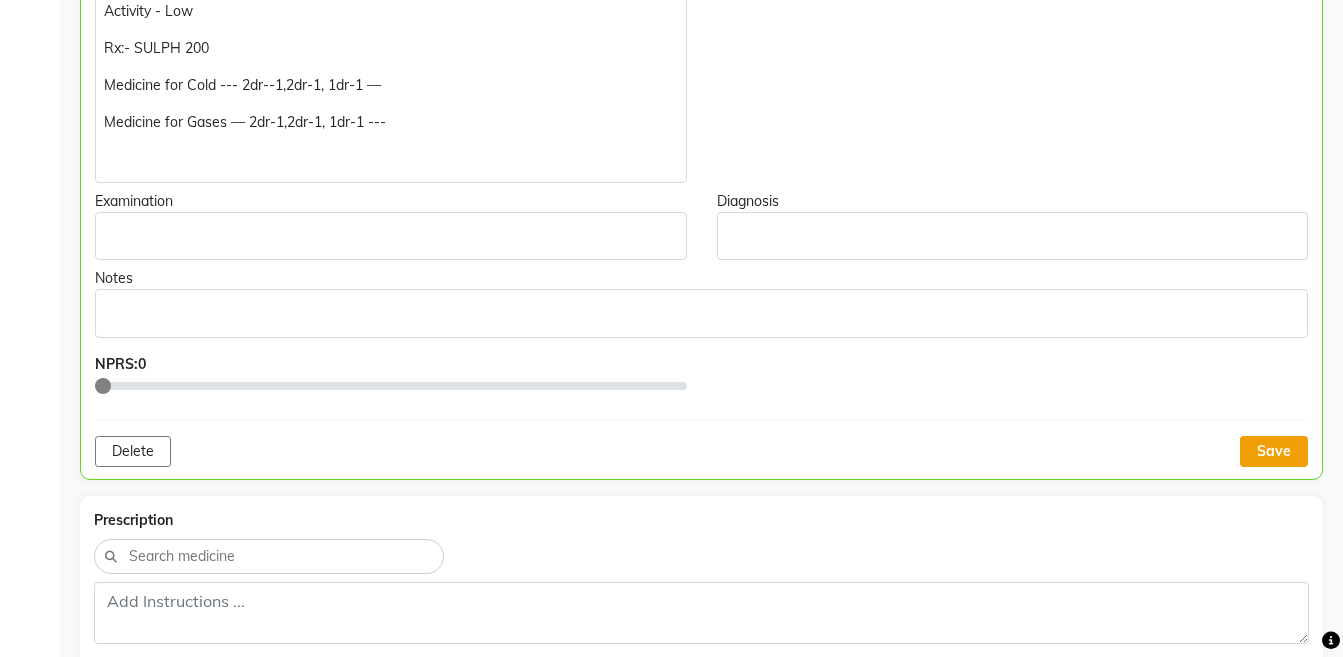 click on "Save" 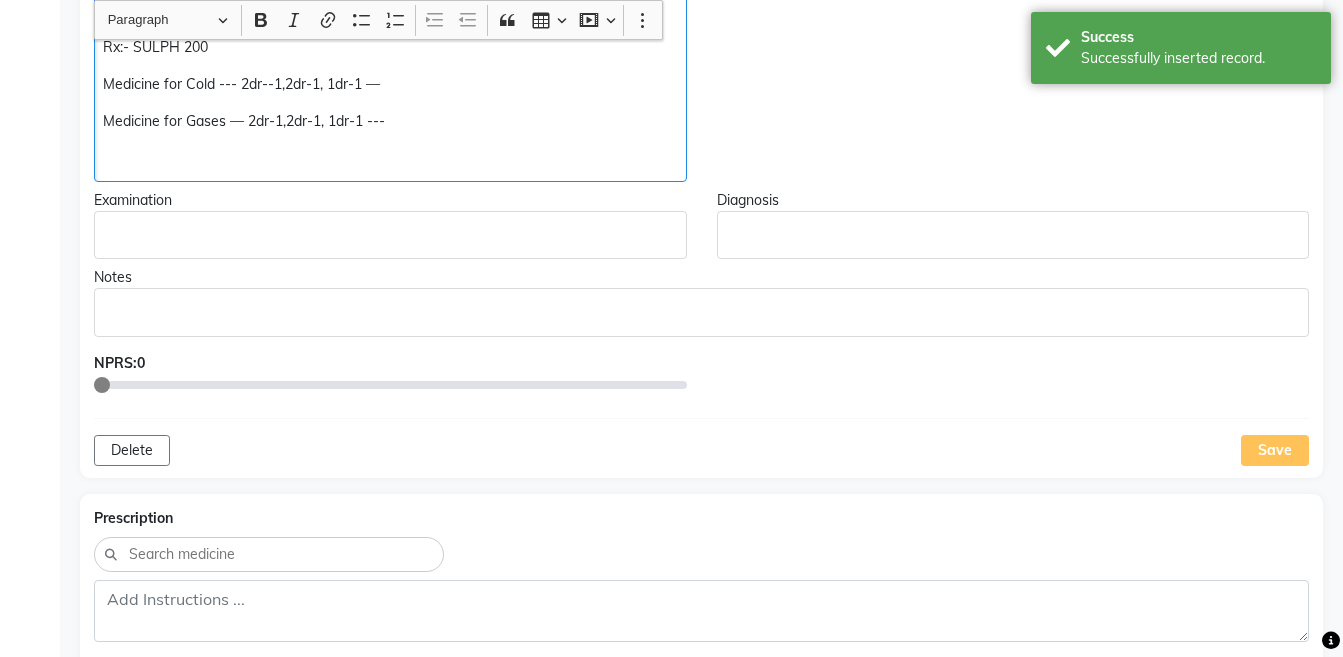 click on "Sardi – Running Nose Fever for 3 days ---- Syp Meftal P Cough present App - Poor since 20days Gases present Eye Blinking Motion - Alternate day Thirst - N Urine - N Motion - Hard Stool Activity - Low Rx:- SULPH 200 Medicine for Cold --- 2dr--1,2dr-1, 1dr-1 — Medicine for Gases — 2dr-1,2dr-1, 1dr-1 ---" 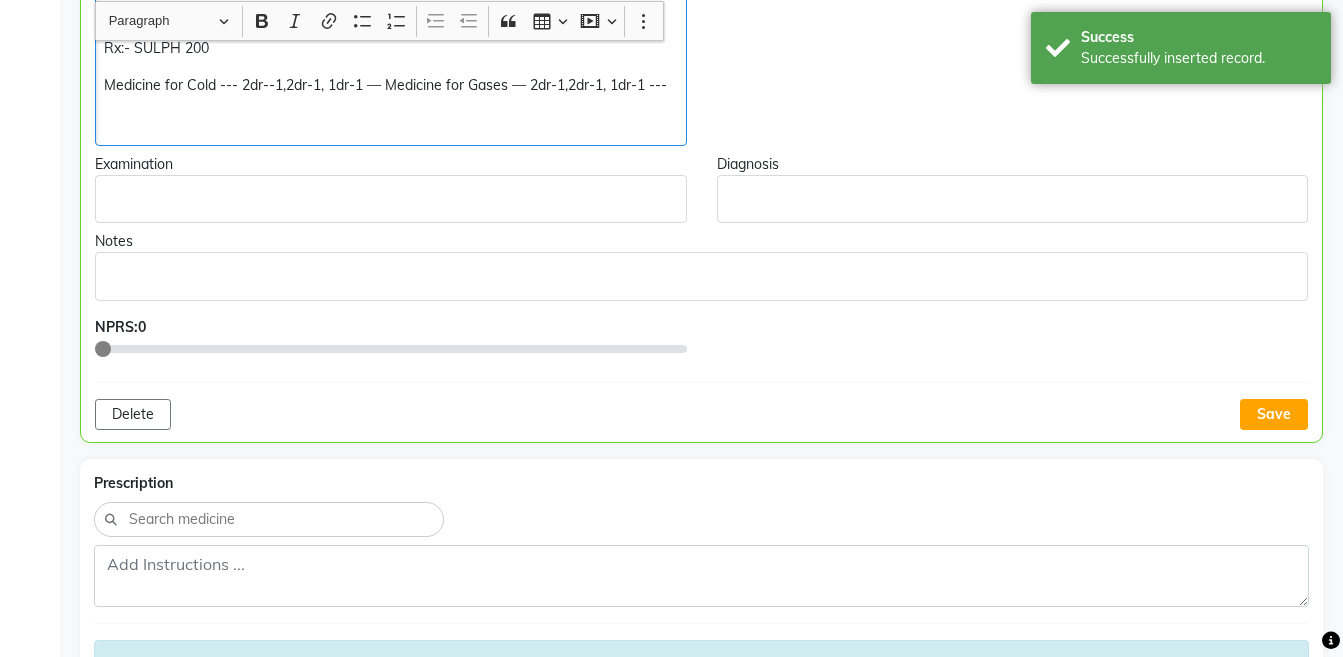 scroll, scrollTop: 852, scrollLeft: 0, axis: vertical 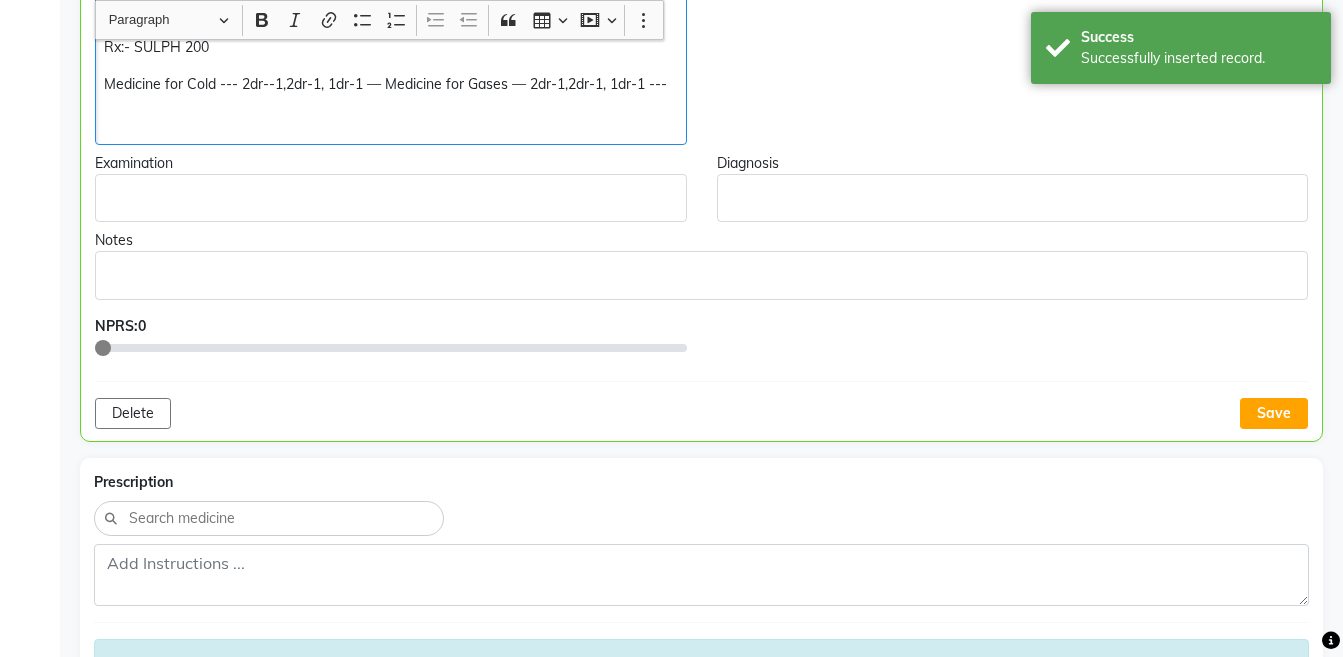 click on "Sardi – Running Nose Fever for 3 days ---- Syp Meftal P Cough present App - Poor since 20days Gases present Eye Blinking Motion - Alternate day Thirst - N Urine - N Motion - Hard Stool Activity - Low Rx:- SULPH 200 Medicine for Cold --- 2dr--1,2dr-1, 1dr-1 — Medicine for Gases — 2dr-1,2dr-1, 1dr-1 ---" 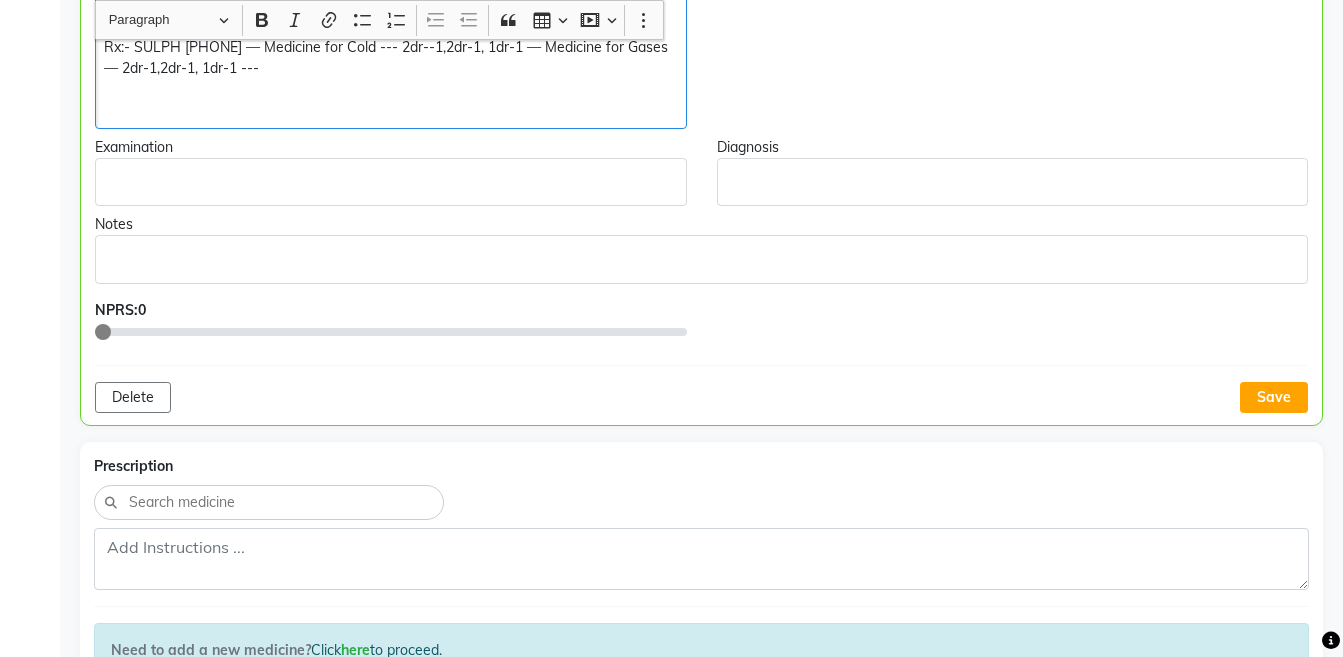click on "Rx:- SULPH [PHONE] — Medicine for Cold --- 2dr--1,2dr-1, 1dr-1 — Medicine for Gases — 2dr-1,2dr-1, 1dr-1 ---" 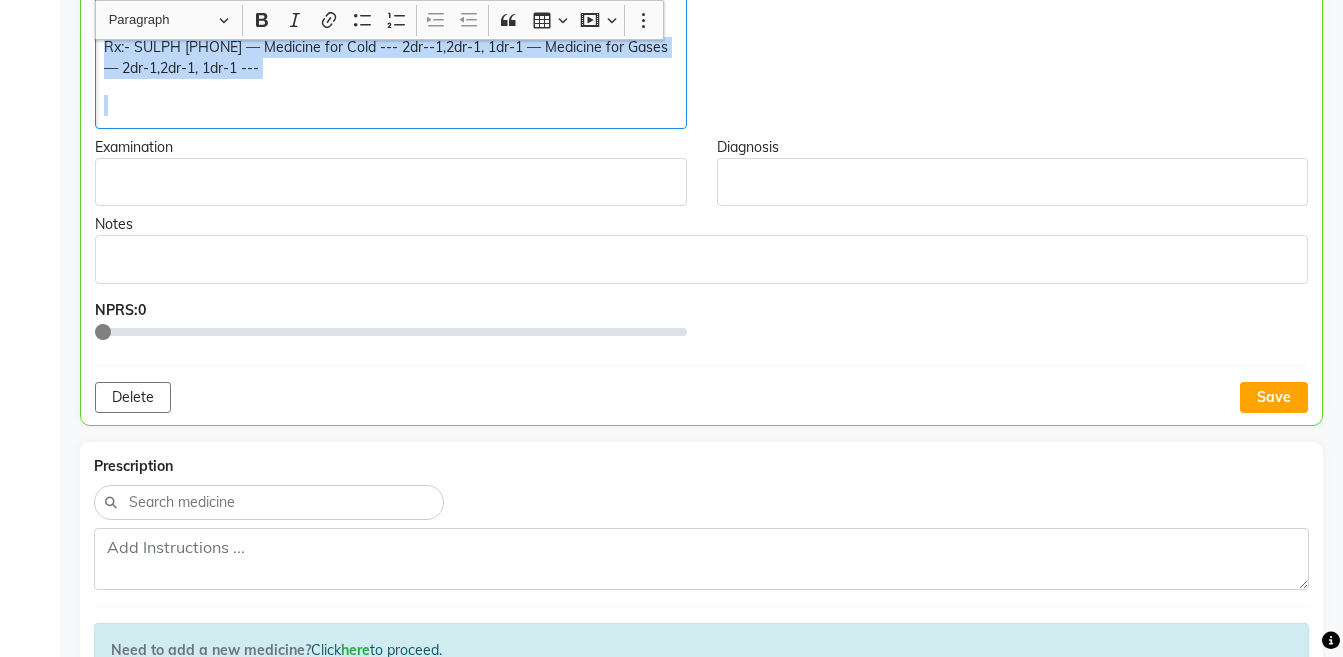 copy on "Rx:- SULPH [PHONE] — Medicine for Cold --- 2dr--1,2dr-1, 1dr-1 — Medicine for Gases — 2dr-1,2dr-1, 1dr-1 ---" 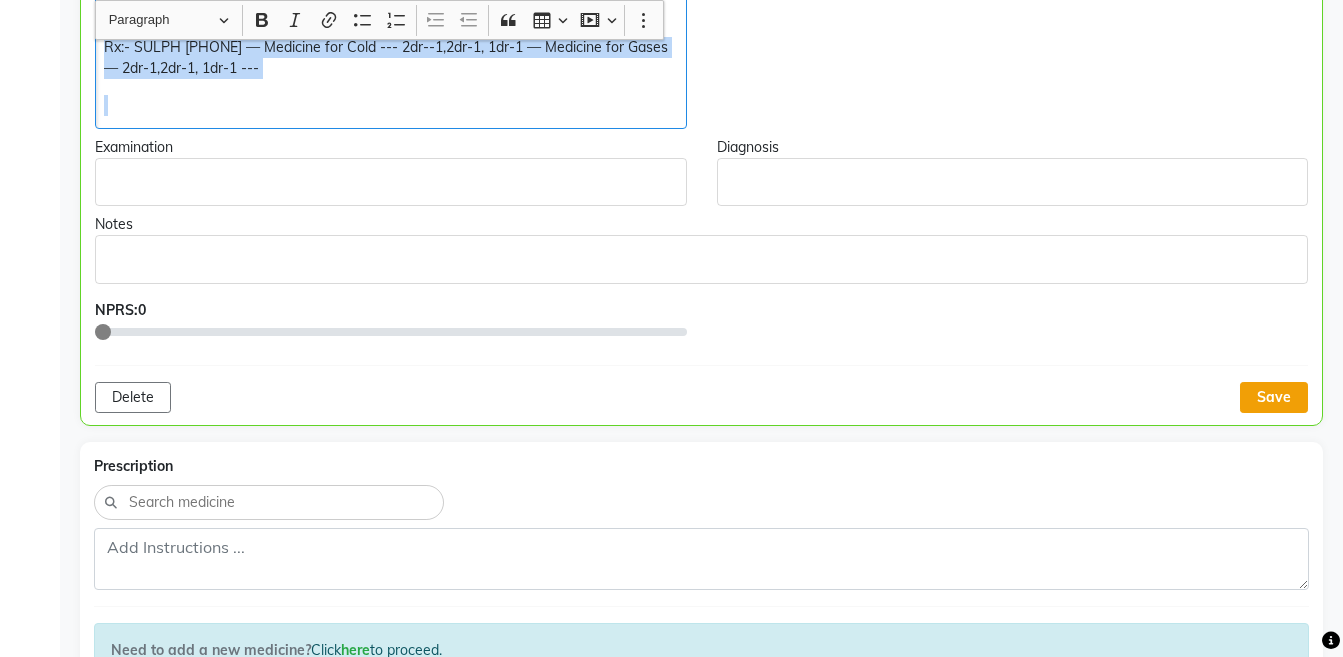 click on "Save" 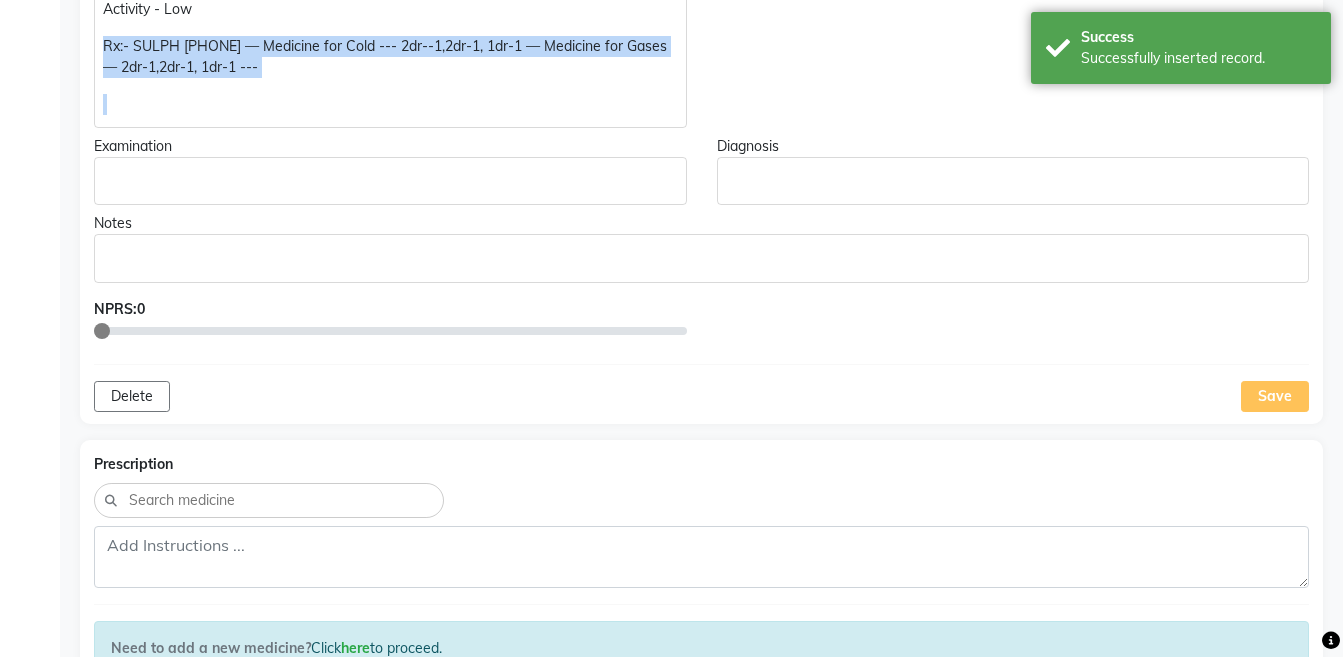 scroll, scrollTop: 951, scrollLeft: 0, axis: vertical 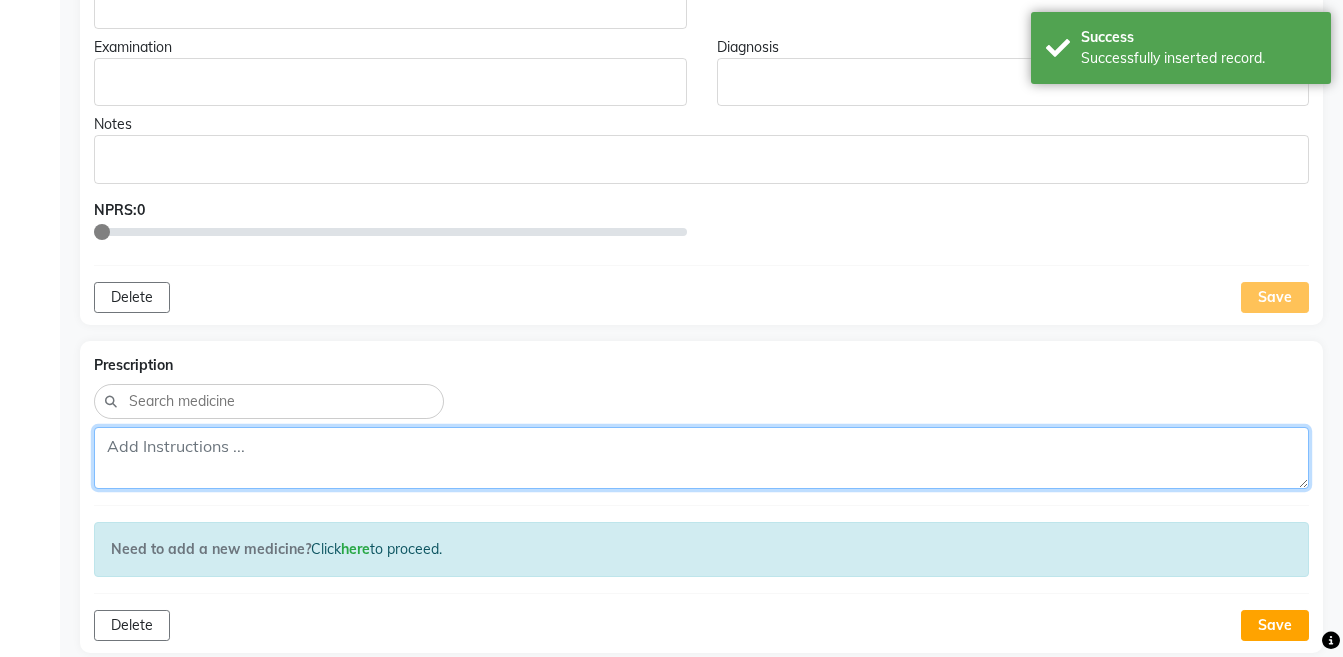 click 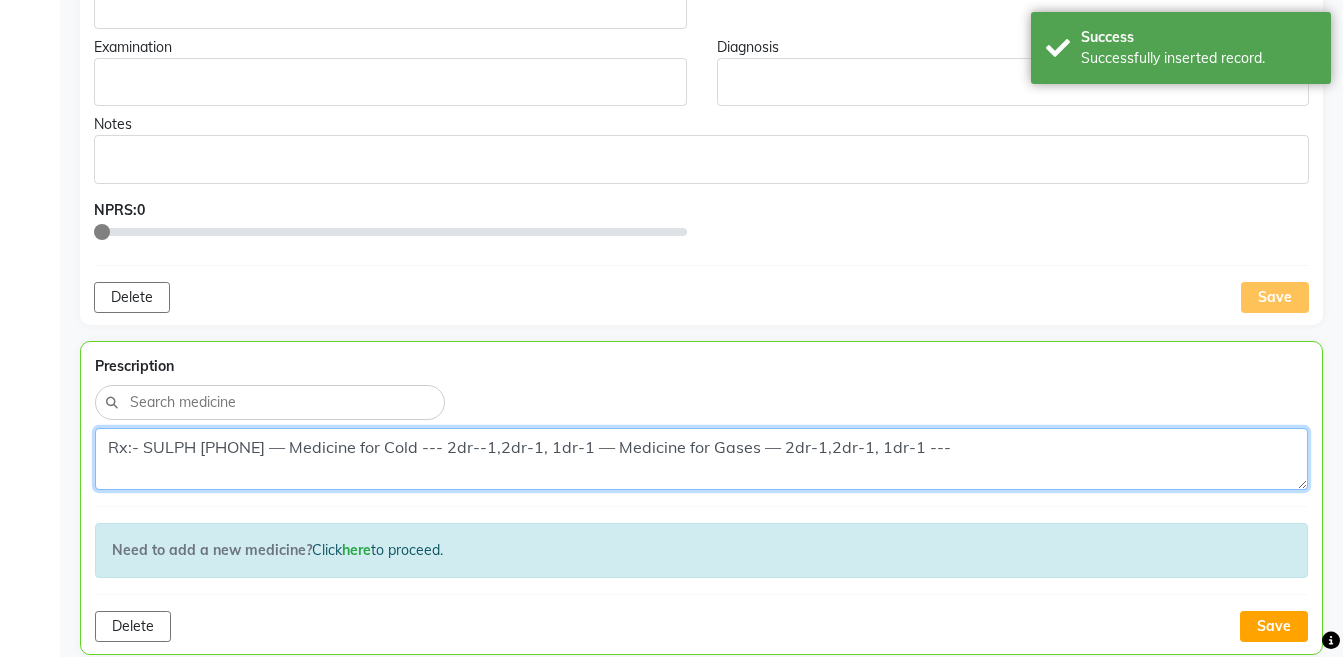 scroll, scrollTop: 0, scrollLeft: 0, axis: both 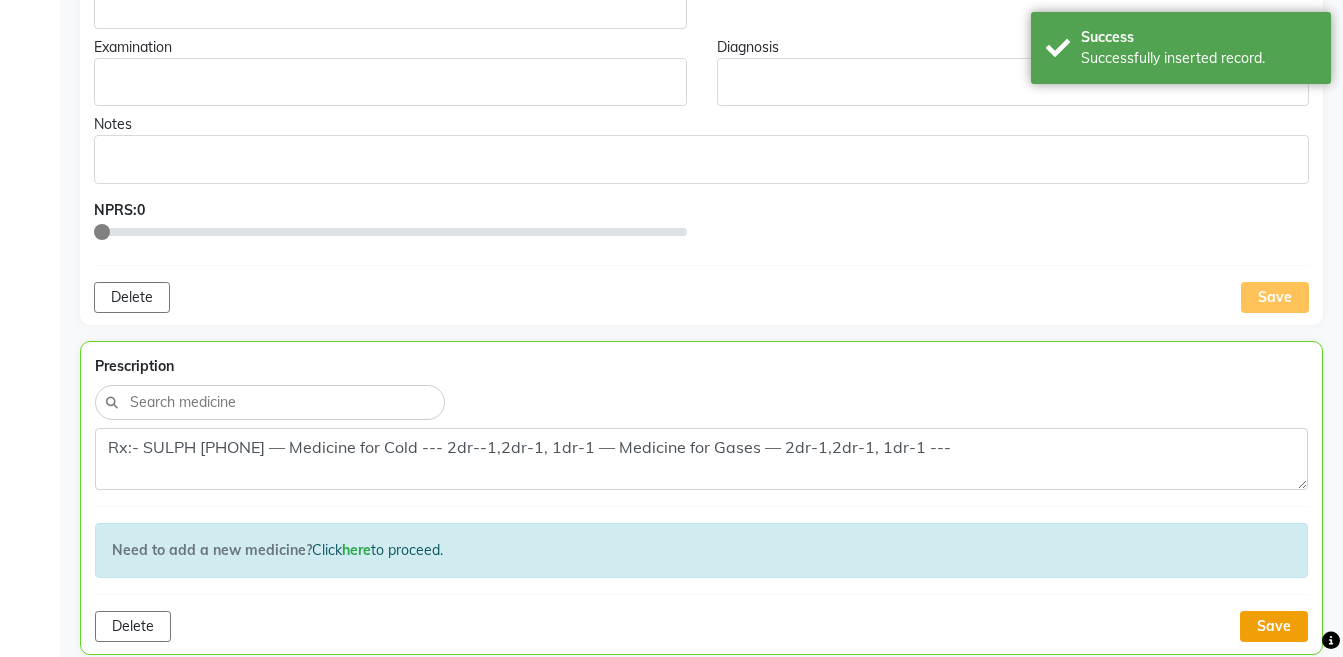 click on "Save" 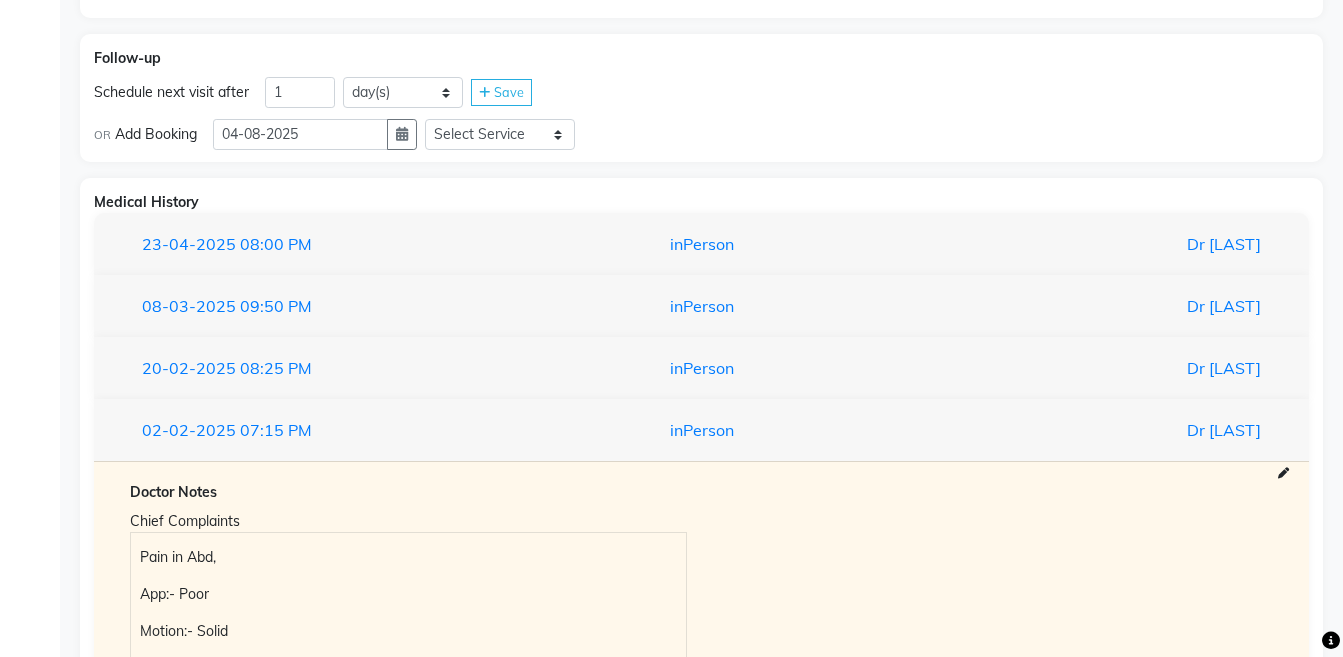 scroll, scrollTop: 1869, scrollLeft: 0, axis: vertical 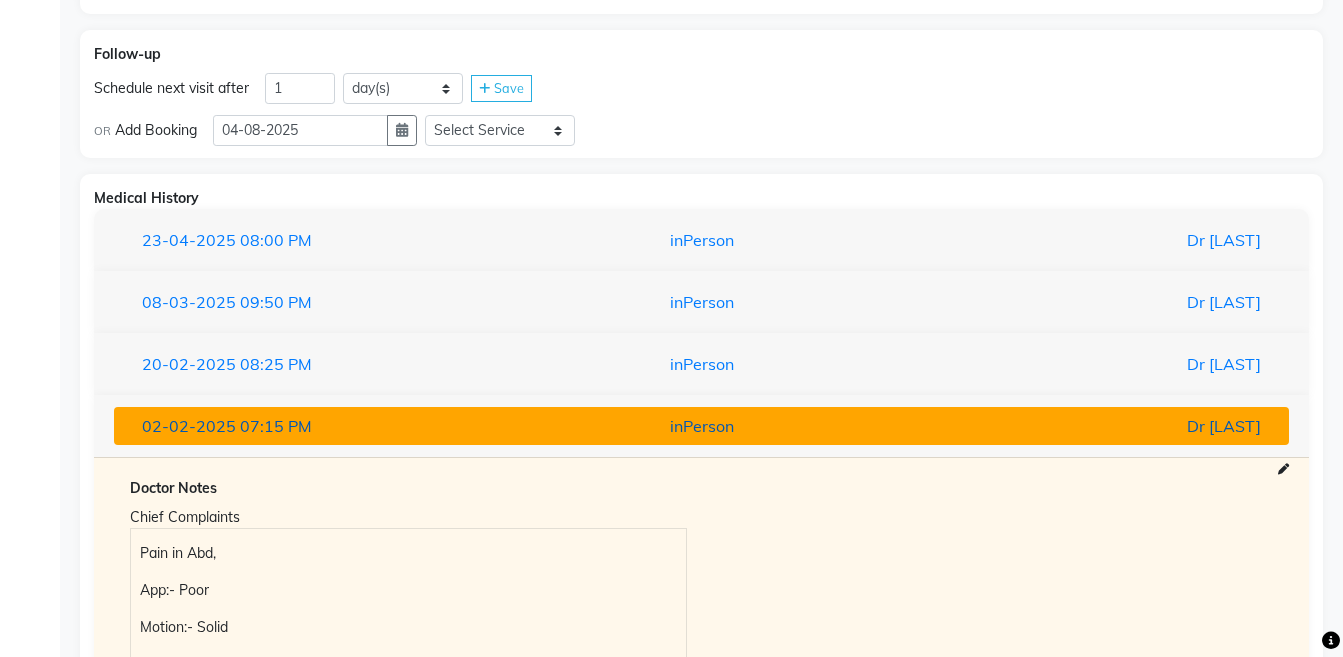 click on "inPerson" at bounding box center (701, 426) 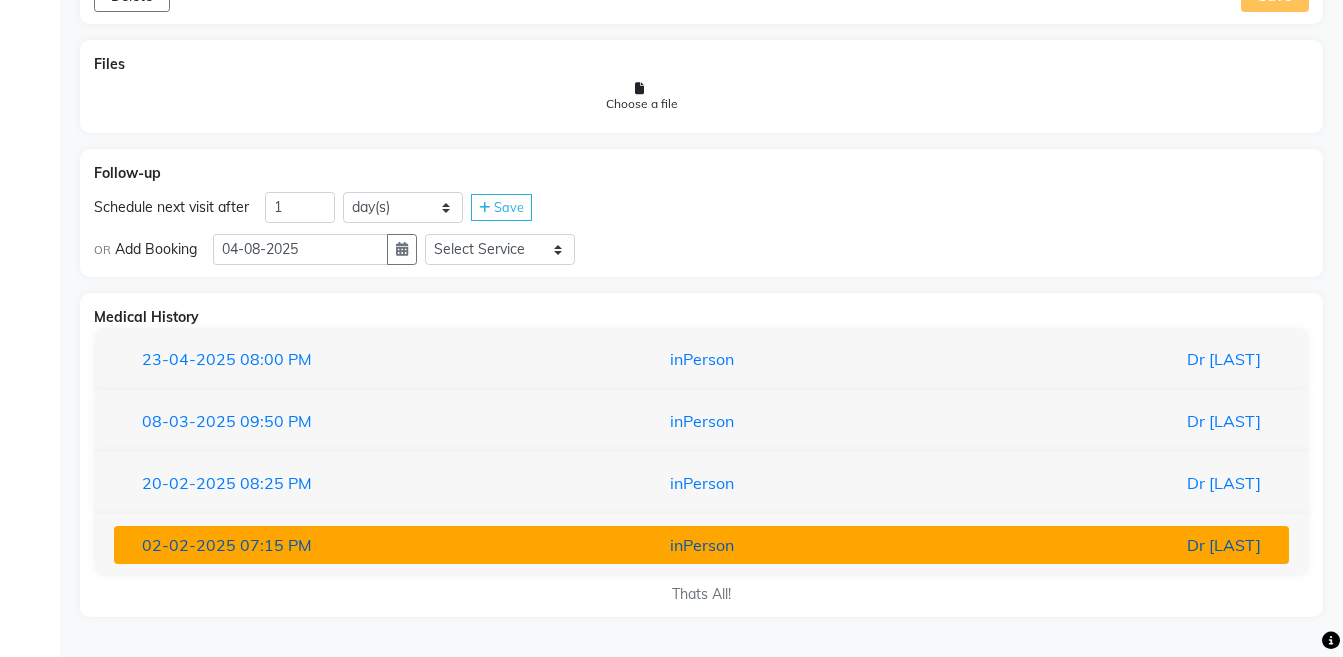 scroll, scrollTop: 1750, scrollLeft: 0, axis: vertical 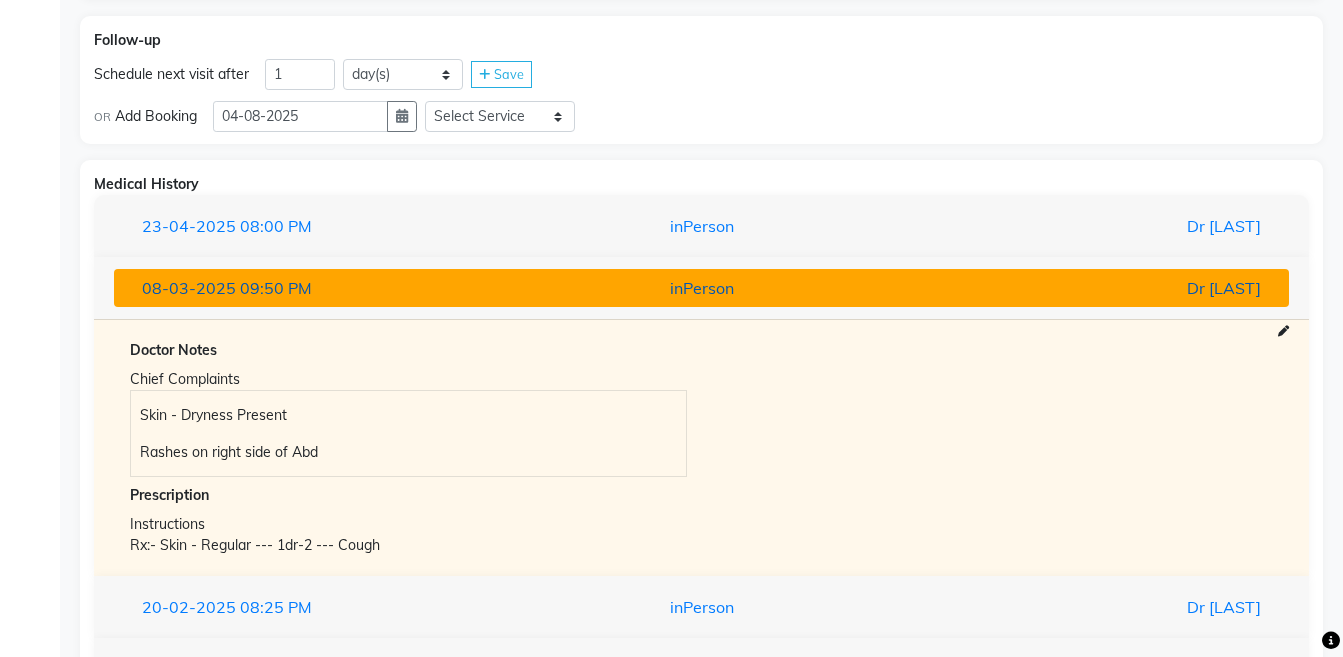 click on "inPerson" at bounding box center [701, 288] 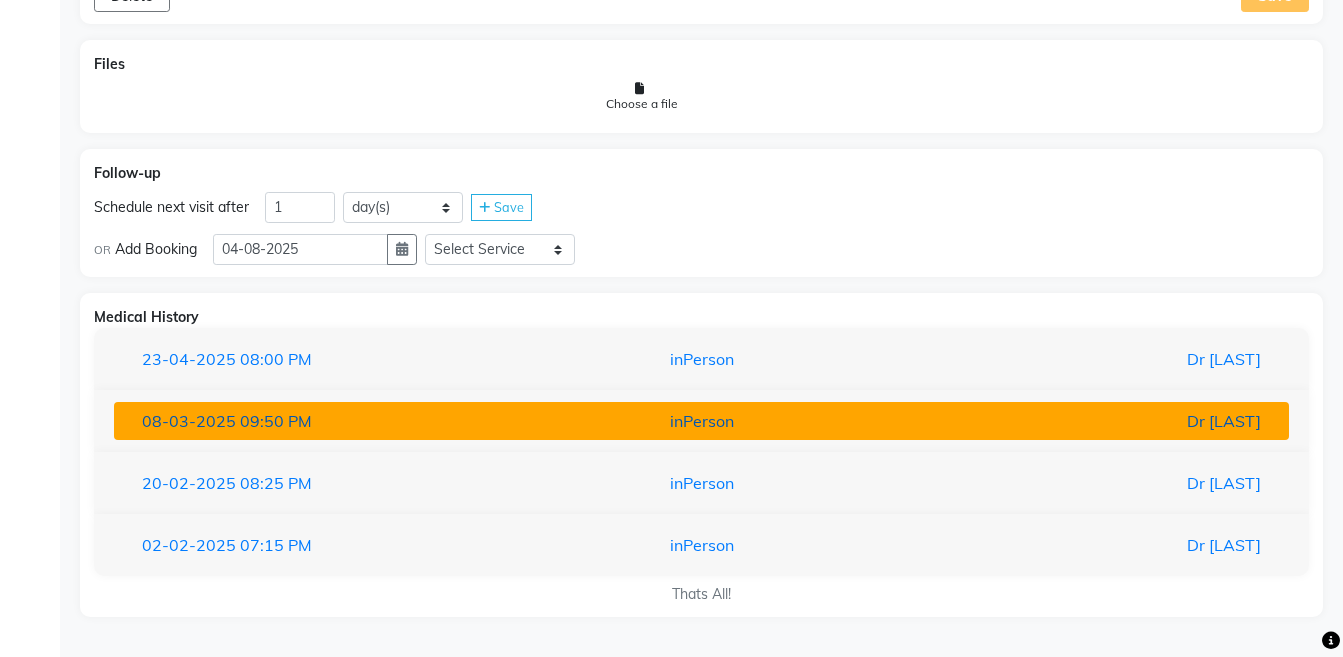 scroll, scrollTop: 1750, scrollLeft: 0, axis: vertical 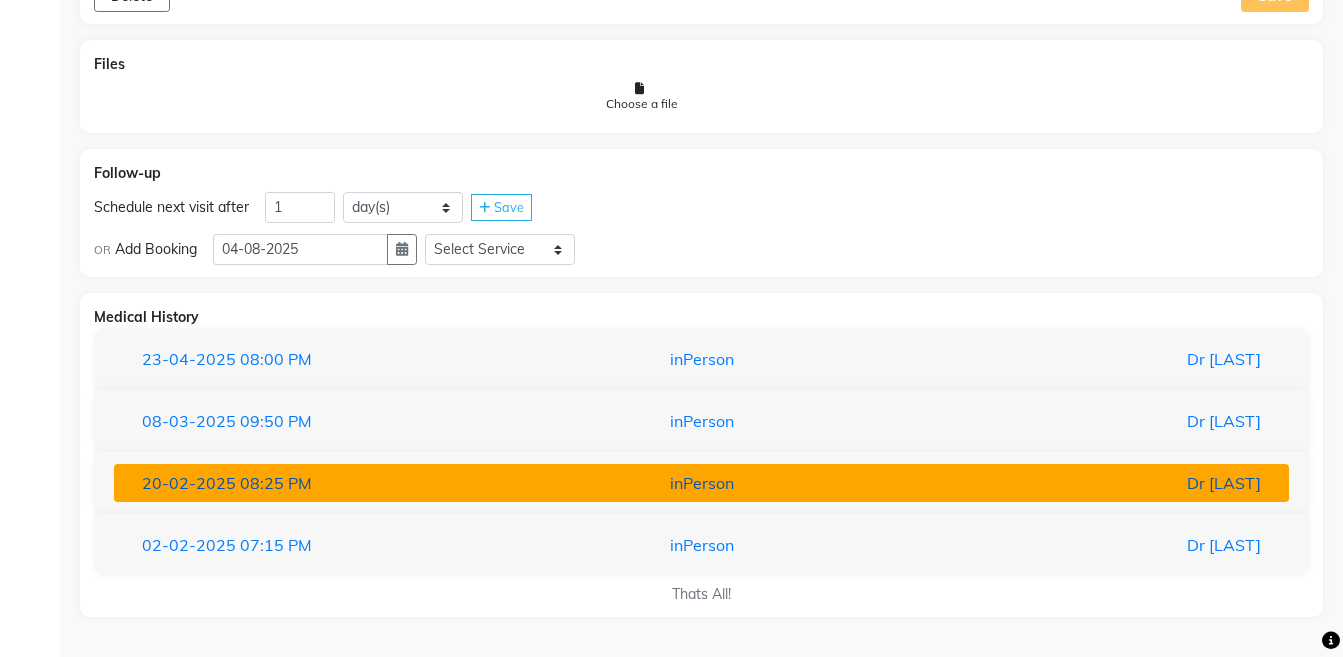 click on "inPerson" at bounding box center (701, 483) 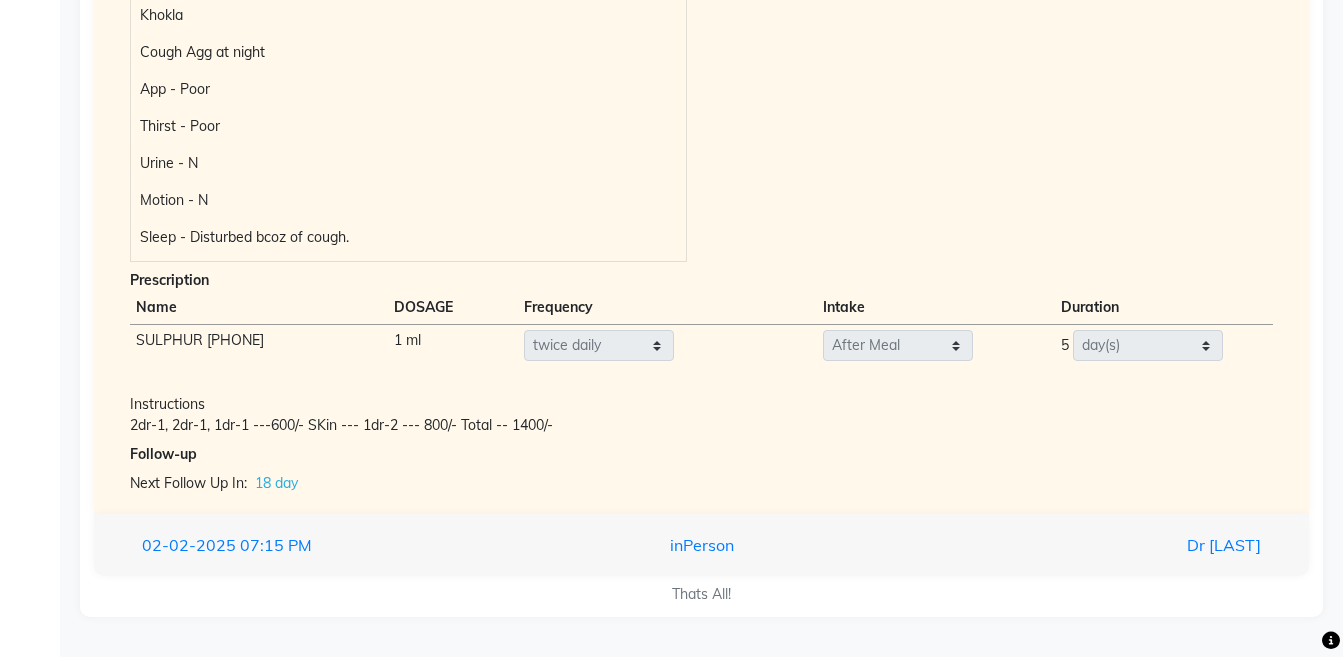 scroll, scrollTop: 781, scrollLeft: 0, axis: vertical 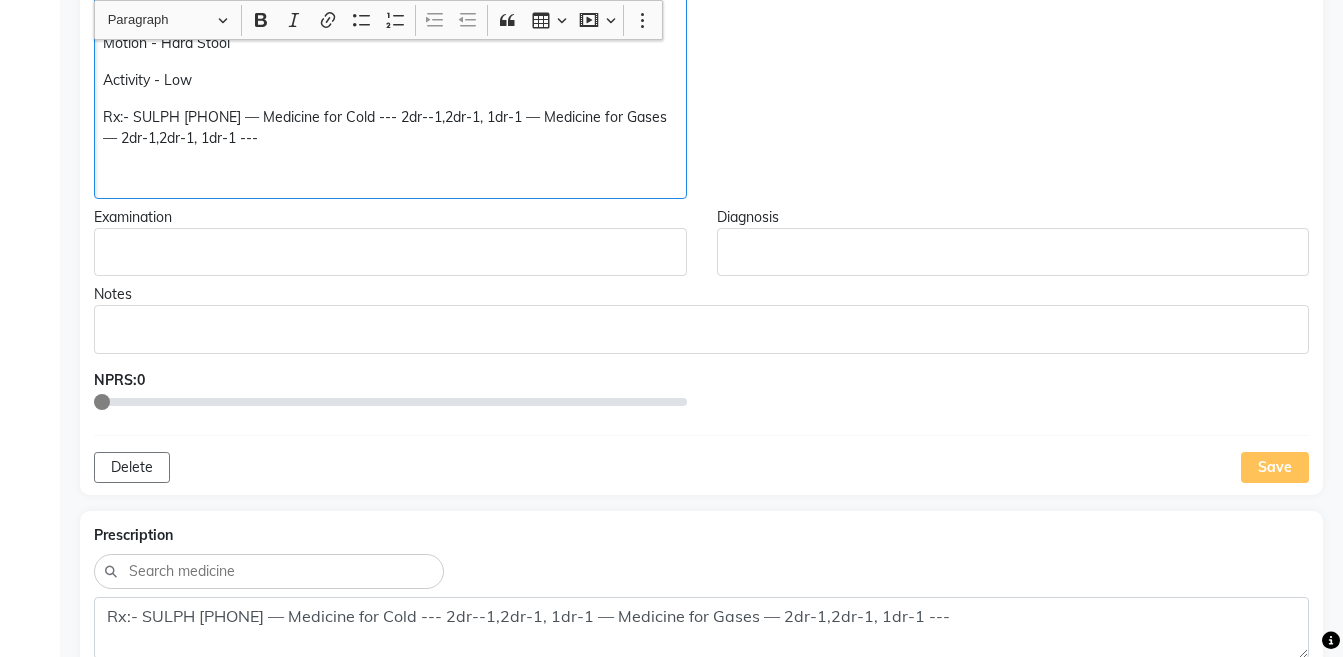 click on "Rx:- SULPH [PHONE] — Medicine for Cold --- 2dr--1,2dr-1, 1dr-1 — Medicine for Gases — 2dr-1,2dr-1, 1dr-1 ---" 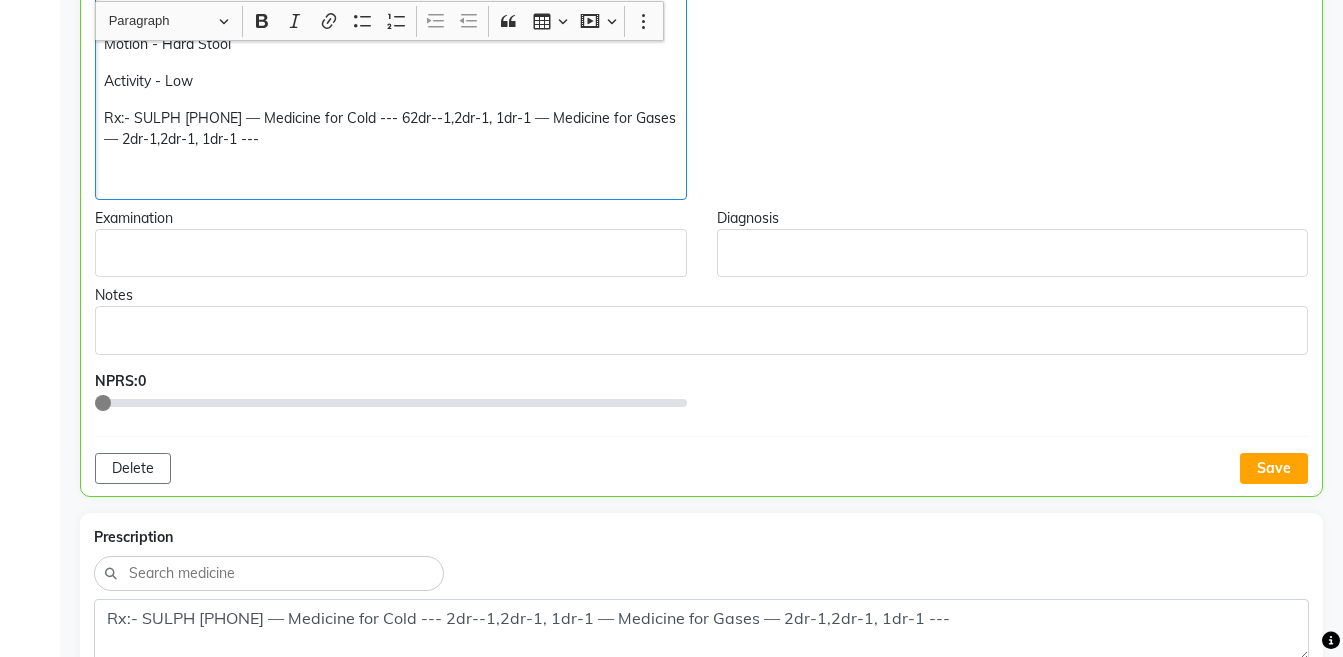 scroll, scrollTop: 782, scrollLeft: 0, axis: vertical 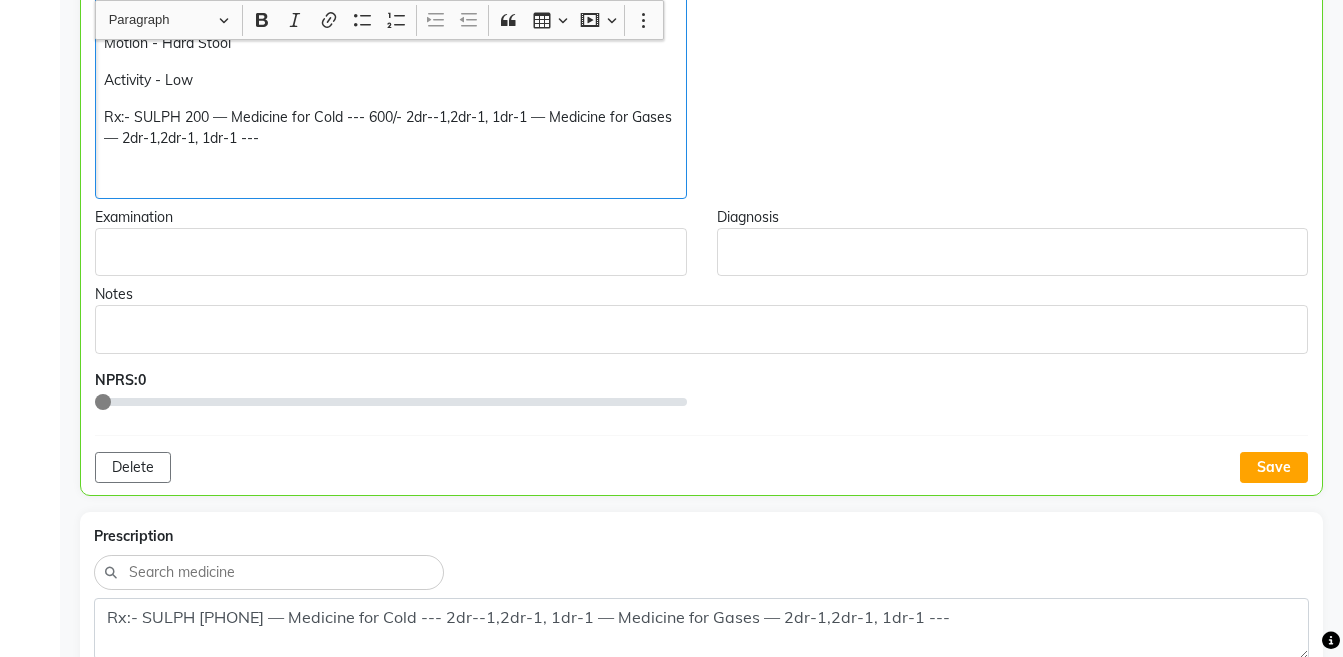 click on "Rx:- SULPH 200 — Medicine for Cold --- 600/- 2dr--1,2dr-1, 1dr-1 — Medicine for Gases — 2dr-1,2dr-1, 1dr-1 ---" 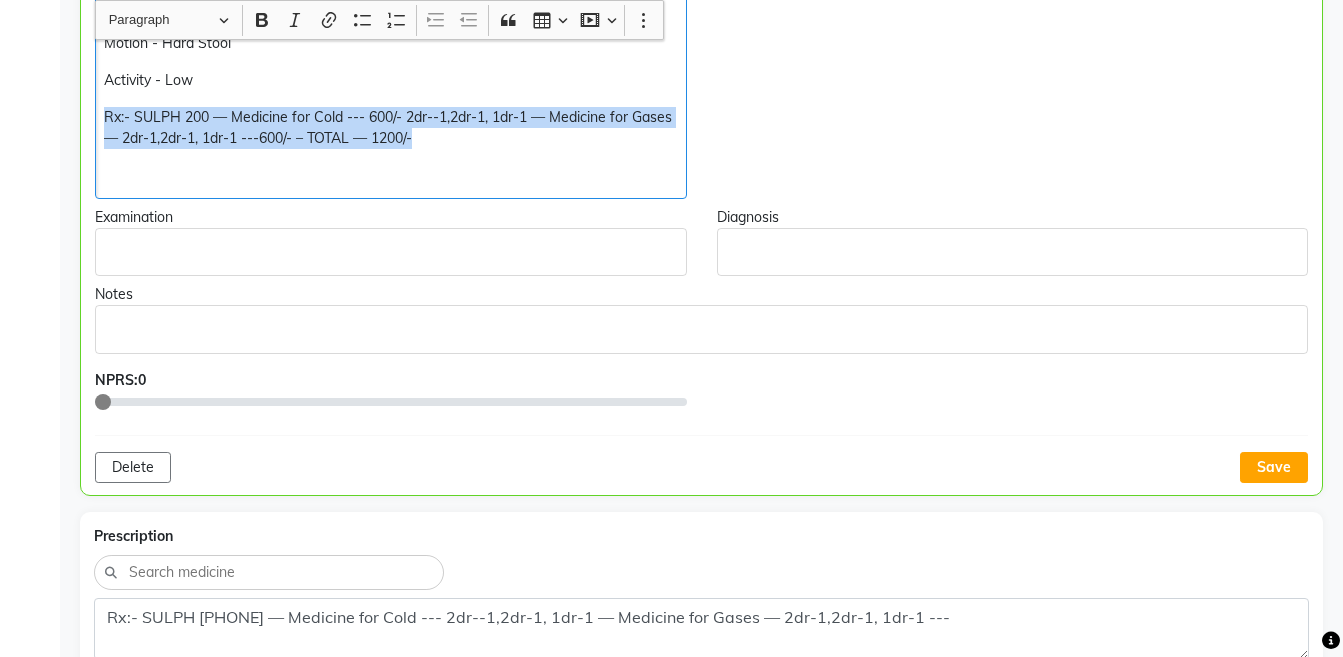copy on "Rx:- SULPH 200 — Medicine for Cold --- 600/- 2dr--1,2dr-1, 1dr-1 — Medicine for Gases — 2dr-1,2dr-1, 1dr-1 ---600/- – TOTAL — 1200/-" 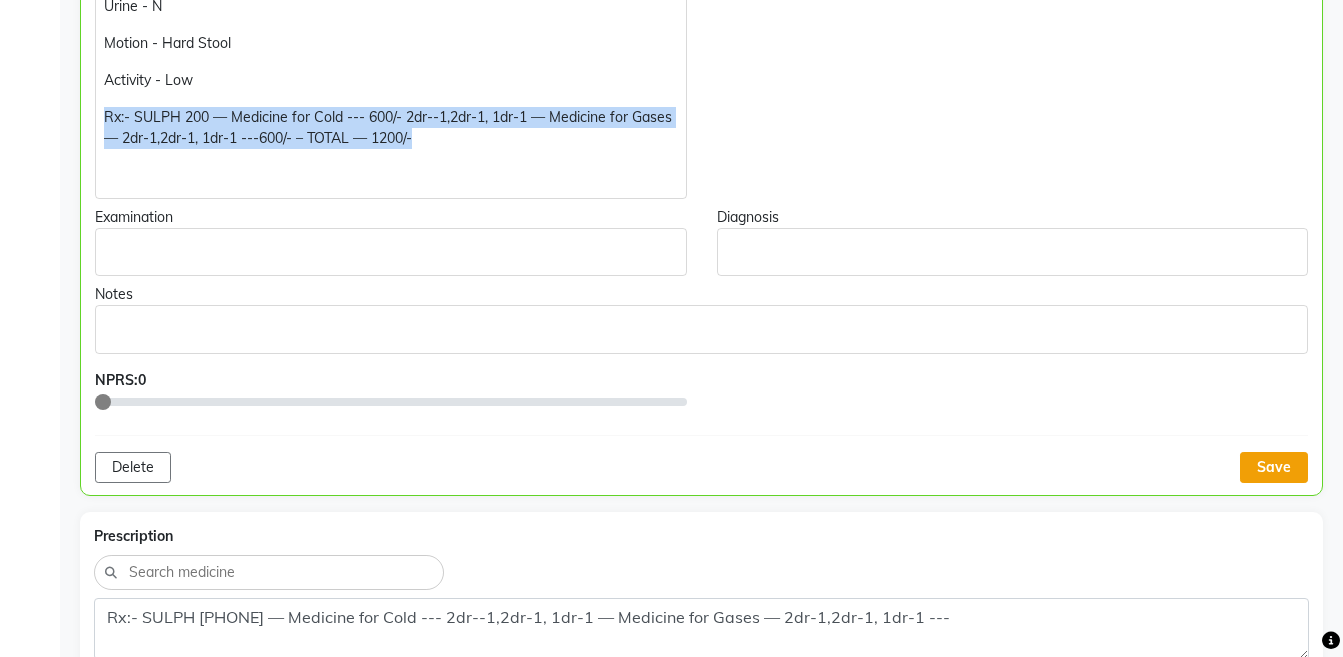 click on "Save" 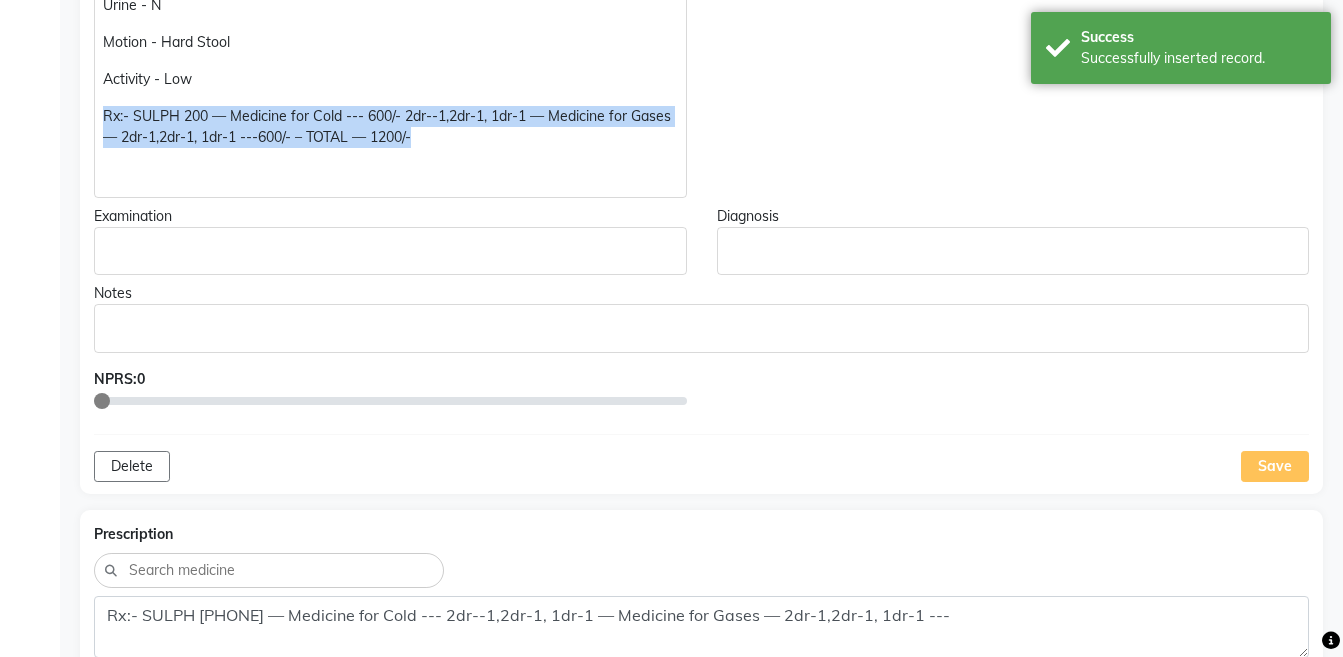 scroll, scrollTop: 1148, scrollLeft: 0, axis: vertical 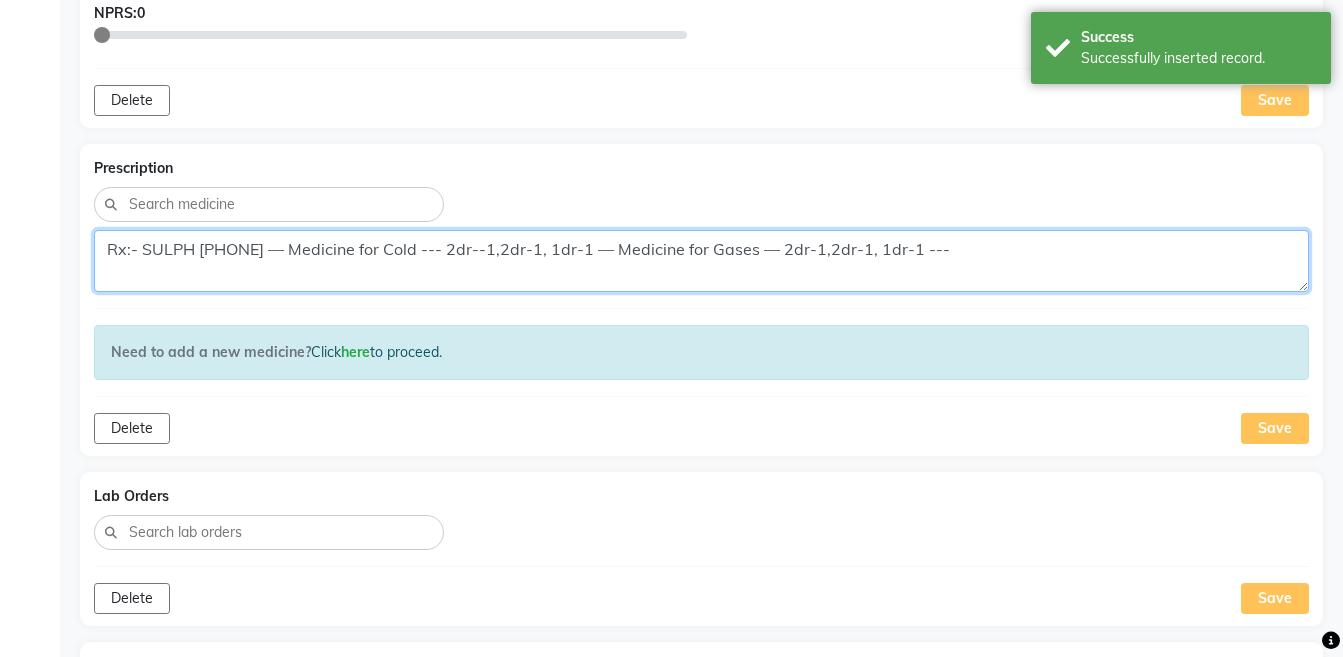 click on "Rx:- SULPH [PHONE] — Medicine for Cold --- 2dr--1,2dr-1, 1dr-1 — Medicine for Gases — 2dr-1,2dr-1, 1dr-1 ---" 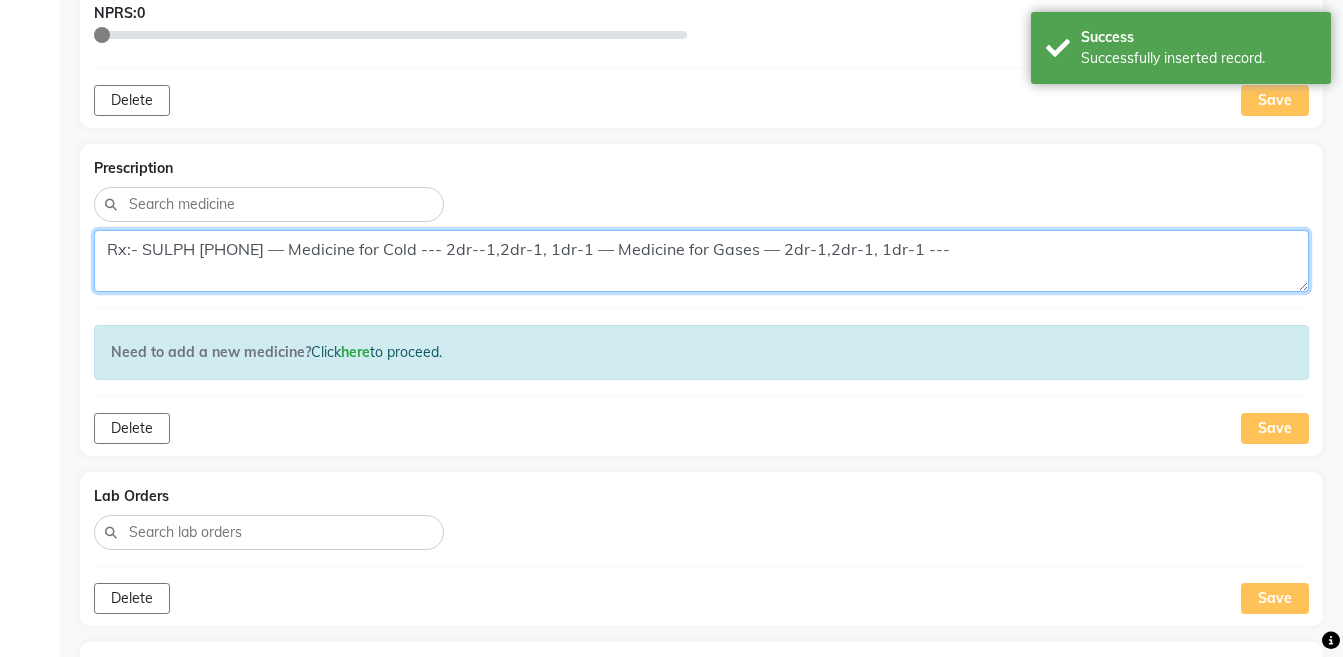 click on "Rx:- SULPH [PHONE] — Medicine for Cold --- 2dr--1,2dr-1, 1dr-1 — Medicine for Gases — 2dr-1,2dr-1, 1dr-1 ---" 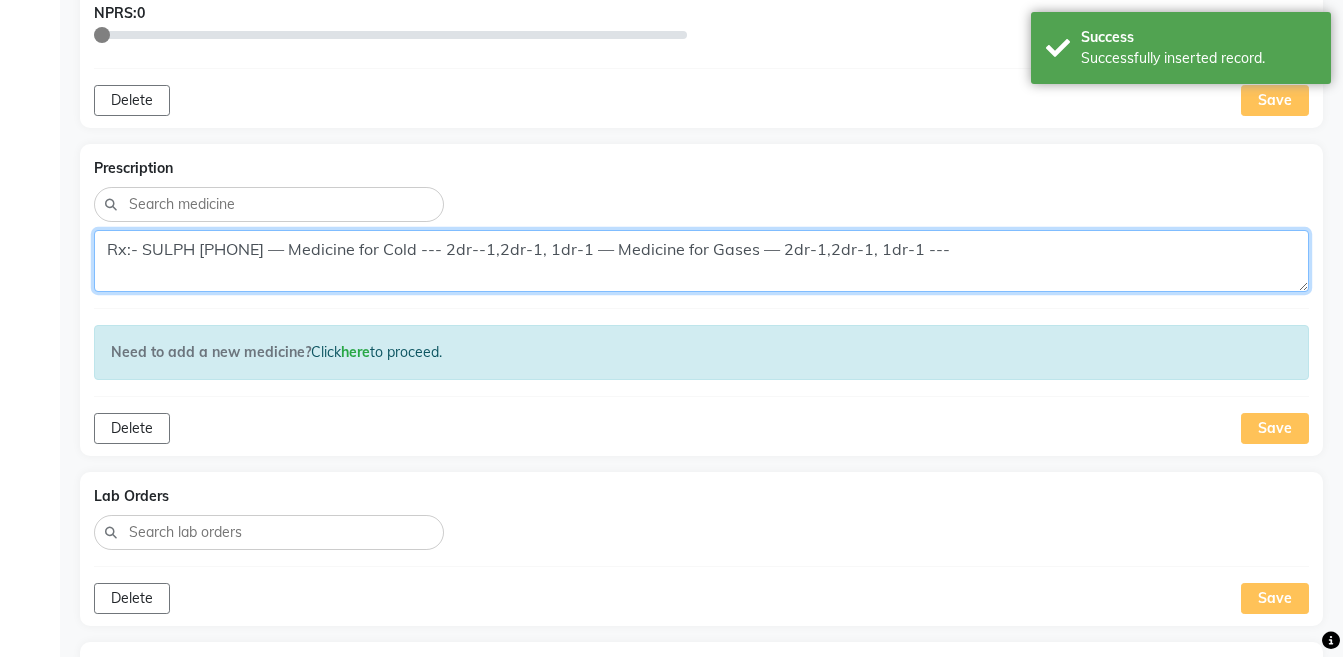 paste on "600/- 2dr--1,2dr-1, 1dr-1 — Medicine for Gases — 2dr-1,2dr-1, 1dr-1 ---600/- – TOTAL — 1200/" 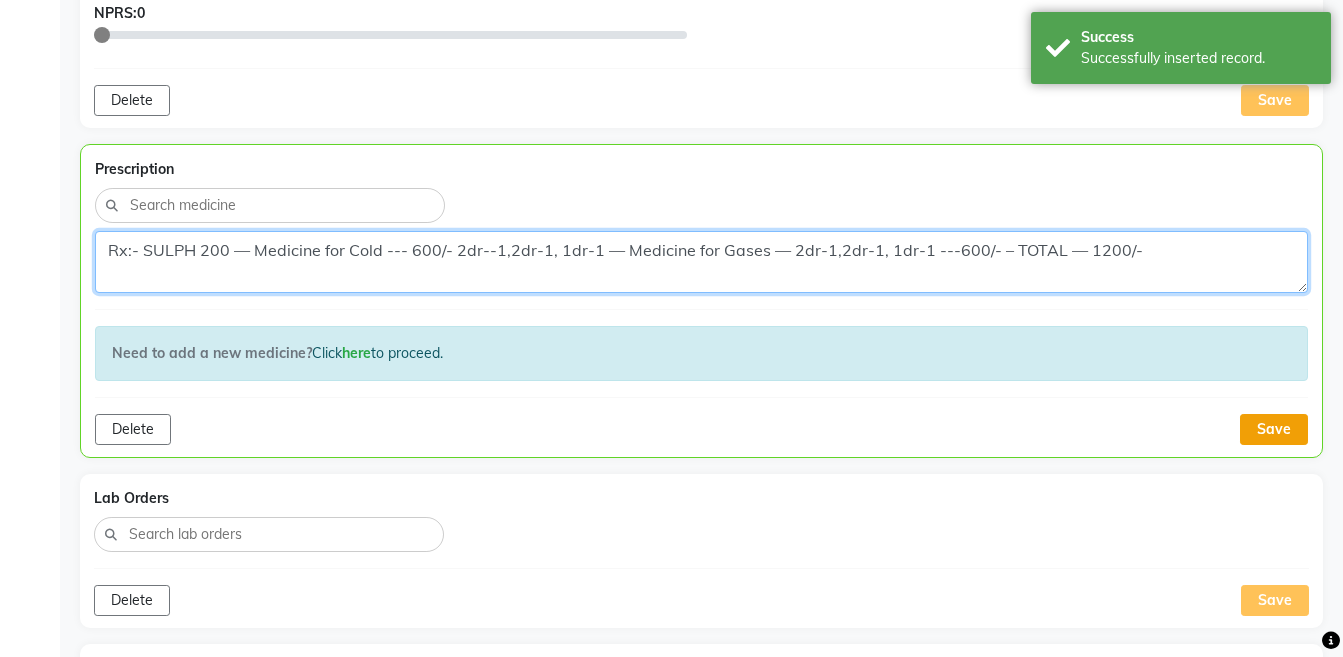 type on "Rx:- SULPH 200 — Medicine for Cold --- 600/- 2dr--1,2dr-1, 1dr-1 — Medicine for Gases — 2dr-1,2dr-1, 1dr-1 ---600/- – TOTAL — 1200/-" 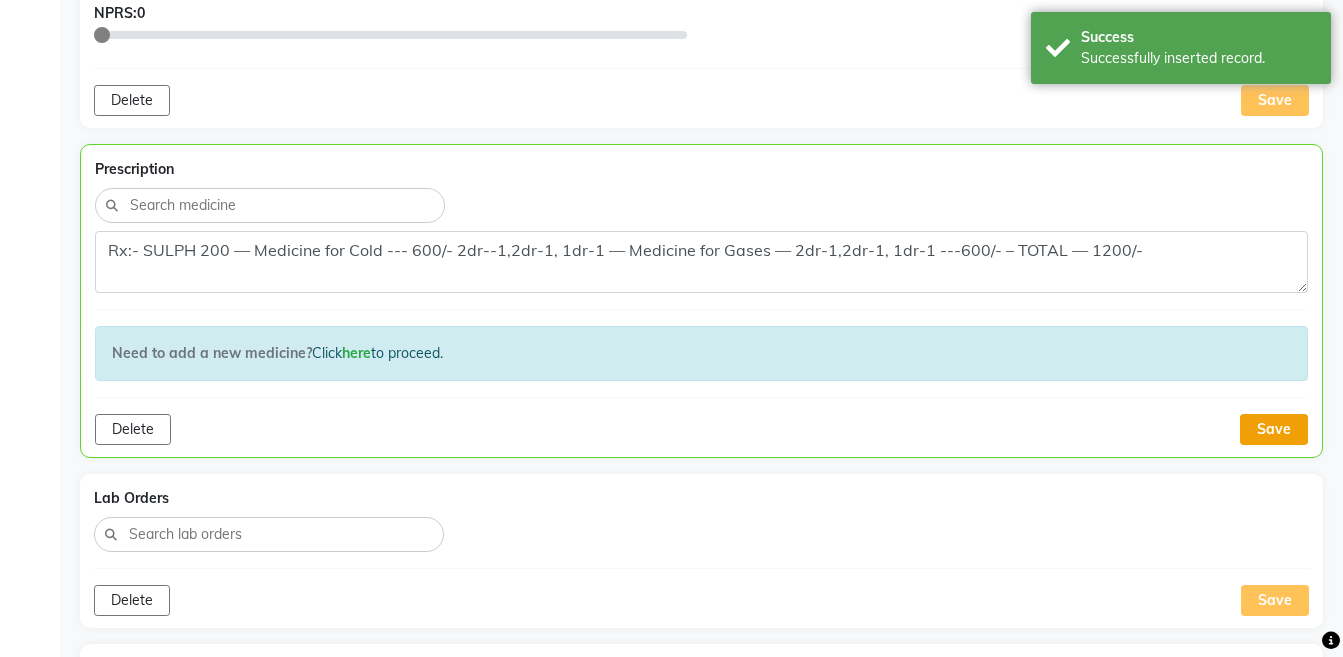 click on "Save" 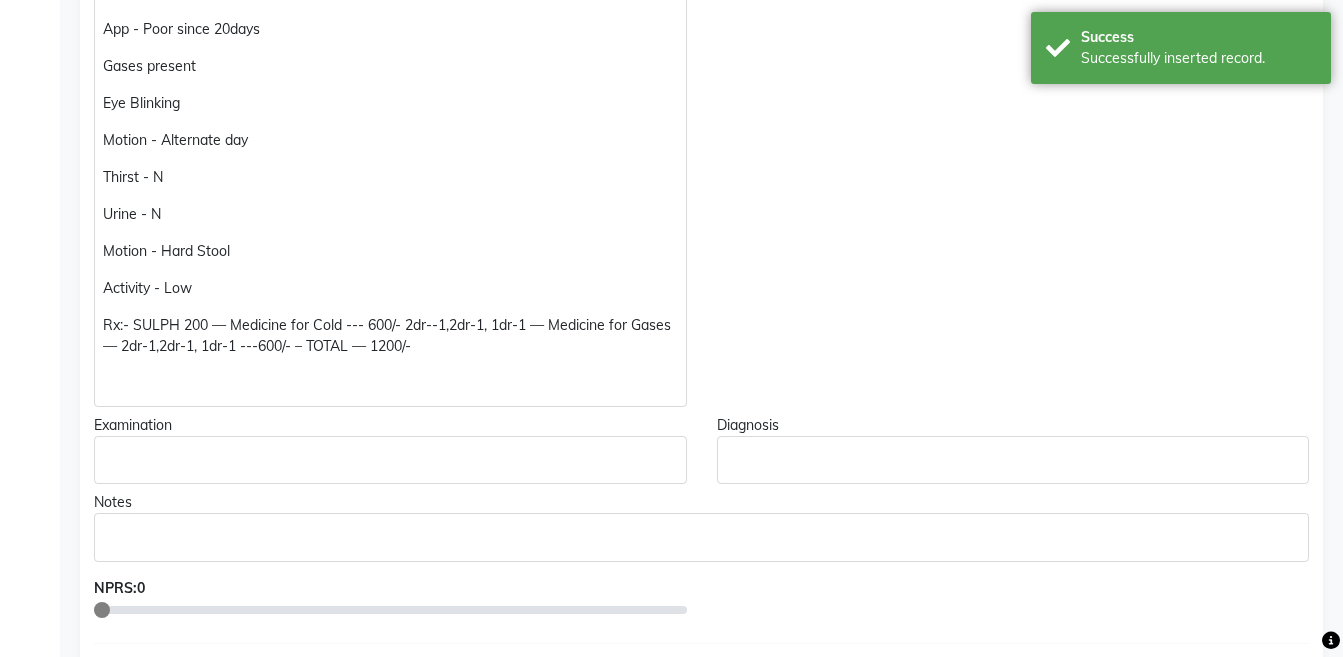 scroll, scrollTop: 0, scrollLeft: 0, axis: both 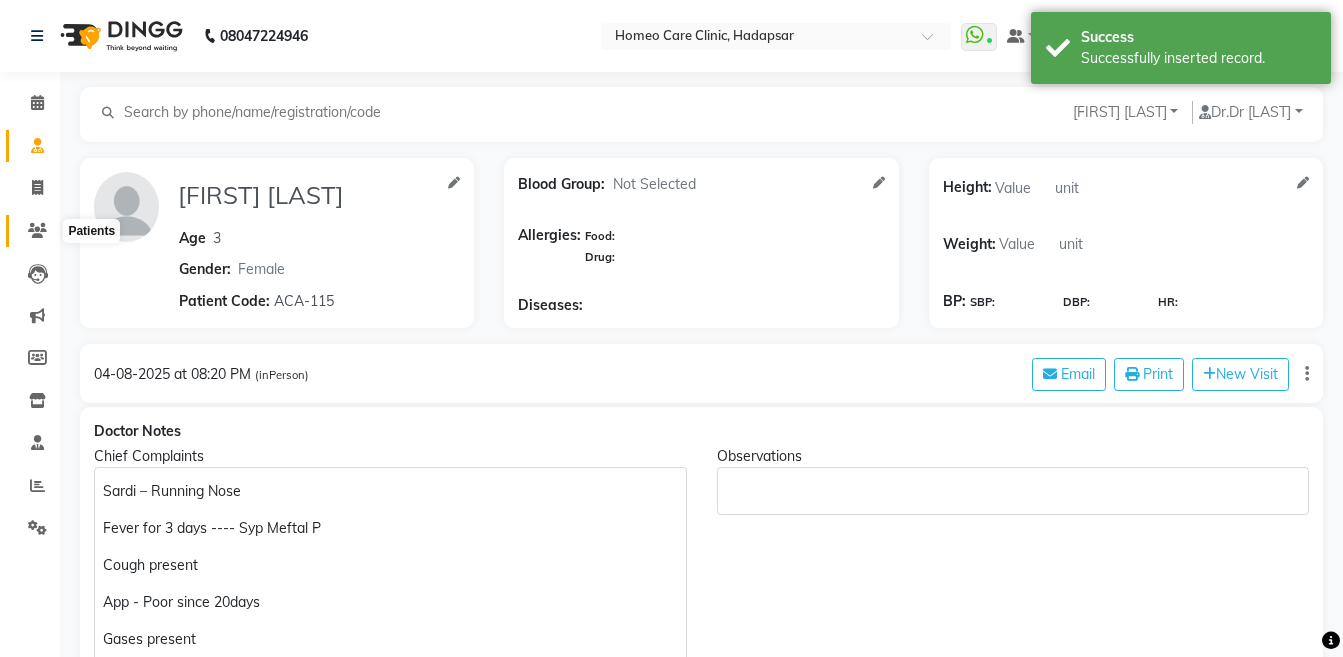 click 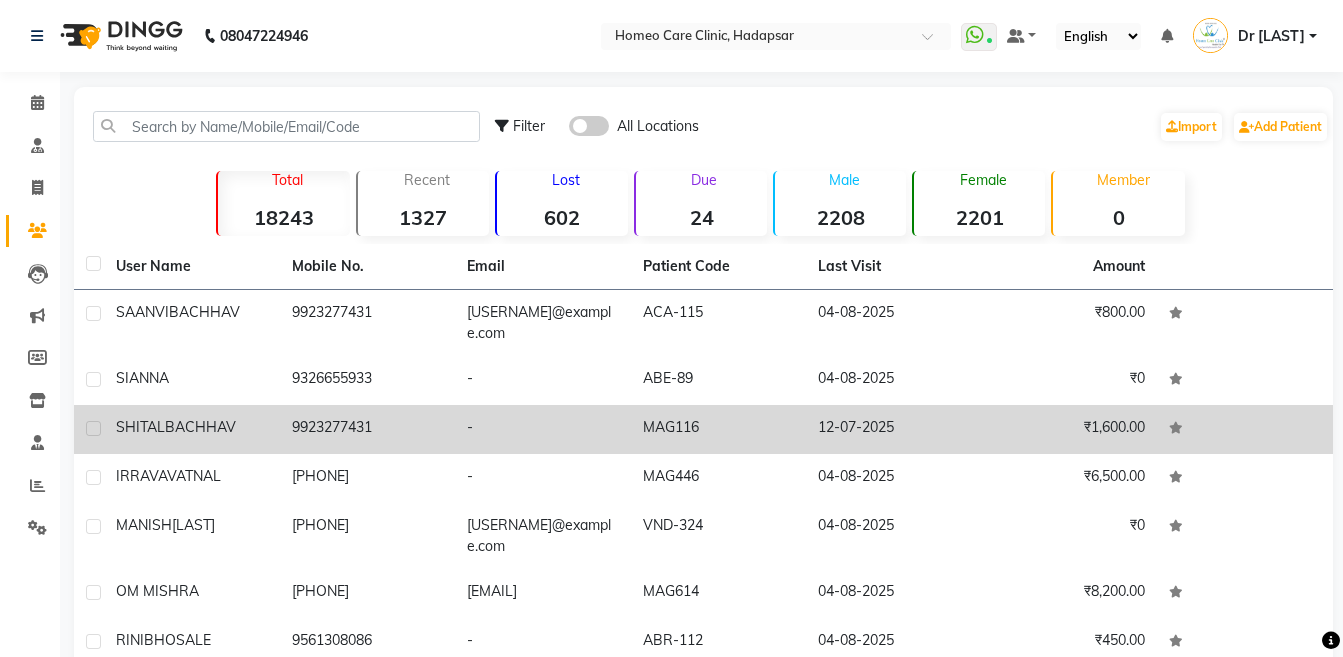 click on "[FIRST] [LAST]" 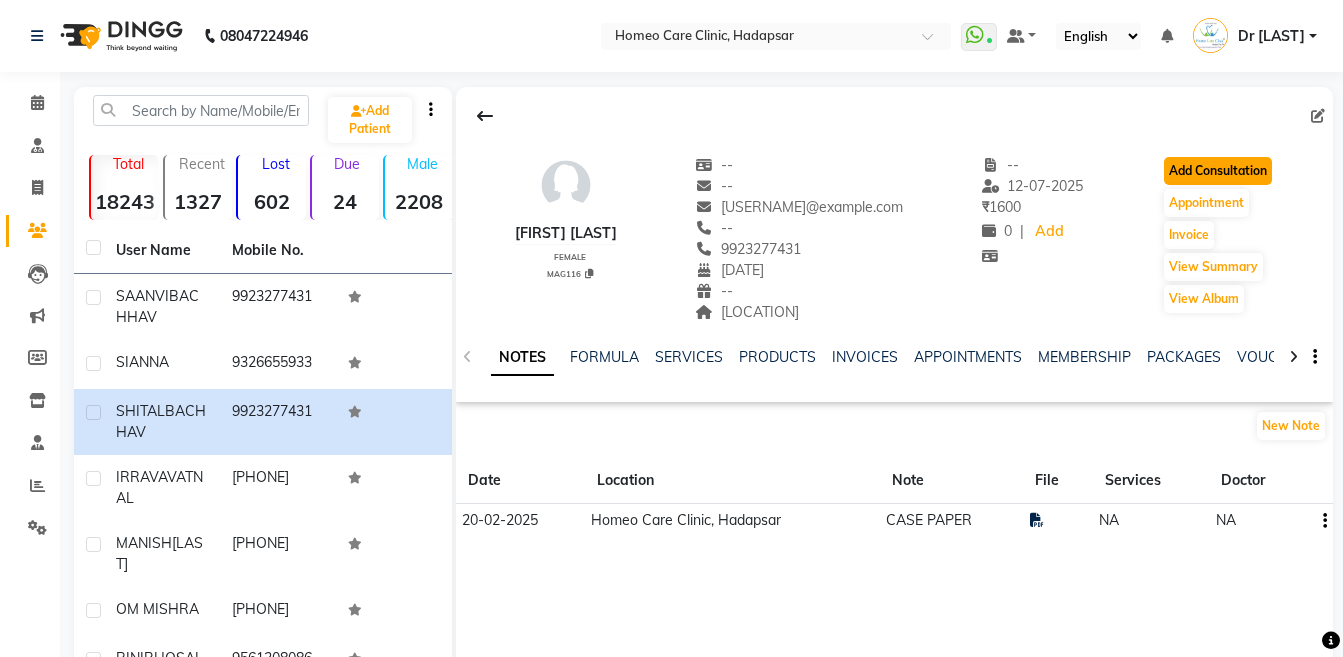 click on "Add Consultation" 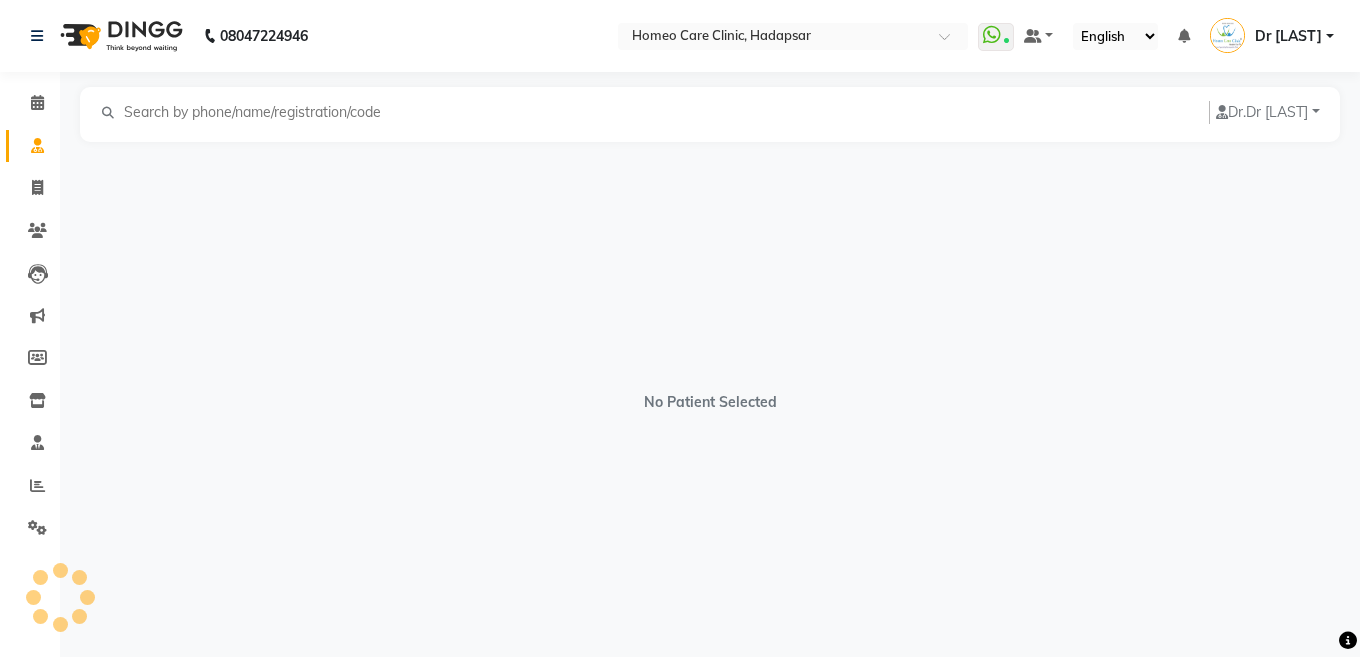 select on "female" 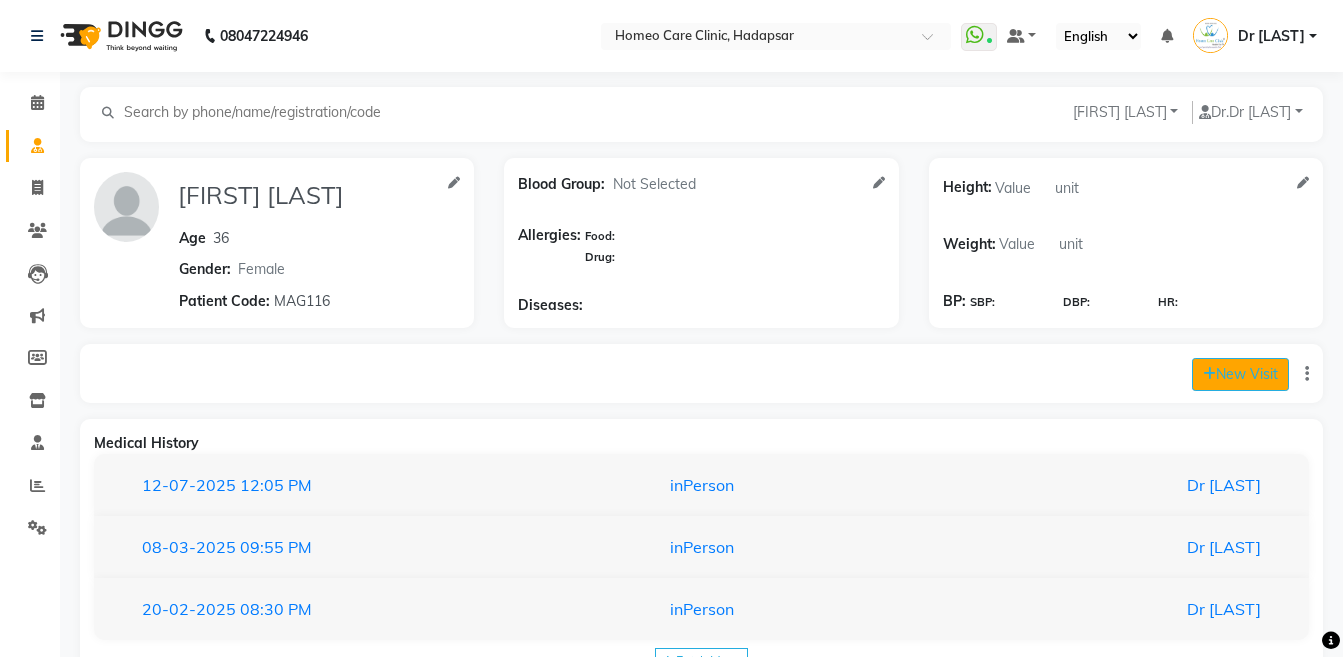 click on "New Visit" 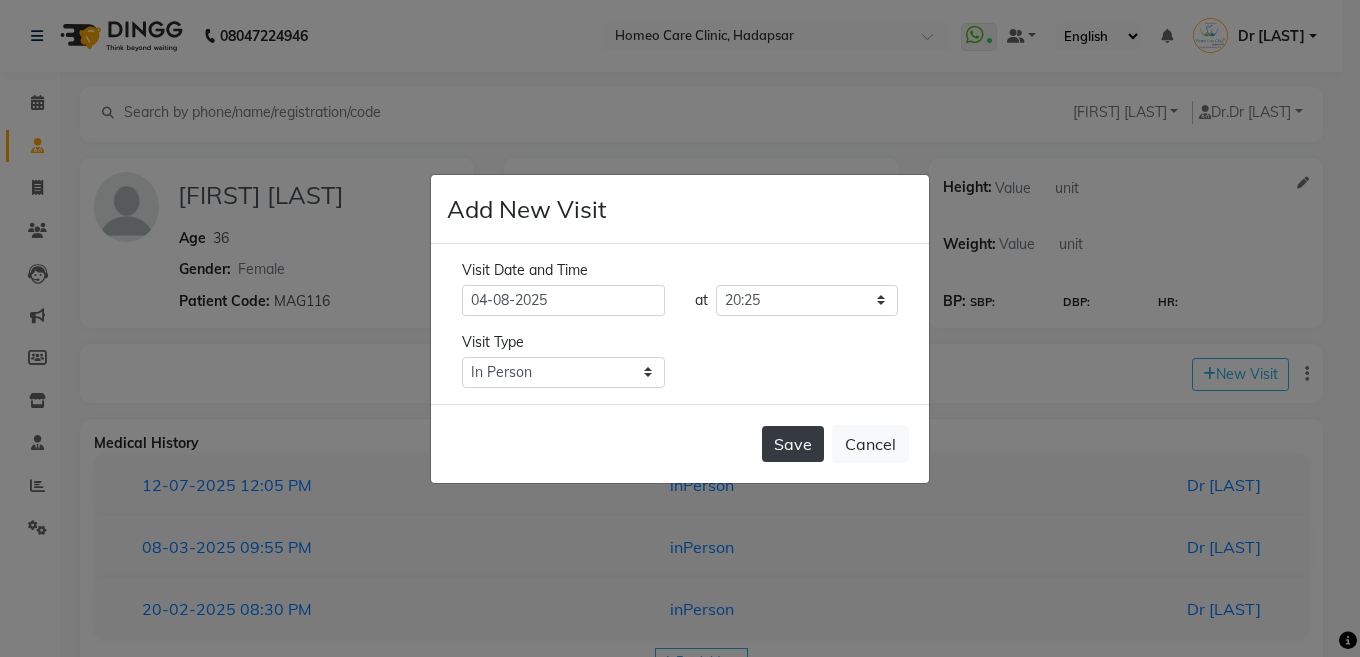 click on "Save" 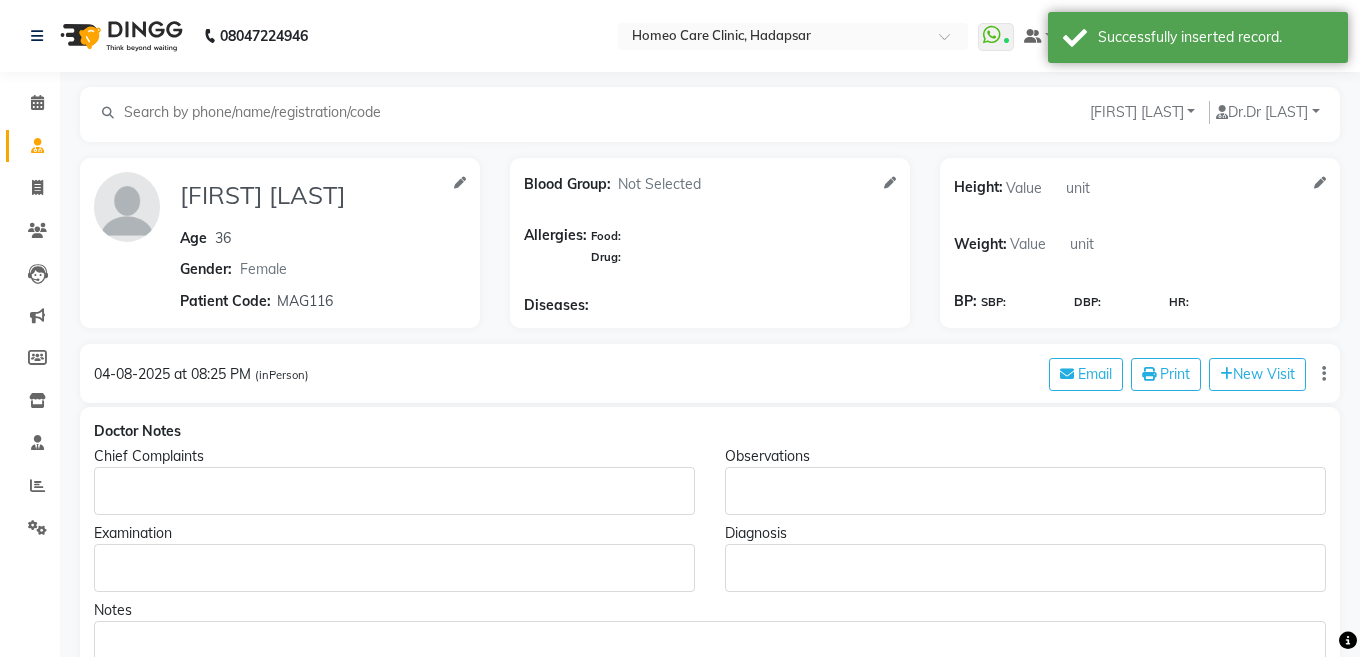 type on "[FIRST] [LAST]" 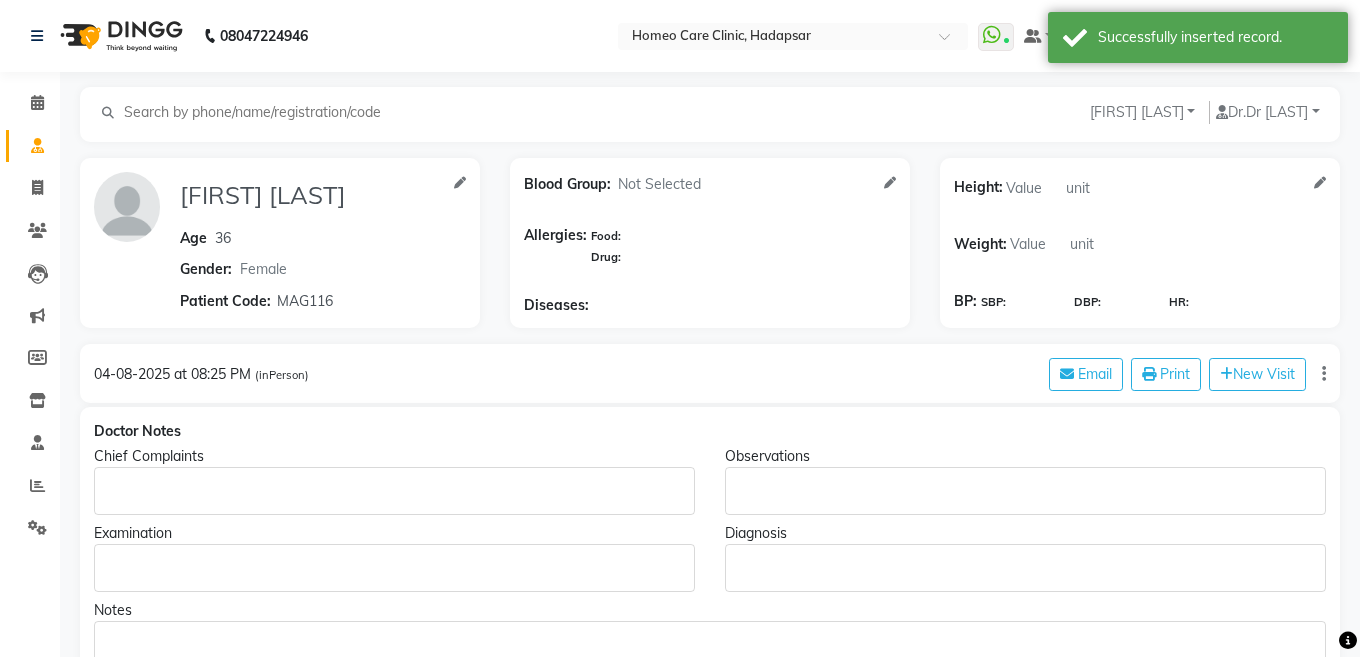type on "36" 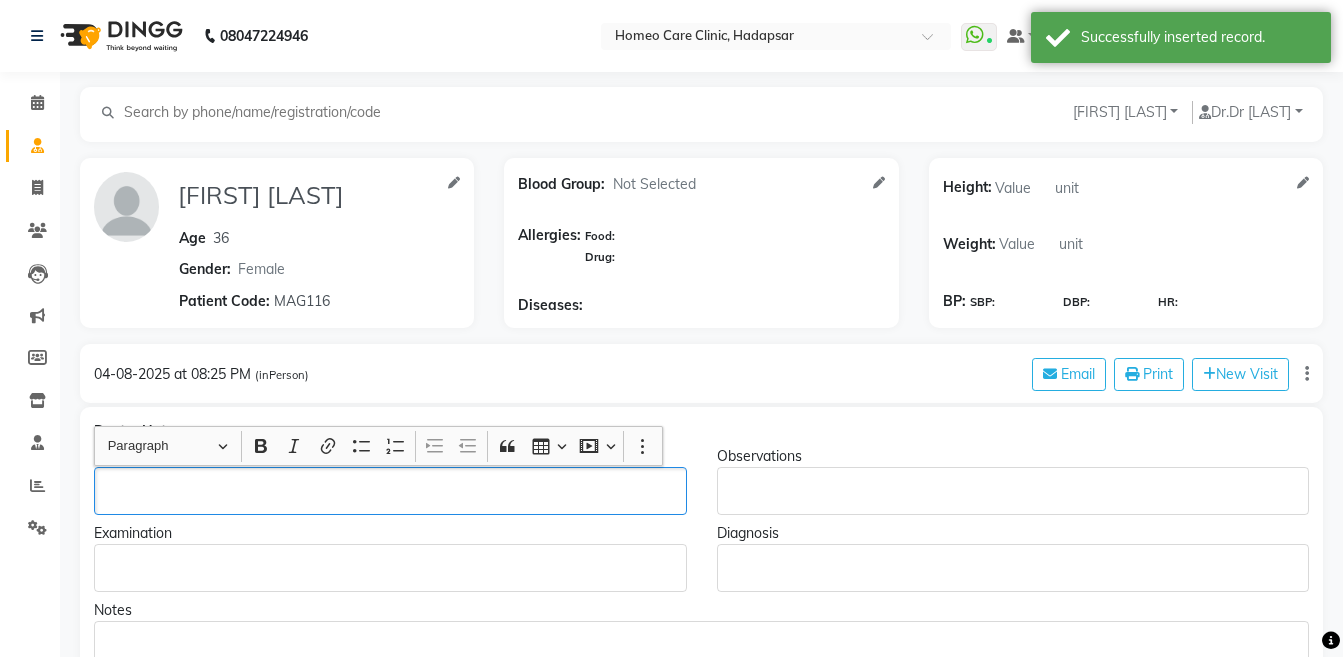 click 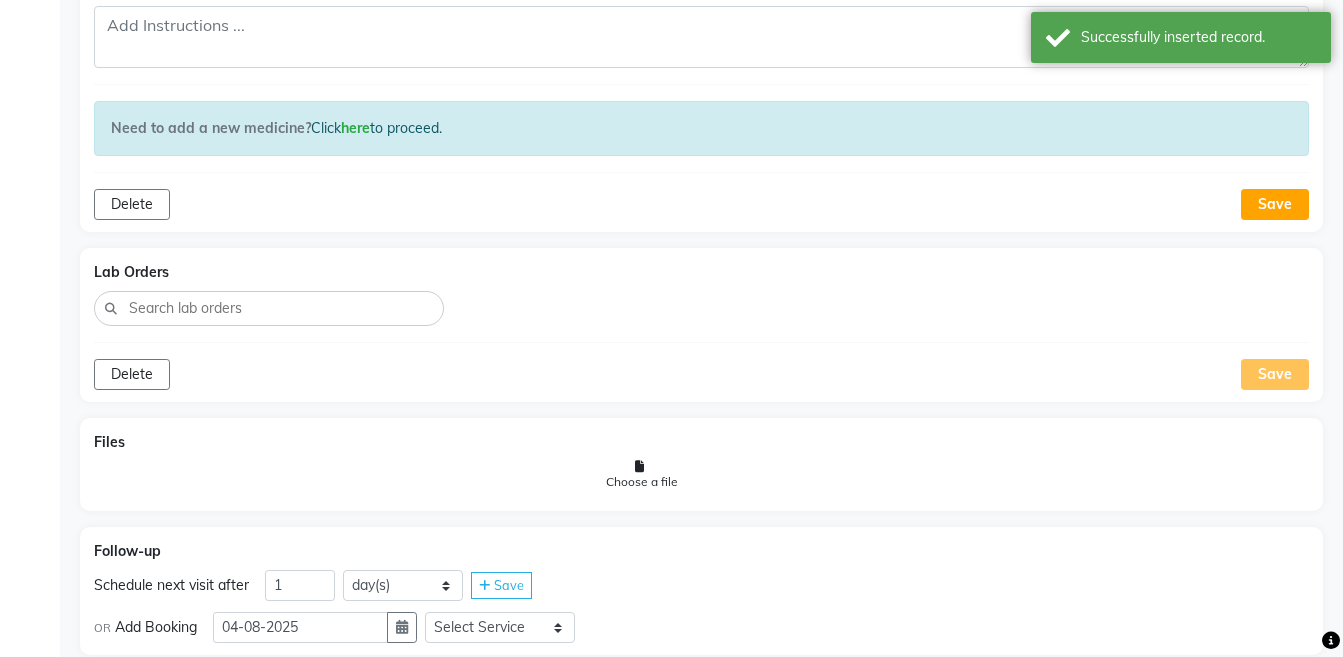 scroll, scrollTop: 1167, scrollLeft: 0, axis: vertical 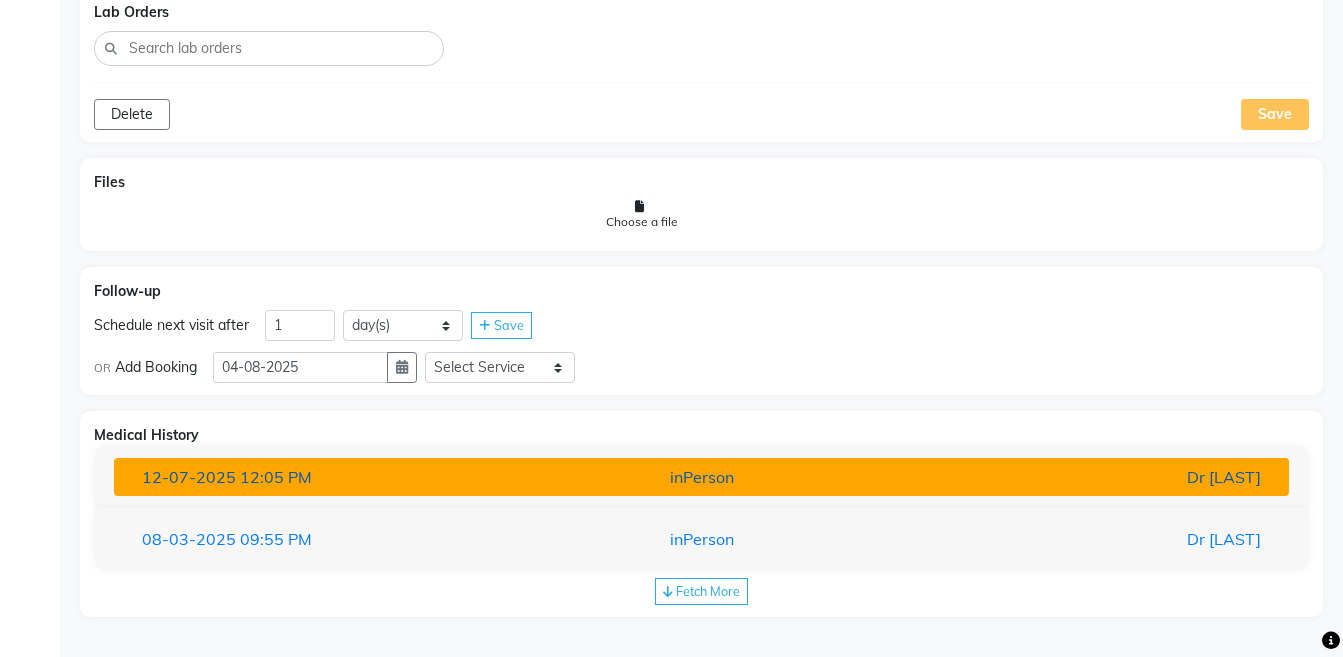 click on "inPerson" at bounding box center (701, 477) 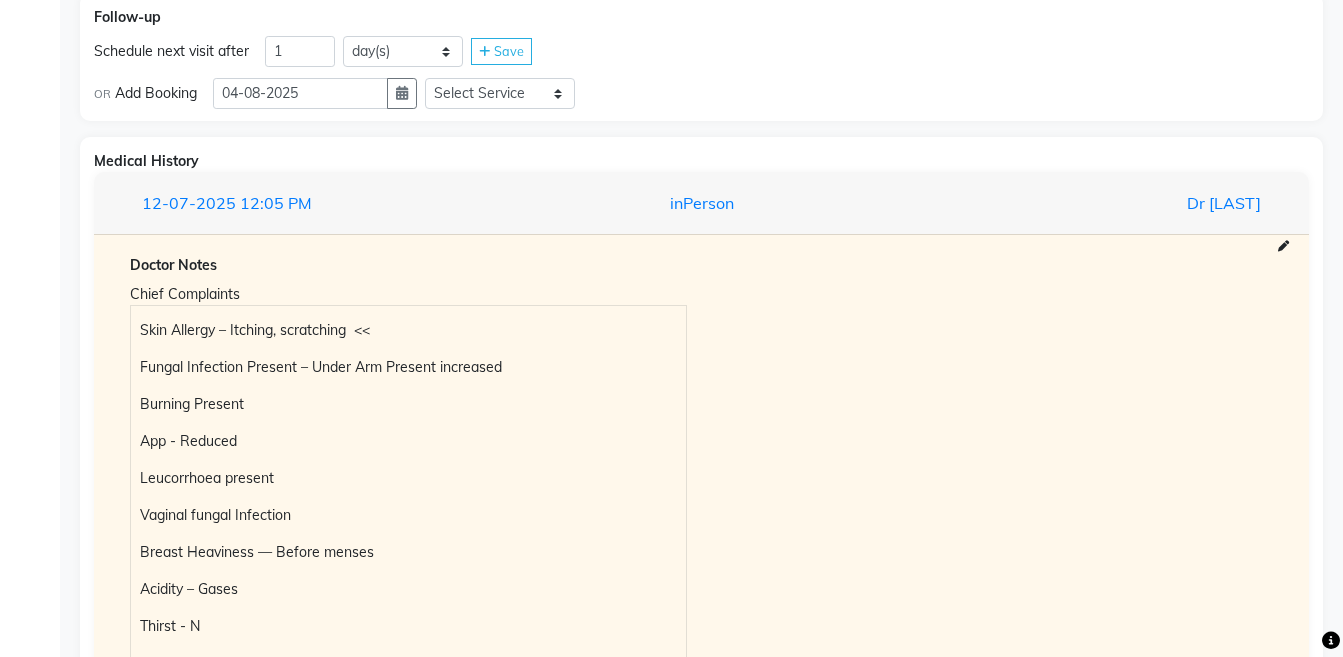scroll, scrollTop: 1523, scrollLeft: 0, axis: vertical 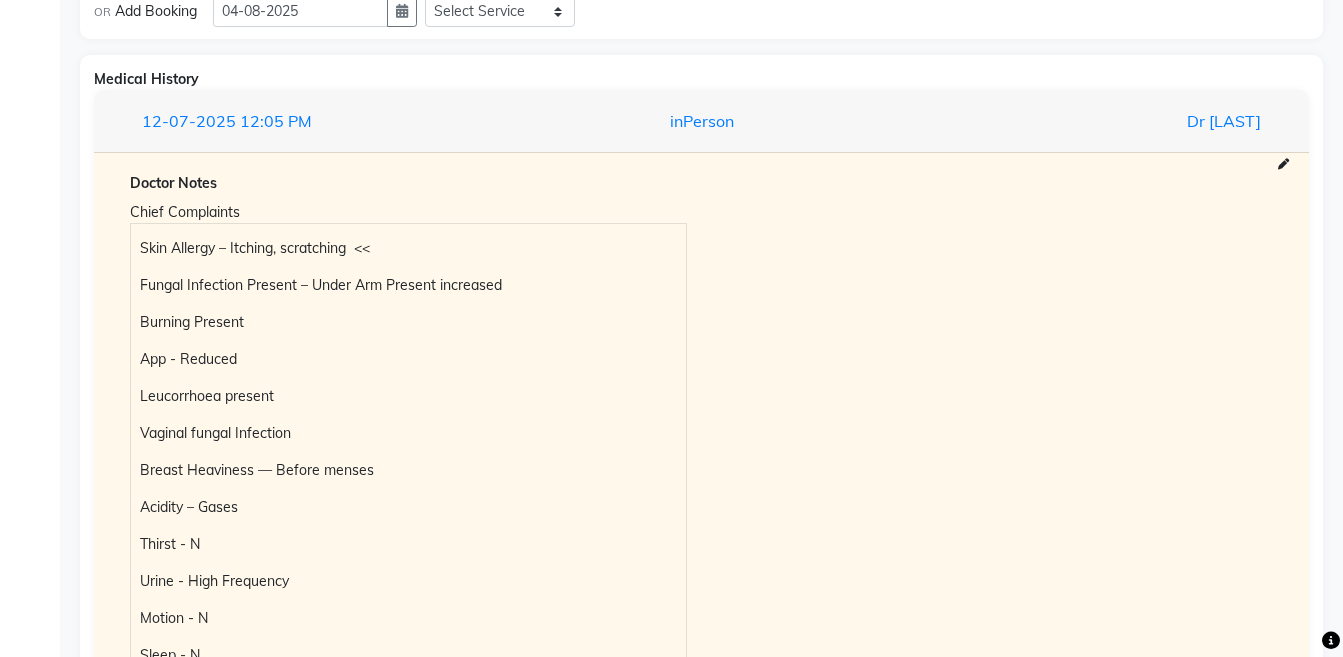 click on "Skin Allergy – Itching, scratching << Fungal Infection Present – Under Arm Present increased Burning Present App - Reduced Leucorrhoea present Vaginal fungal Infection Breast Heaviness — Before menses Acidity – Gases Thirst - N Urine - High Frequency Motion - N Sleep - N Rx:- NAT-CARB 200 — H2S3M3 – [PRICE]" at bounding box center [408, 470] 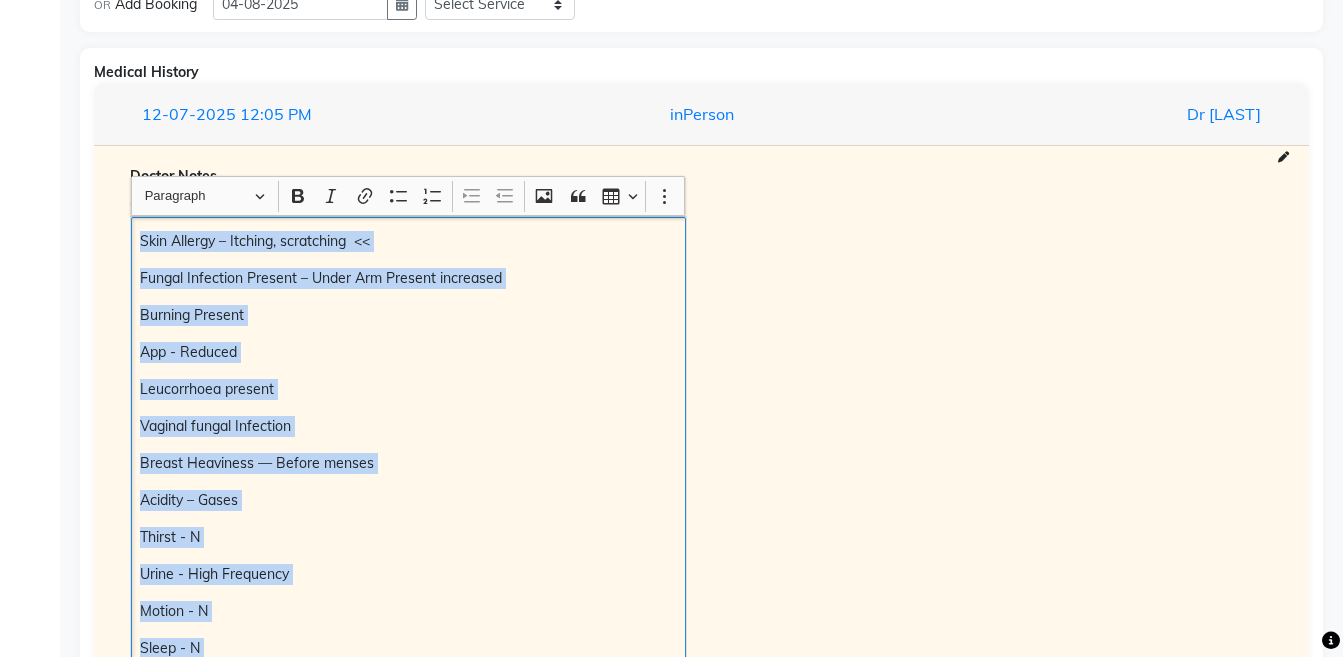 scroll, scrollTop: 1567, scrollLeft: 0, axis: vertical 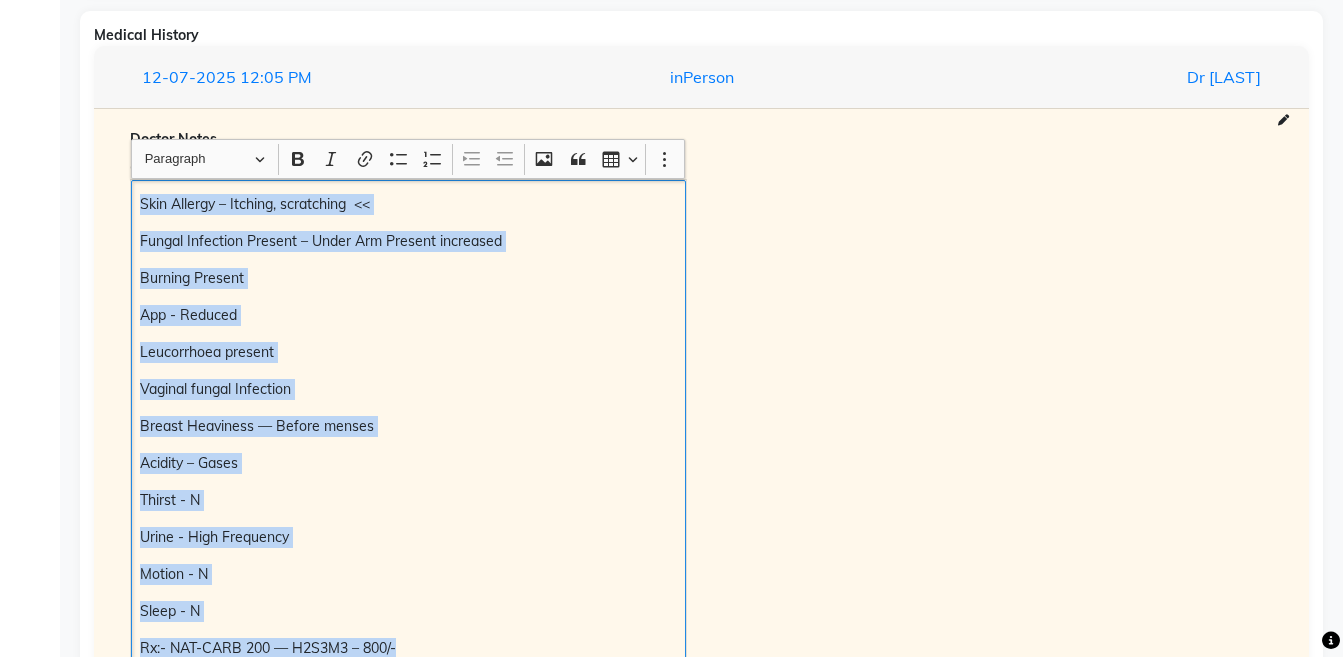 copy on "Skin Allergy – Itching, scratching << Fungal Infection Present – Under Arm Present increased Burning Present App - Reduced Leucorrhoea present Vaginal fungal Infection Breast Heaviness — Before menses Acidity – Gases Thirst - N Urine - High Frequency Motion - N Sleep - N Rx:- NAT-CARB 200 — H2S3M3 – [PRICE]" 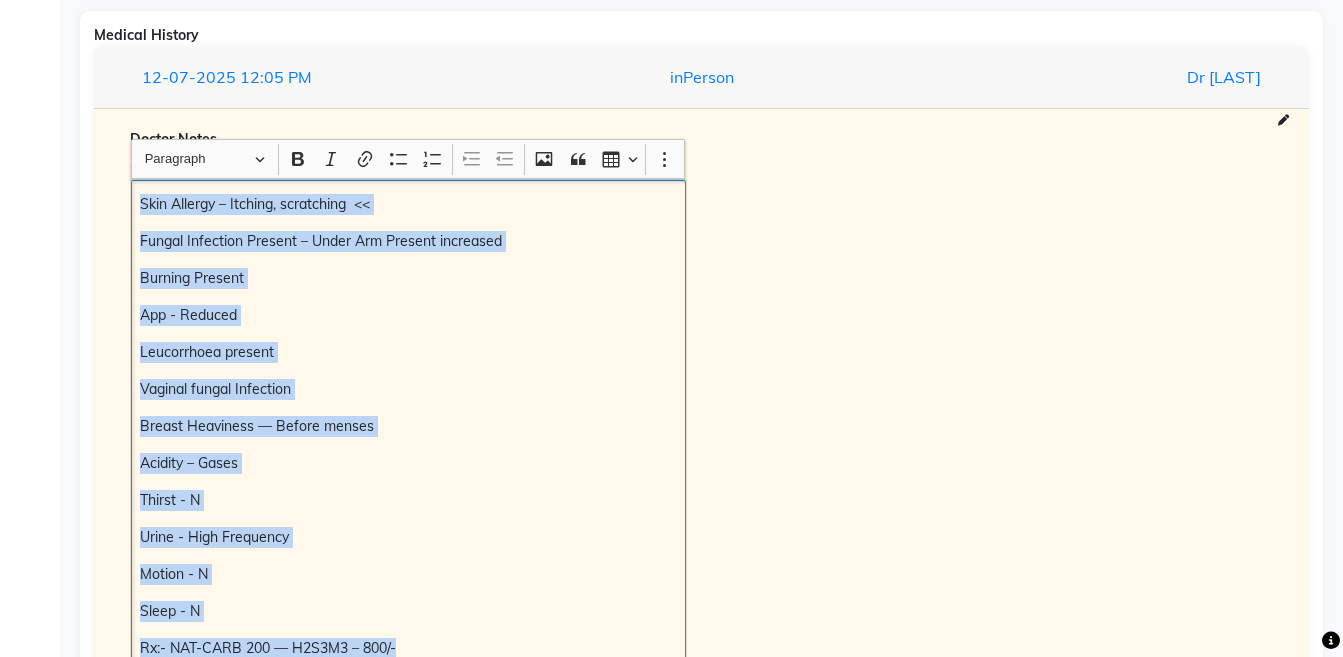 scroll, scrollTop: 1395, scrollLeft: 0, axis: vertical 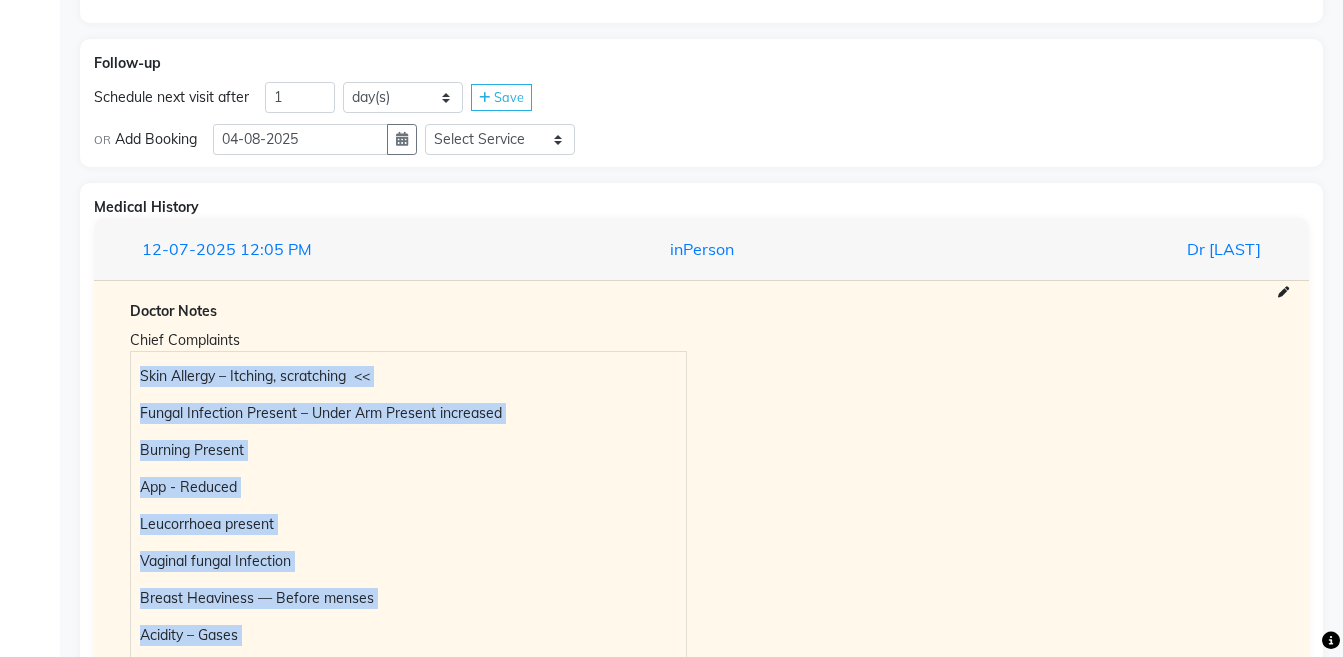 drag, startPoint x: 1342, startPoint y: 460, endPoint x: 1354, endPoint y: 340, distance: 120.59851 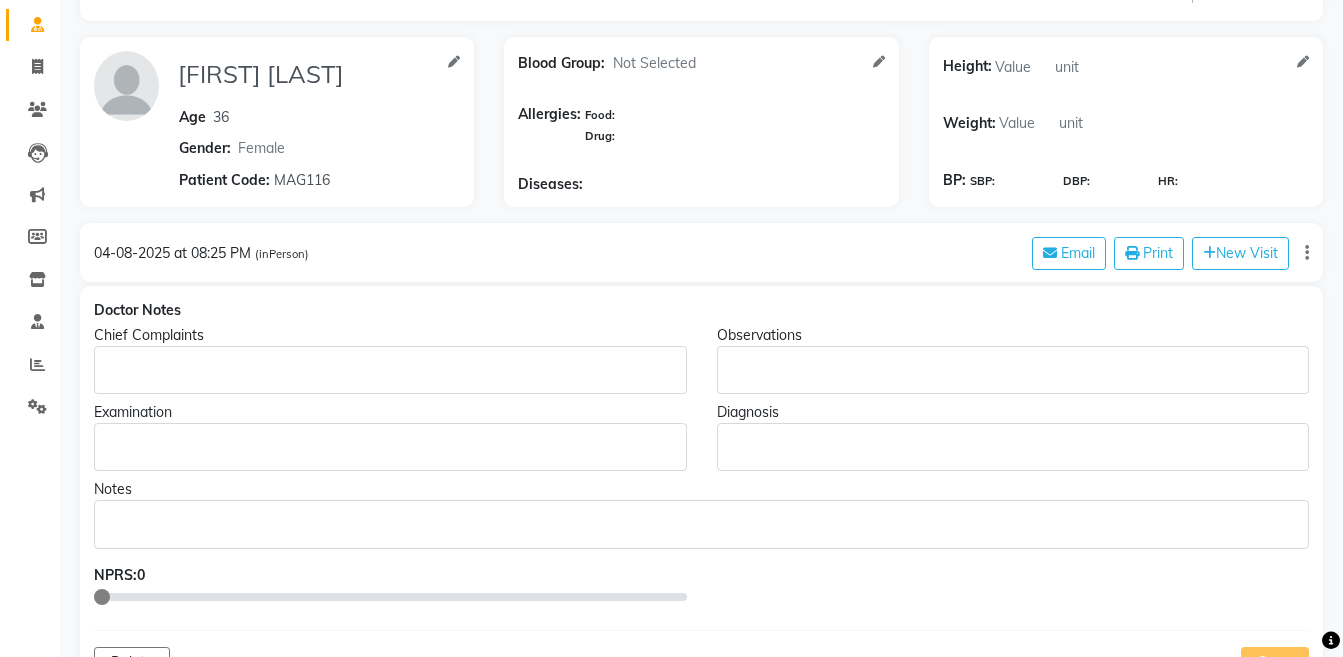scroll, scrollTop: 125, scrollLeft: 0, axis: vertical 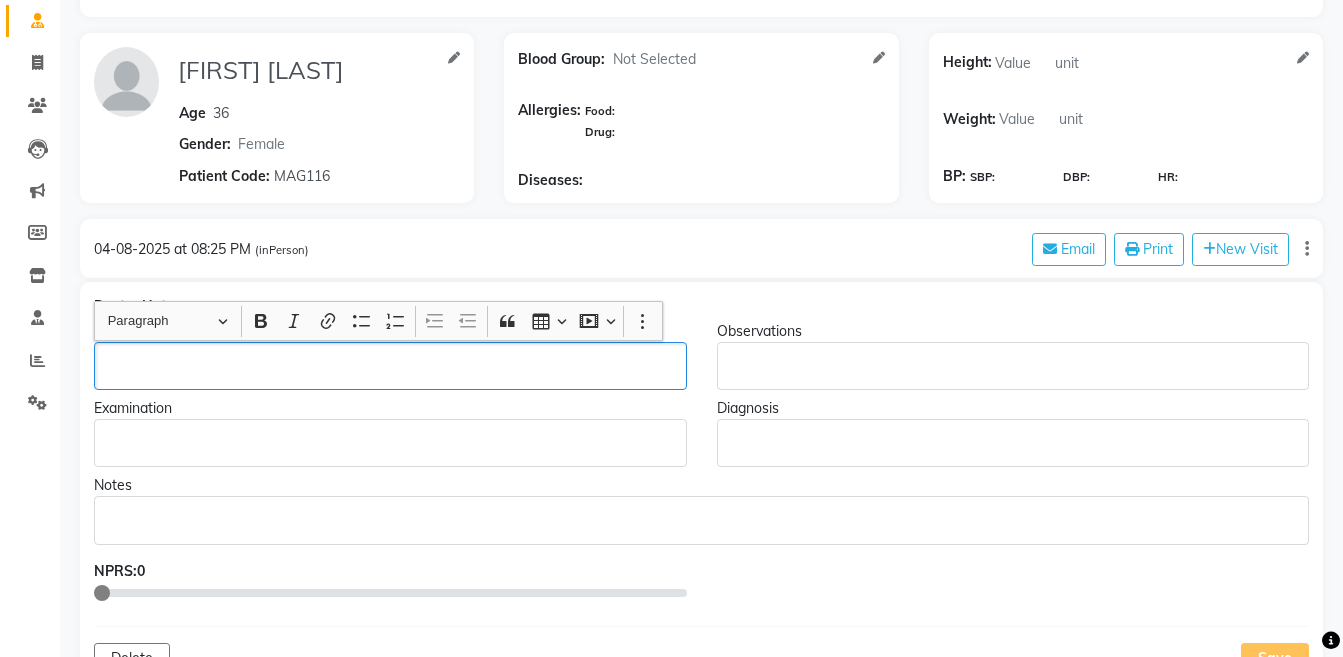 click 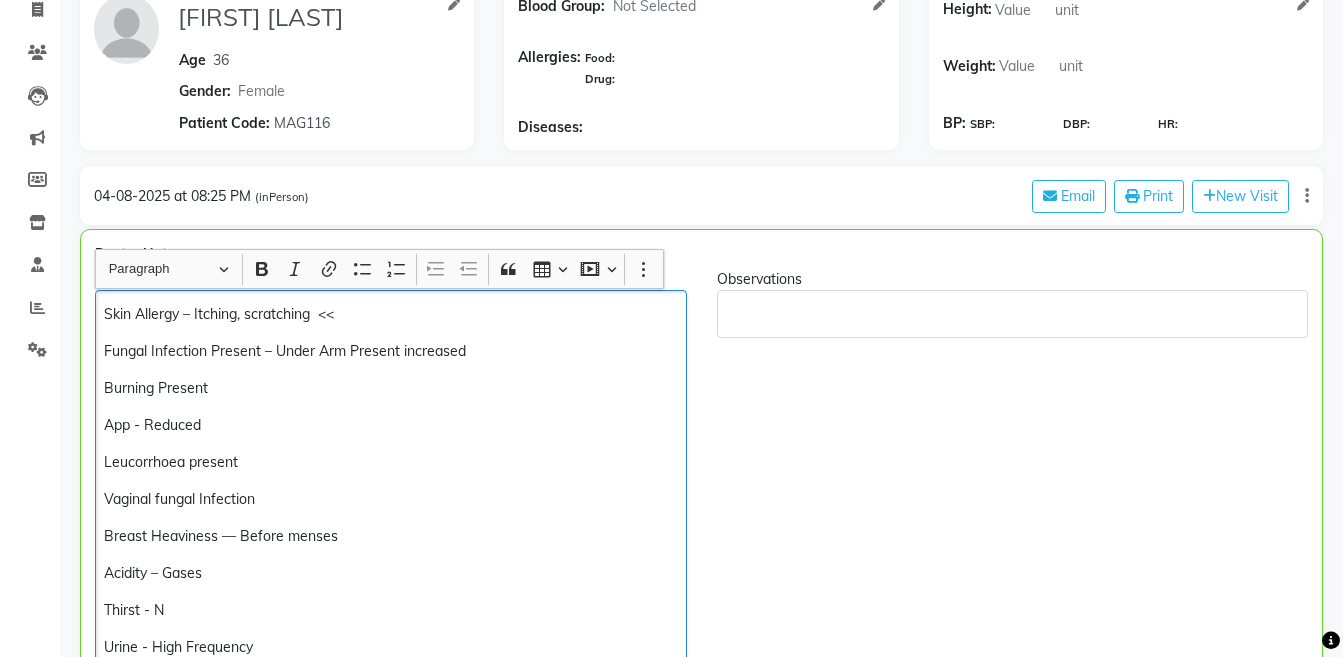 scroll, scrollTop: 308, scrollLeft: 0, axis: vertical 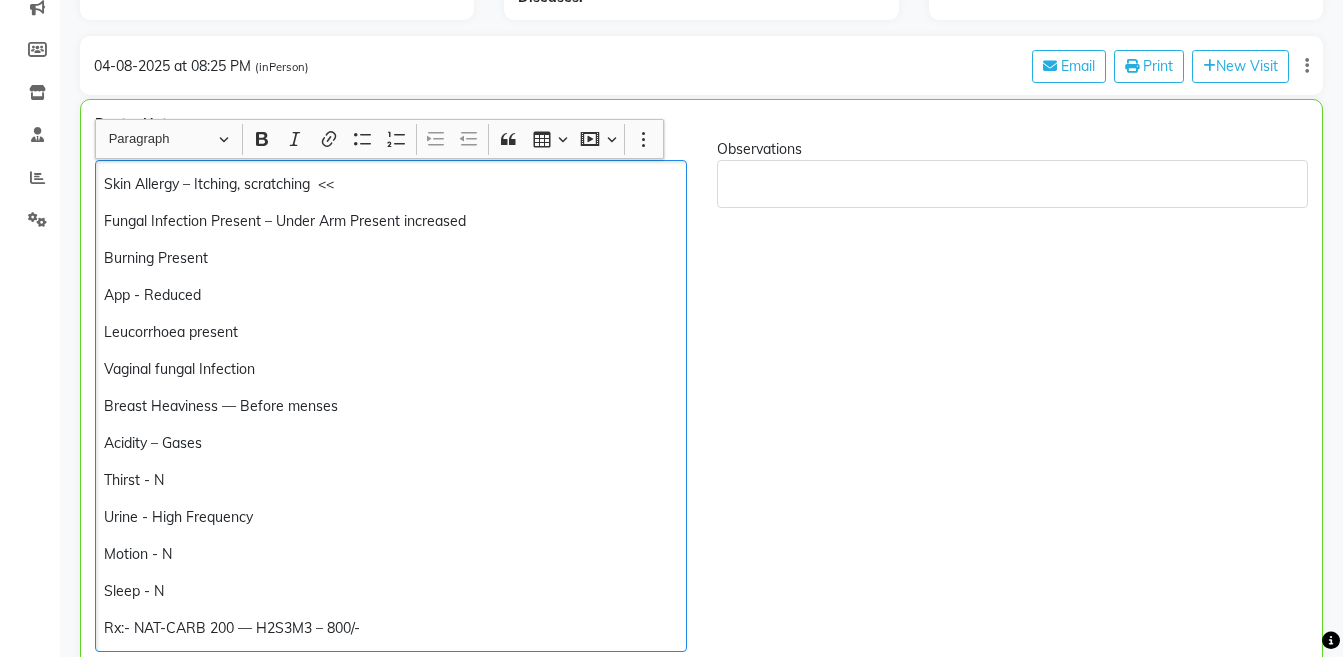 click on "Skin Allergy – Itching, scratching  <<" 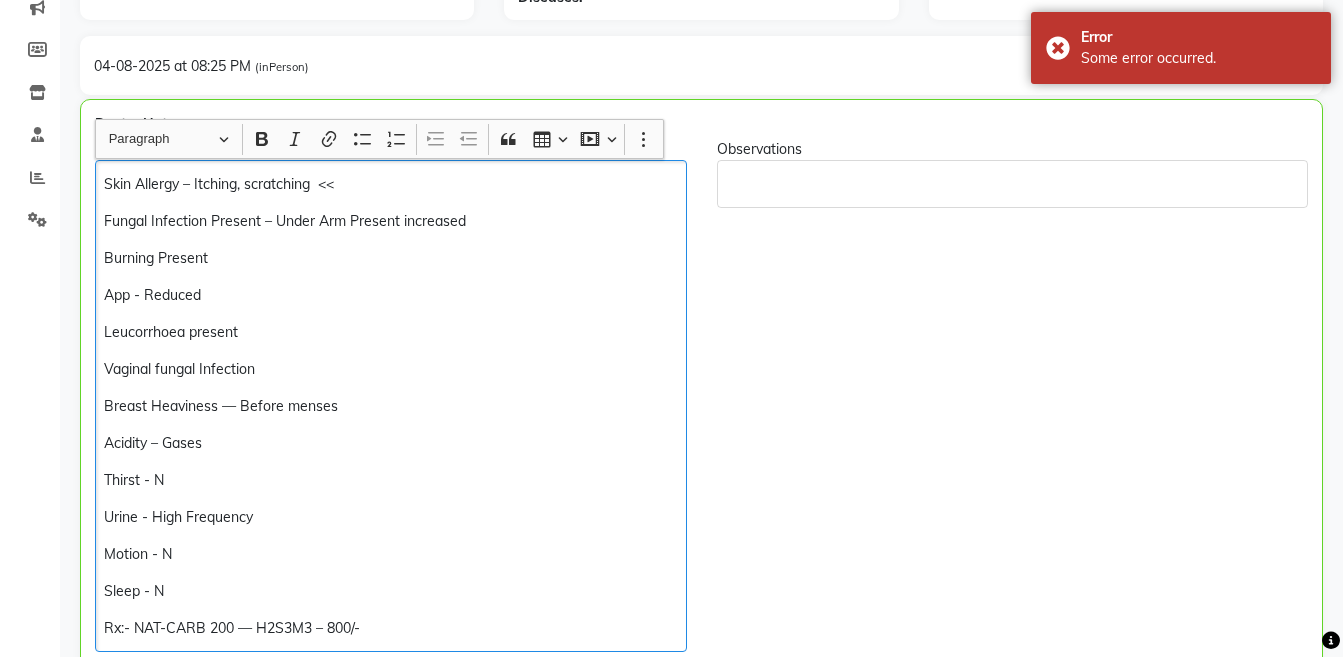 click on "Burning Present" 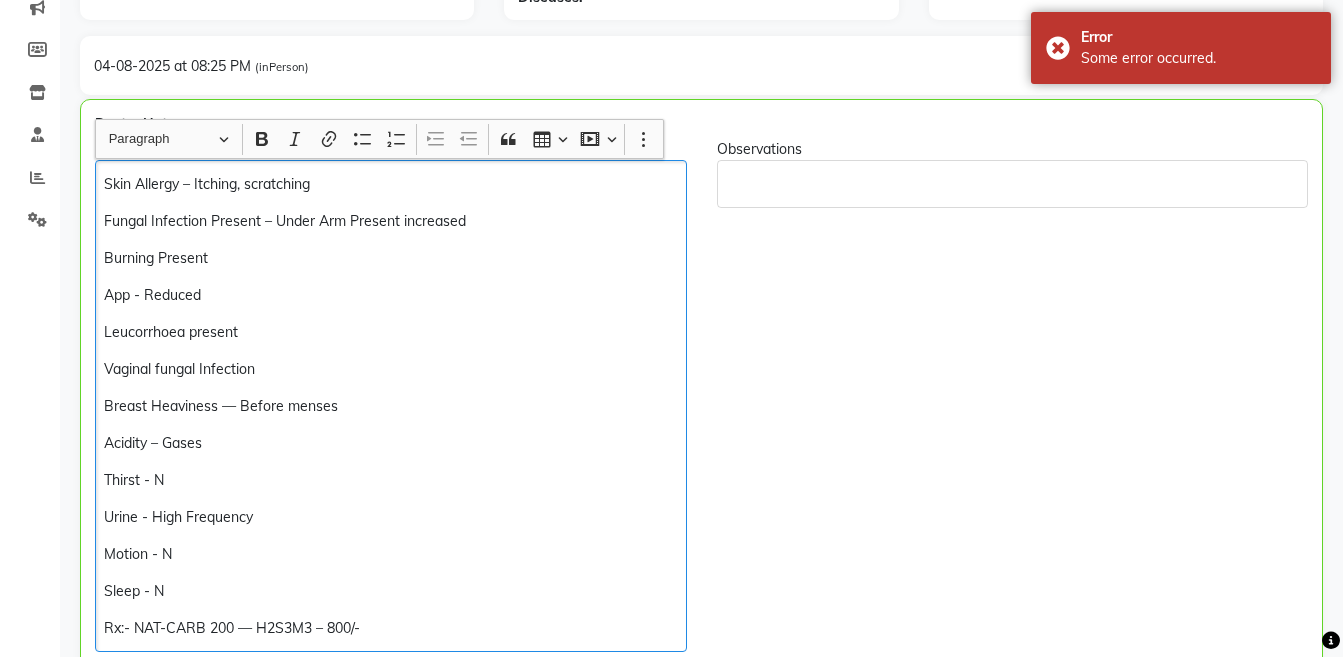 type 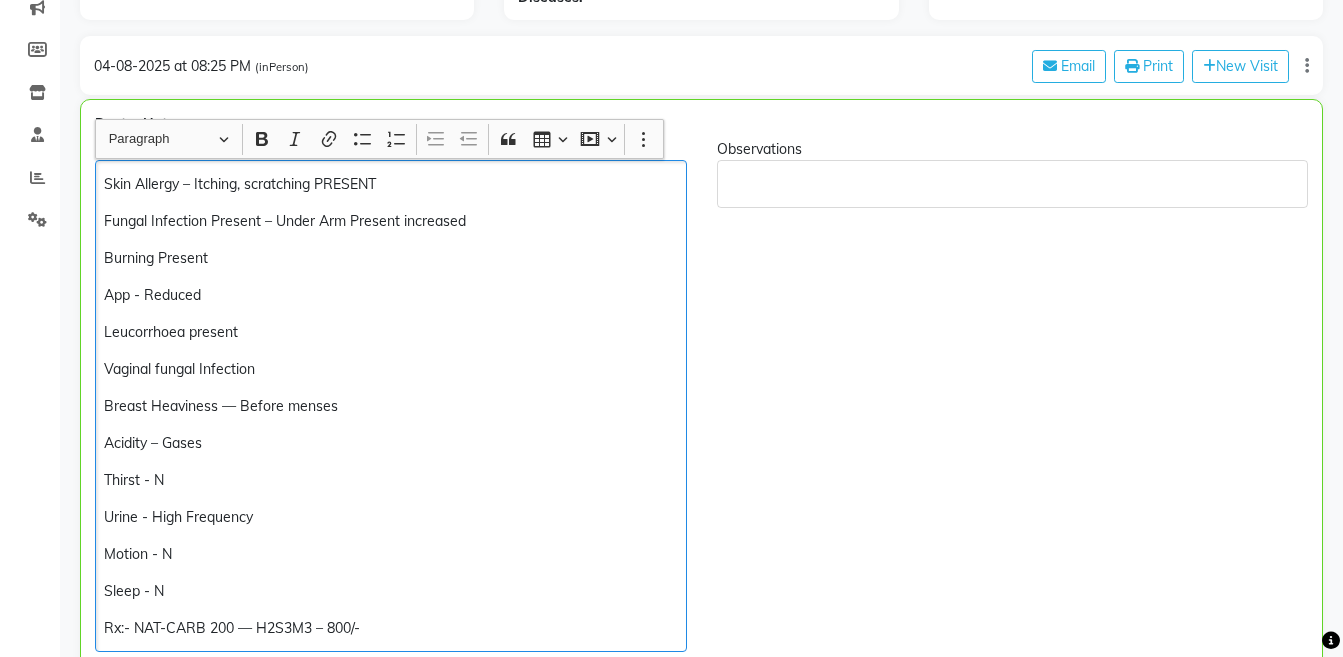 click on "Rx:- NAT-CARB 200 — H2S3M3 – 800/-" 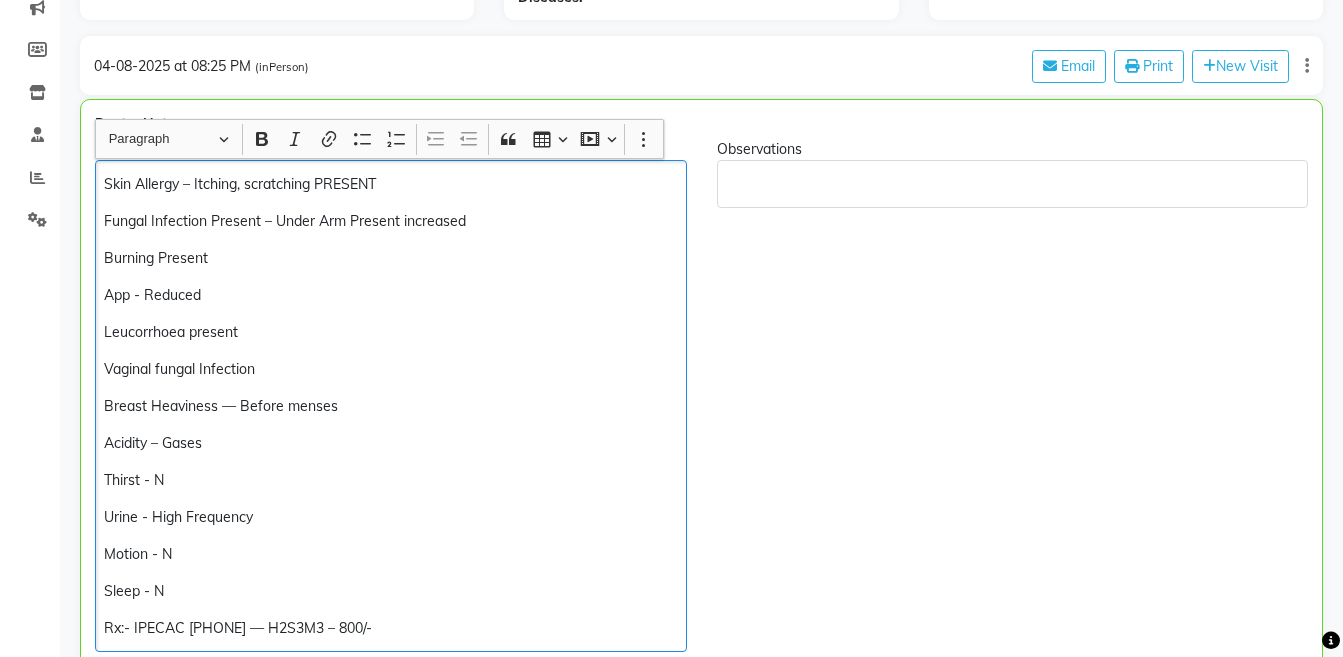 click on "Rx:- IPECAC [PHONE] — H2S3M3 – 800/-" 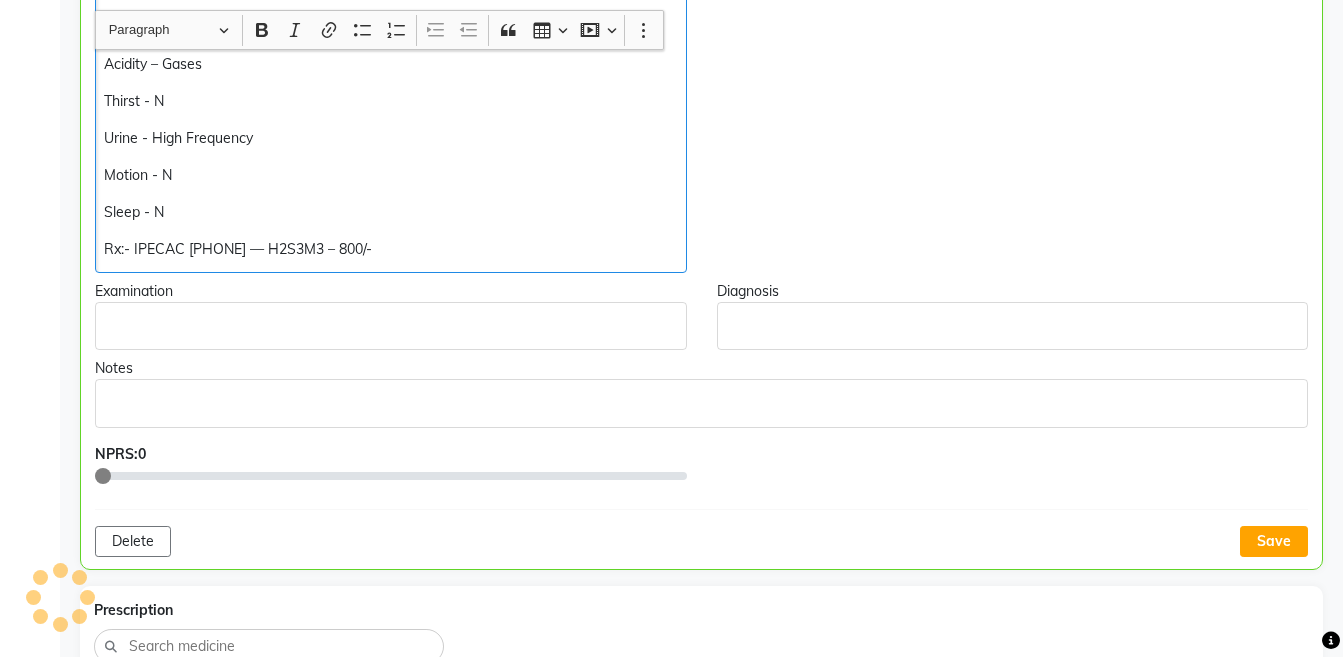 scroll, scrollTop: 697, scrollLeft: 0, axis: vertical 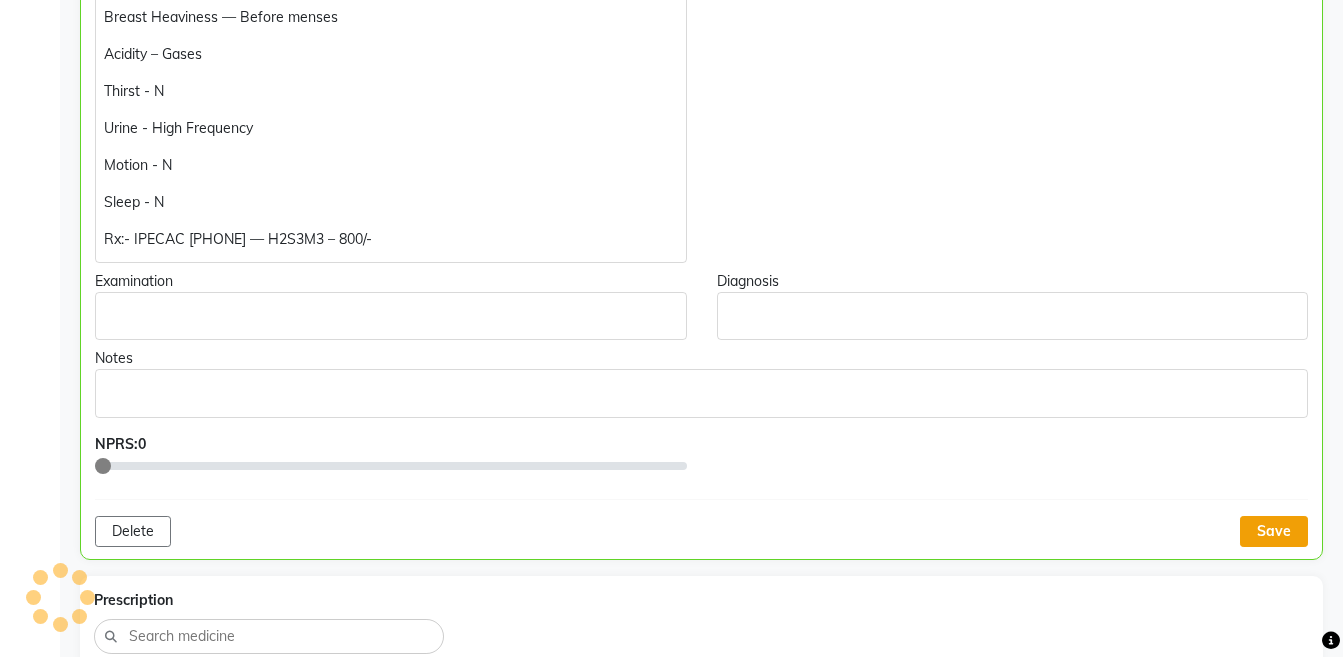 click on "Save" 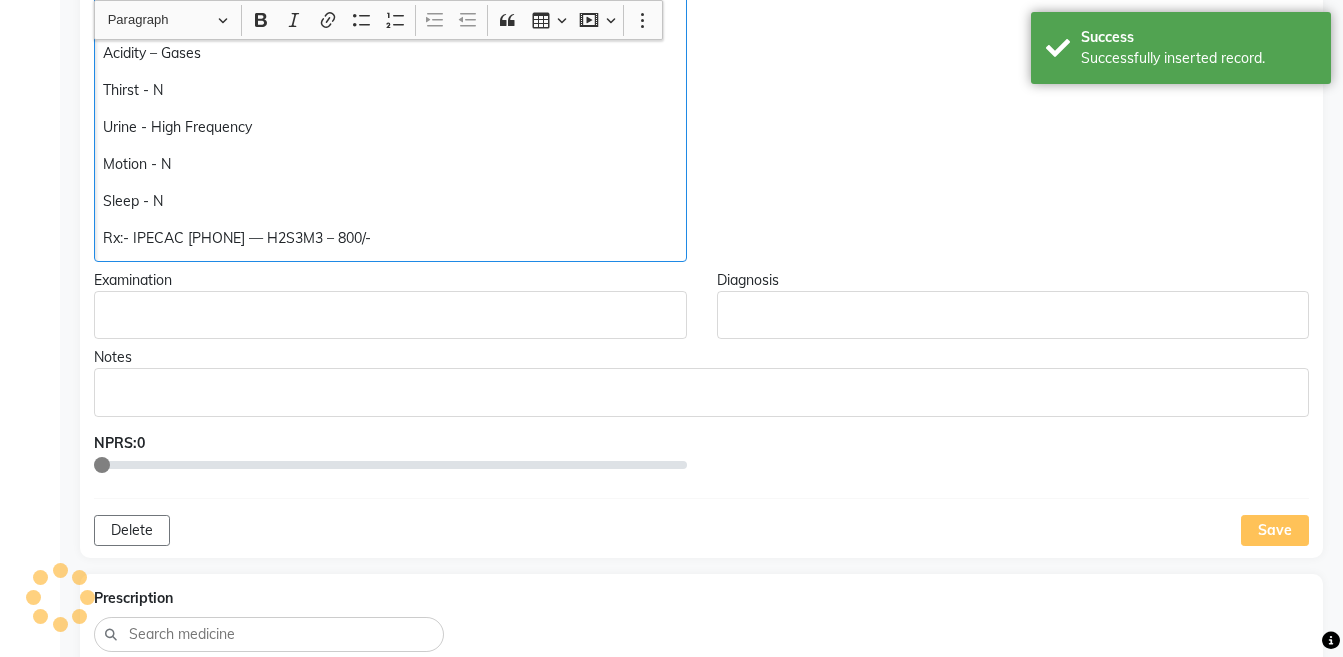 click on "Rx:- IPECAC [PHONE] — H2S3M3 – 800/-" 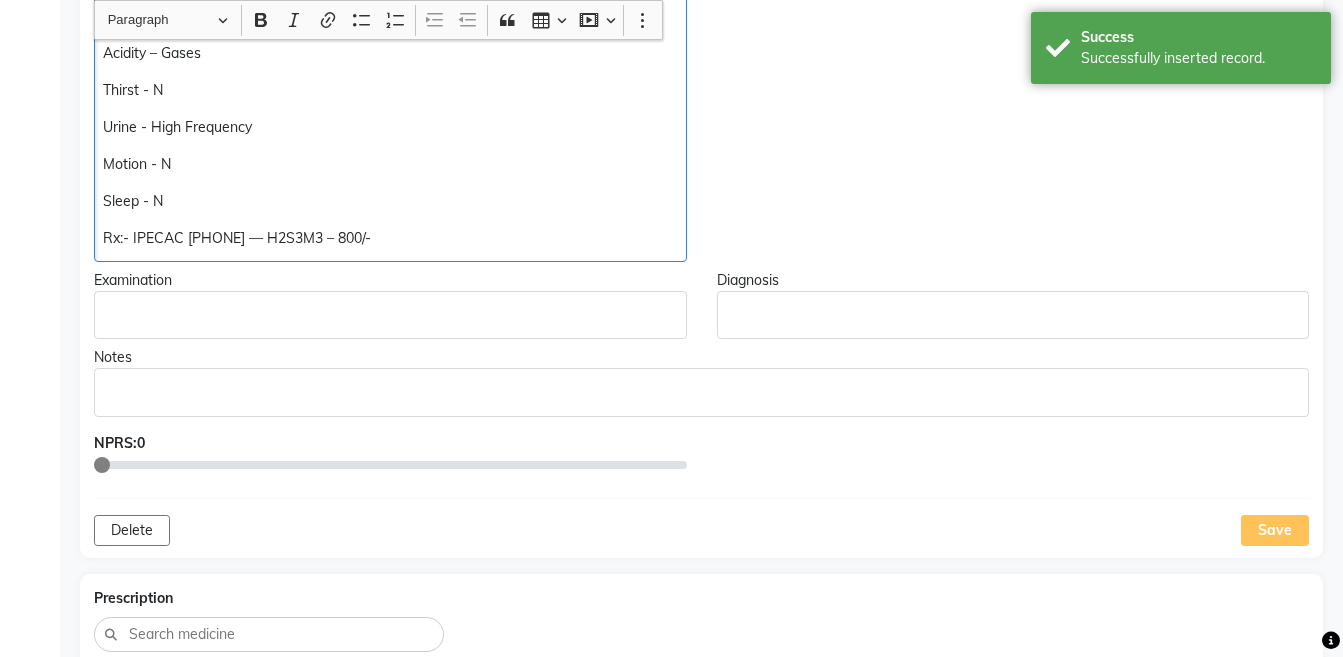 copy on "Sleep - N Rx:- IPECAC 200 — H2S3M3 – 800/-" 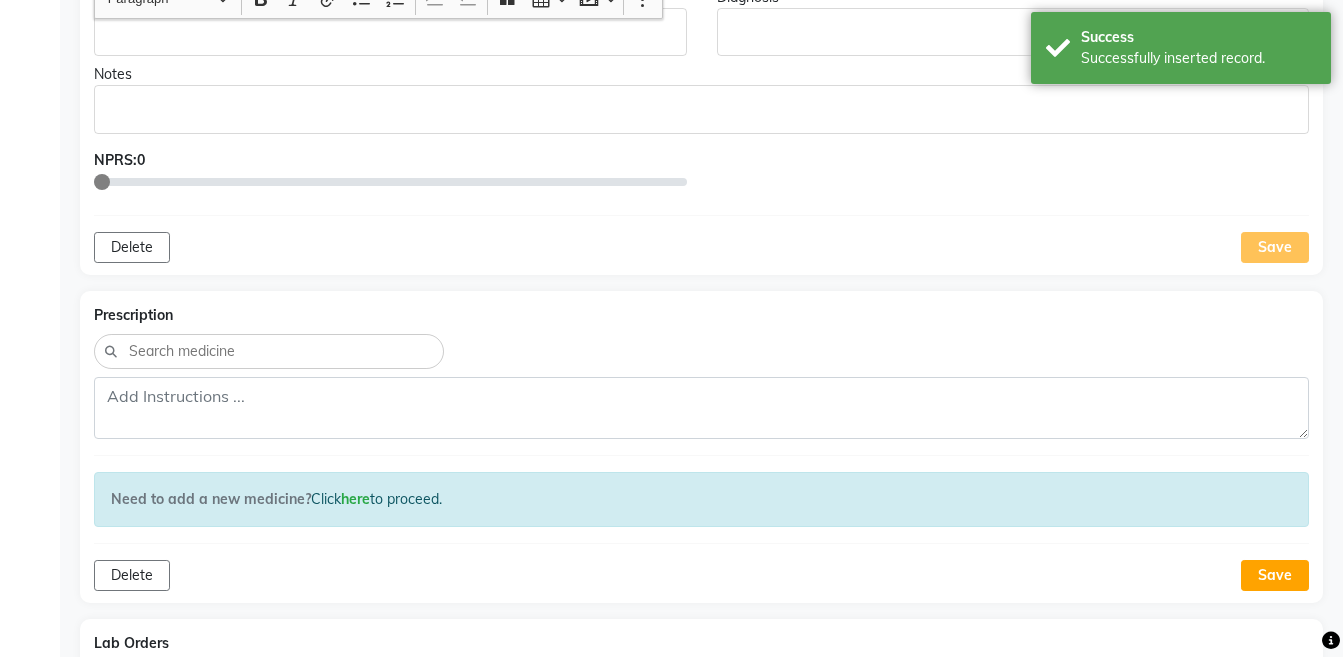 scroll, scrollTop: 994, scrollLeft: 0, axis: vertical 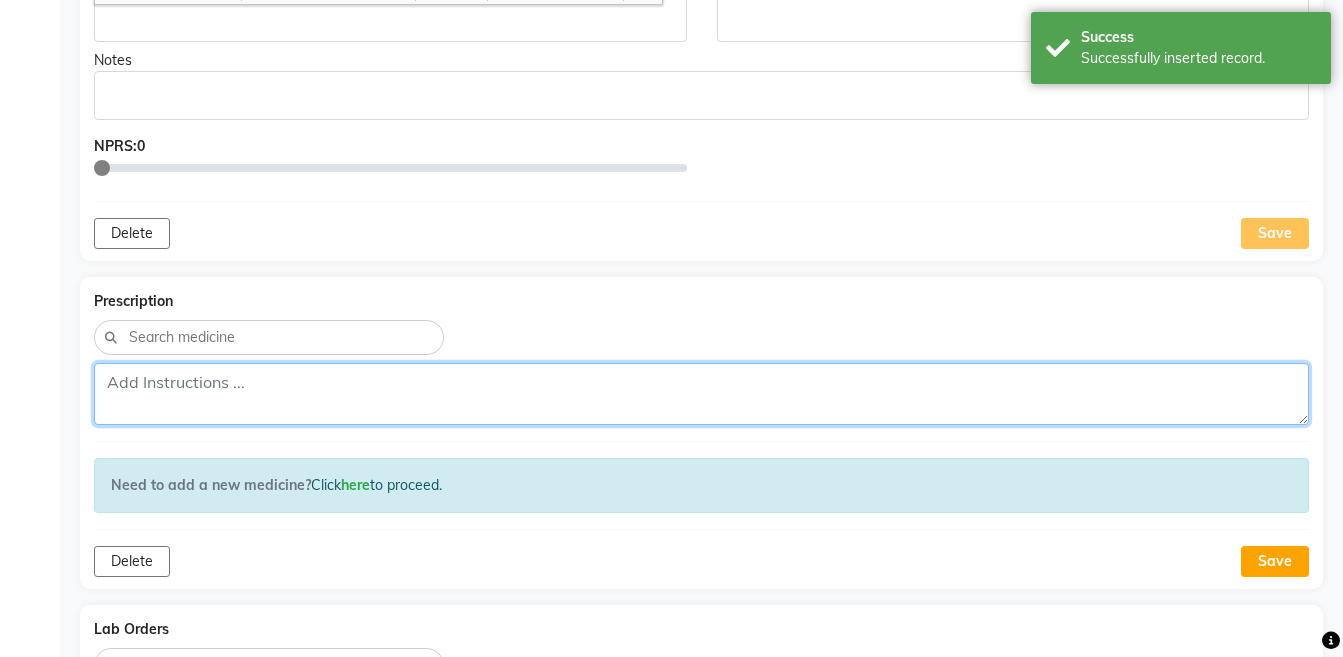 click 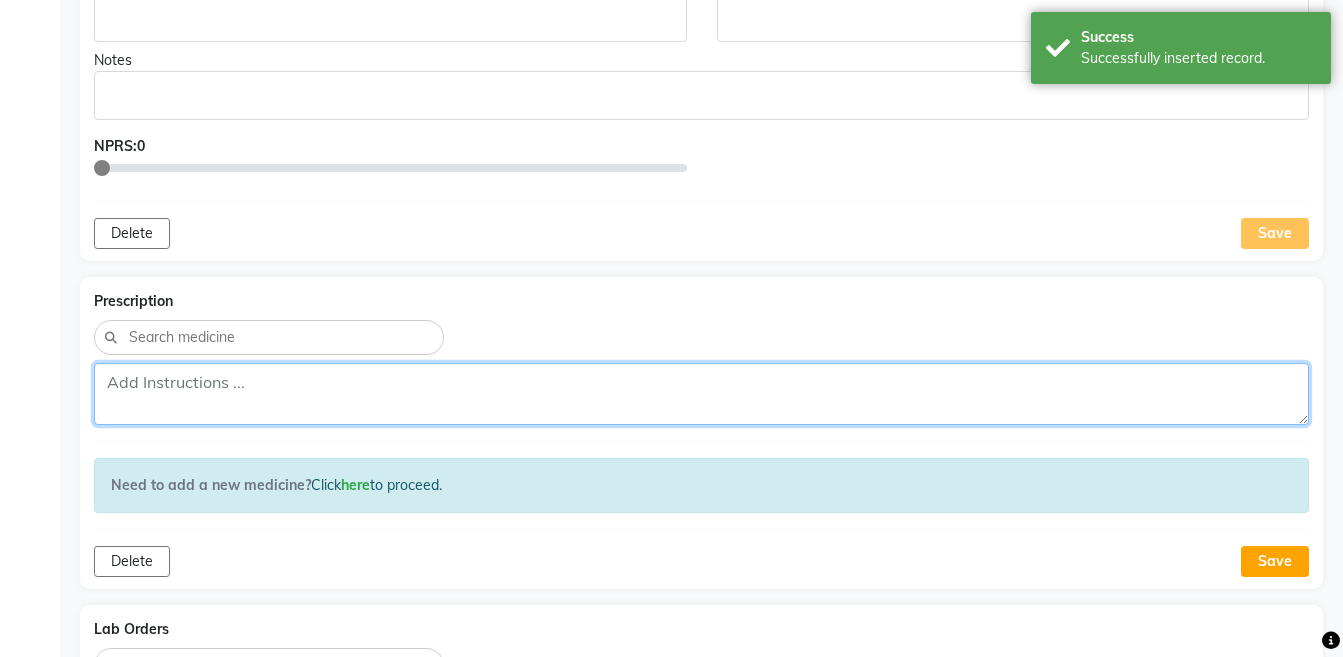 paste on "Rx:- IPECAC [PHONE] — H2S3M3 – 800/-" 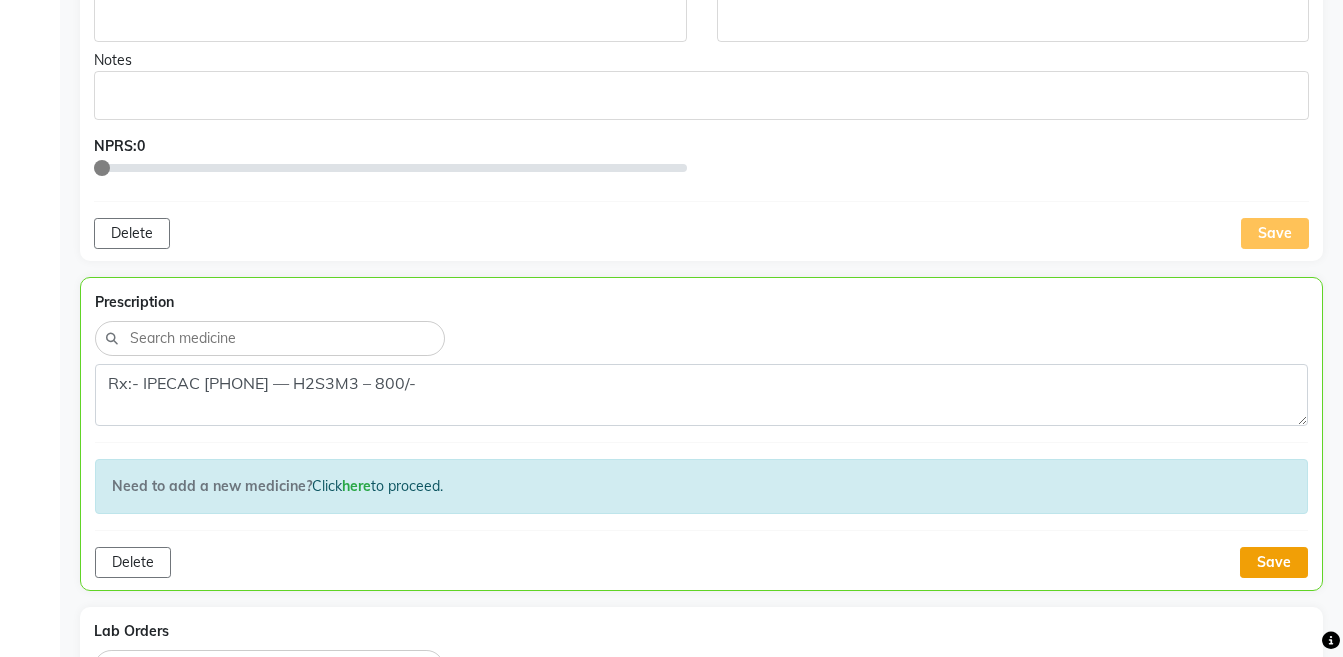 click on "Save" 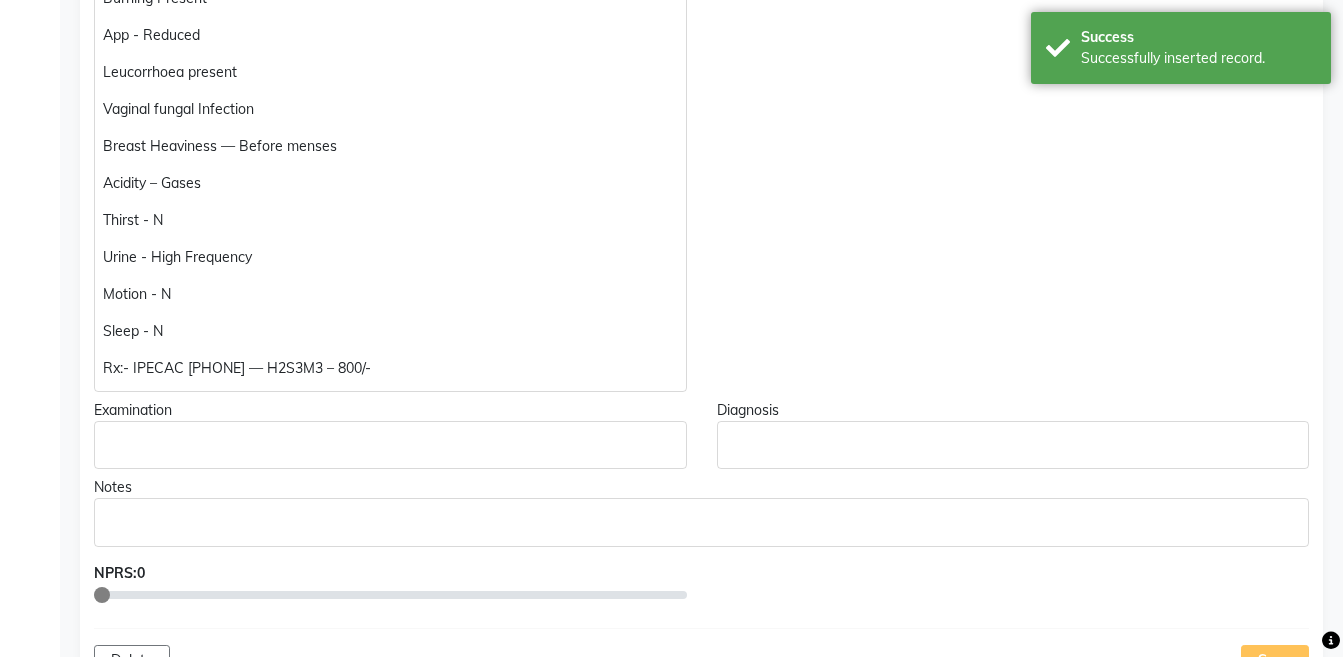 scroll, scrollTop: 586, scrollLeft: 0, axis: vertical 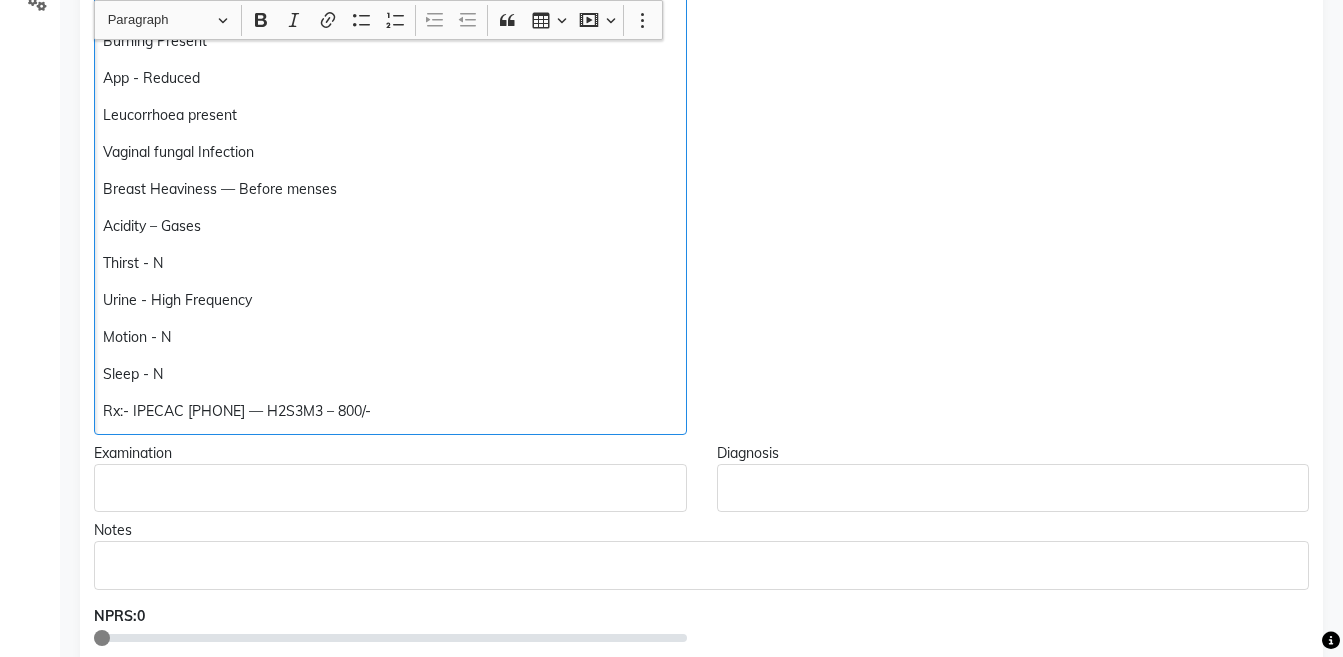 click on "Skin Allergy – Itching, scratching  PRESENT Fungal Infection Present – Under Arm Present increased Burning Present App - Reduced  Leucorrhoea present Vaginal fungal Infection  Breast Heaviness — Before menses Acidity – Gases Thirst - N Urine - High Frequency Motion - N Sleep - N  Rx:- IPECAC 200 — H2S3M3 – 800/-" 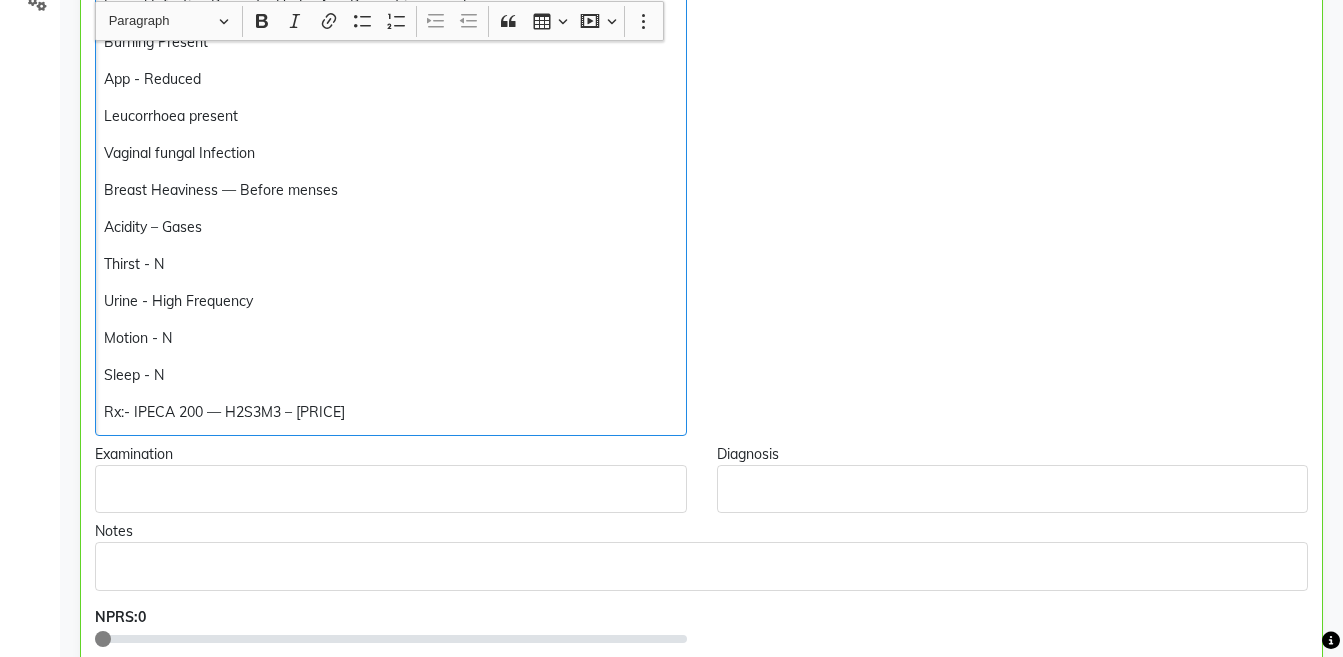 scroll, scrollTop: 525, scrollLeft: 0, axis: vertical 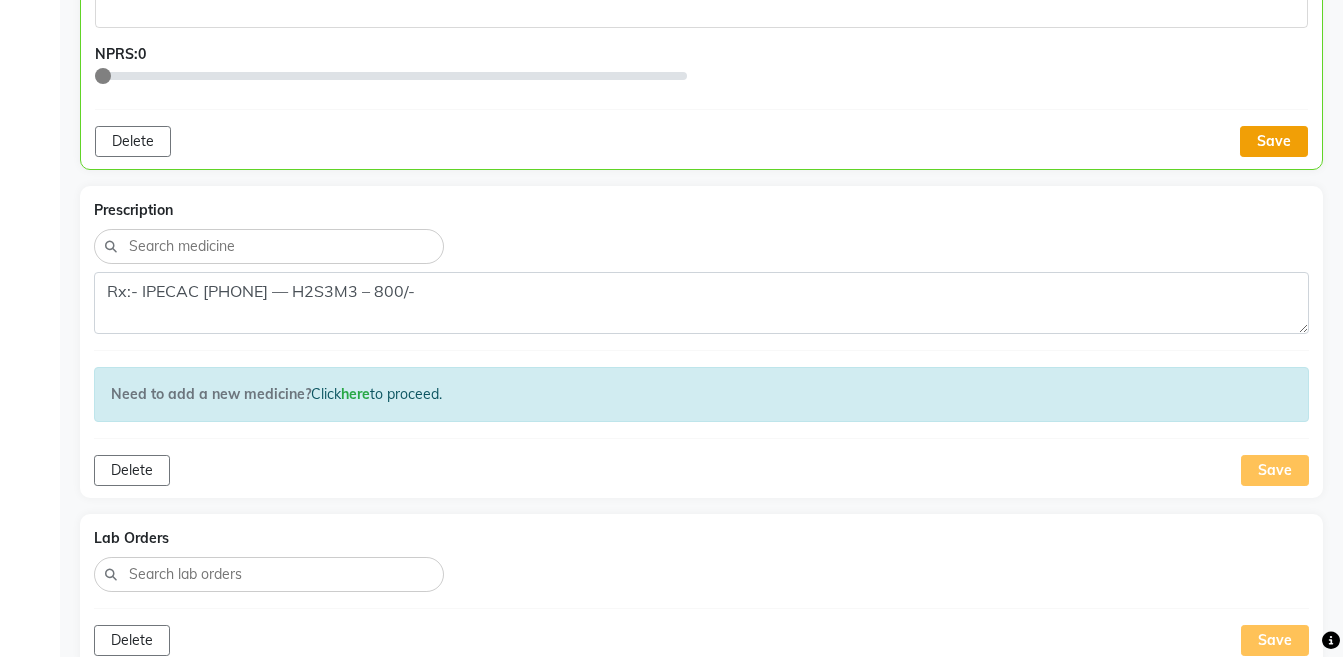 click on "Save" 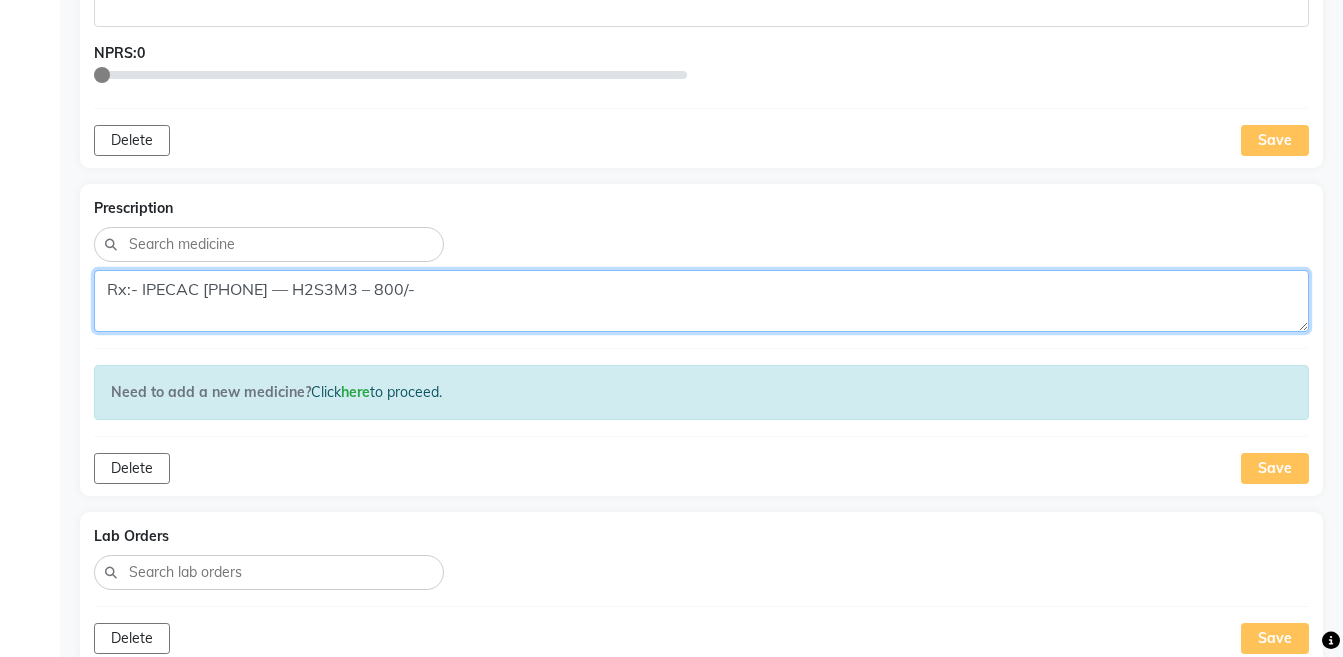 click on "Rx:- IPECAC [PHONE] — H2S3M3 – 800/-" 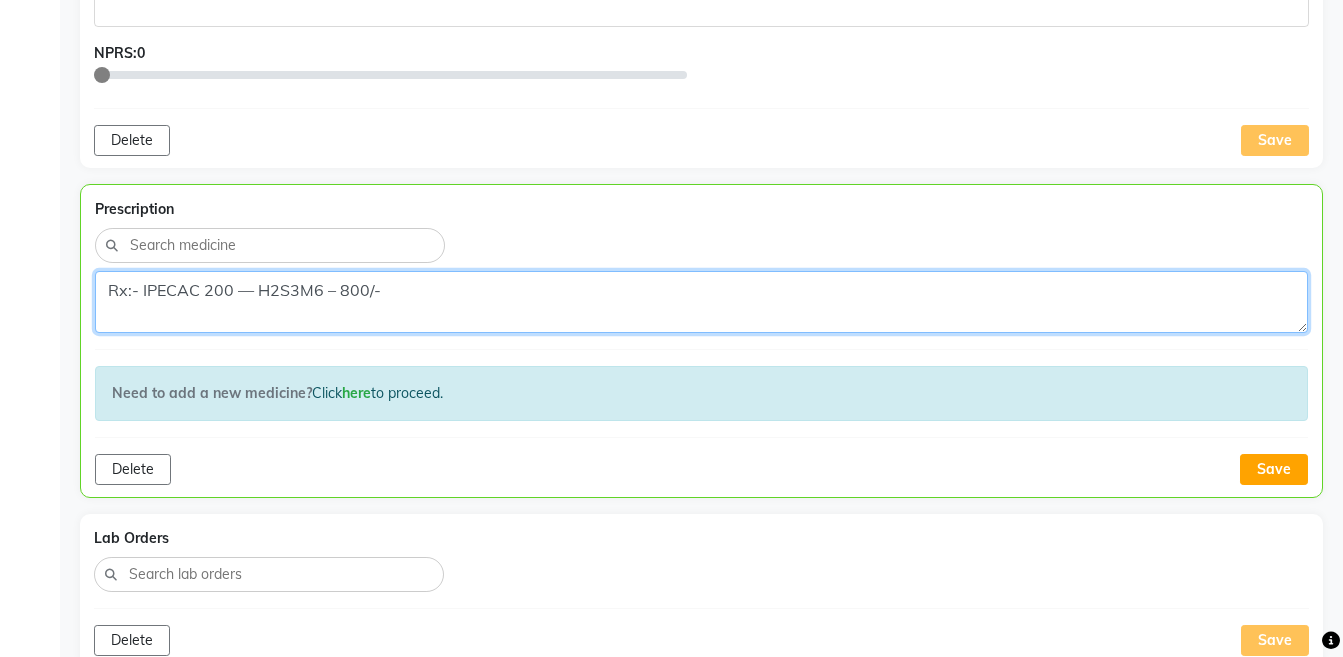 click on "Rx:- IPECAC 200 — H2S3M6 – 800/-" 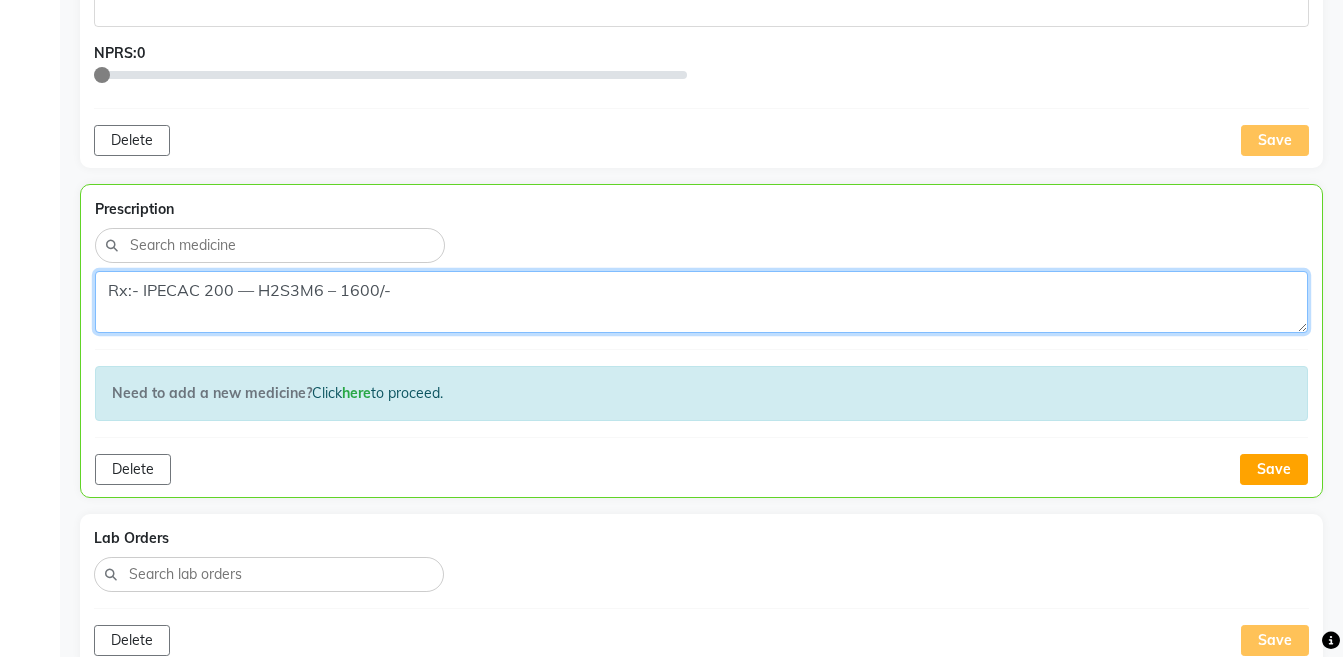 click on "Rx:- IPECAC 200 — H2S3M6 – 1600/-" 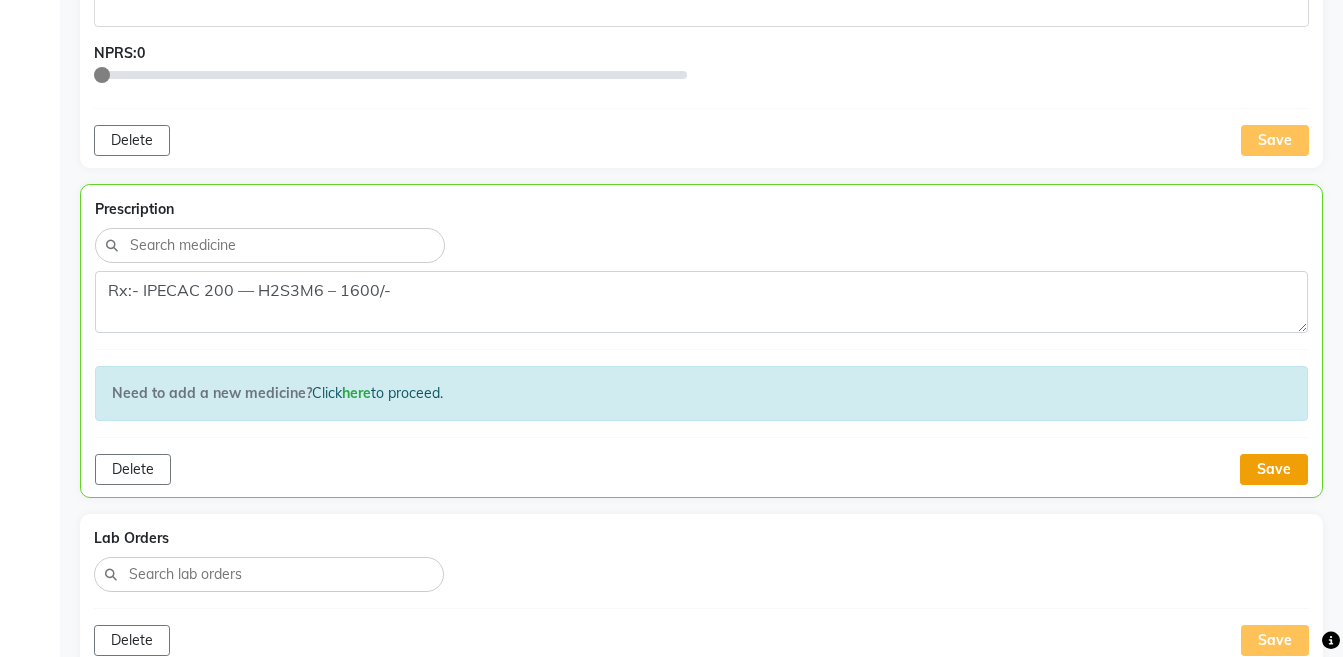 click on "Save" 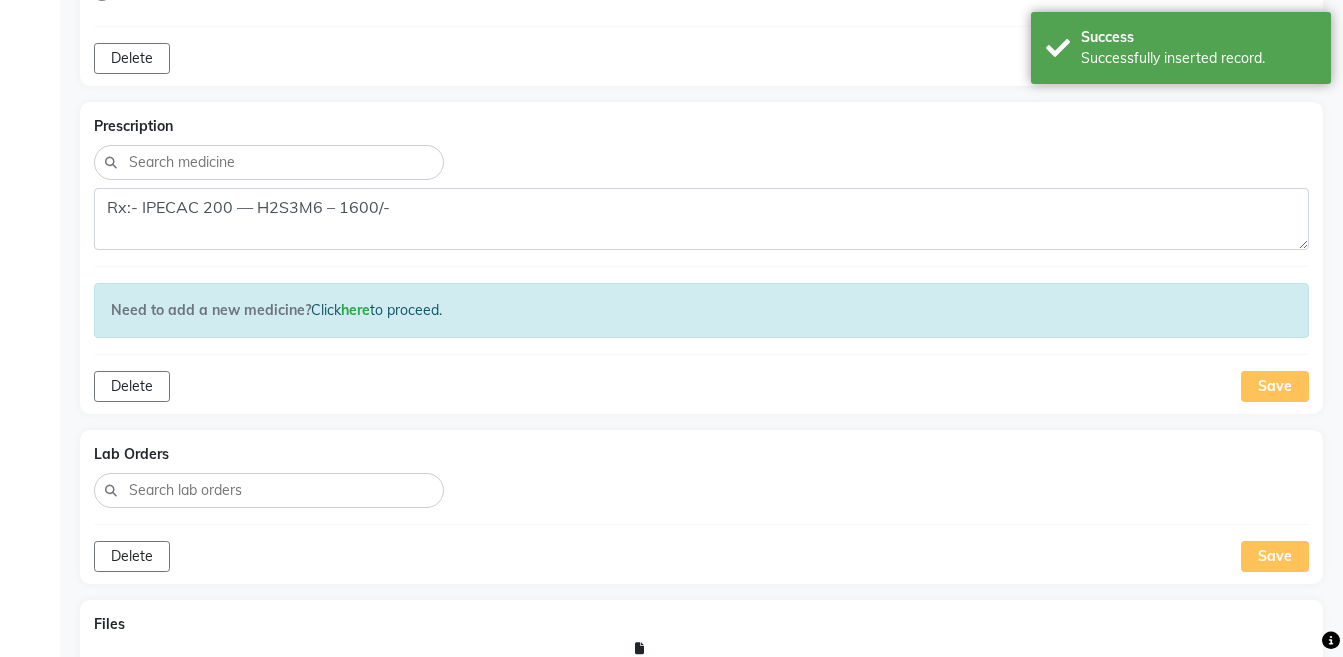 scroll, scrollTop: 809, scrollLeft: 0, axis: vertical 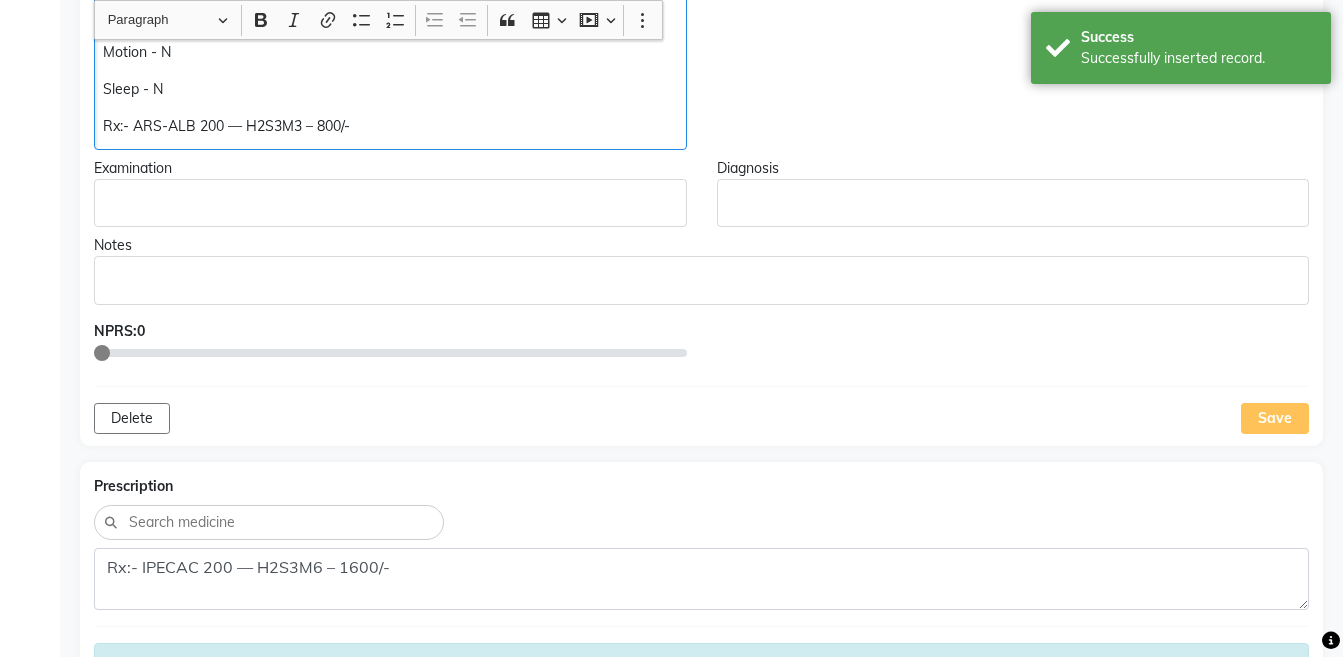 click on "Rx:- ARS-ALB 200 — H2S3M3 – 800/-" 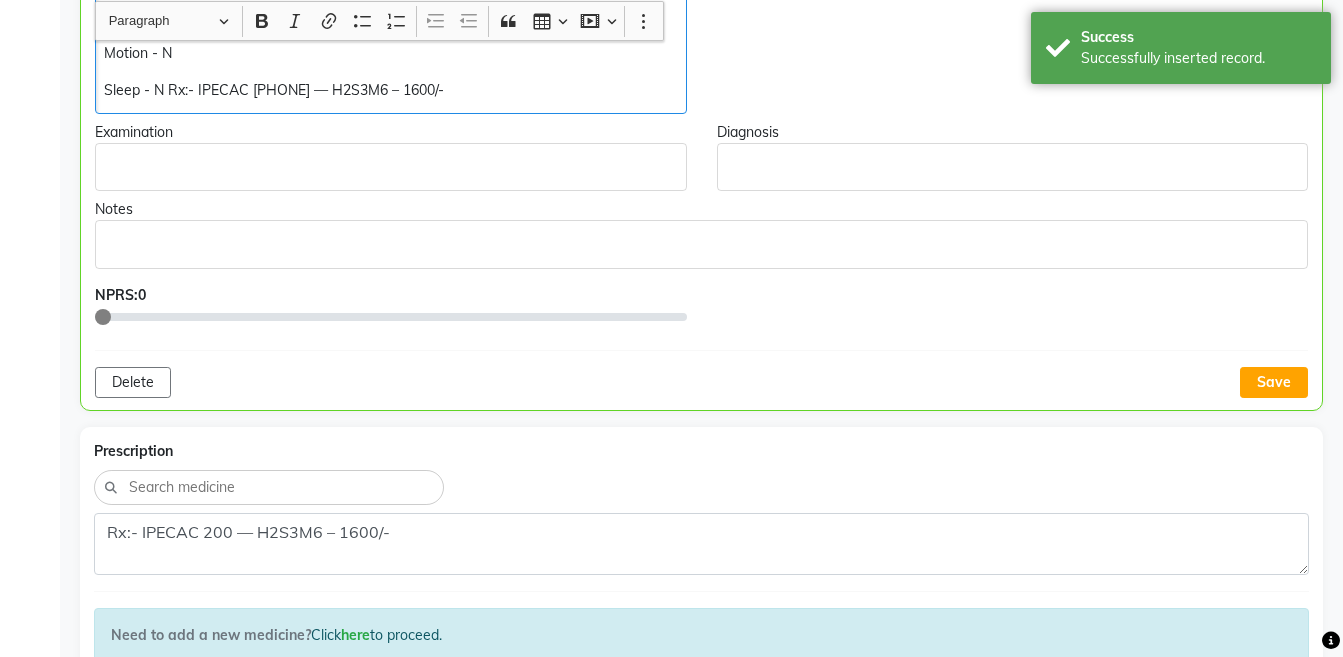 scroll, scrollTop: 810, scrollLeft: 0, axis: vertical 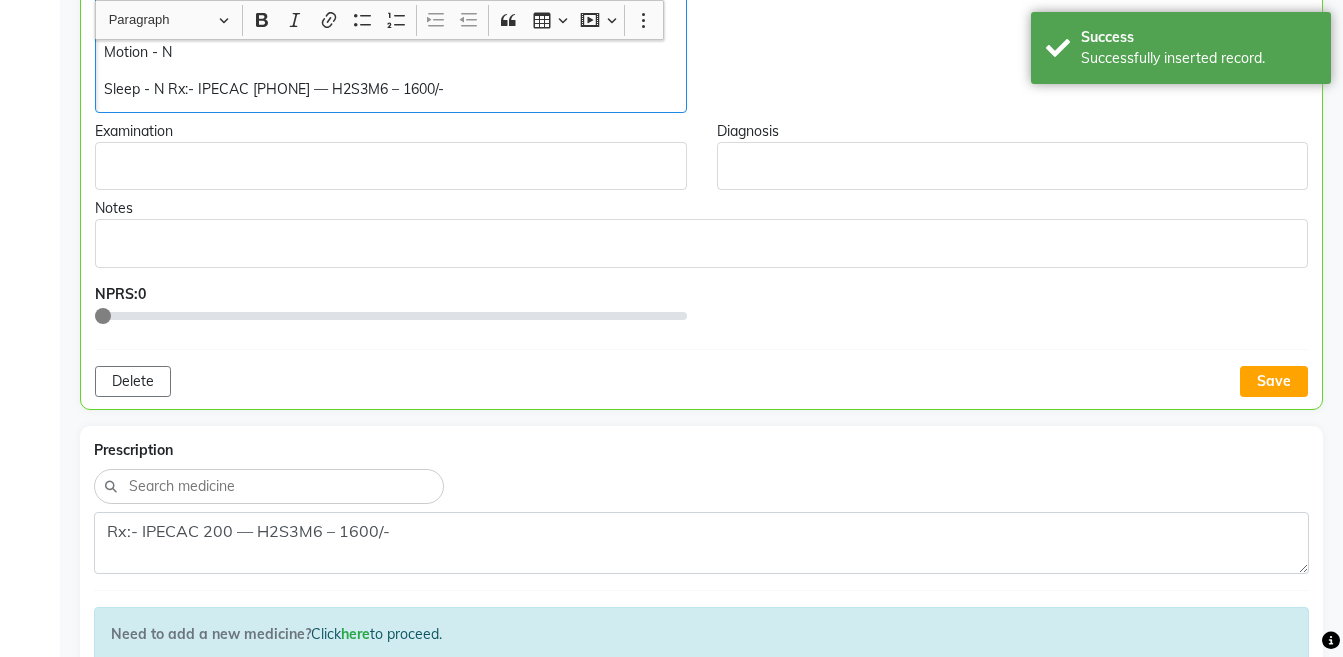 click on "Sleep - N Rx:- IPECAC [PHONE] — H2S3M6 – 1600/-" 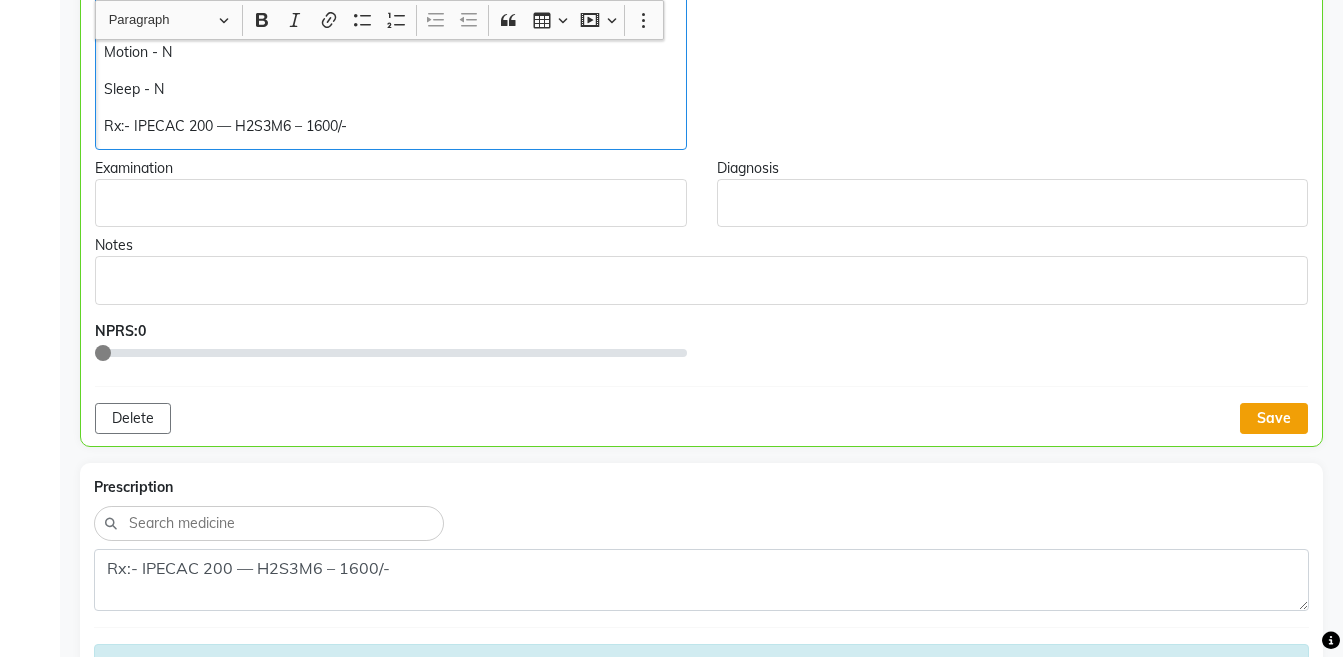 click on "Save" 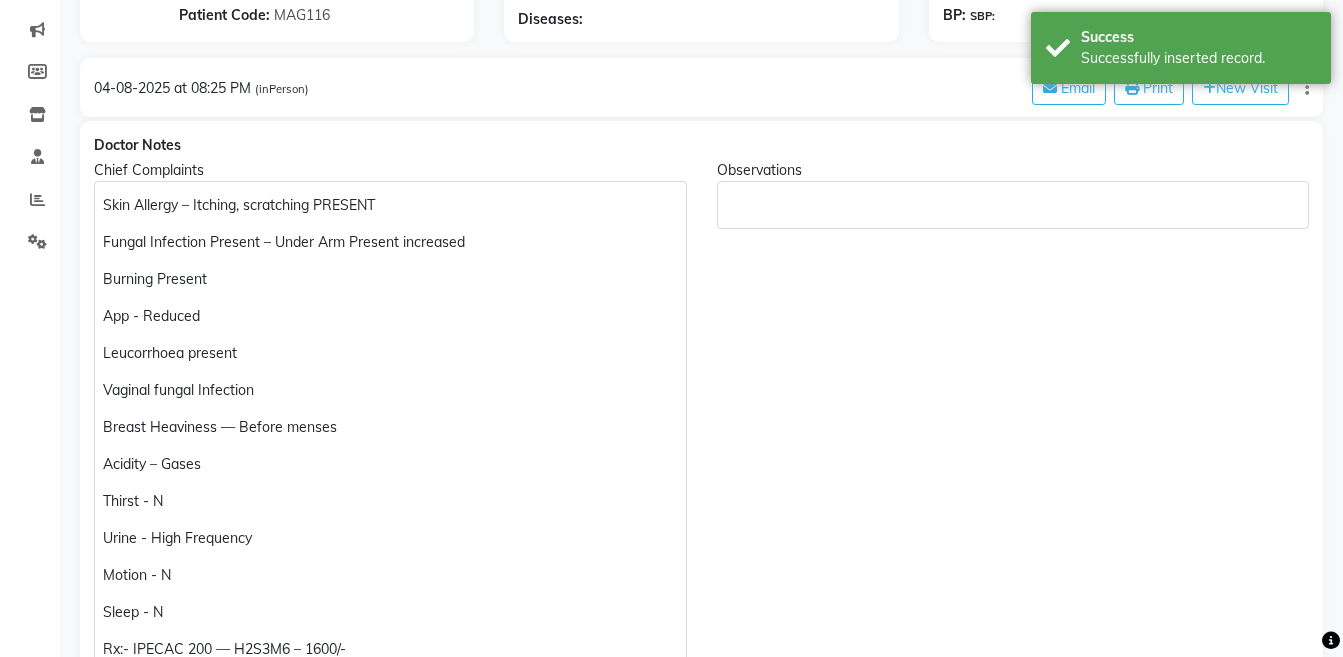 scroll, scrollTop: 219, scrollLeft: 0, axis: vertical 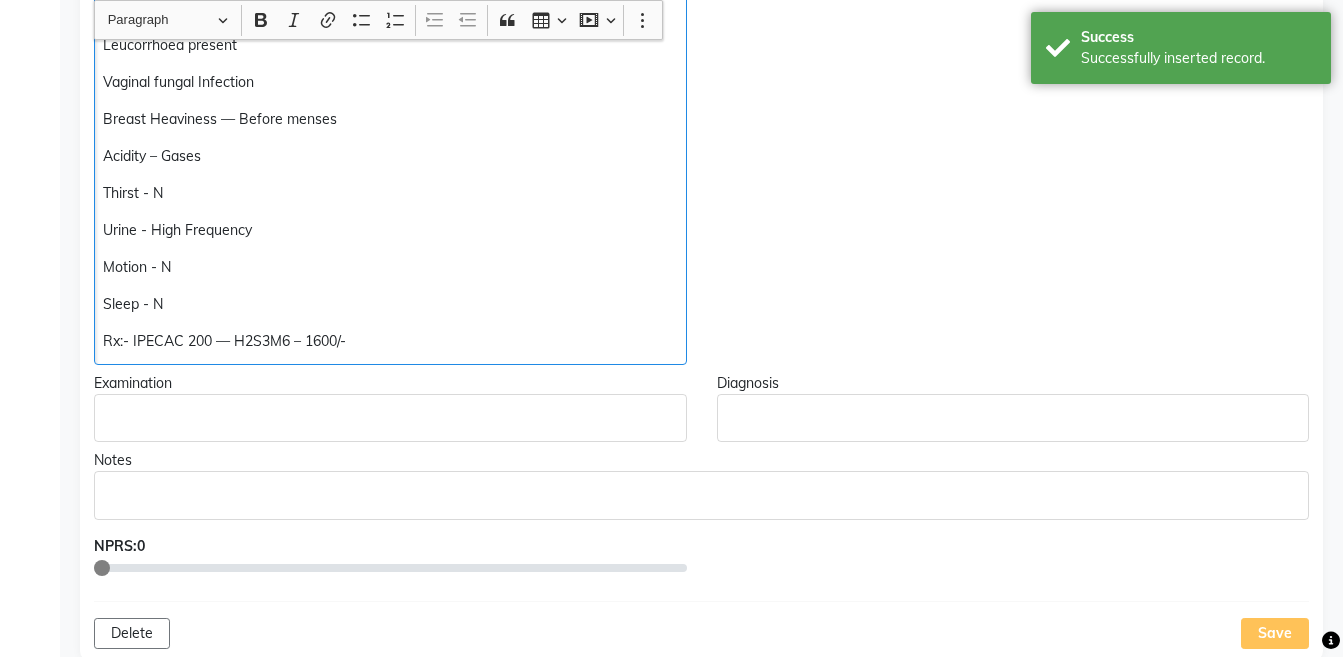 click on "Rx:- IPECAC 200 — H2S3M6 – 1600/-" 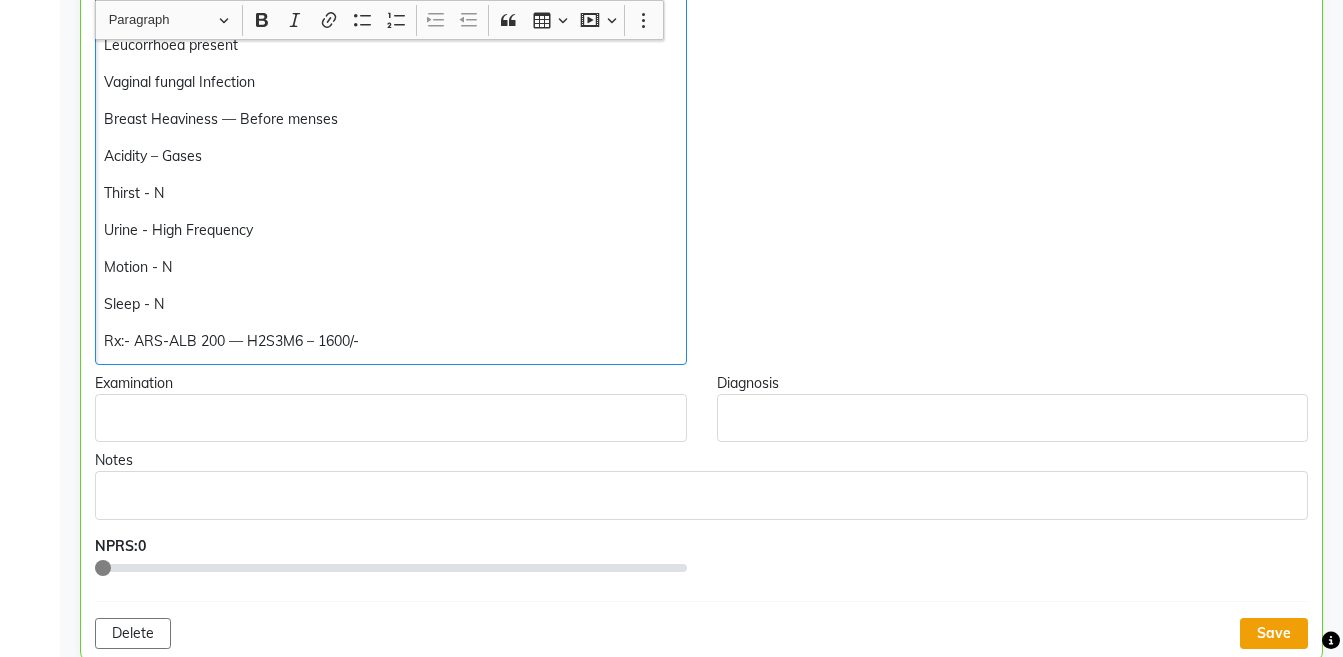 click on "Save" 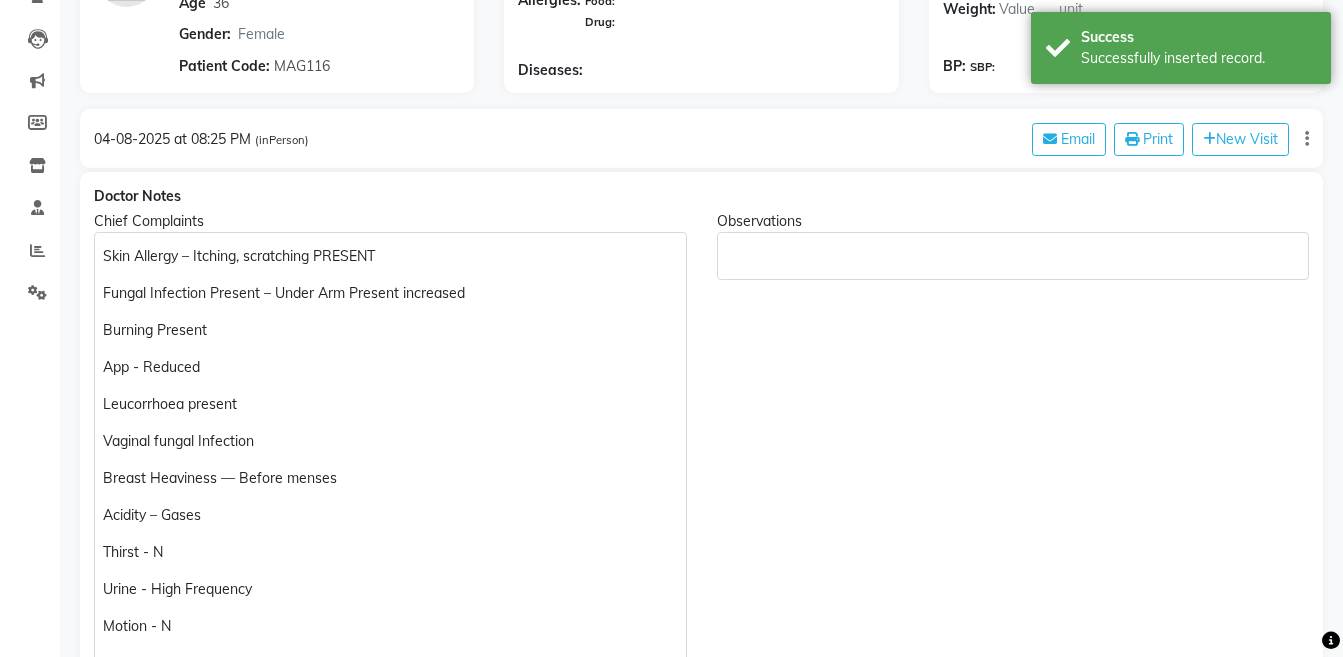 scroll, scrollTop: 249, scrollLeft: 0, axis: vertical 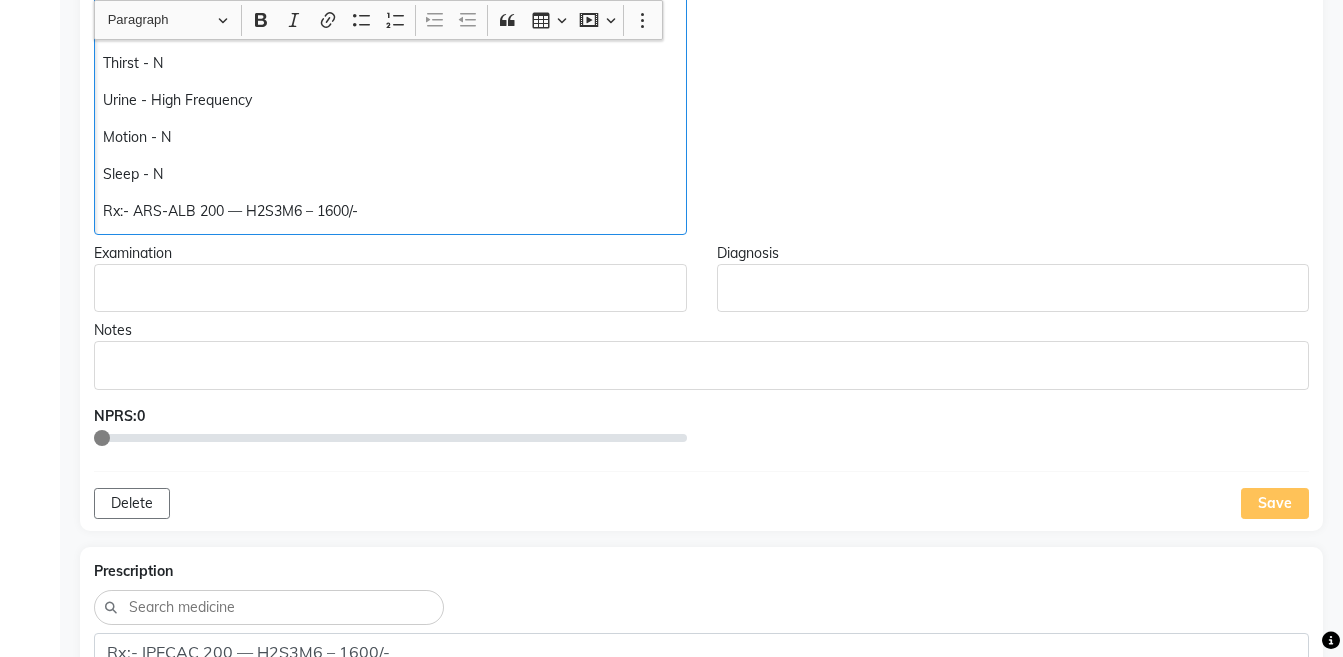 click on "Rx:- ARS-ALB 200 — H2S3M6 – 1600/-" 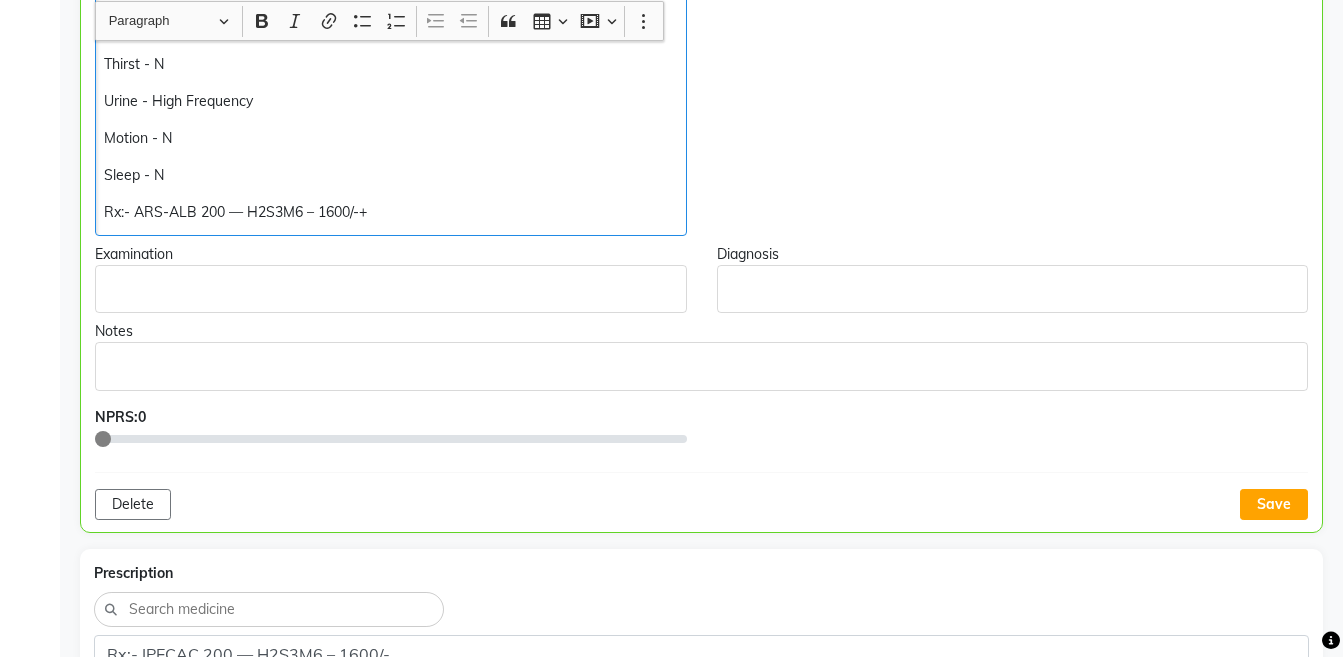 scroll, scrollTop: 725, scrollLeft: 0, axis: vertical 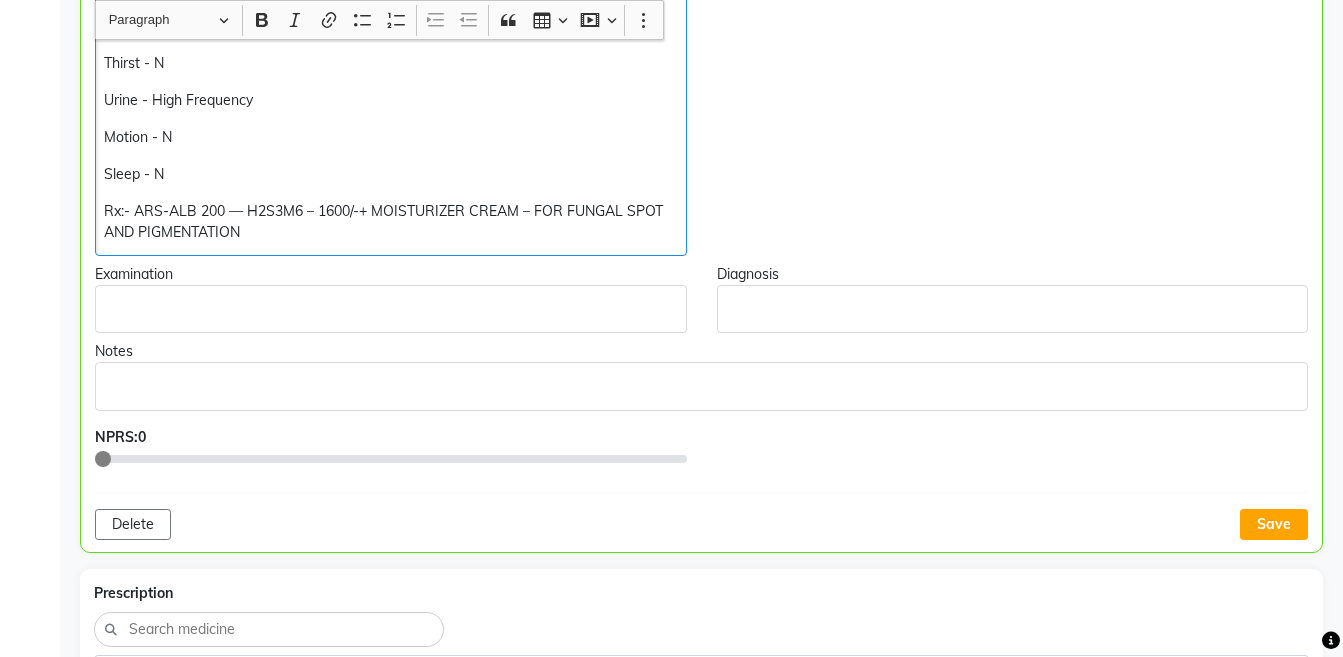 copy on "Sleep - N Rx:- ARS-ALB 200 — H2S3M6 – 1600/-+ MOISTURIZER CREAM – FOR FUNGAL SPOT AND PIGMENTATION" 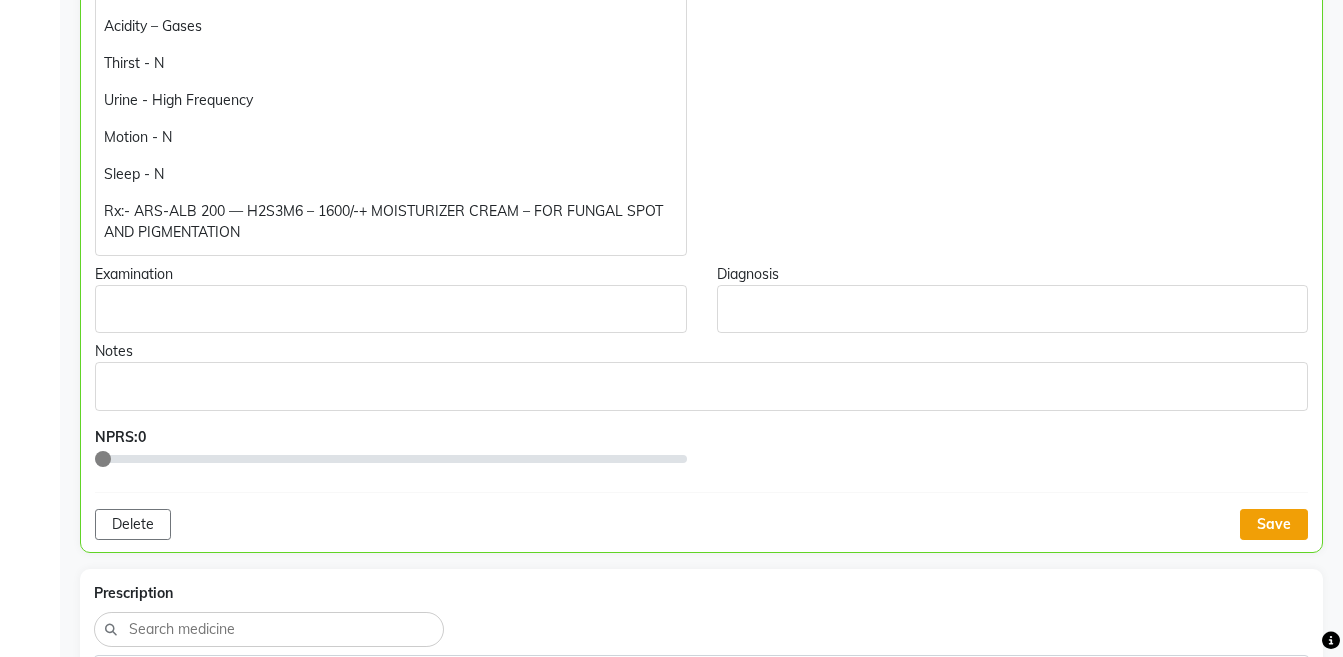 click on "Save" 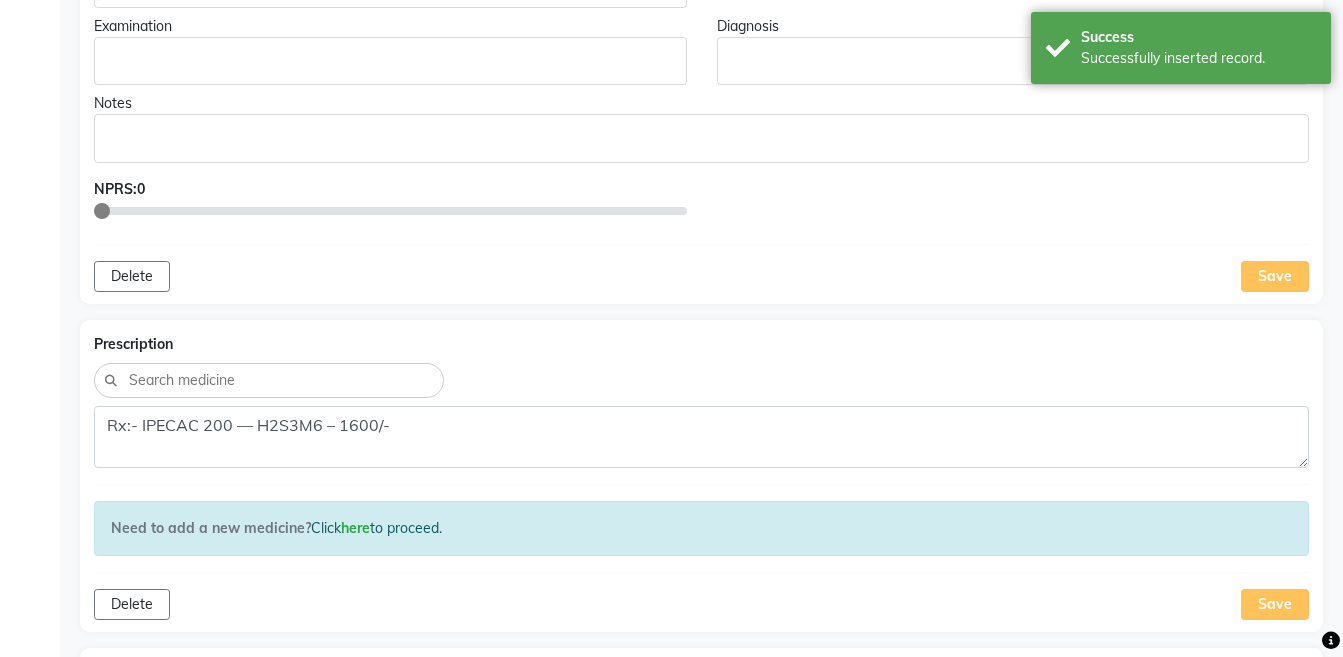 scroll, scrollTop: 1035, scrollLeft: 0, axis: vertical 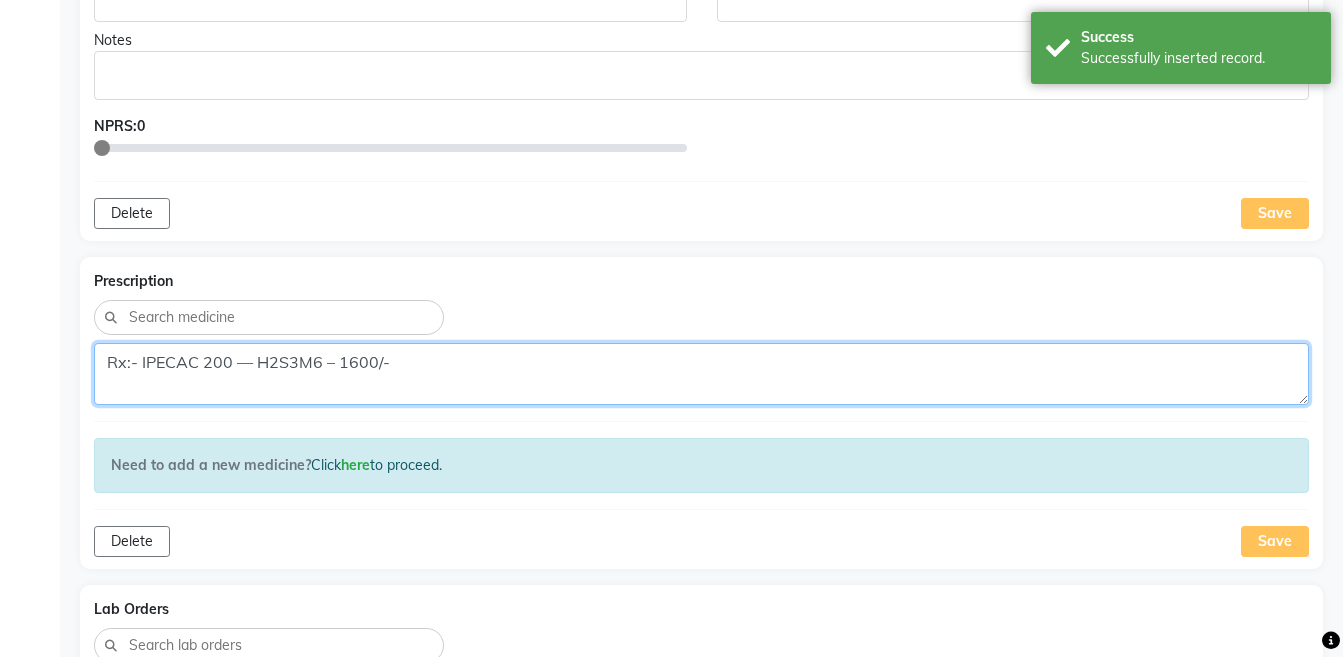click on "Rx:- IPECAC 200 — H2S3M6 – 1600/-" 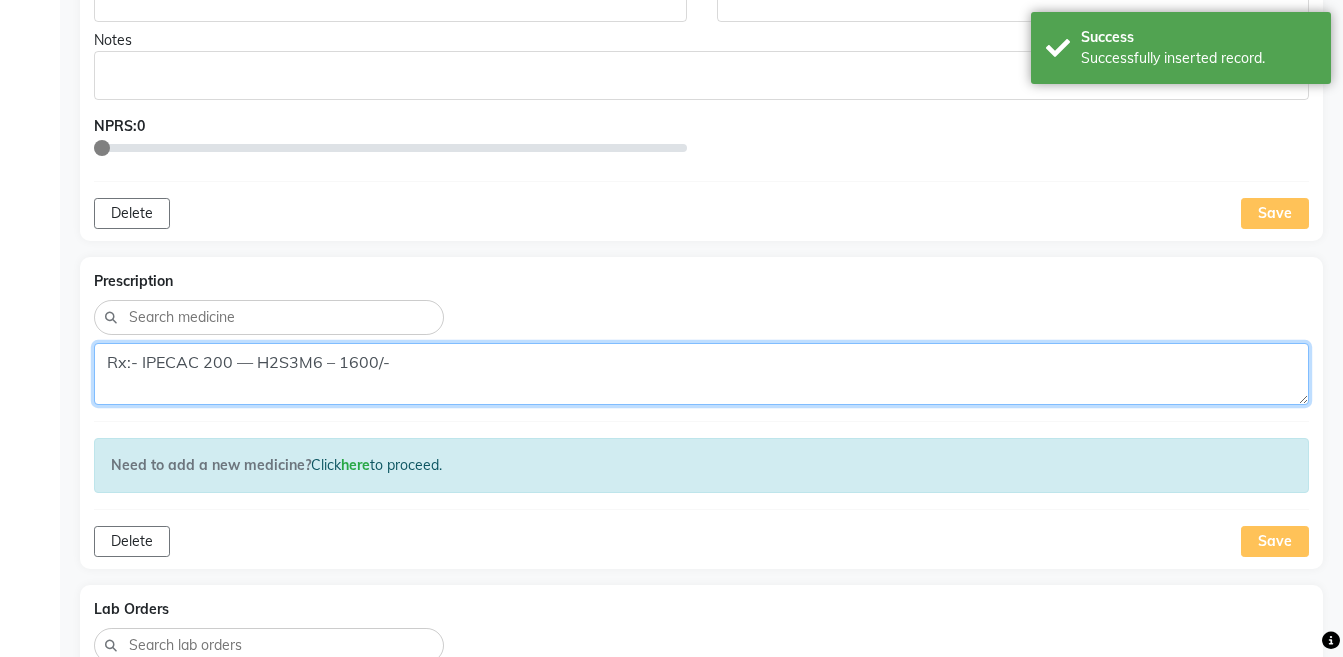 paste on "ARS-ALB 200 — H2S3M6 – 1600/-+ MOISTURIZER CREAM – FOR FUNGAL SPOT AND PIGMENTATION" 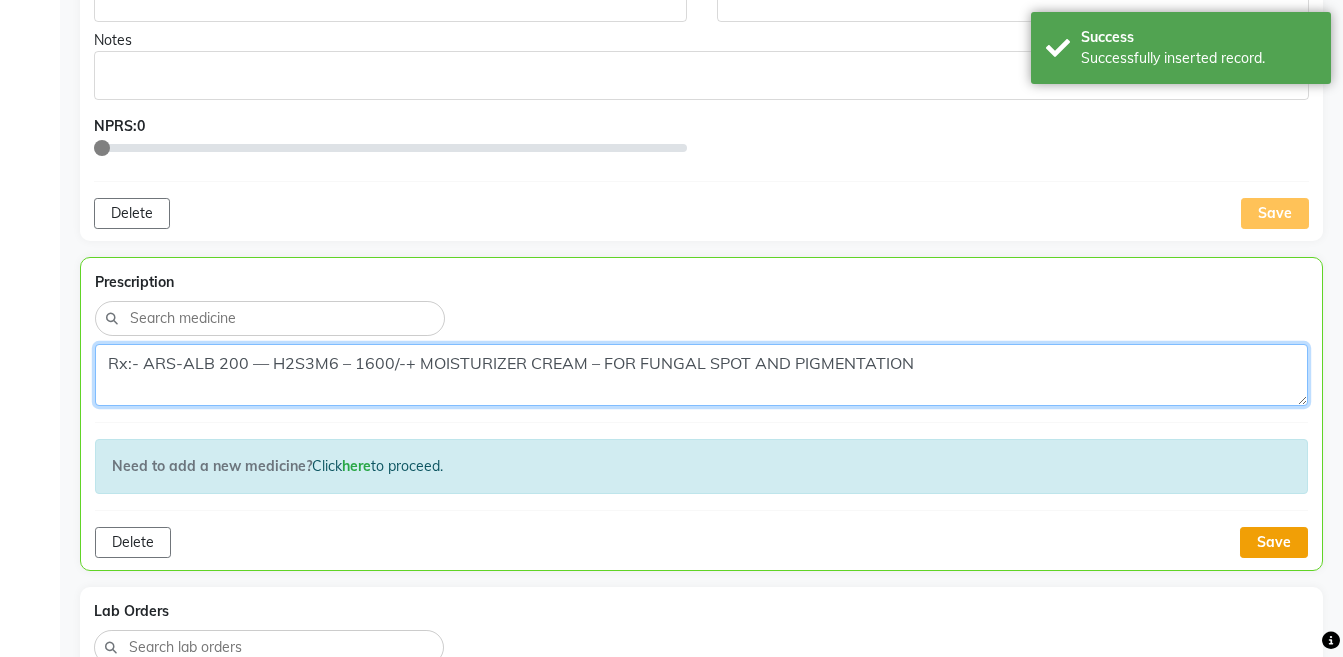 type on "Rx:- ARS-ALB 200 — H2S3M6 – 1600/-+ MOISTURIZER CREAM – FOR FUNGAL SPOT AND PIGMENTATION" 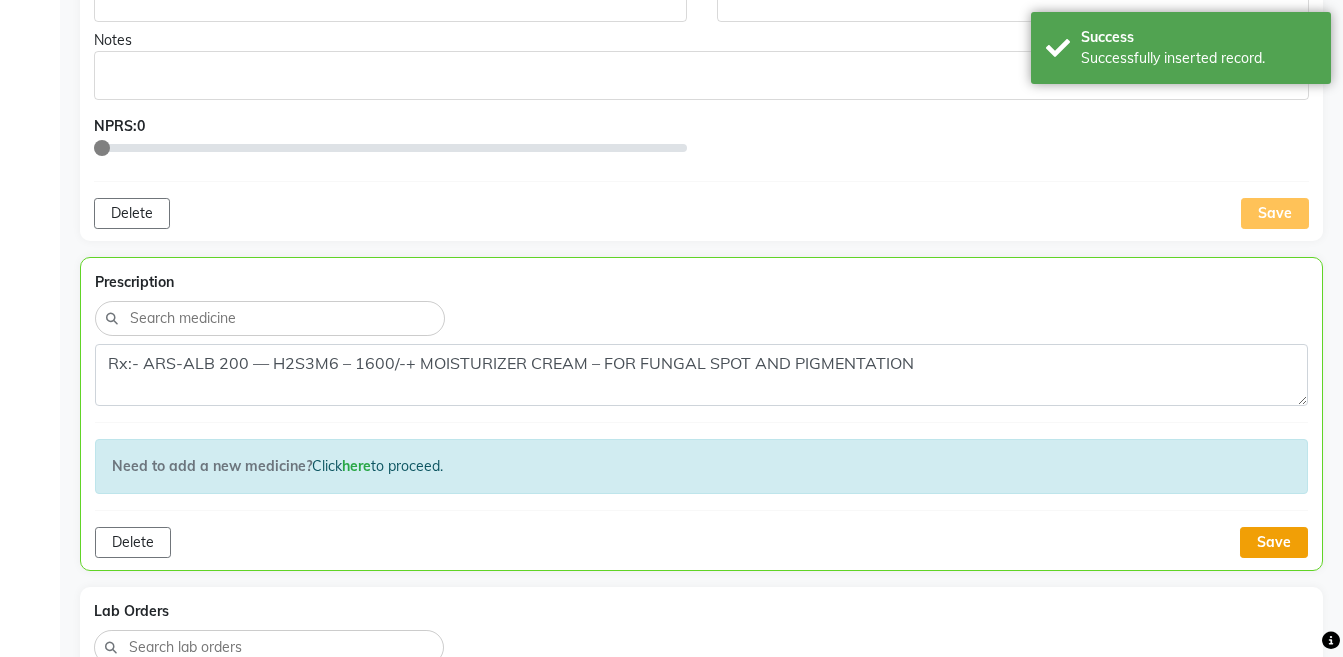 click on "Save" 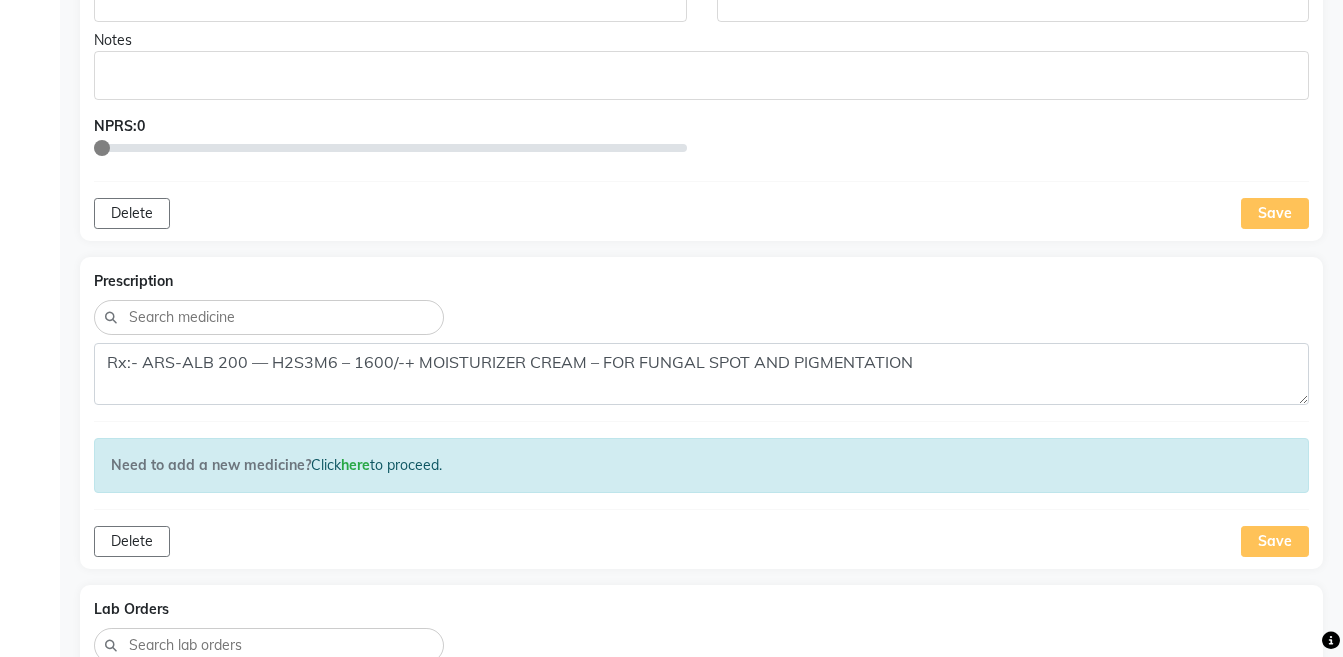 scroll, scrollTop: 460, scrollLeft: 0, axis: vertical 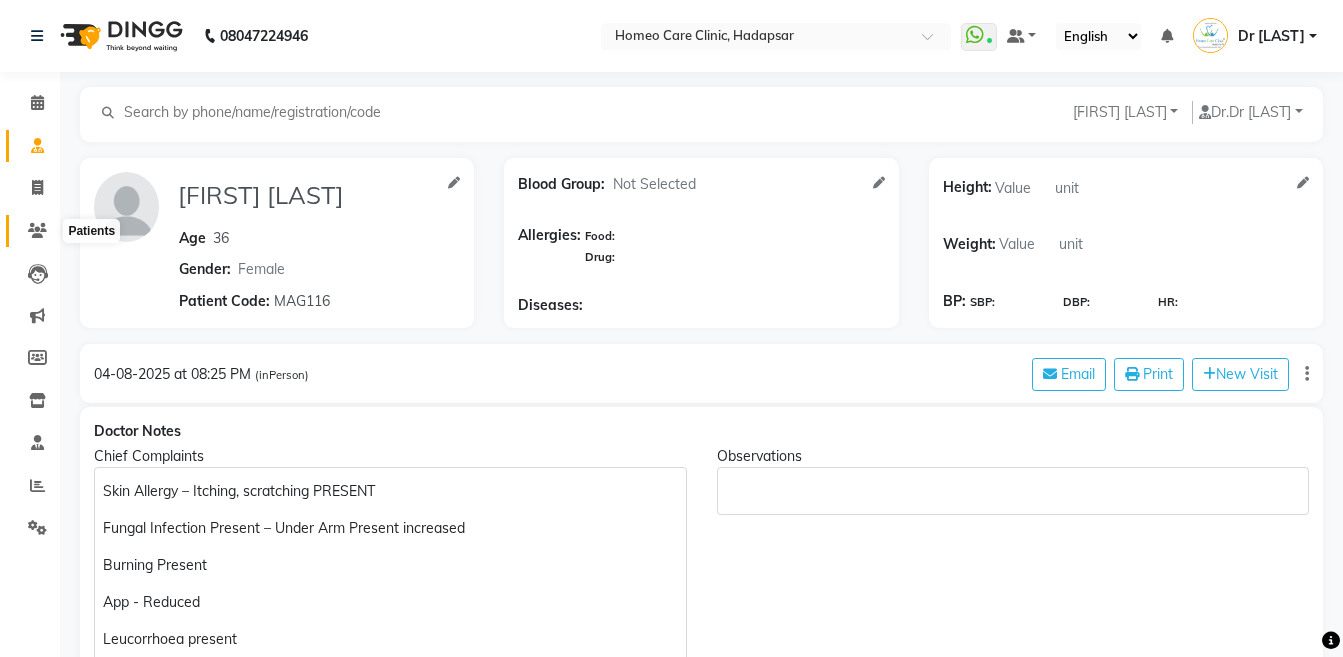 click 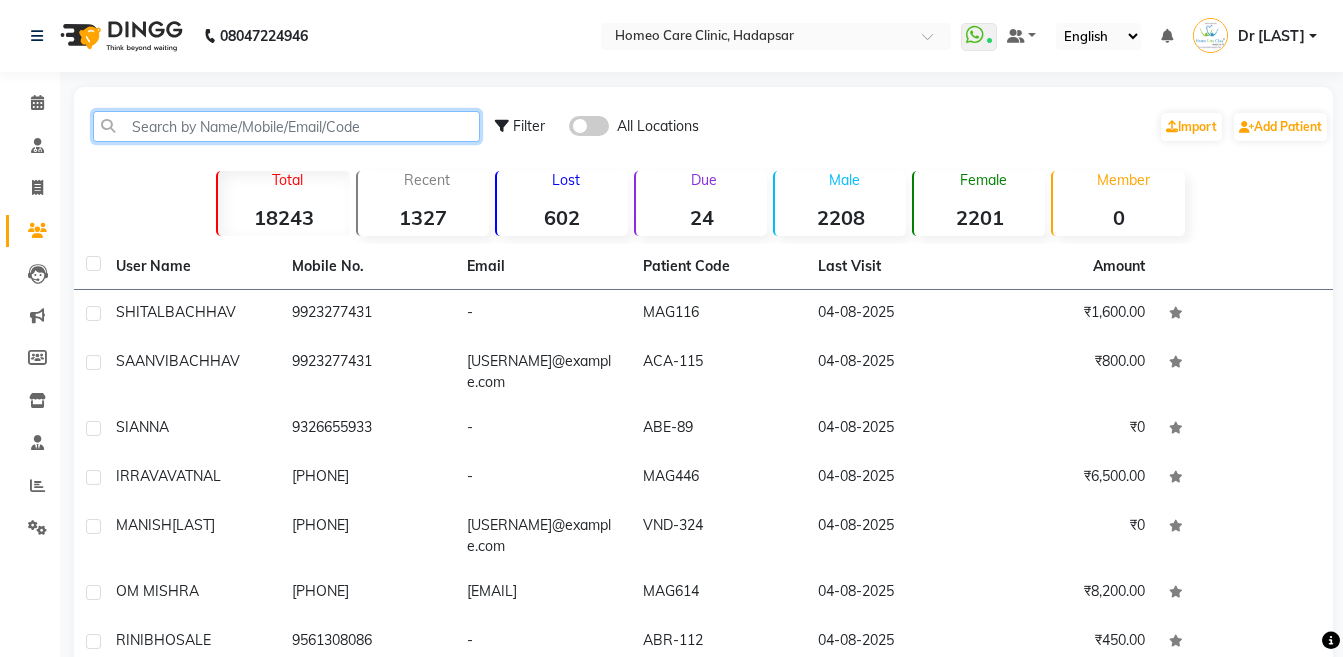 click 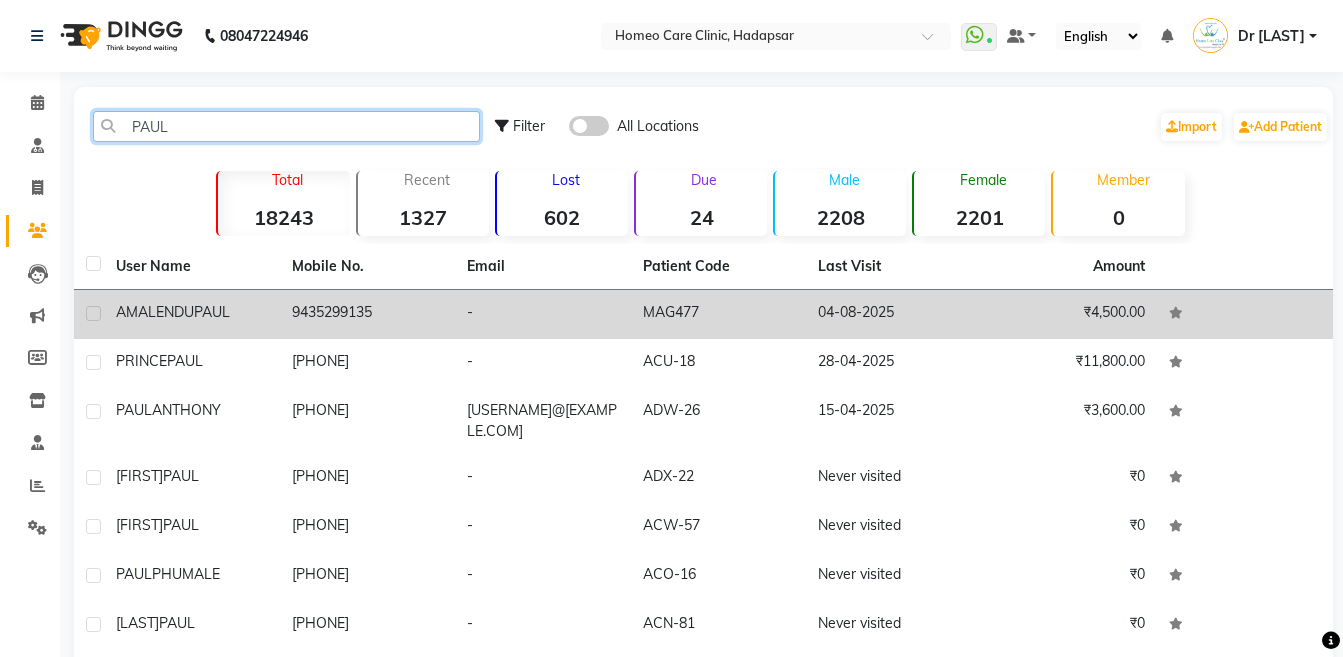 type on "PAUL" 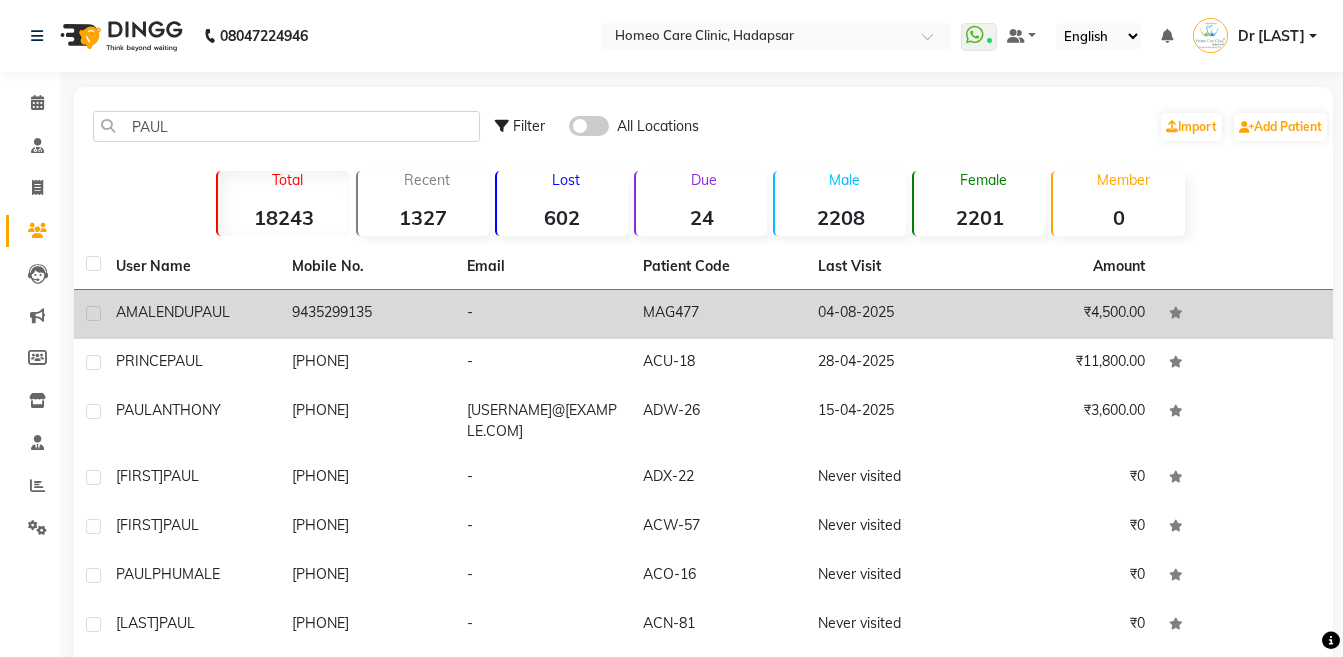 click on "9435299135" 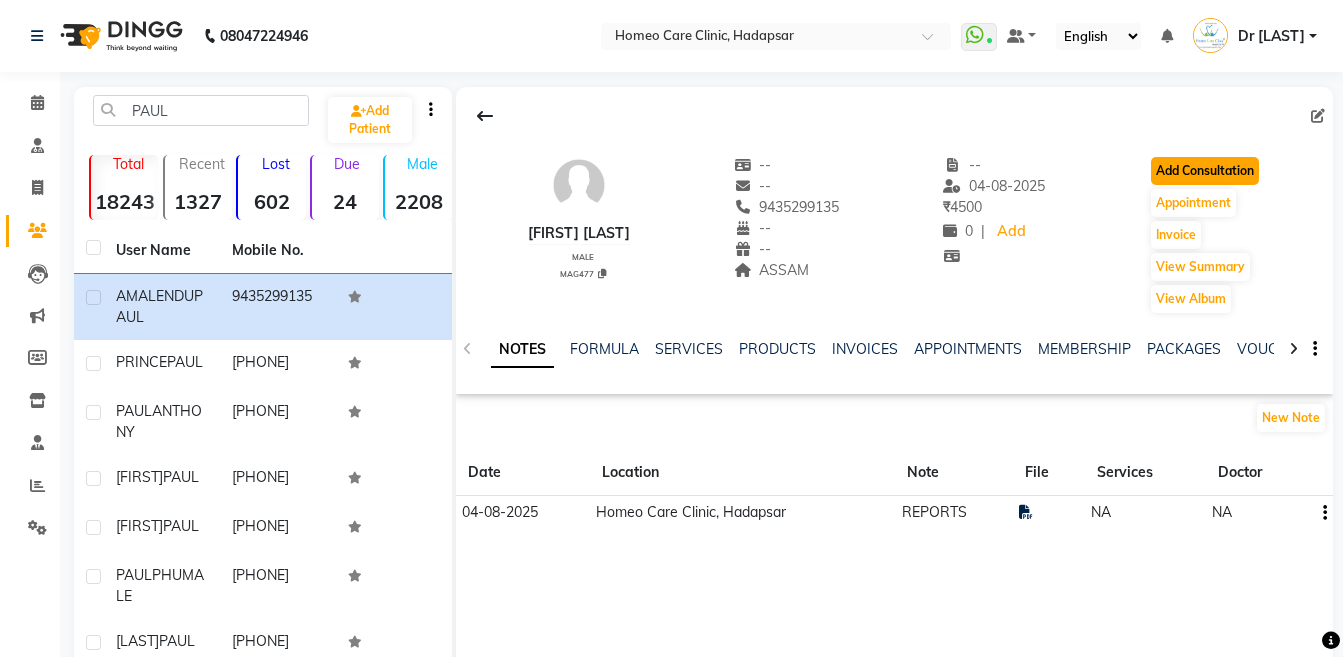 click on "Add Consultation" 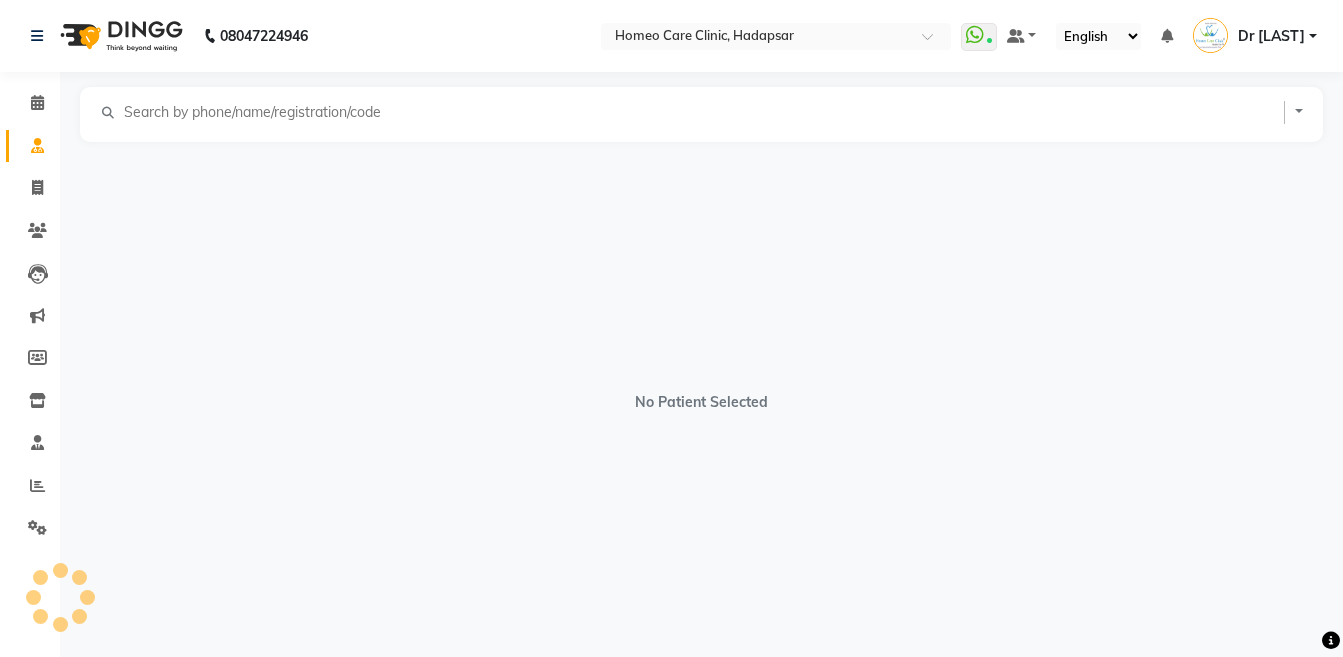 select on "male" 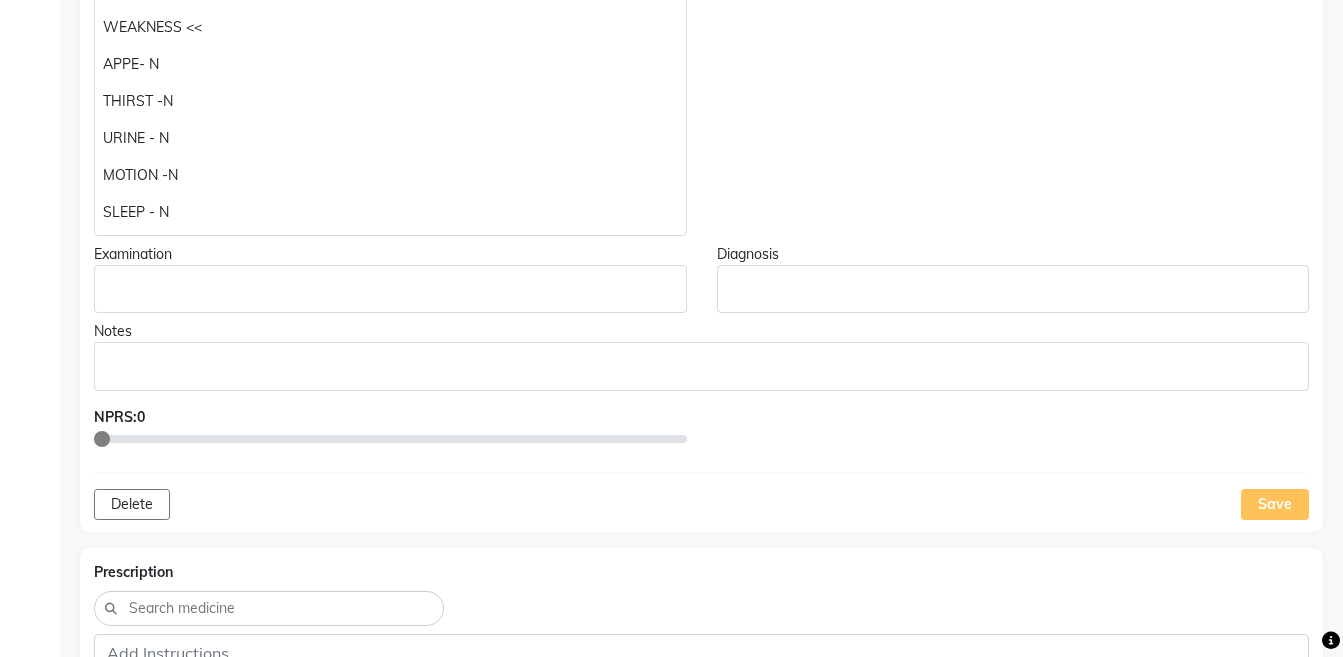 scroll, scrollTop: 568, scrollLeft: 0, axis: vertical 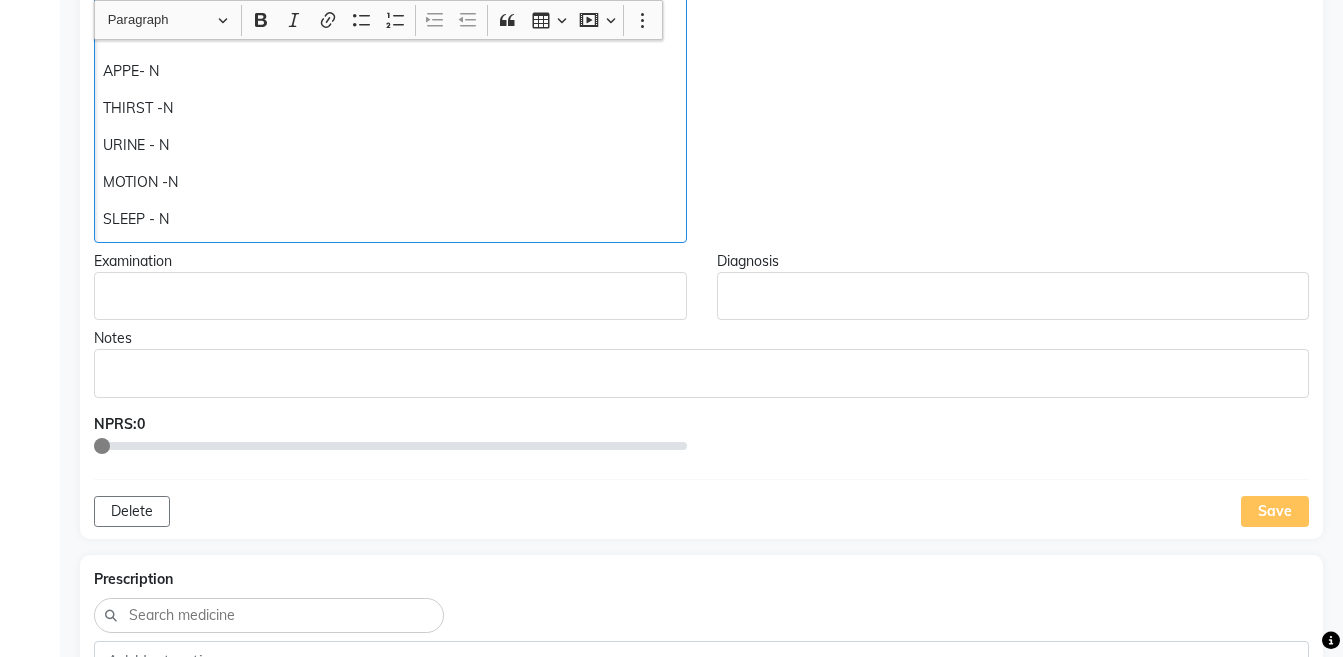 click on "SLEEP - N" 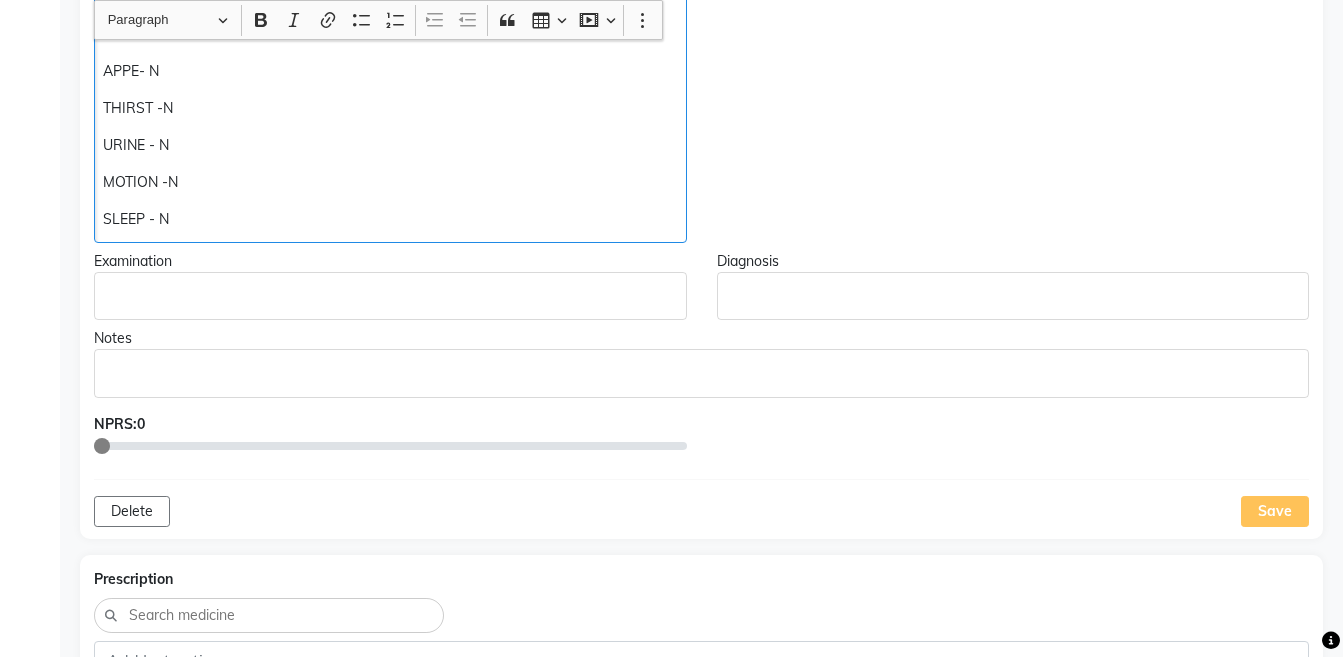 scroll, scrollTop: 569, scrollLeft: 0, axis: vertical 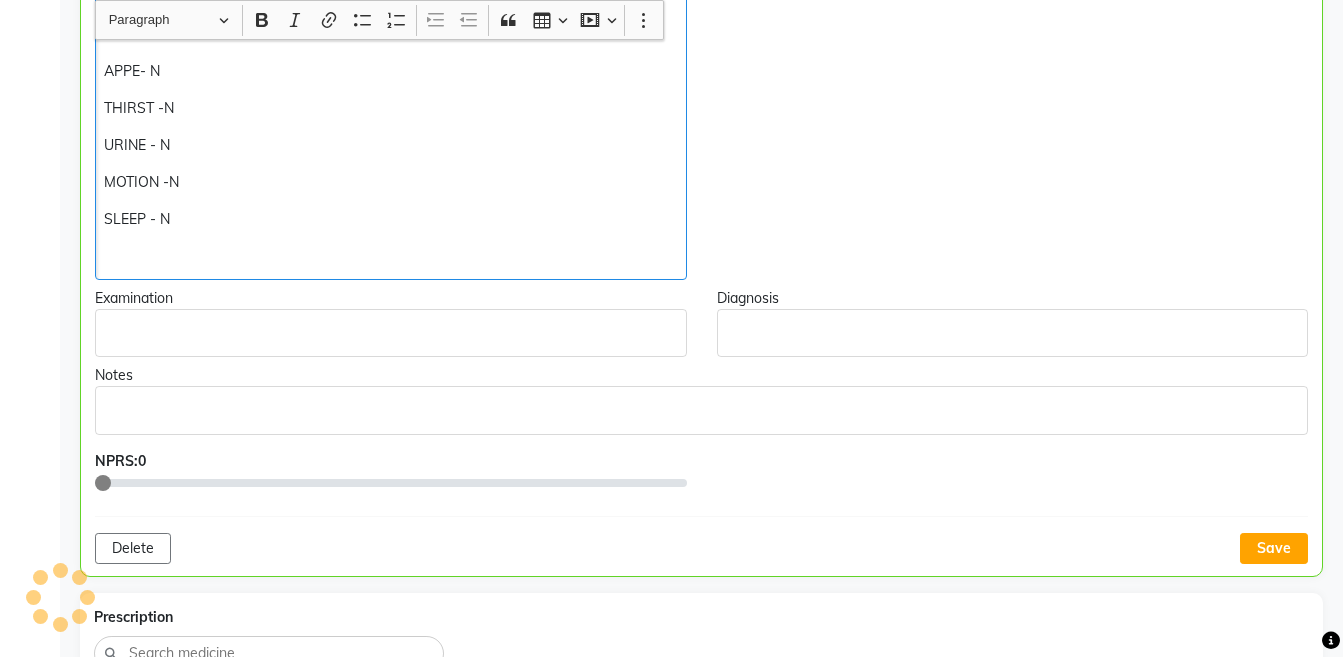 type 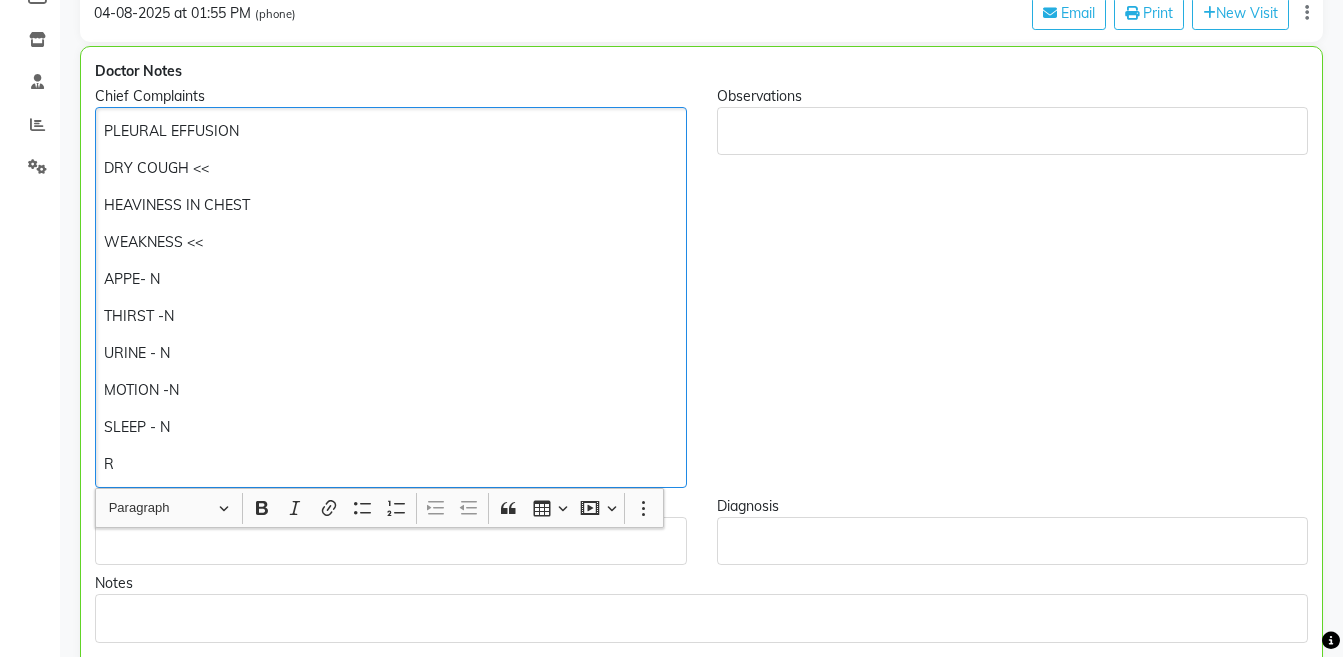 scroll, scrollTop: 326, scrollLeft: 0, axis: vertical 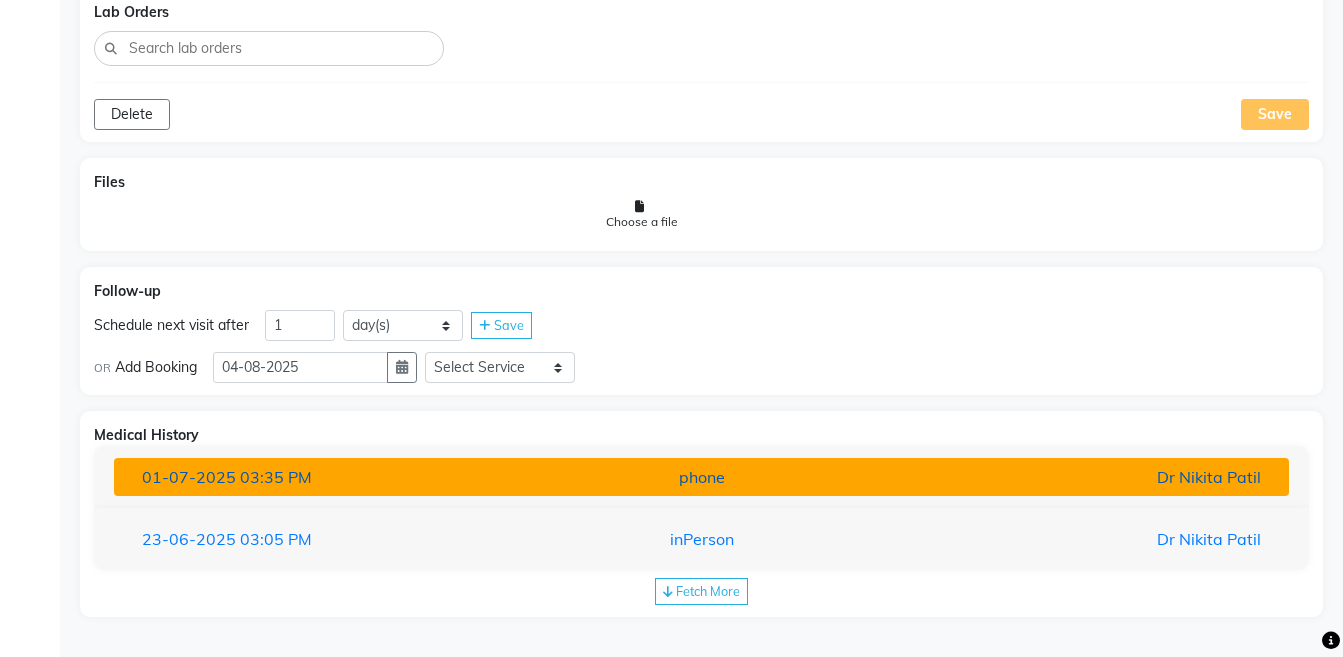 click on "Dr Nikita Patil" at bounding box center [1084, 477] 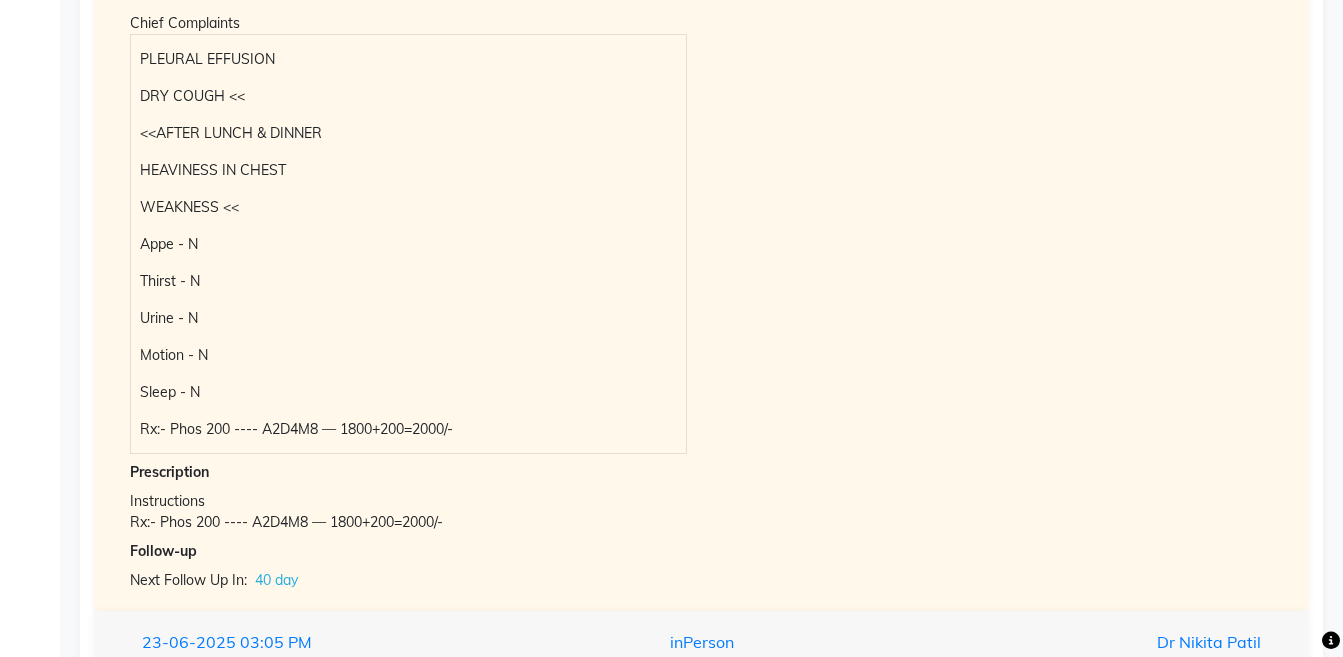 scroll, scrollTop: 2043, scrollLeft: 0, axis: vertical 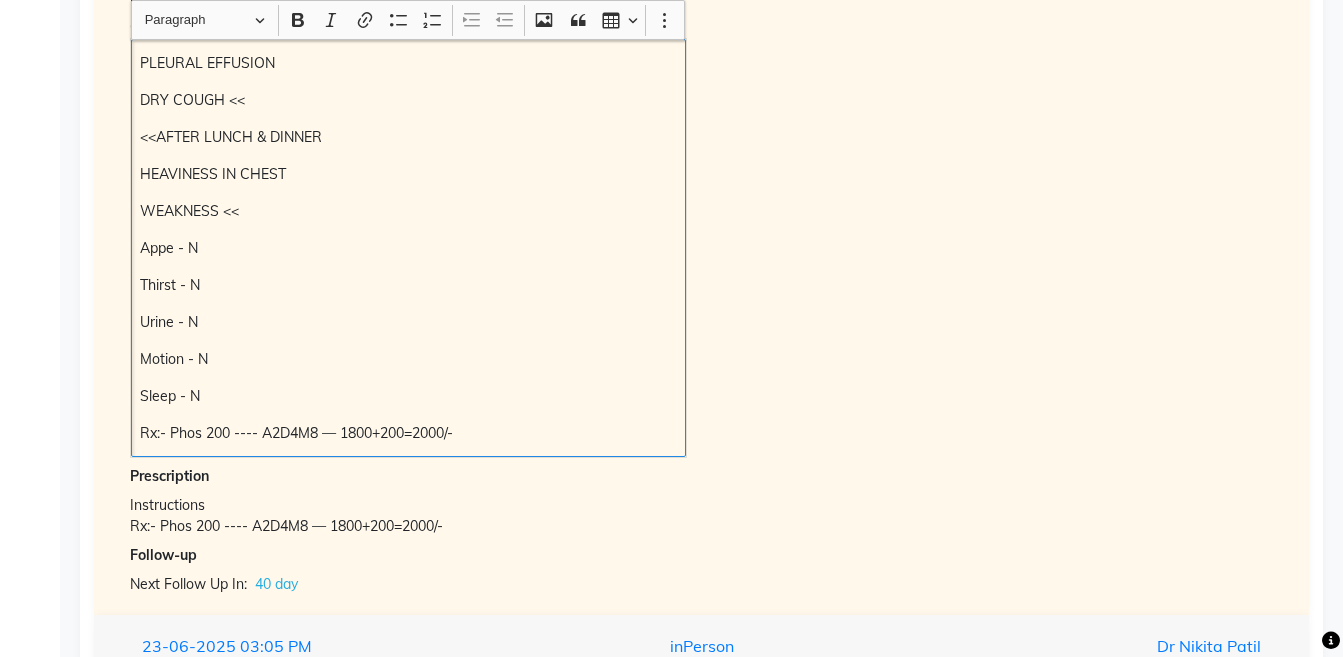 click on "Rx:- Phos 200 ---- A2D4M8 — 1800+200=2000/-" at bounding box center [408, 433] 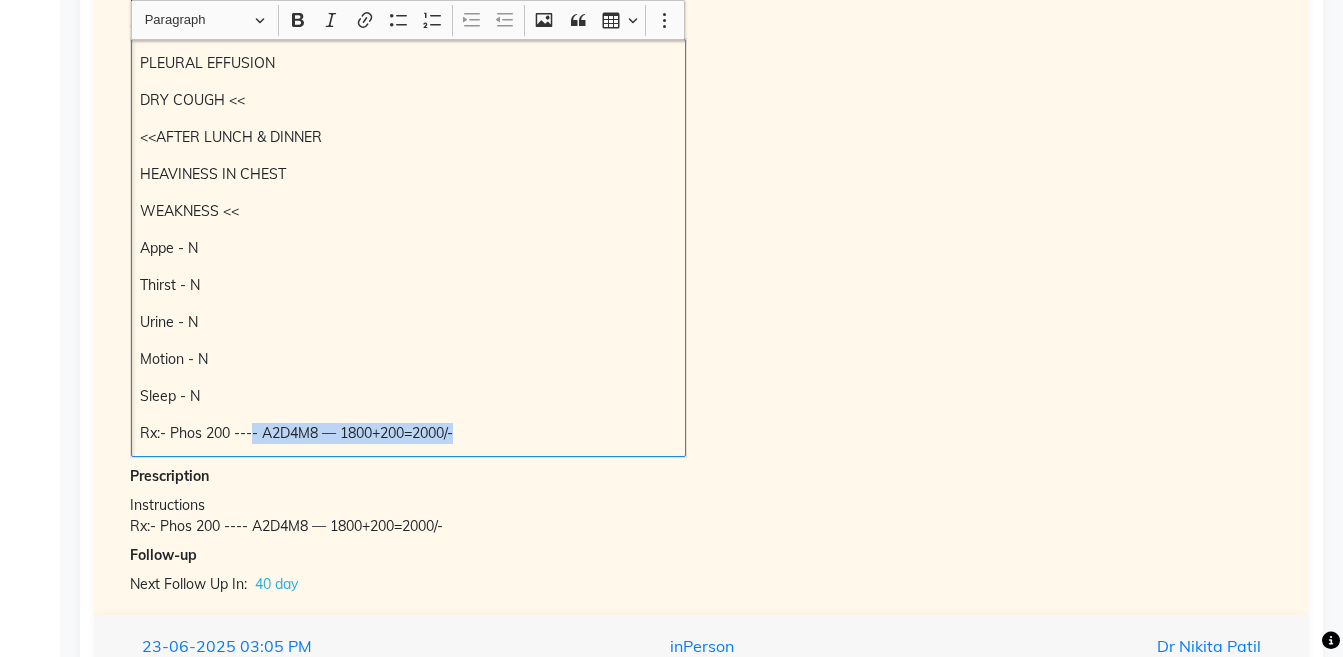 copy on "- A2D4M8 — 1800+200=2000/-" 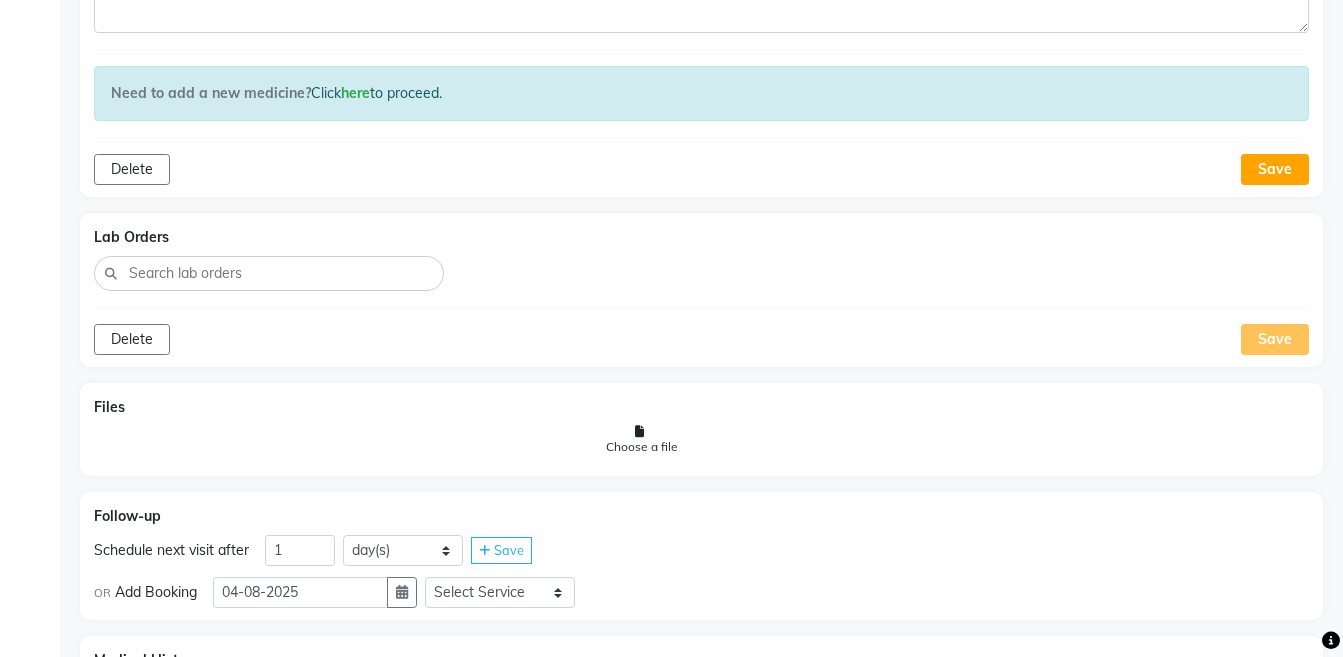 scroll, scrollTop: 862, scrollLeft: 0, axis: vertical 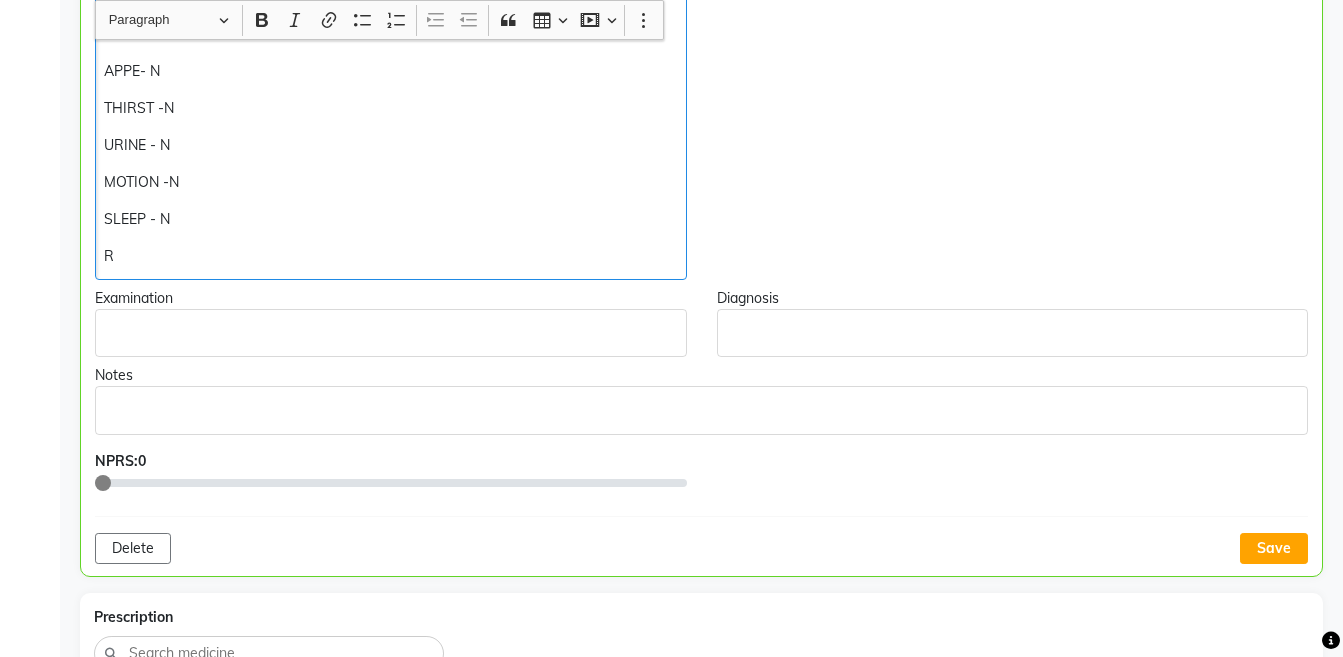 click on "PLEURAL EFFUSION  DRY COUGH << HEAVINESS IN CHEST WEAKNESS << APPE- N THIRST -N URINE - N MOTION -N SLEEP - N X-RAY ( Rx:- — SL [PHONE] - A2D4M8 — 1800+200=2000/-" 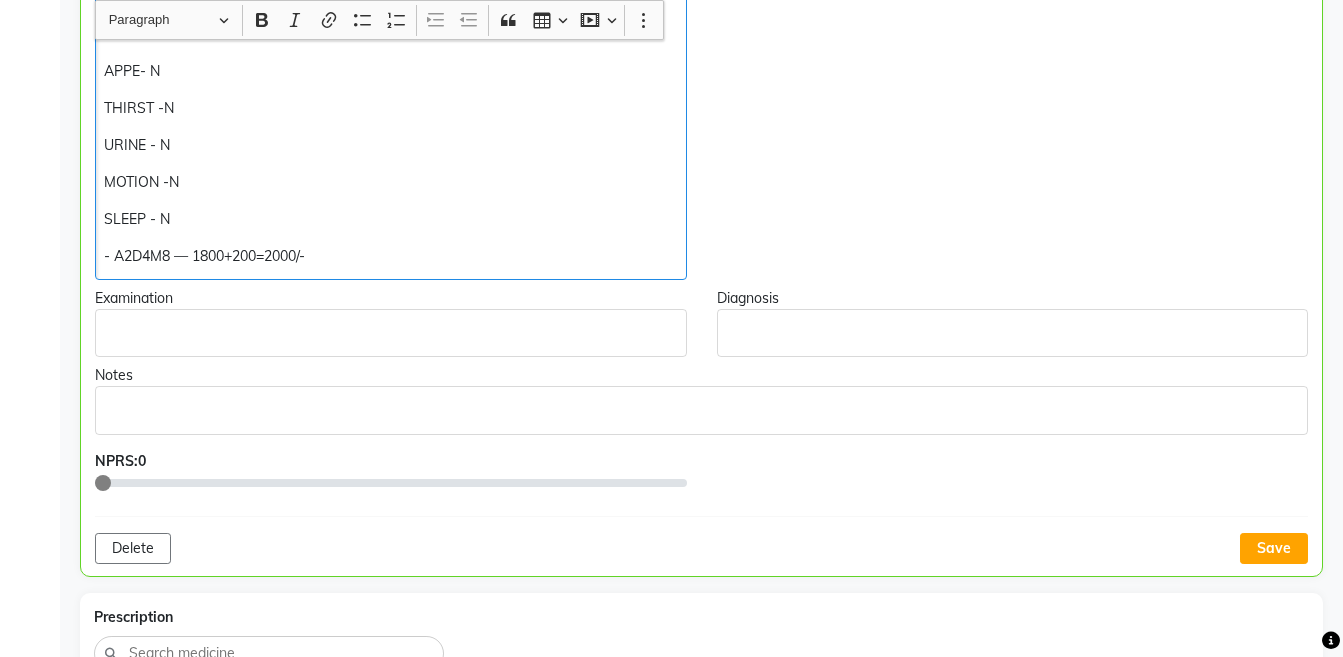 click on "PLEURAL EFFUSION  DRY COUGH << HEAVINESS IN CHEST WEAKNESS << APPE- N THIRST -N URINE - N MOTION -N SLEEP - N - A2D4M8 — 1800+200=2000/-" 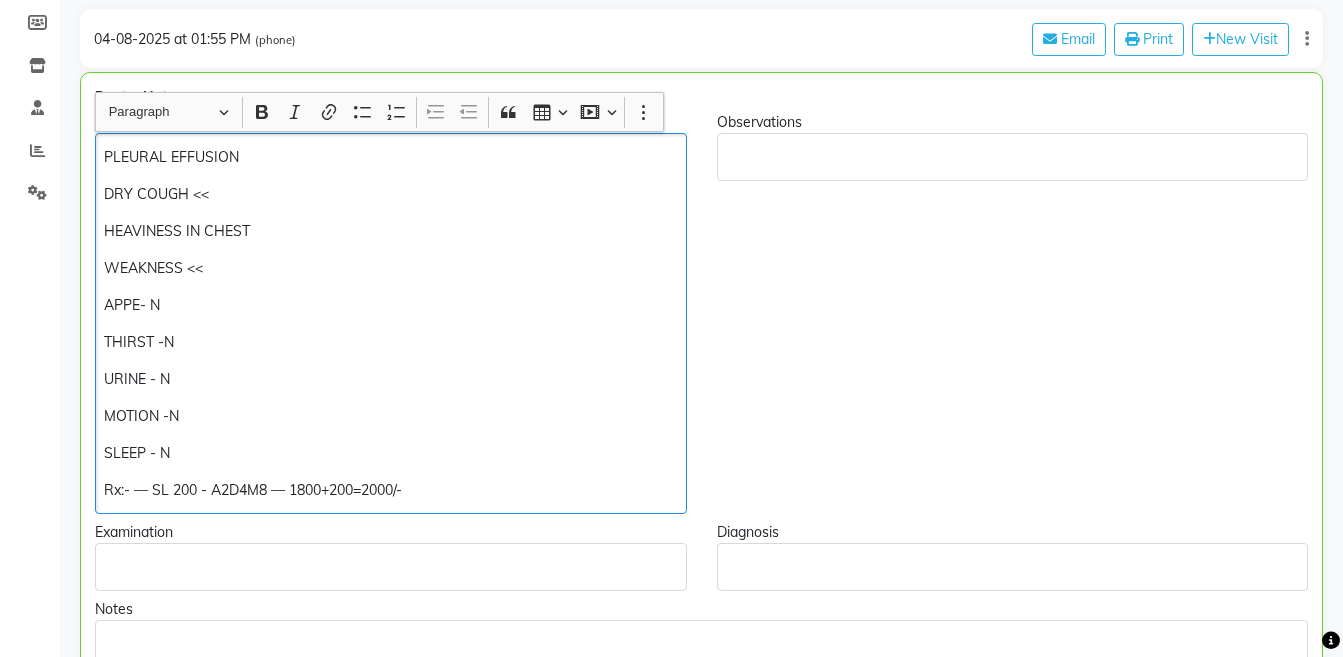 scroll, scrollTop: 344, scrollLeft: 0, axis: vertical 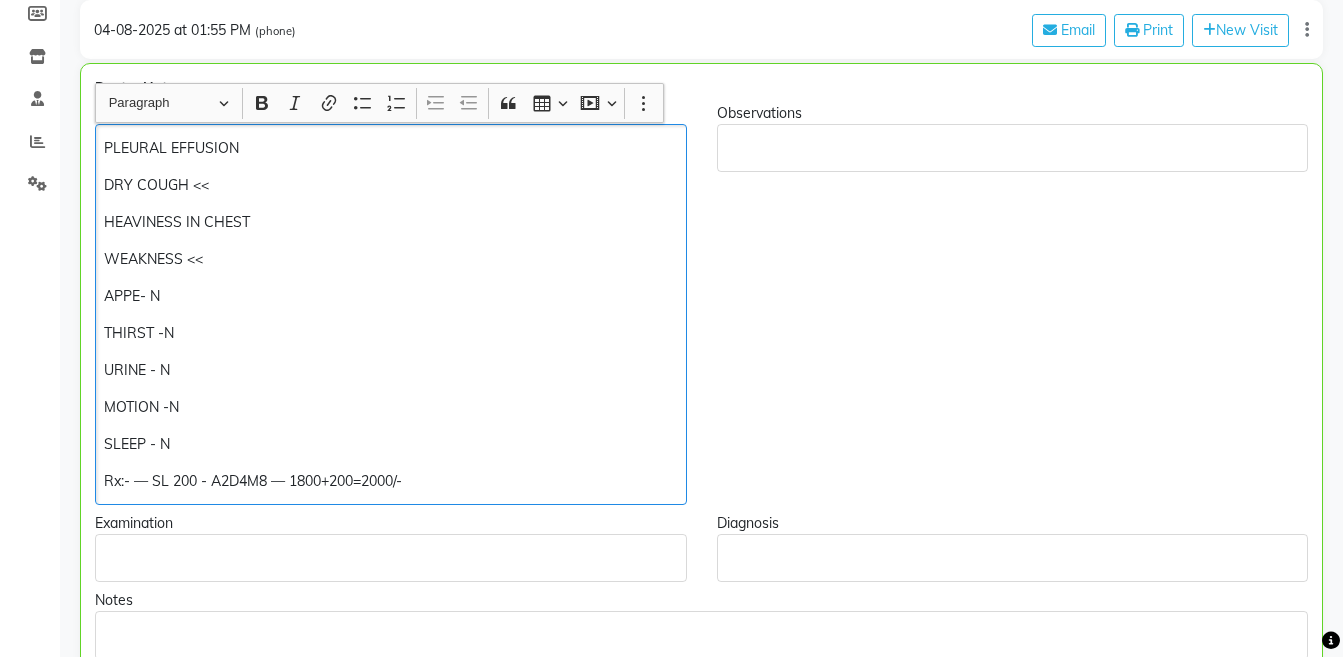 click on "PLEURAL EFFUSION  DRY COUGH << HEAVINESS IN CHEST WEAKNESS << APPE- N THIRST -N URINE - N MOTION -N SLEEP - N Rx:- — SL [PHONE] - A2D4M8 — 1800+200=2000/-" 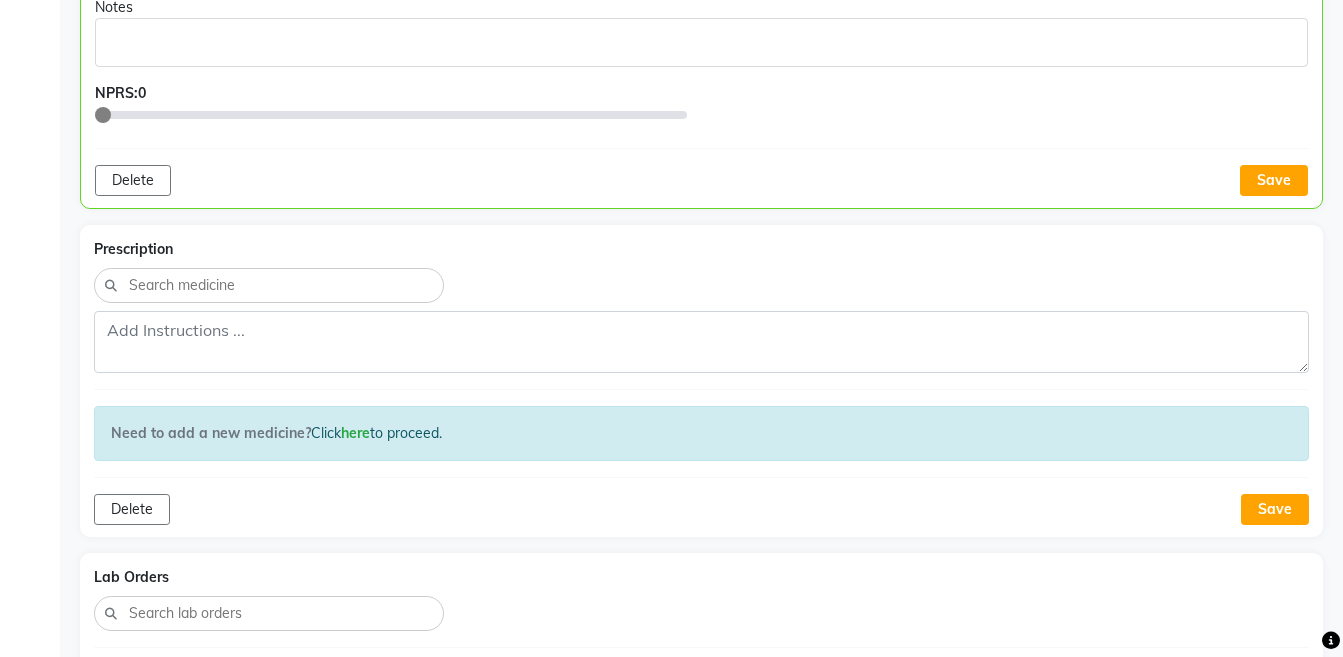 scroll, scrollTop: 892, scrollLeft: 0, axis: vertical 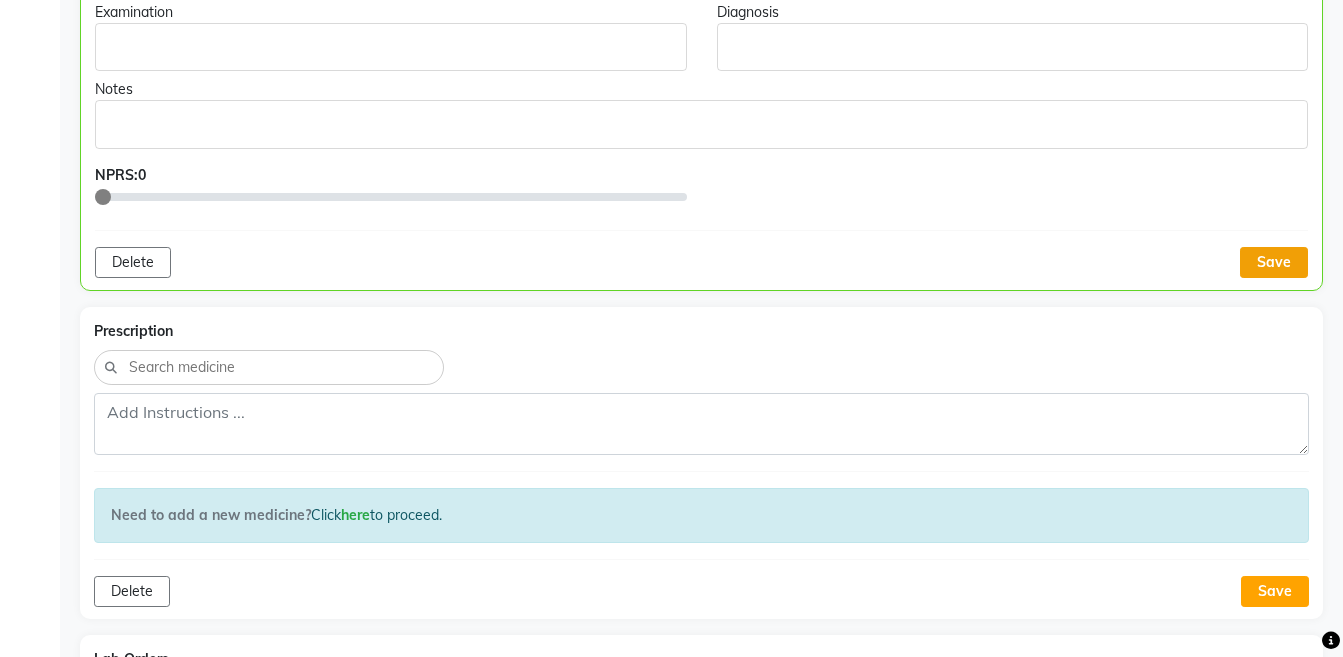 click on "Save" 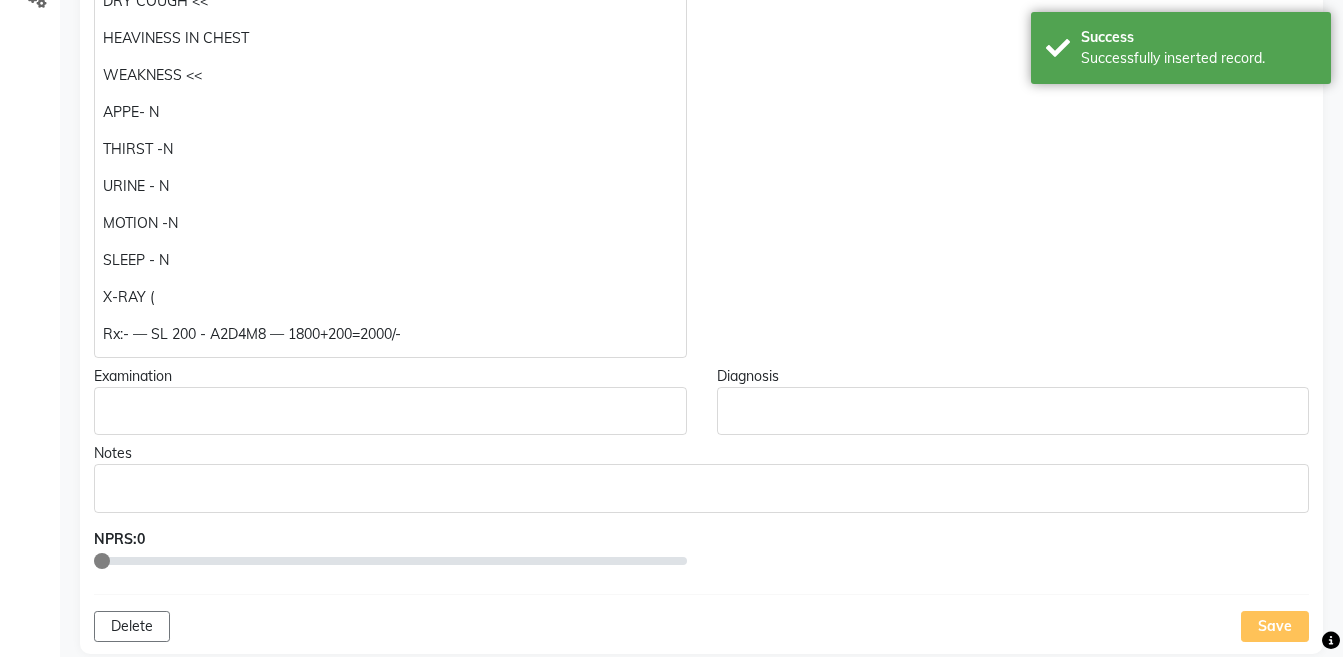 scroll, scrollTop: 490, scrollLeft: 0, axis: vertical 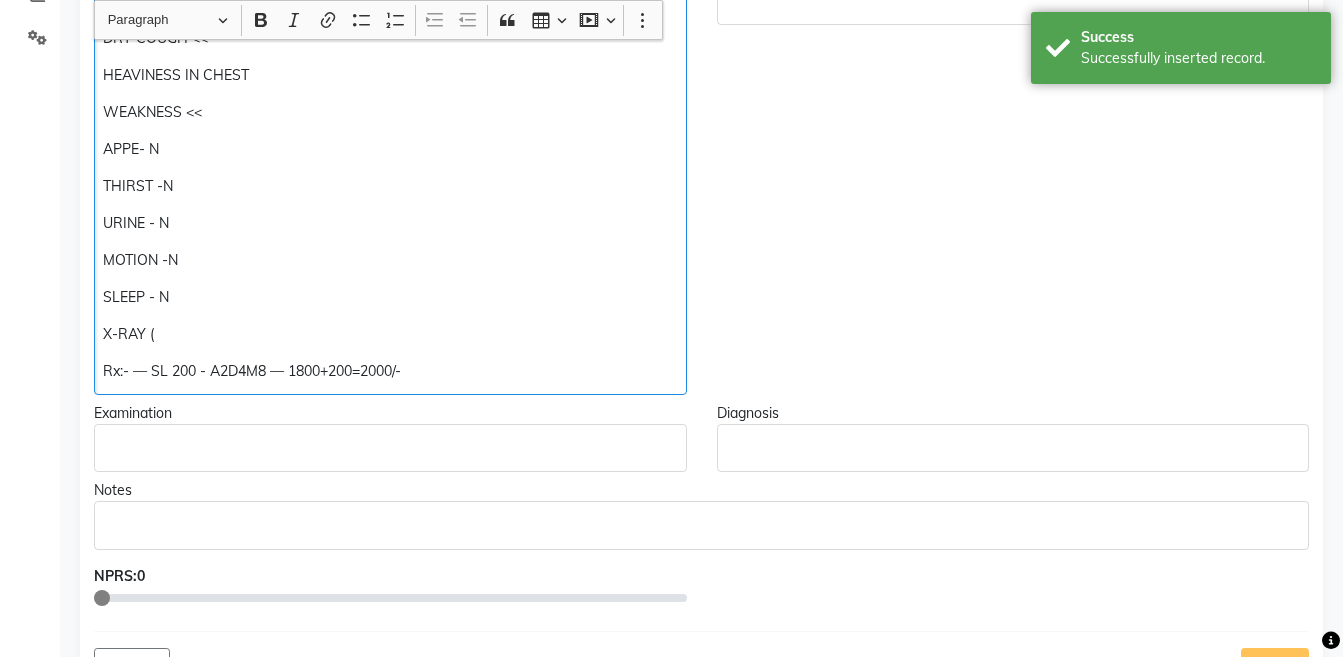 click on "X-RAY (" 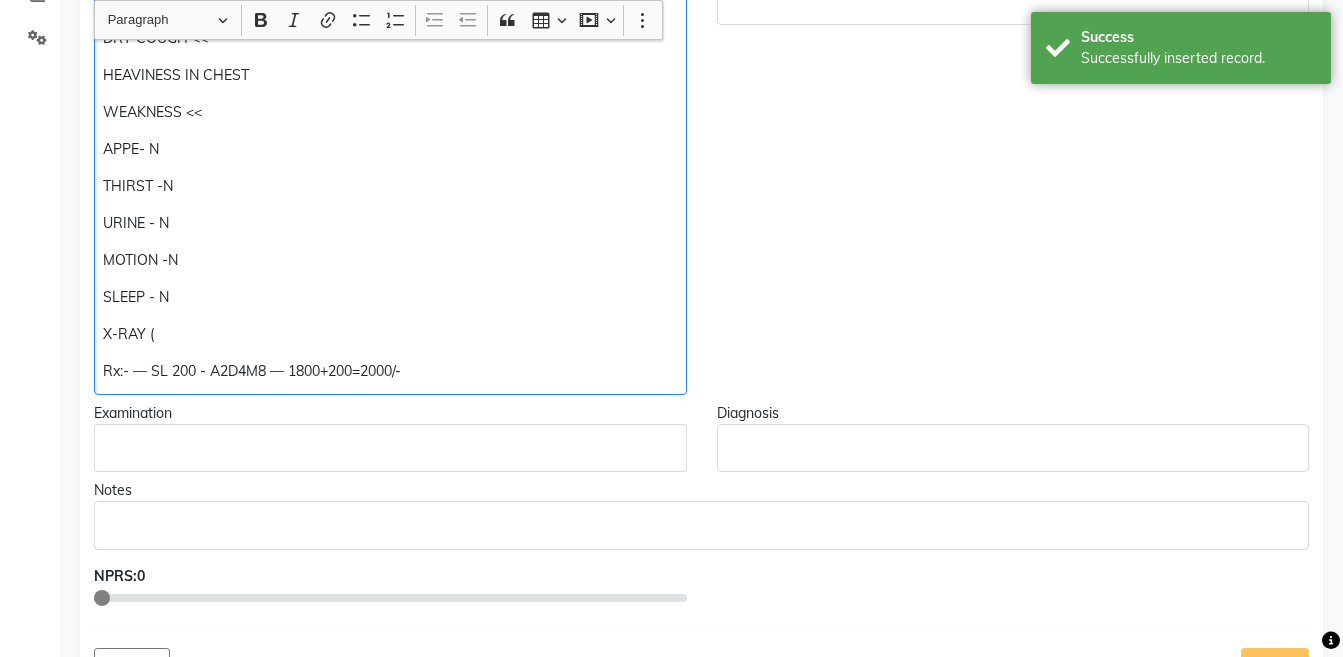 scroll, scrollTop: 491, scrollLeft: 0, axis: vertical 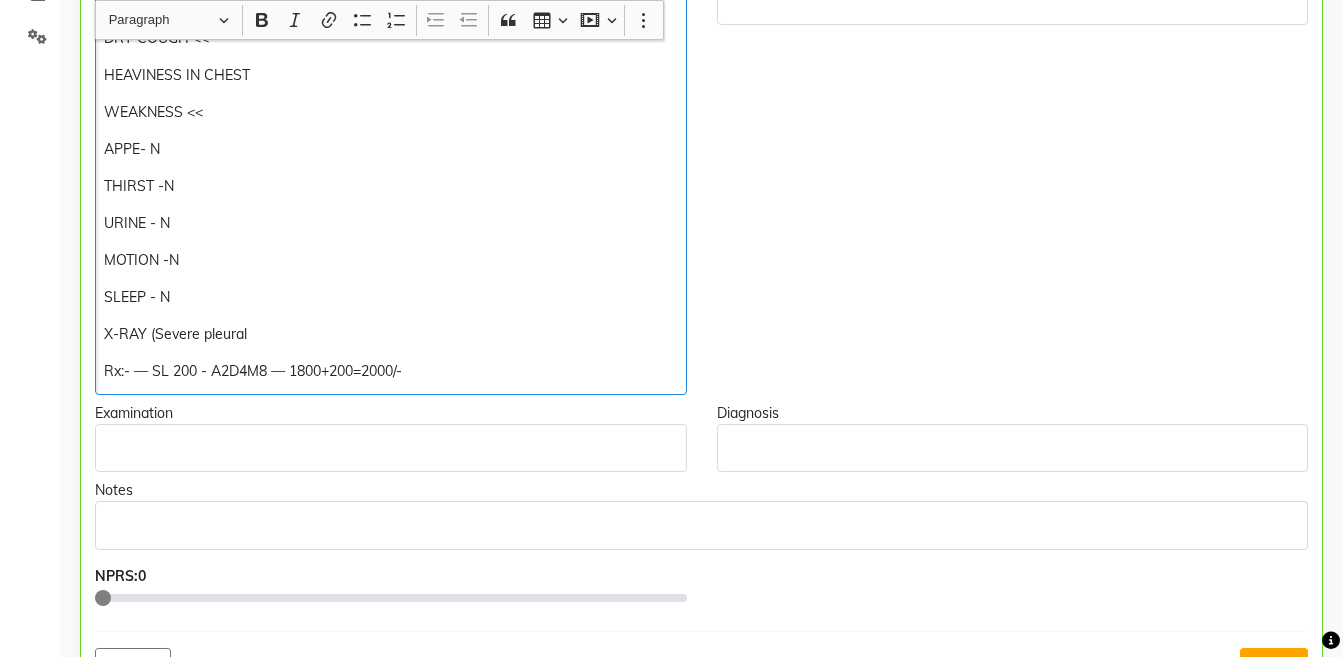 click on "X-RAY (Severe pleural" 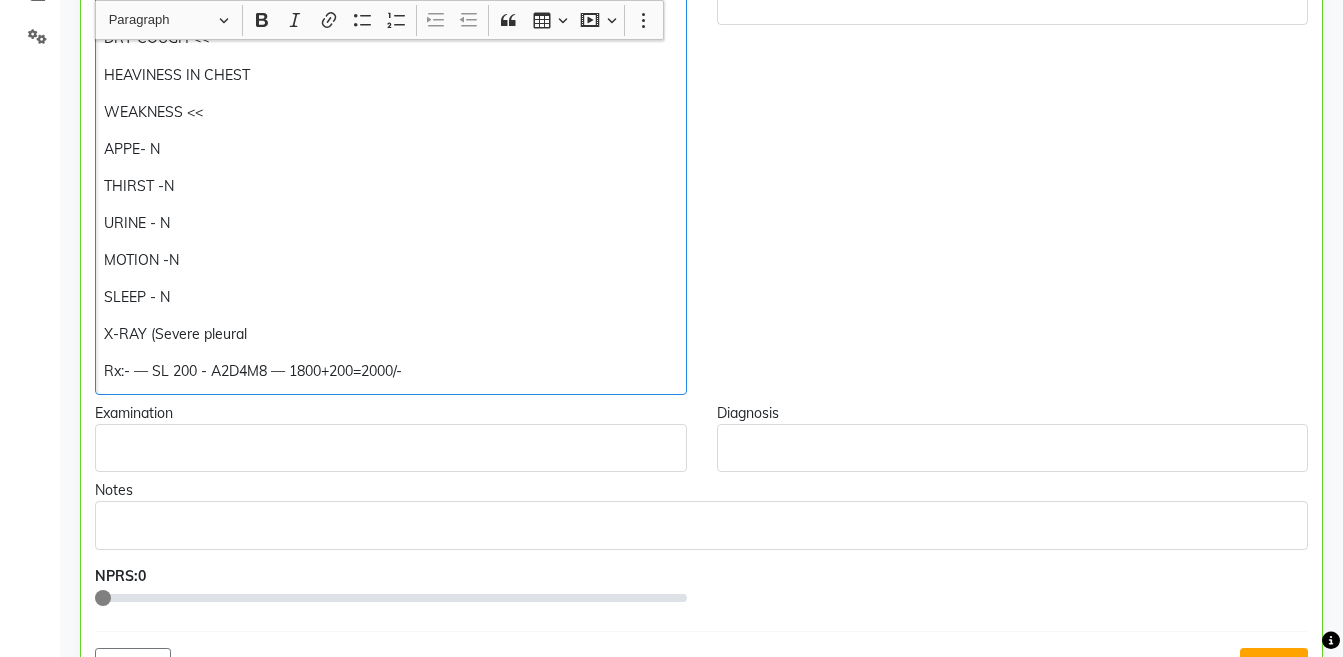 drag, startPoint x: 231, startPoint y: 334, endPoint x: 334, endPoint y: 253, distance: 131.03435 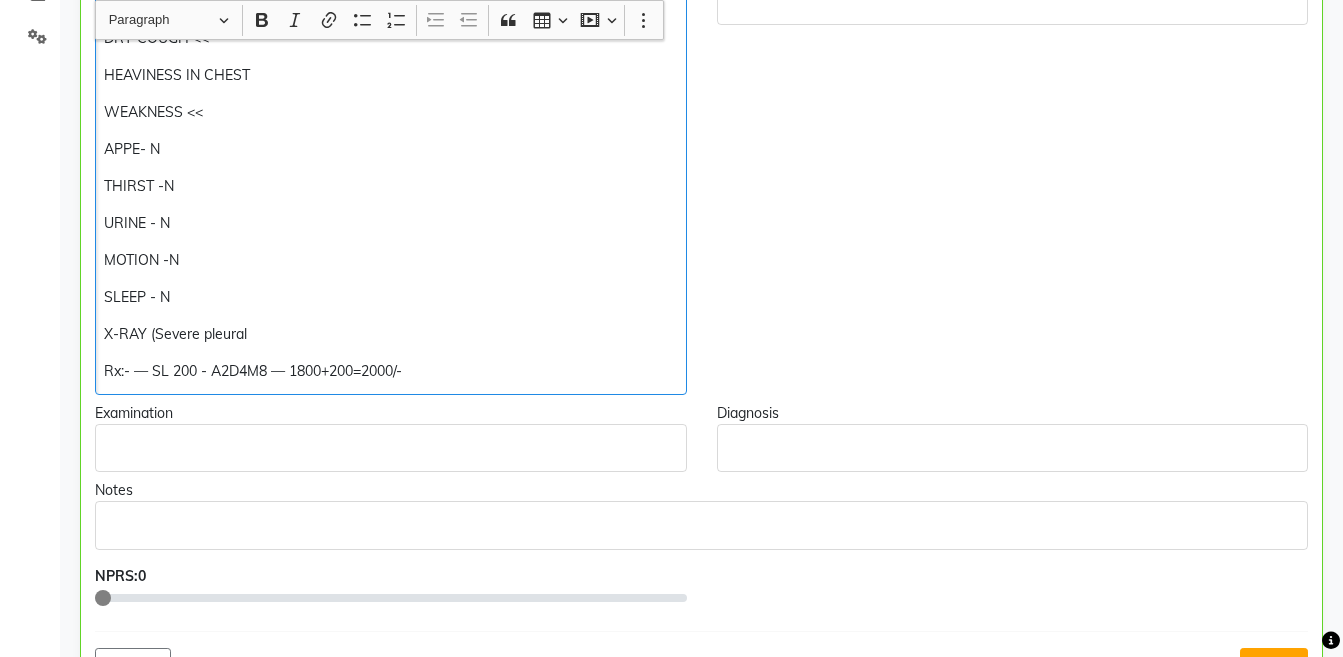 click on "X-RAY (Severe pleural" 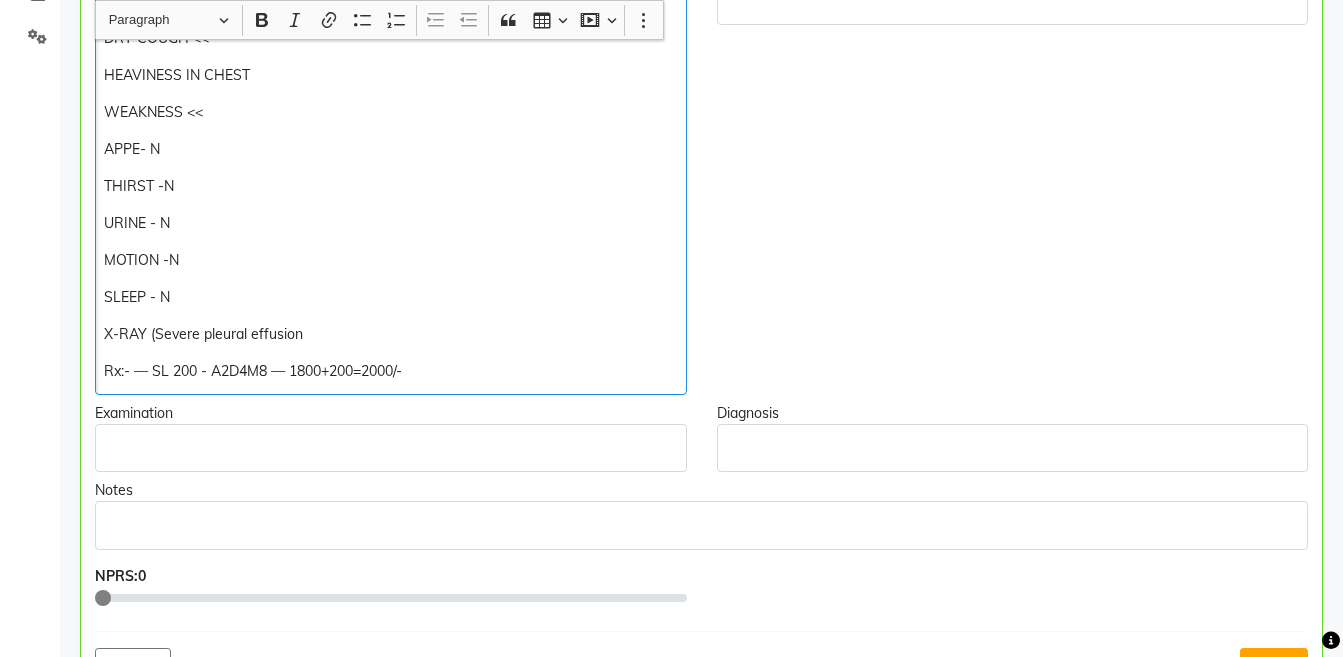 click on "X-RAY (Severe pleural effusion" 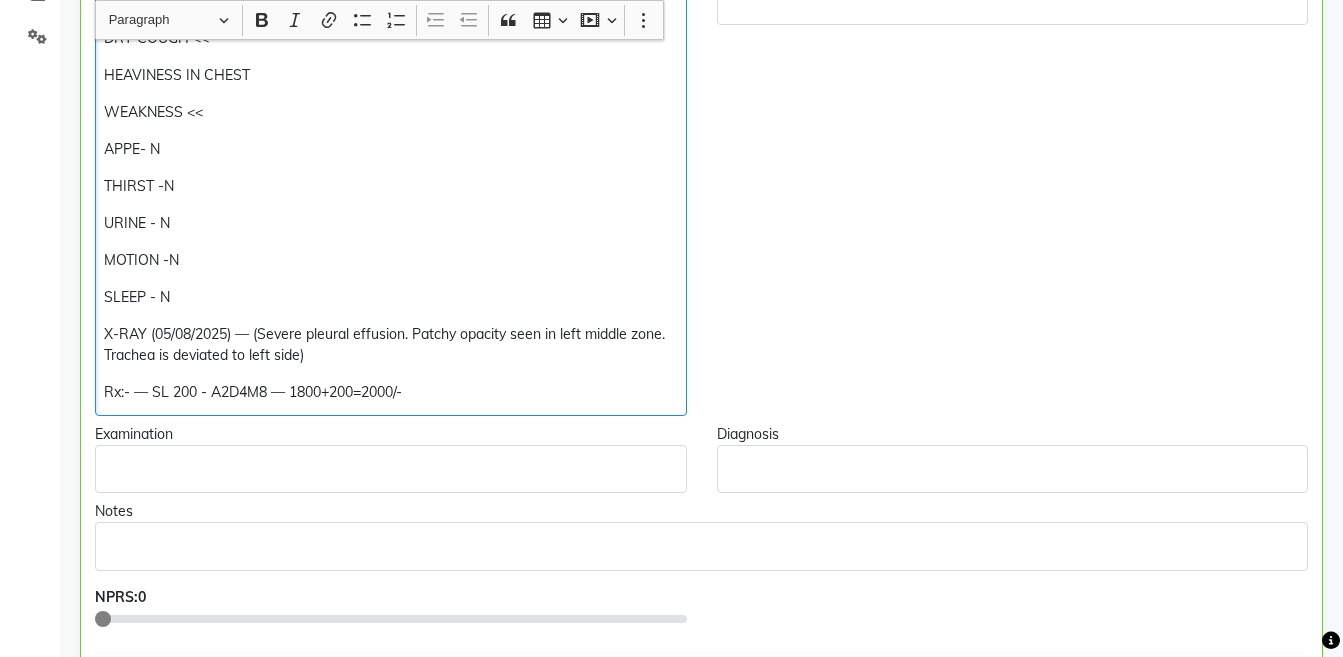 click on "Rx:- — SL 200 - A2D4M8 — 1800+200=2000/-" 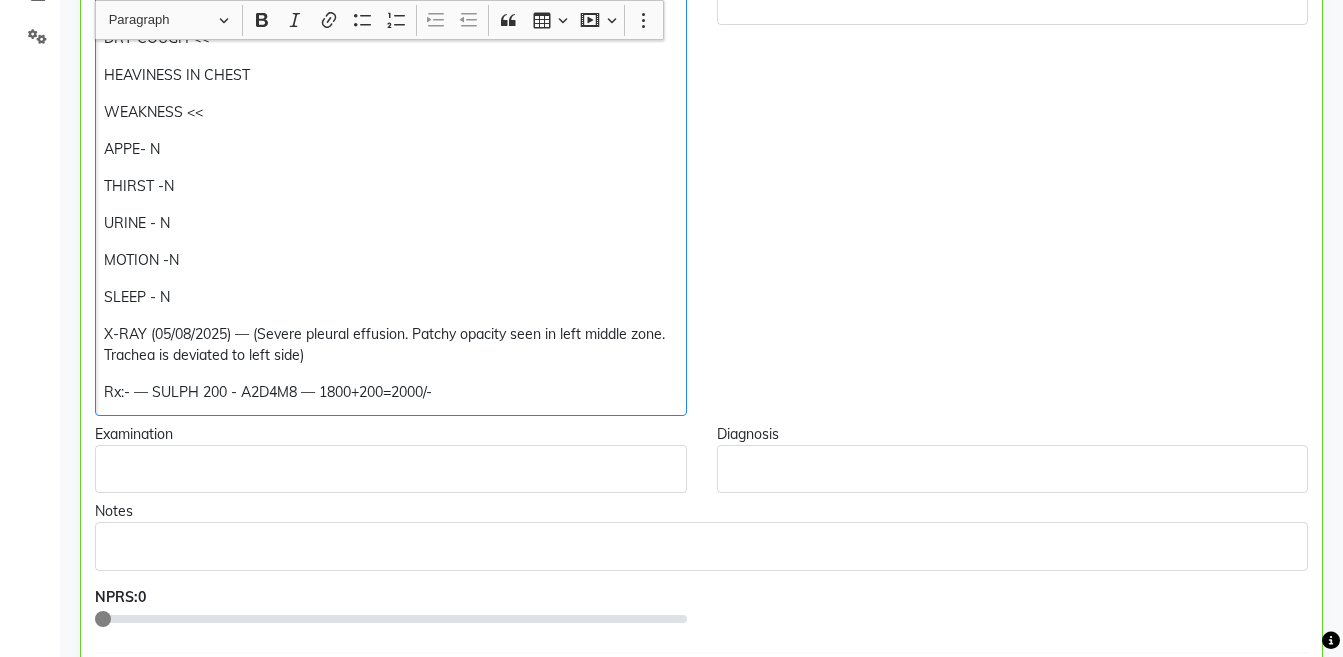 click on "PLEURAL EFFUSION DRY COUGH << HEAVINESS IN CHEST WEAKNESS << APPE- N THIRST -N URINE - N MOTION -N SLEEP - N X-RAY (05/08/[YYYY]) — (Severe pleural effusion. Patchy opacity seen in left middle zone. Trachea is deviated to left side) Rx:- — SULPH 200 - A2D4M8 — 1800+200=2000/-" 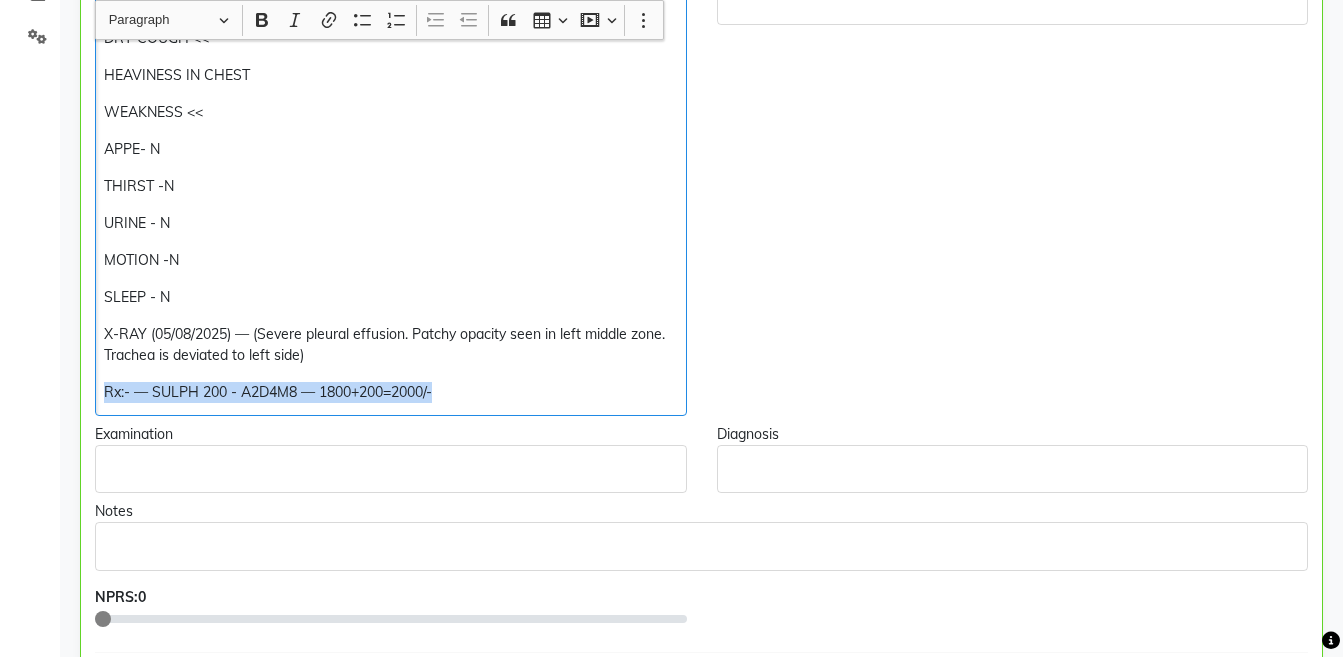 copy on "Rx:- — SULPH 200 - A2D4M8 — 1800+200=2000/-" 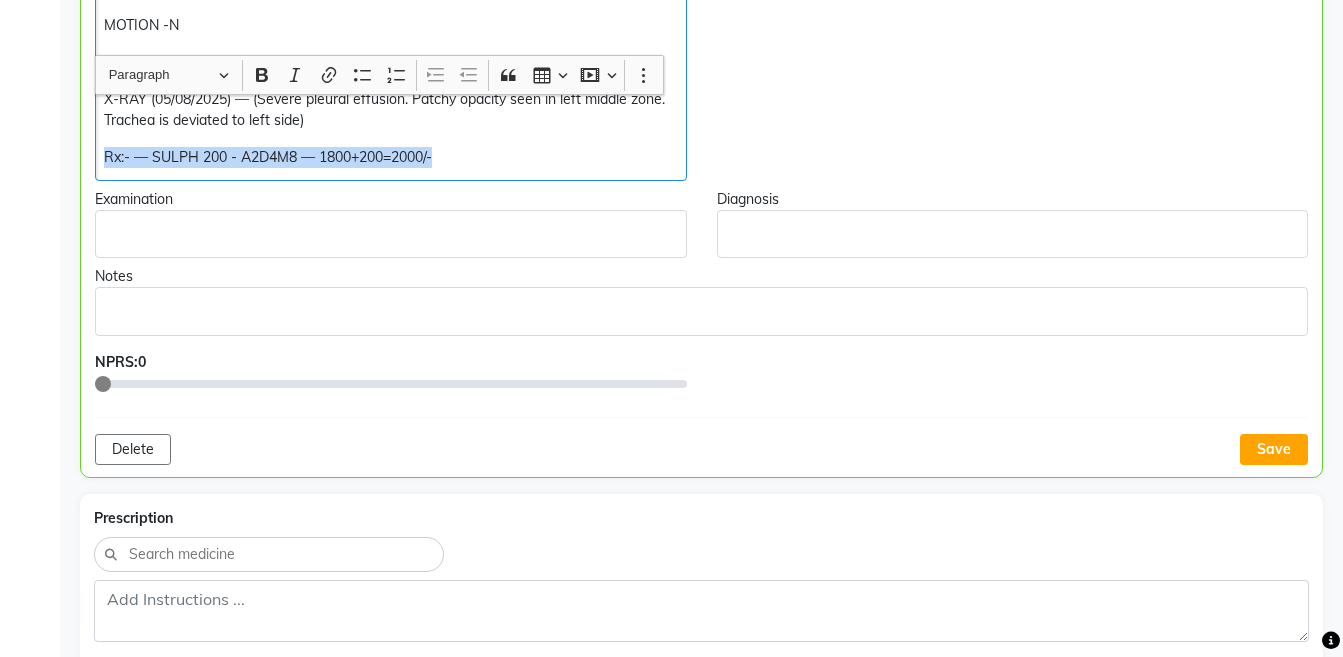scroll, scrollTop: 799, scrollLeft: 0, axis: vertical 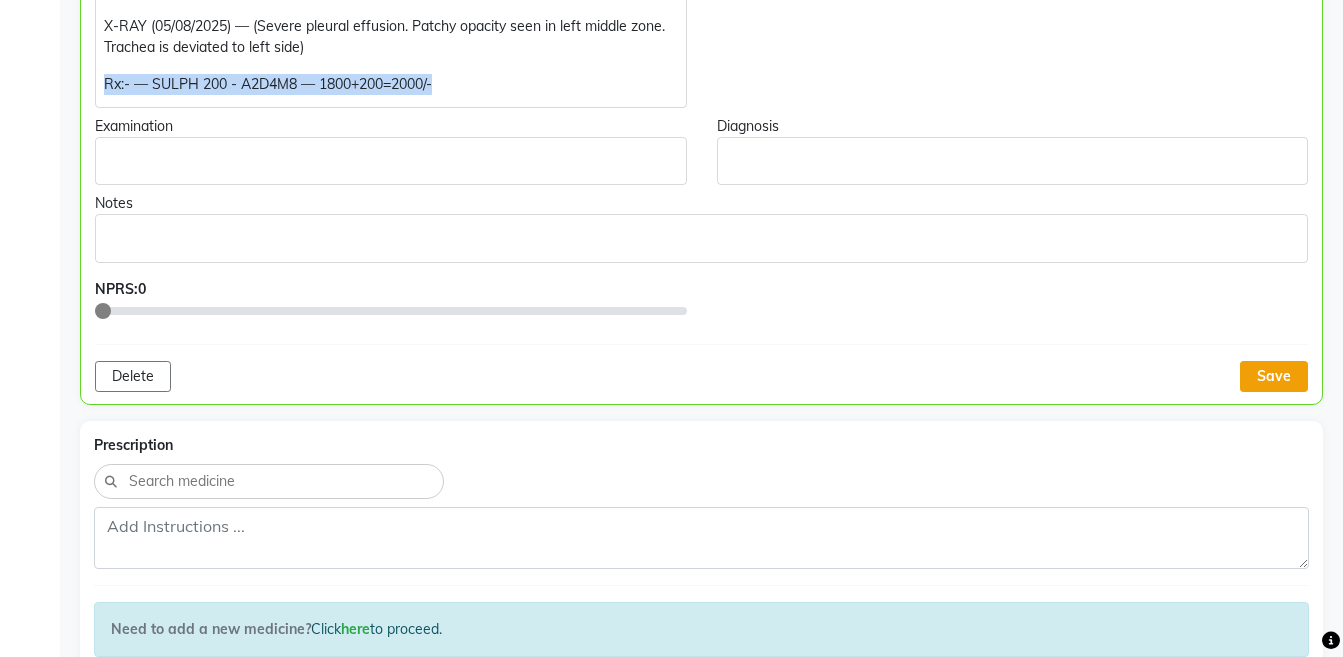 click on "Save" 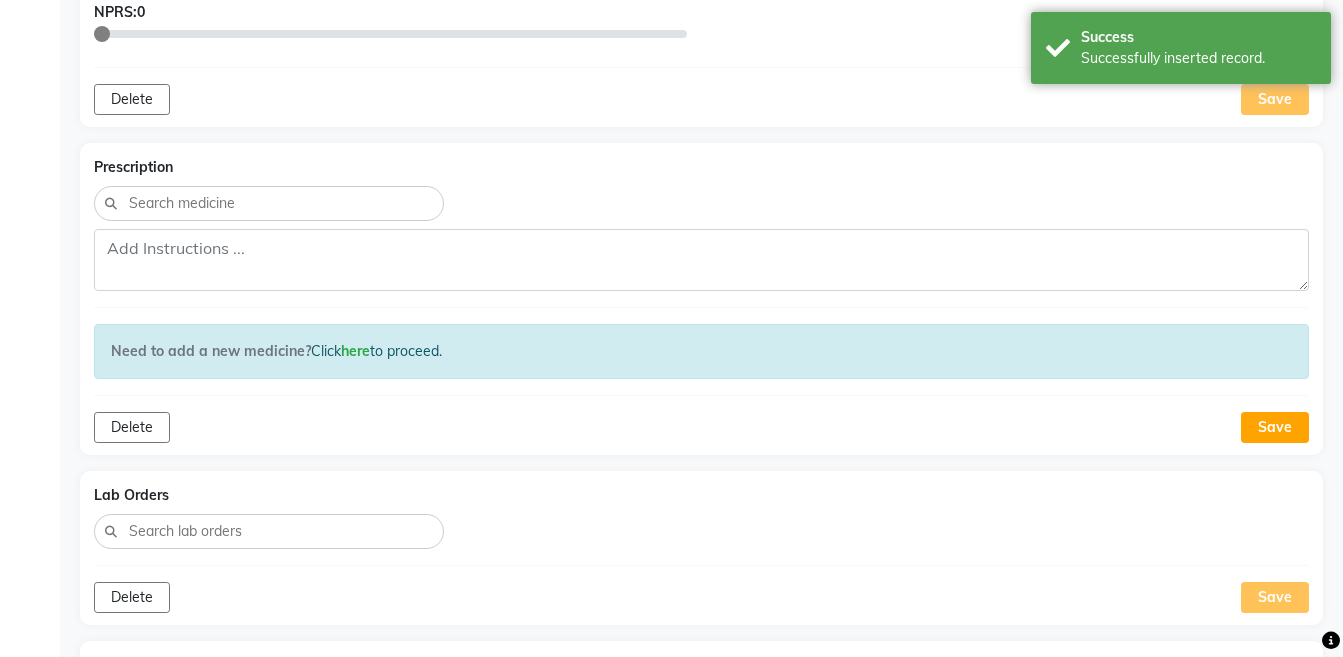 scroll, scrollTop: 1070, scrollLeft: 0, axis: vertical 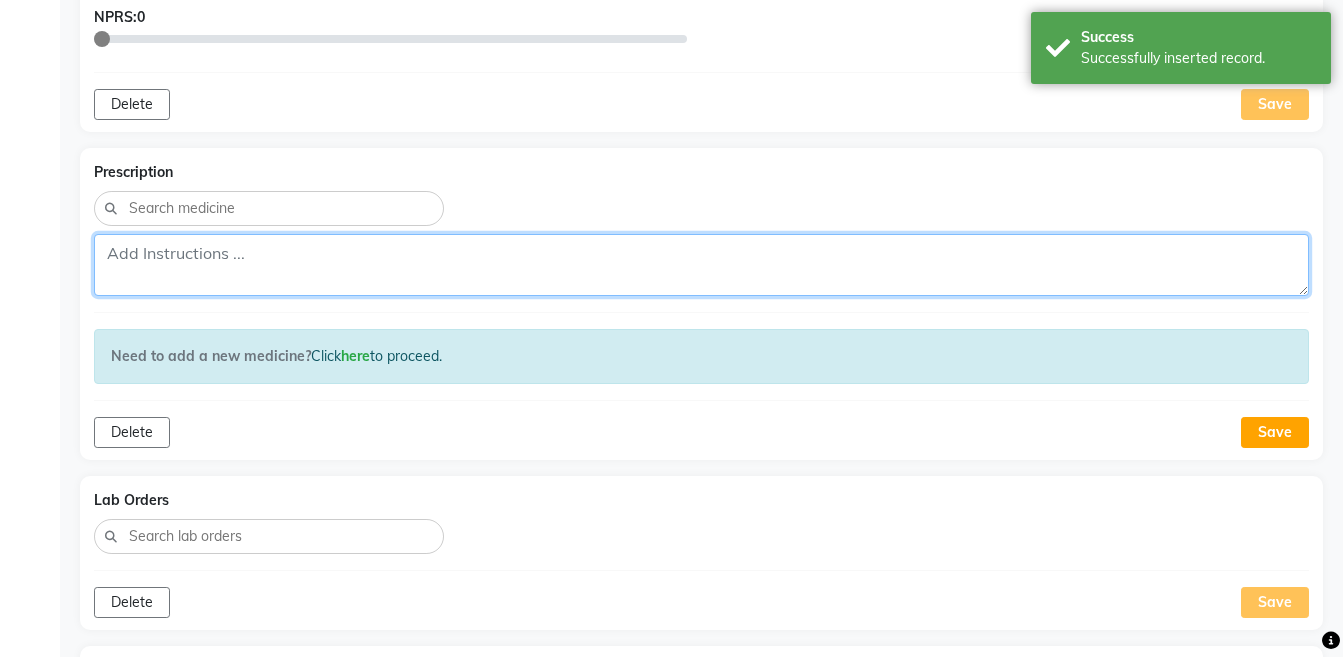 click 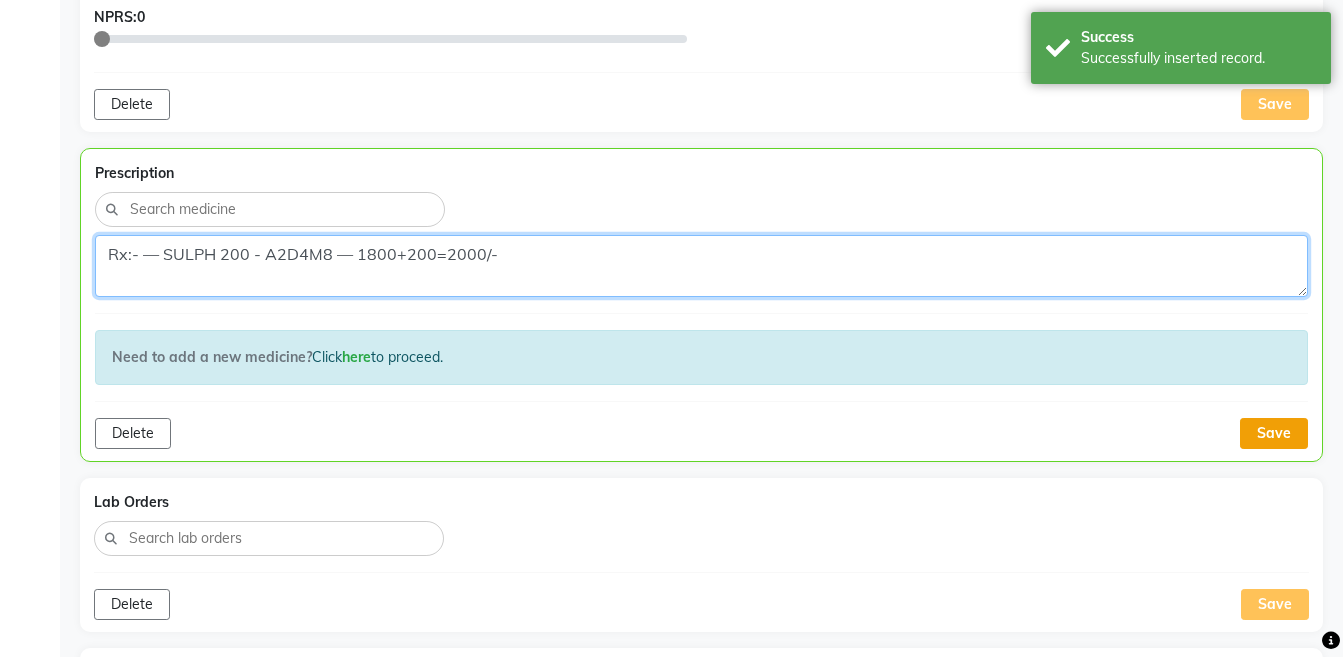 type on "Rx:- — SULPH 200 - A2D4M8 — 1800+200=2000/-" 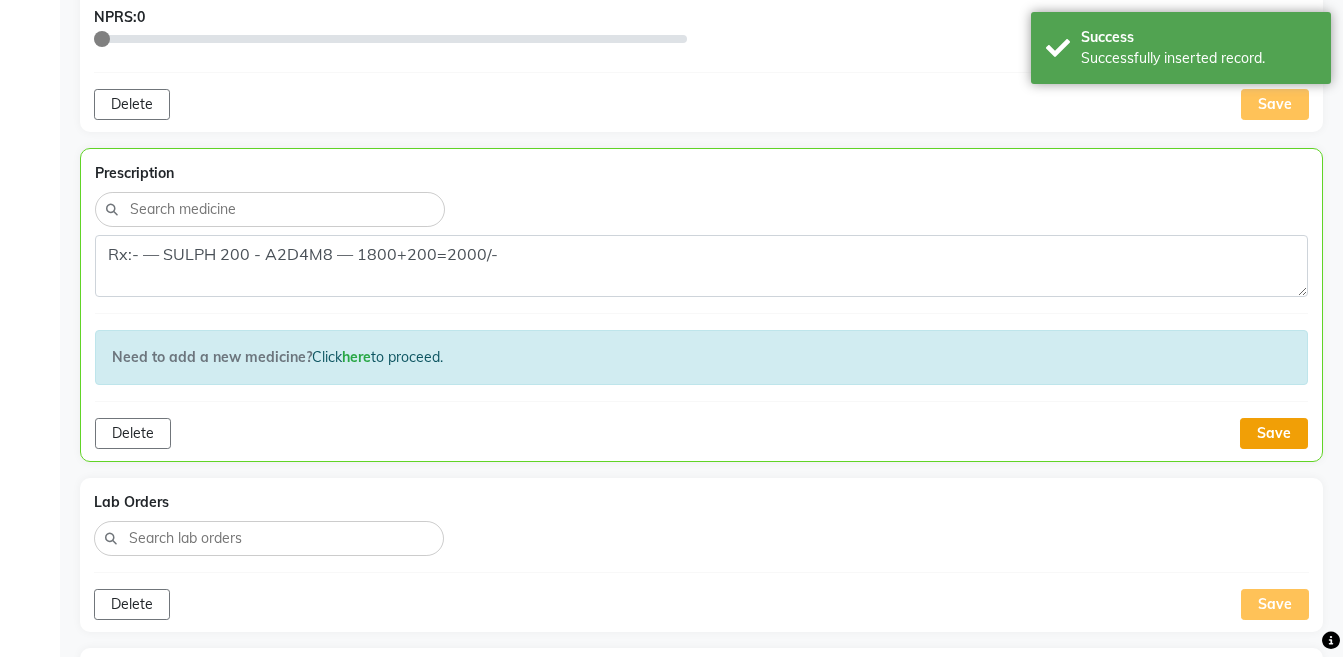 click on "Save" 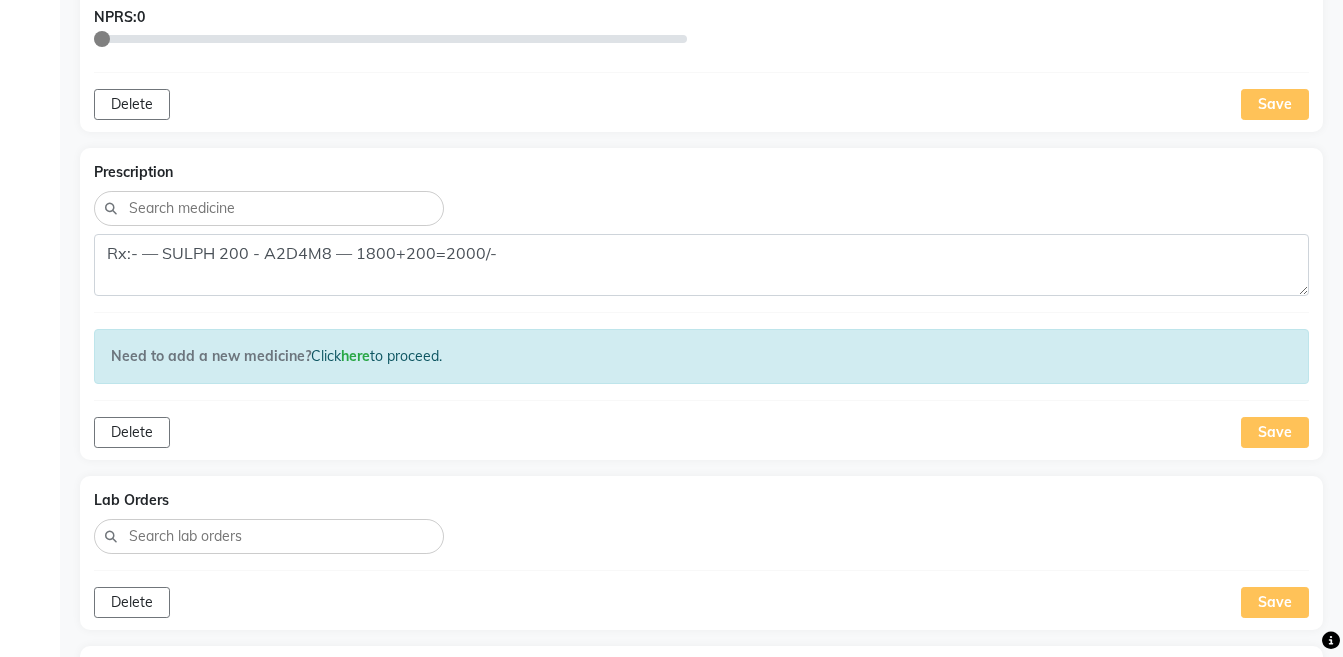 scroll, scrollTop: 496, scrollLeft: 0, axis: vertical 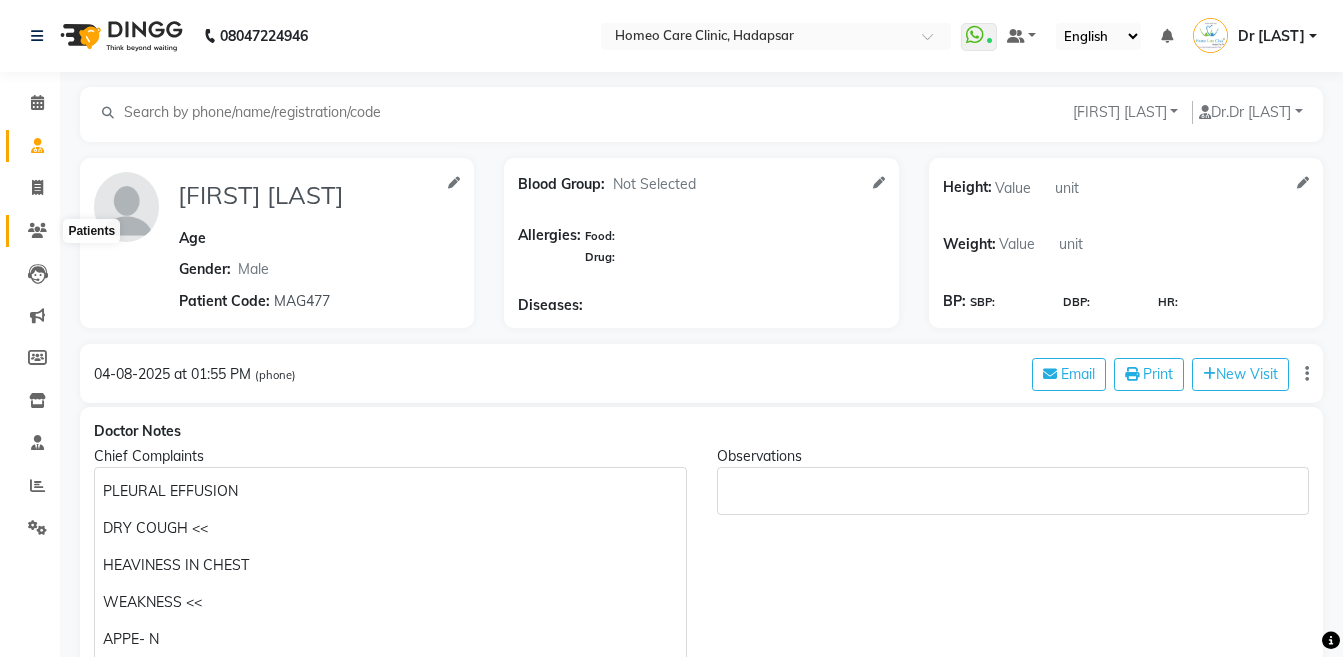 click 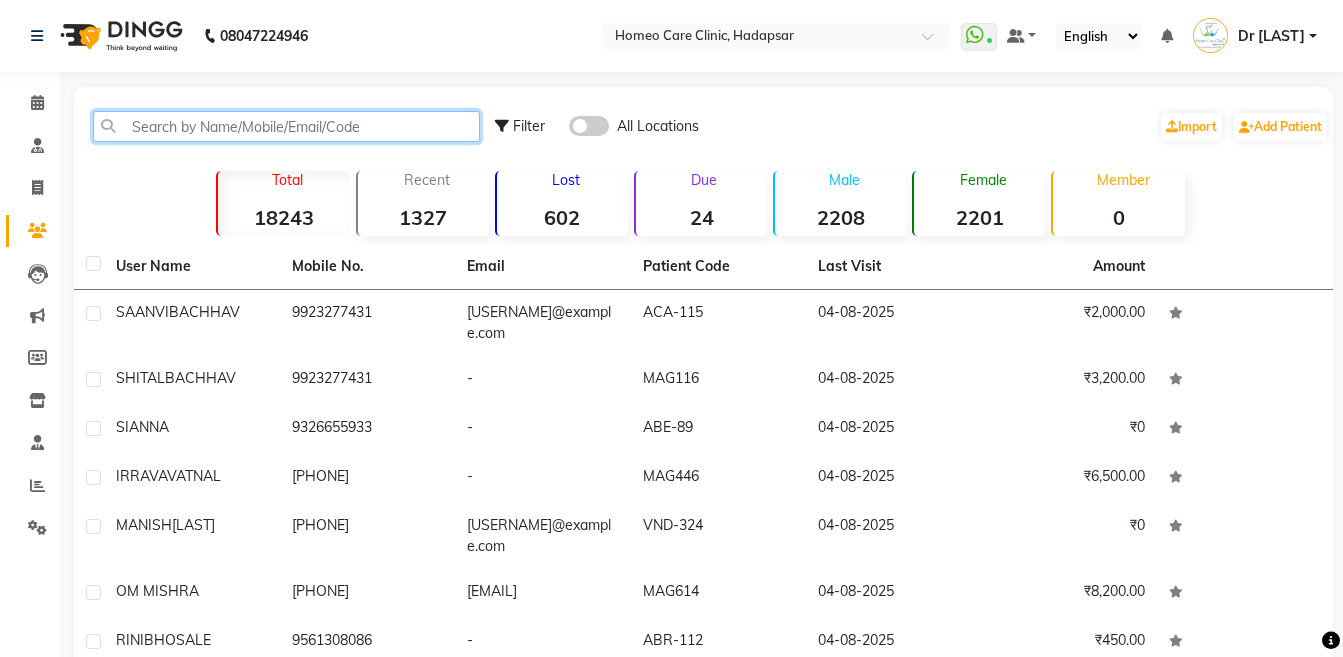 click 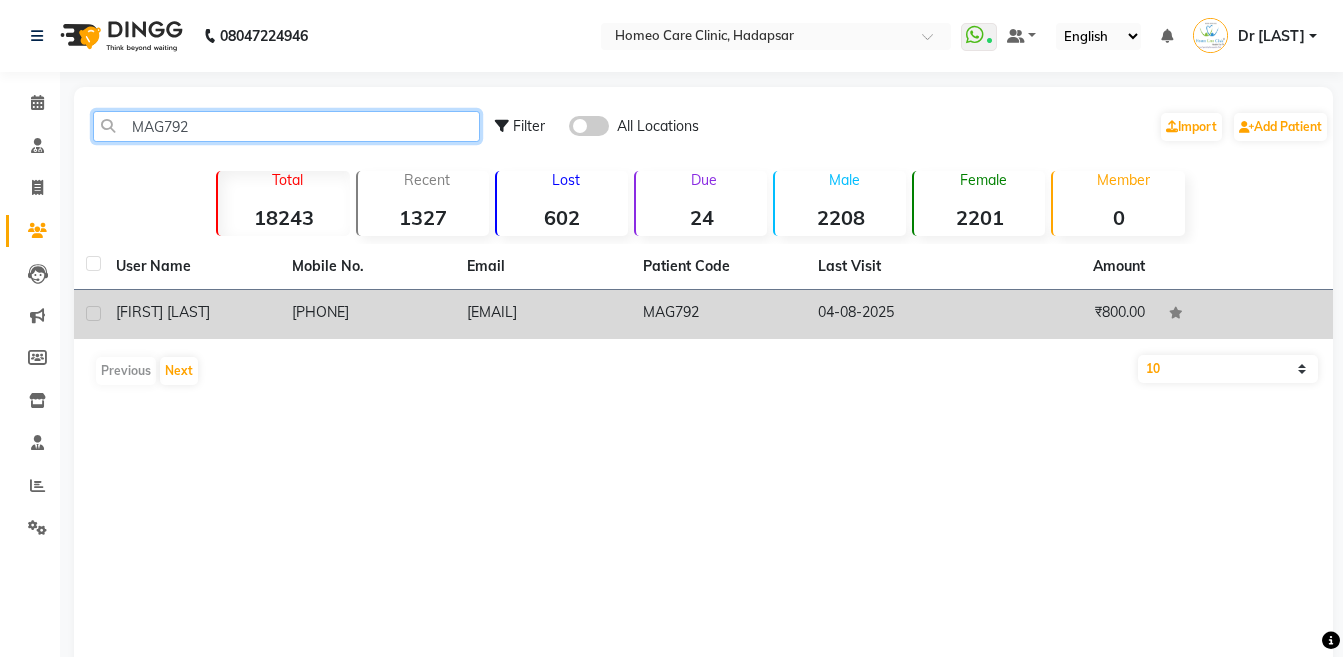 type on "MAG792" 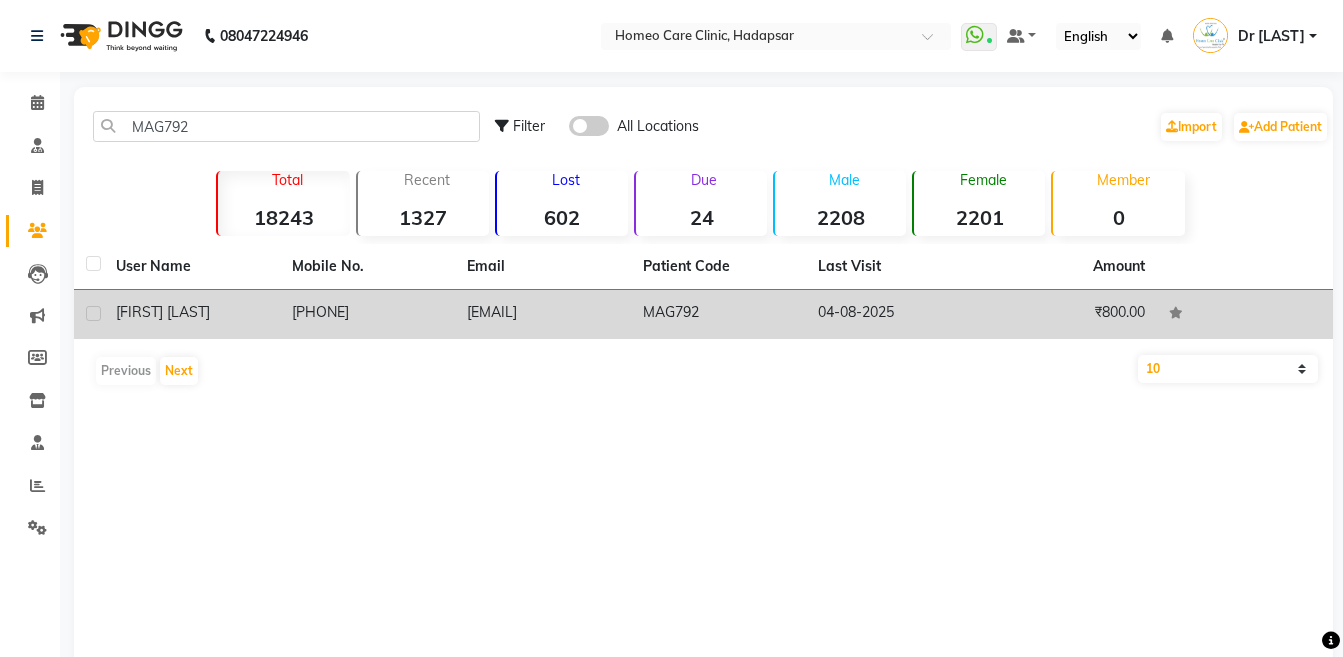 click on "[FIRST] [LAST]" 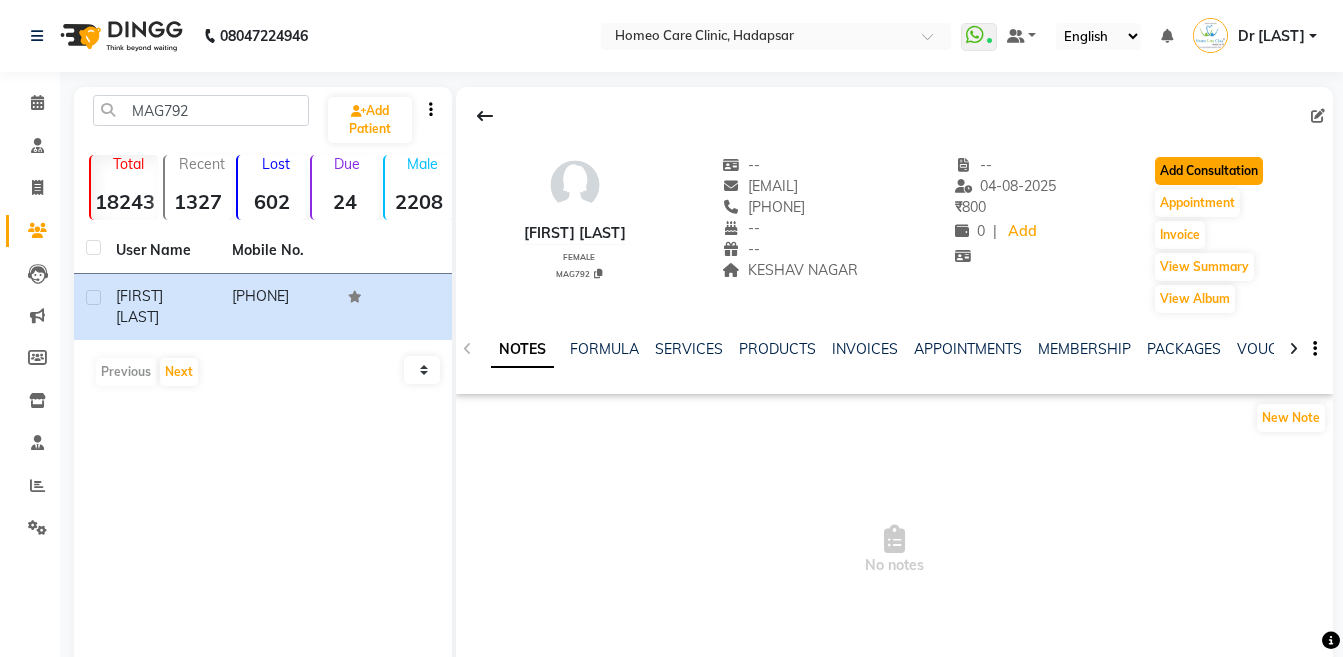 click on "Add Consultation" 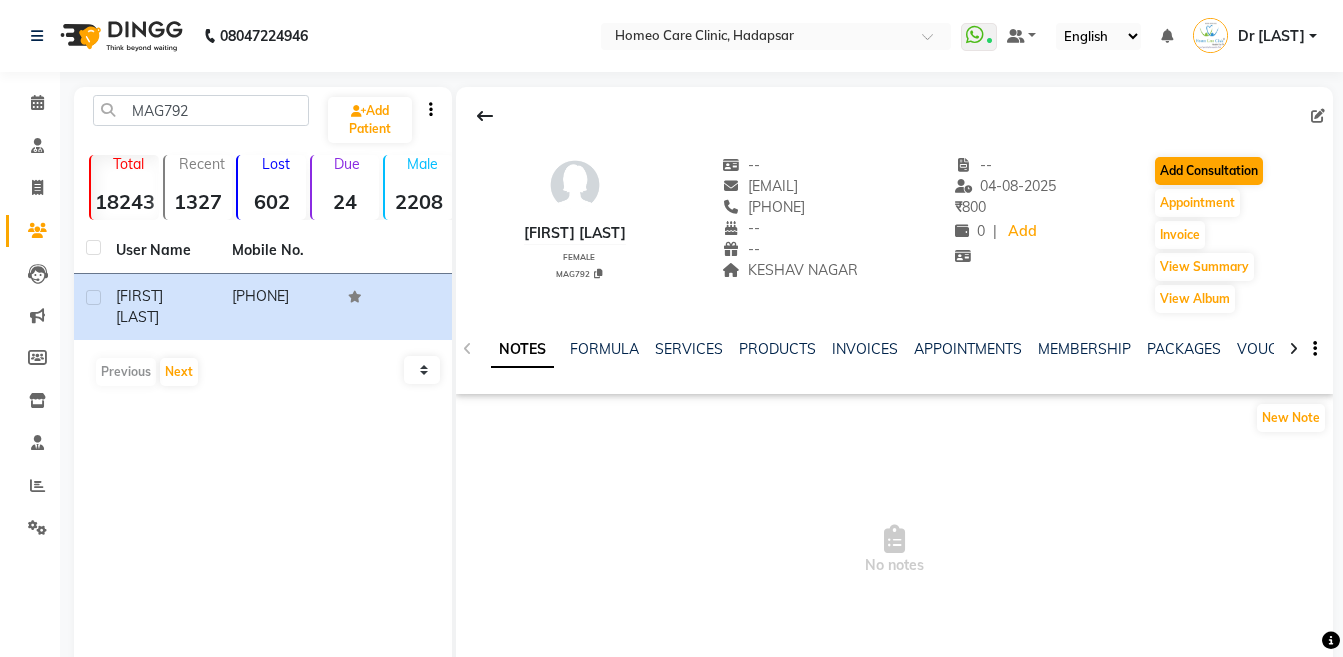 select on "female" 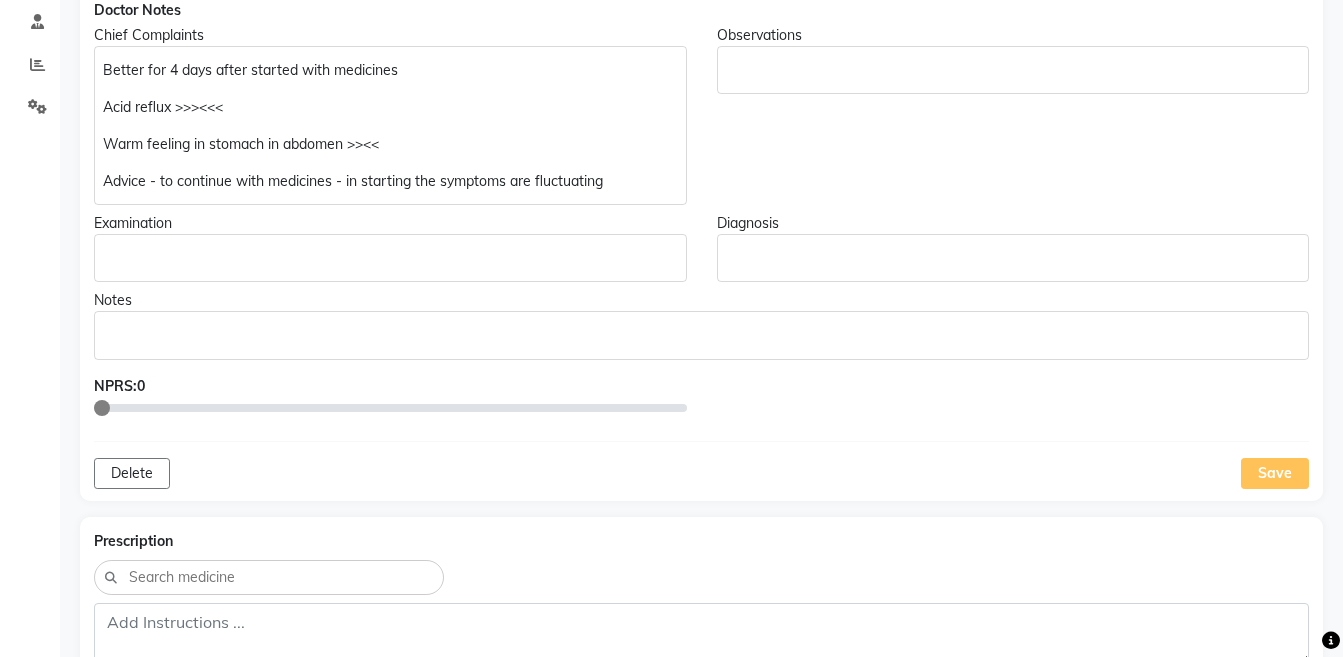 scroll, scrollTop: 954, scrollLeft: 0, axis: vertical 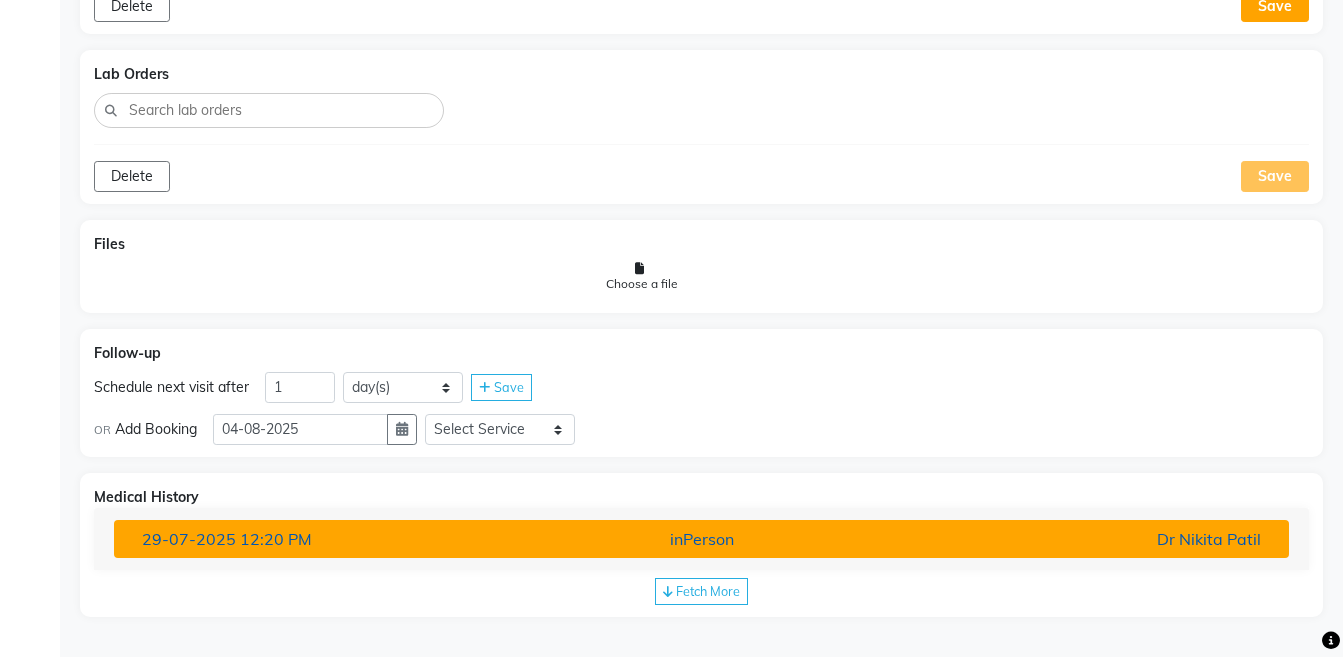 click on "Dr Nikita Patil" at bounding box center [1084, 539] 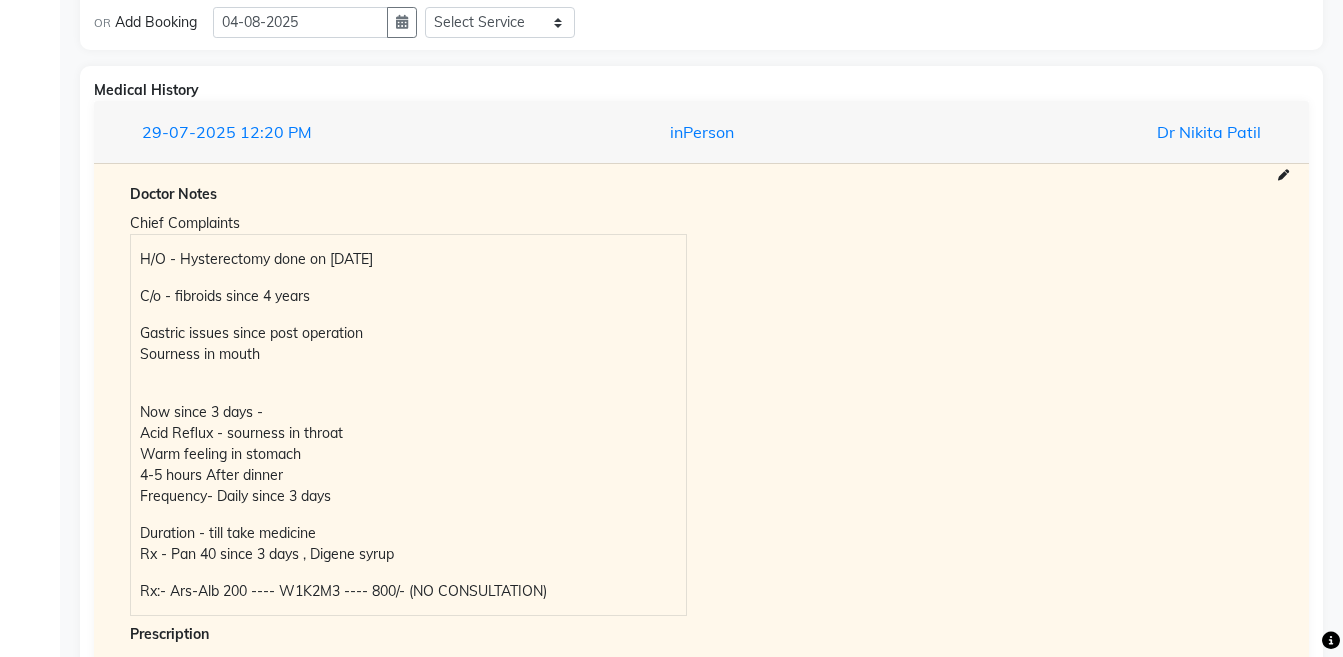 scroll, scrollTop: 1615, scrollLeft: 0, axis: vertical 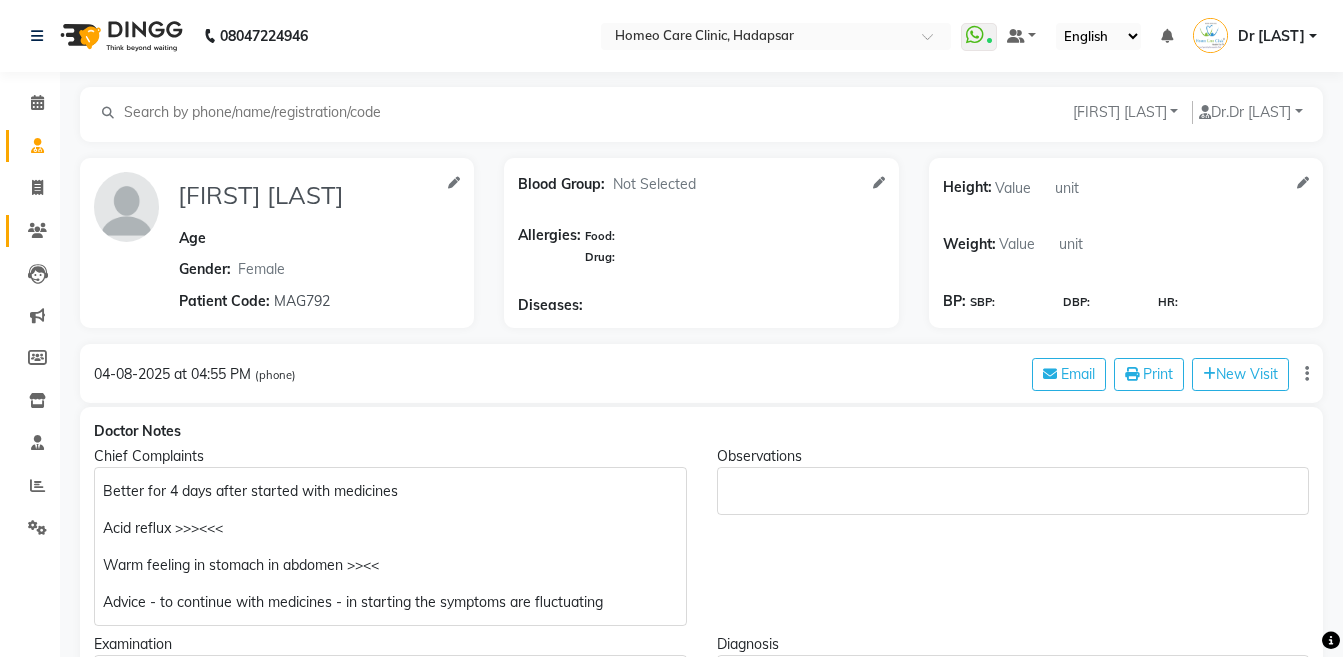 click on "Patients" 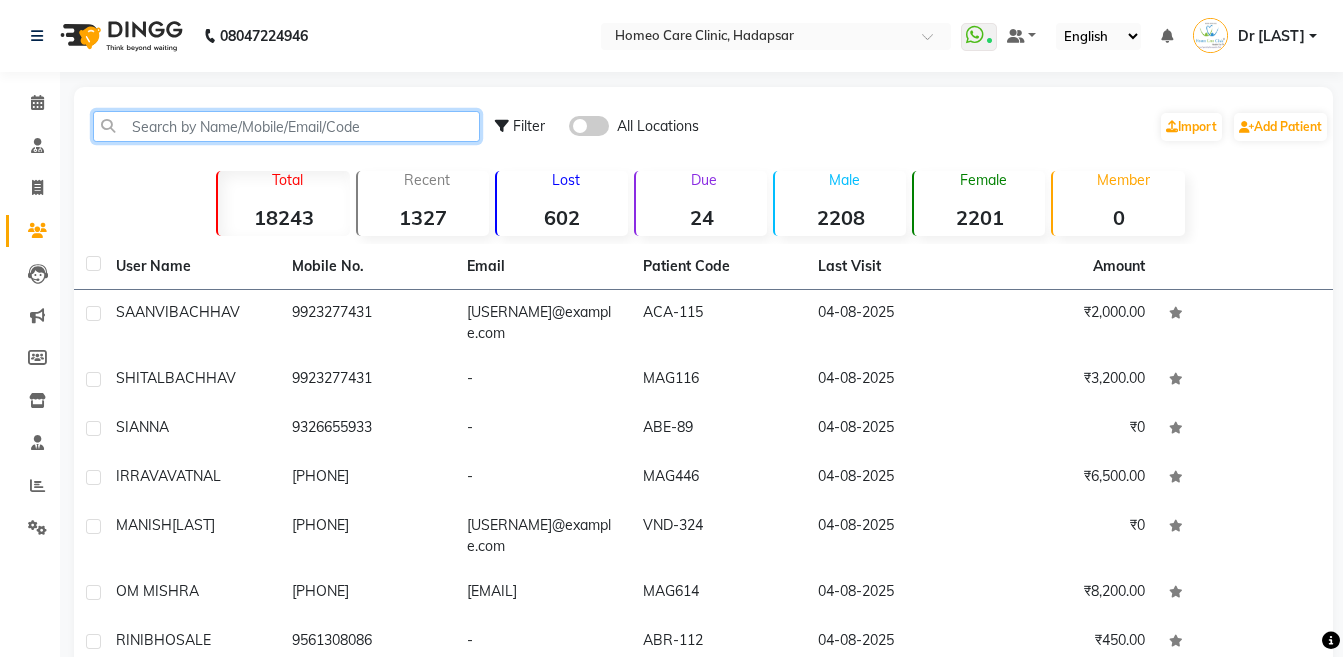 click 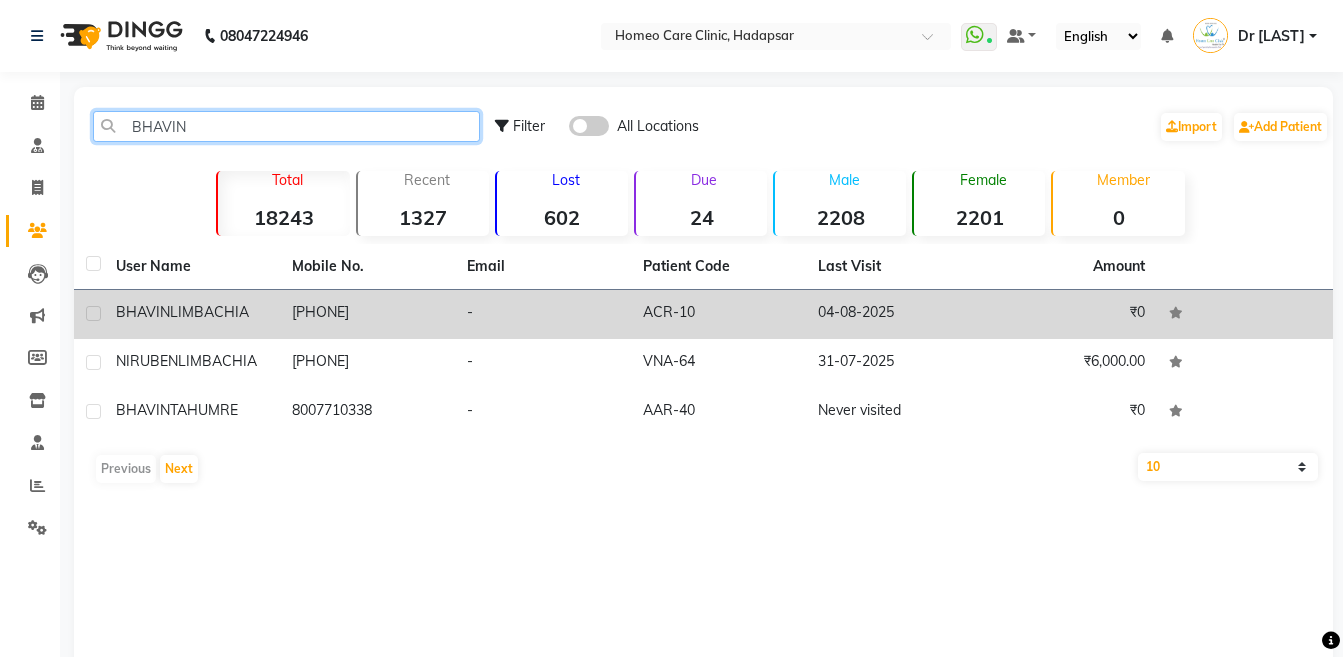 type on "BHAVIN" 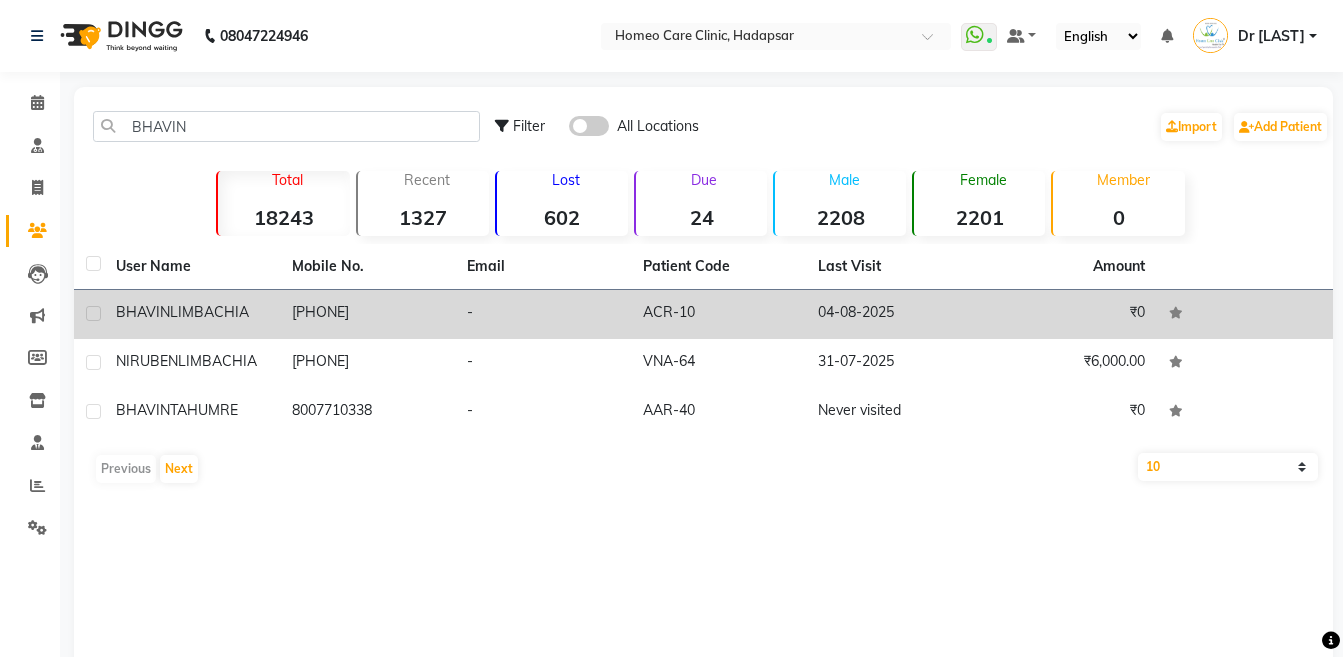 click on "[PHONE]" 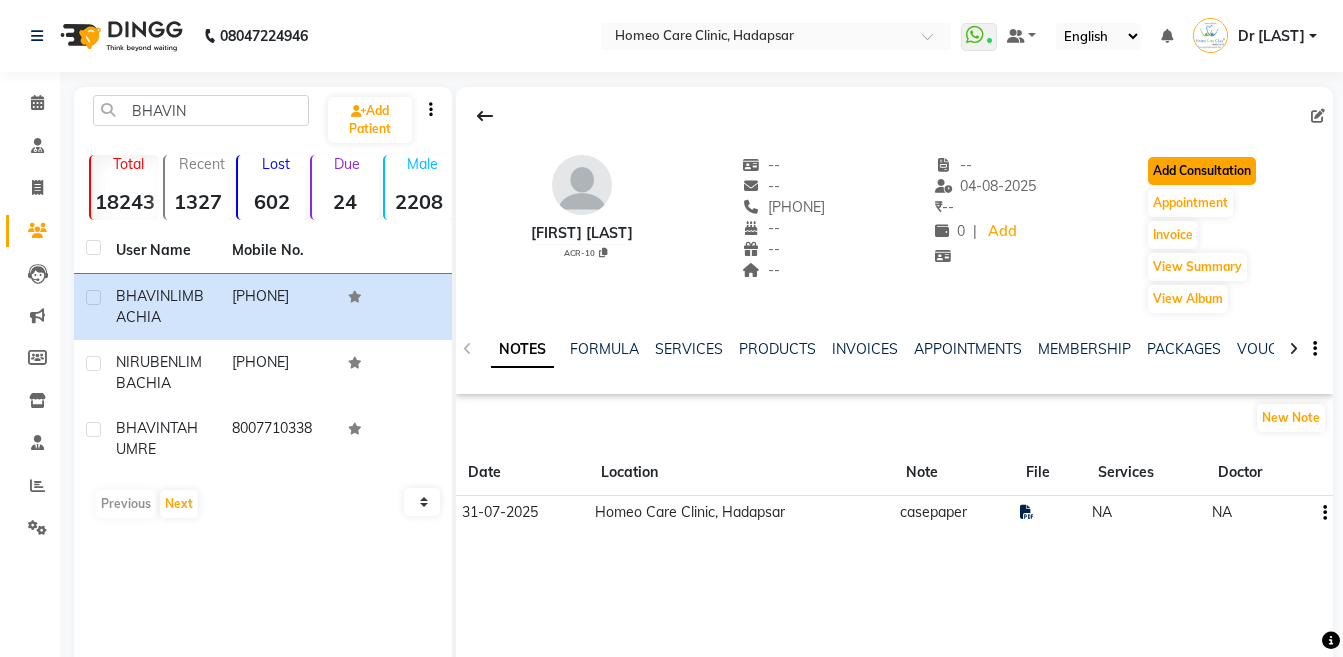 click on "Add Consultation" 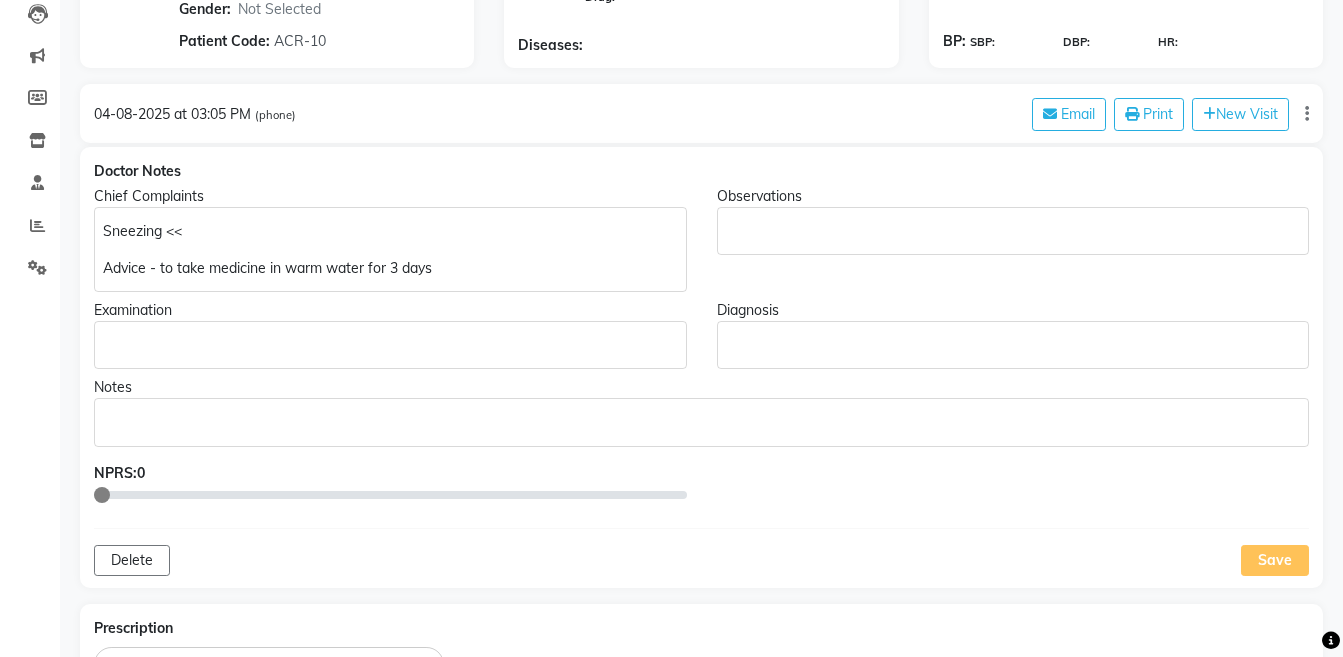 scroll, scrollTop: 263, scrollLeft: 0, axis: vertical 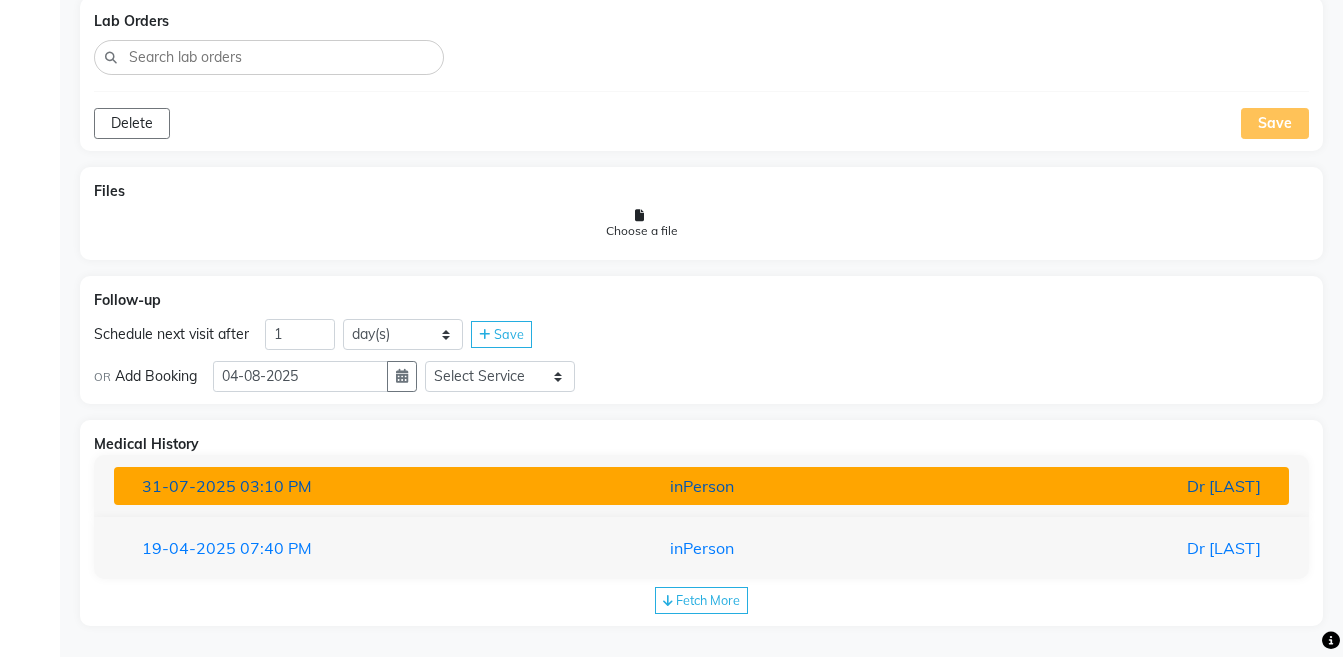 click on "Dr [LAST]" at bounding box center (1084, 486) 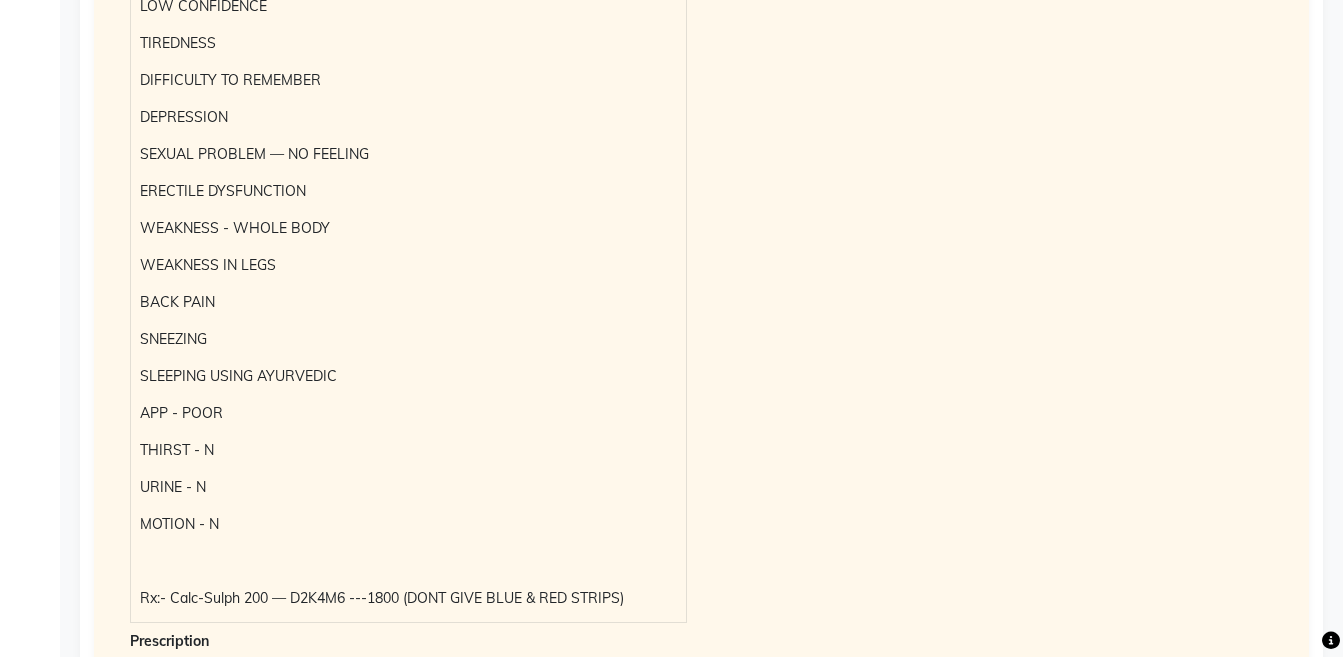 scroll, scrollTop: 1874, scrollLeft: 0, axis: vertical 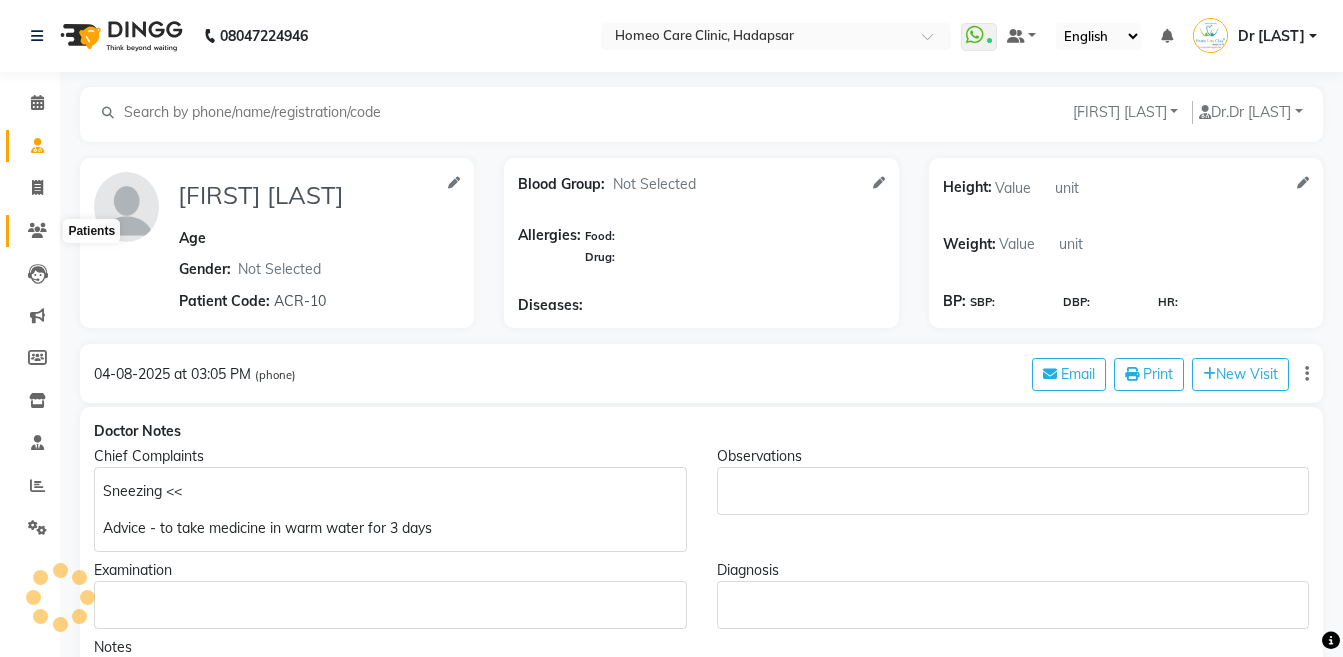 click 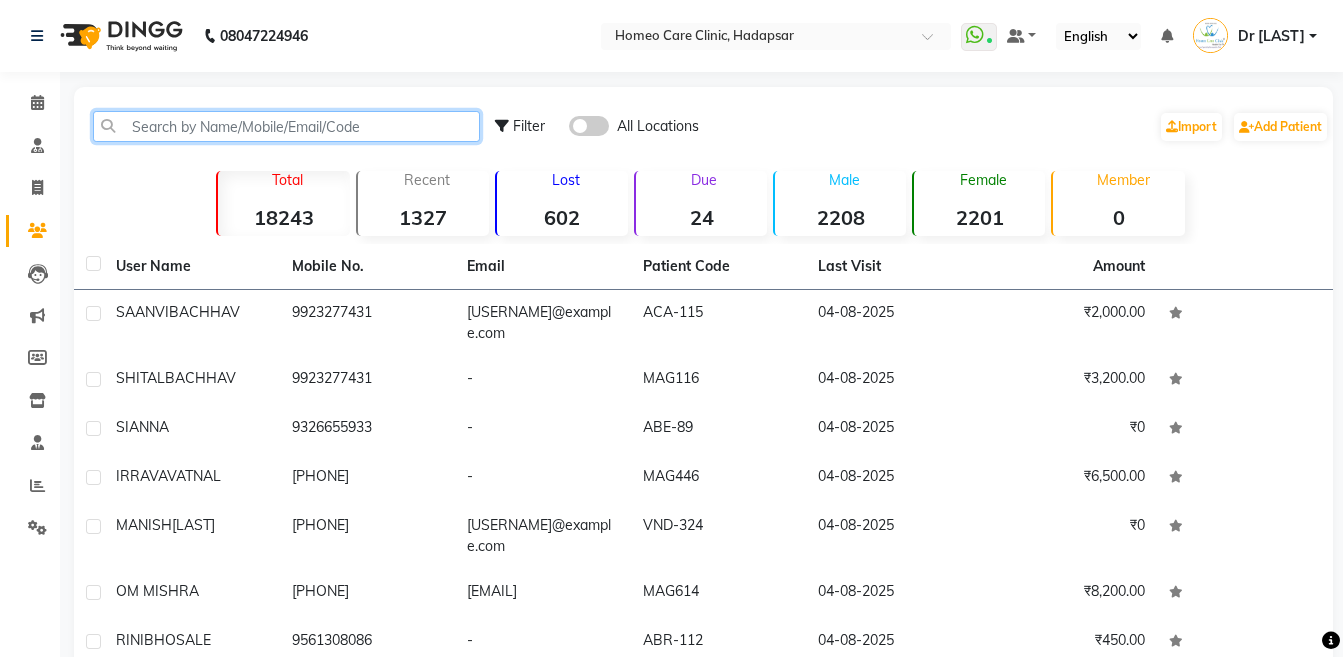 click 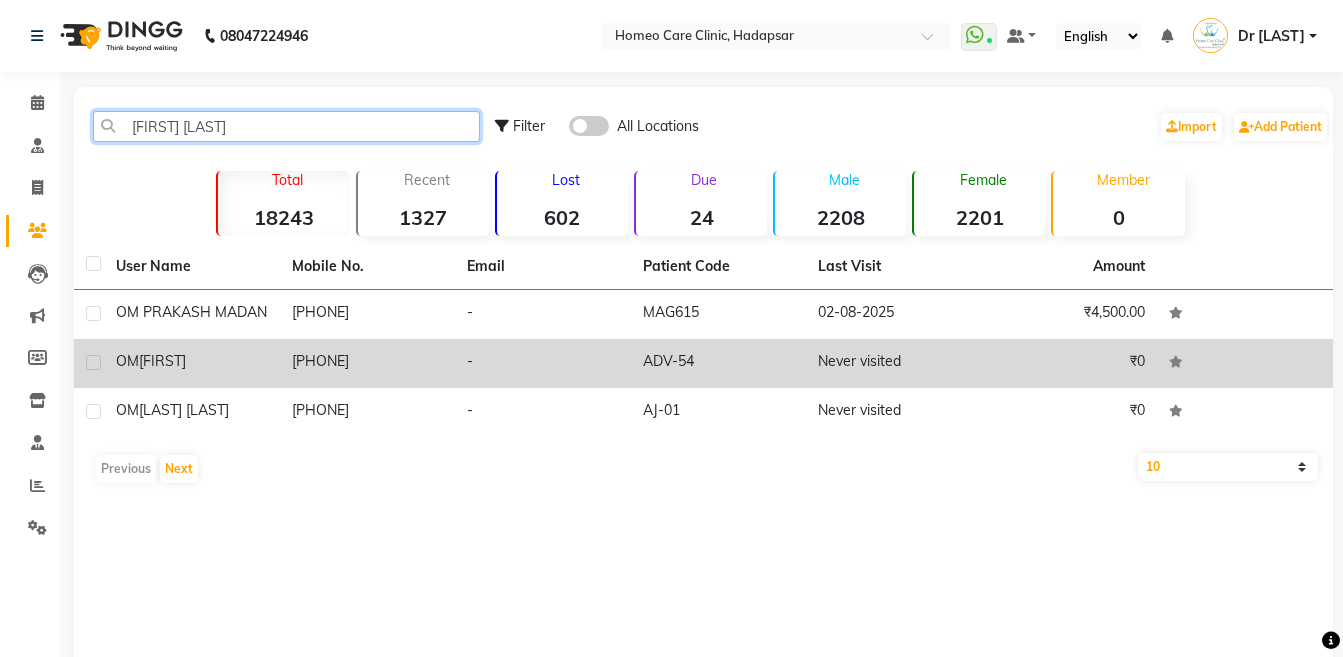 type on "[FIRST] [LAST]" 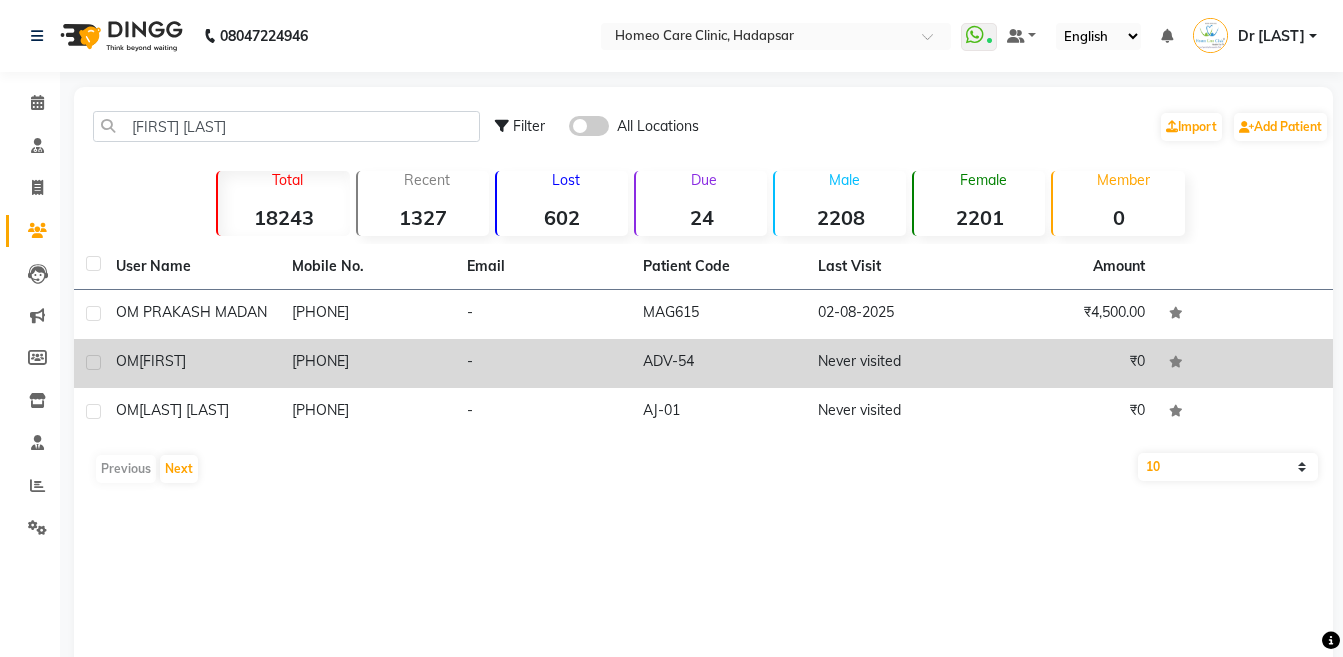 click on "[PHONE]" 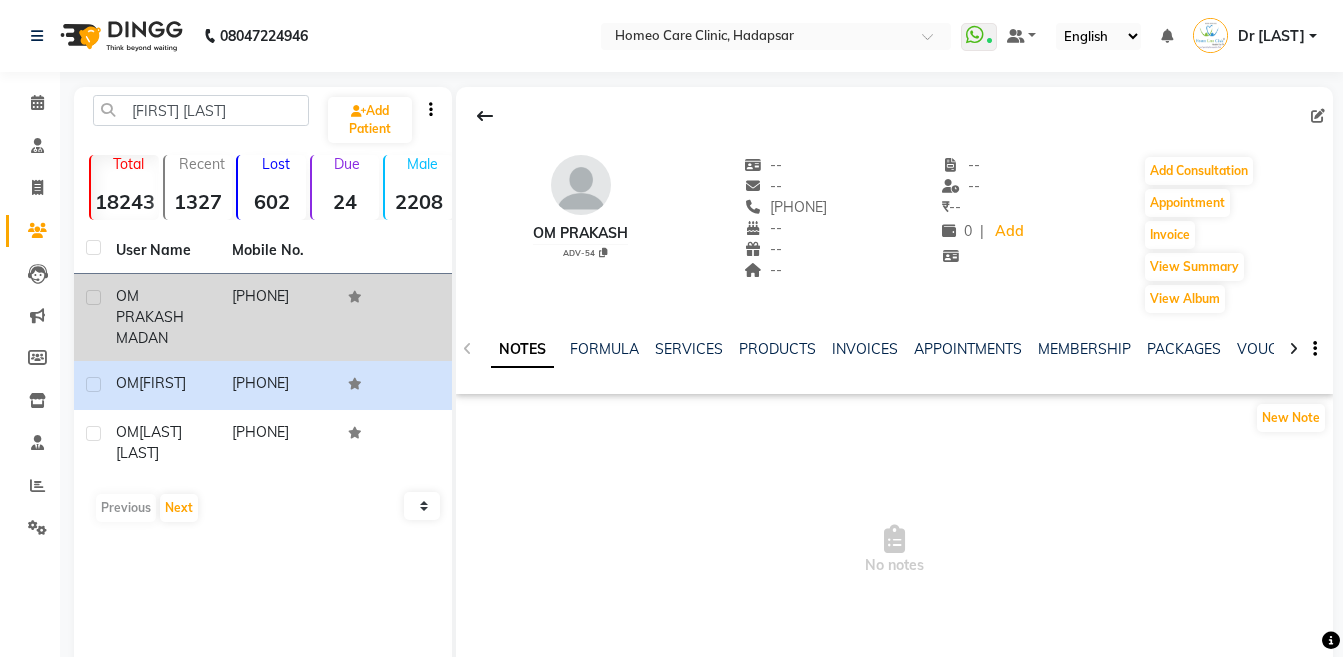 click on "OM PRAKASH MADAN" 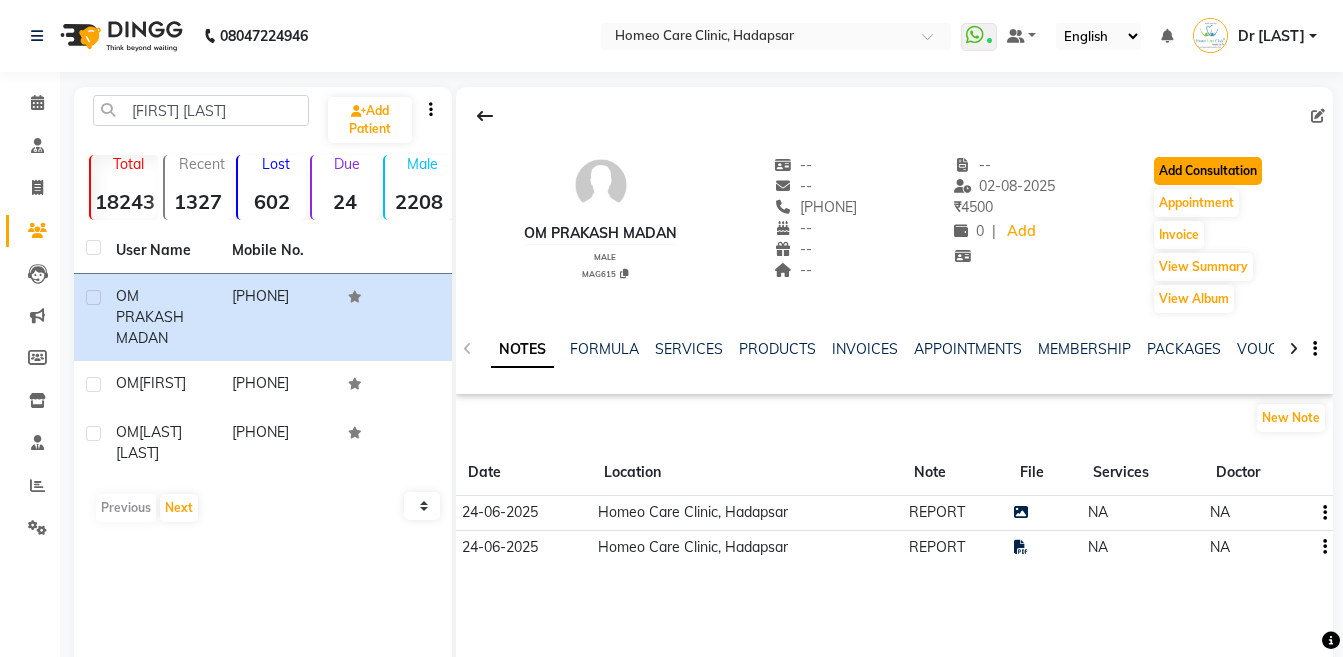 click on "Add Consultation" 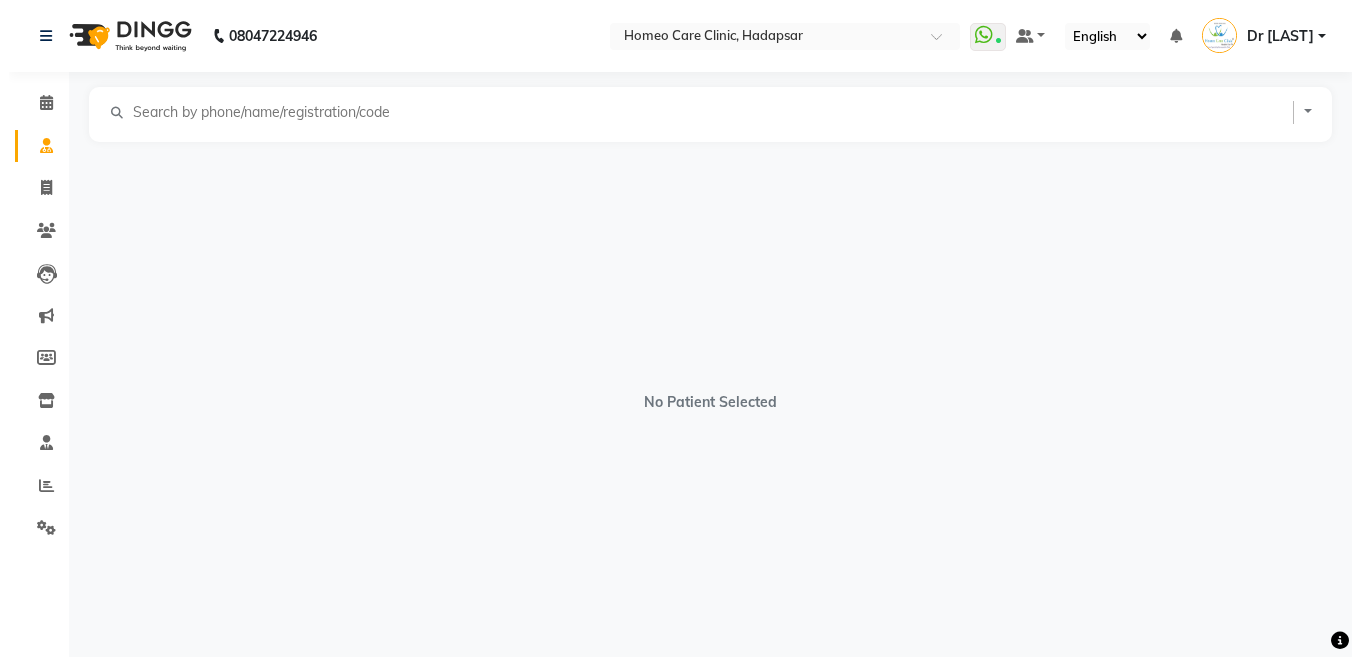 select on "male" 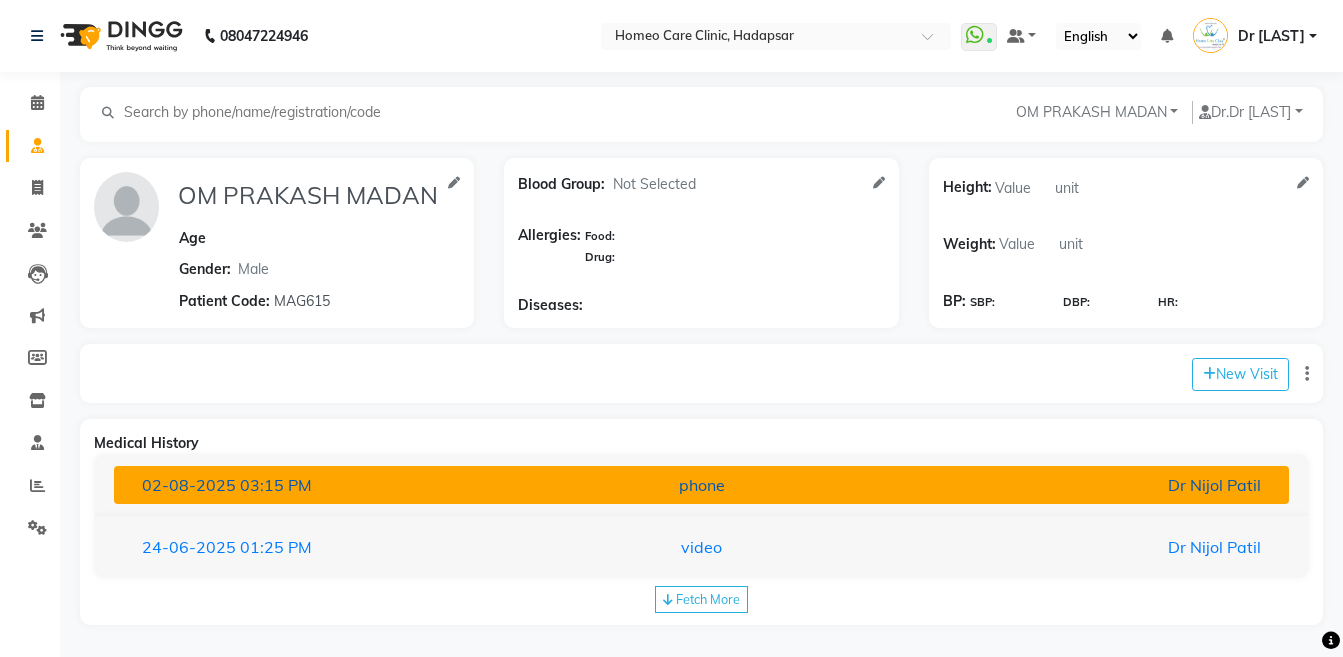 click on "Dr Nijol Patil" at bounding box center (1084, 485) 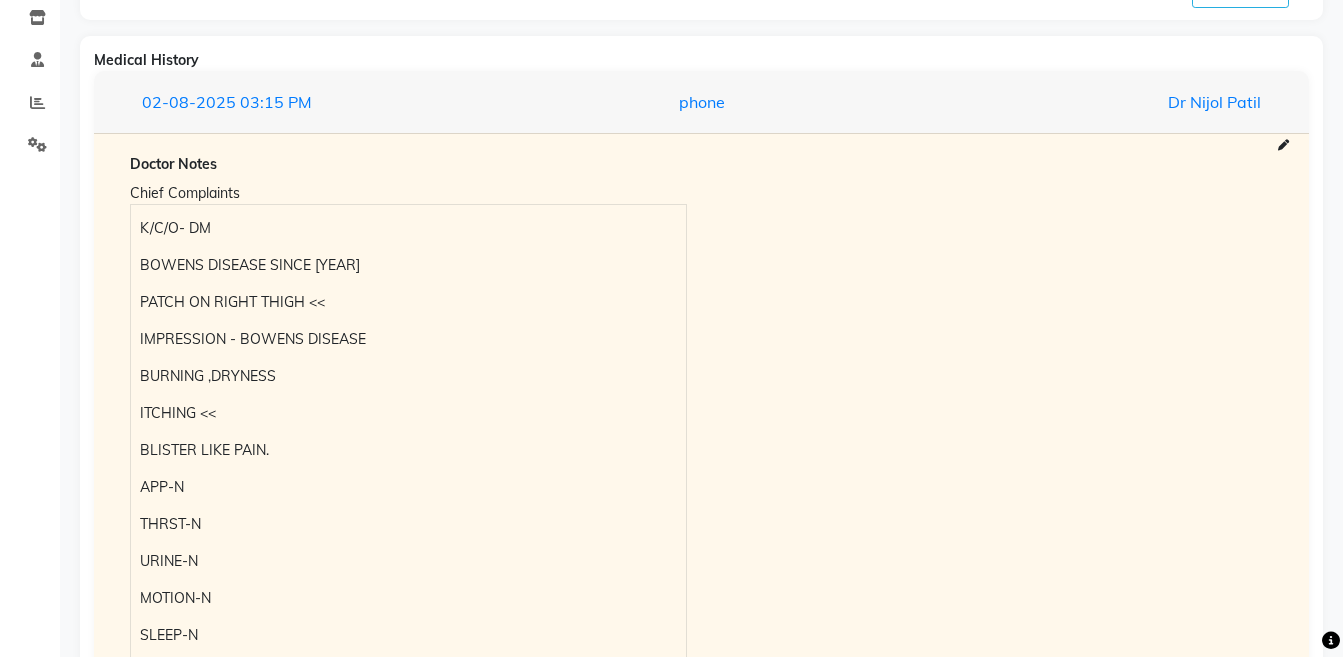 scroll, scrollTop: 394, scrollLeft: 0, axis: vertical 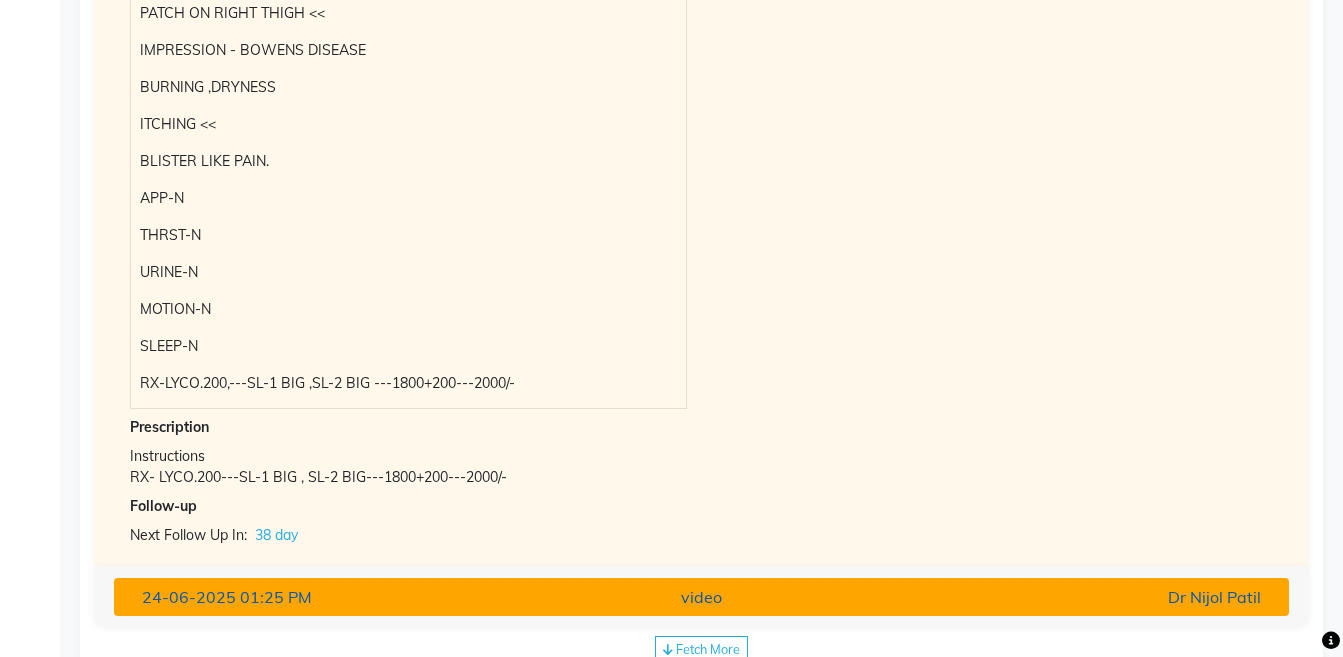 click on "Dr Nijol Patil" at bounding box center [1084, 597] 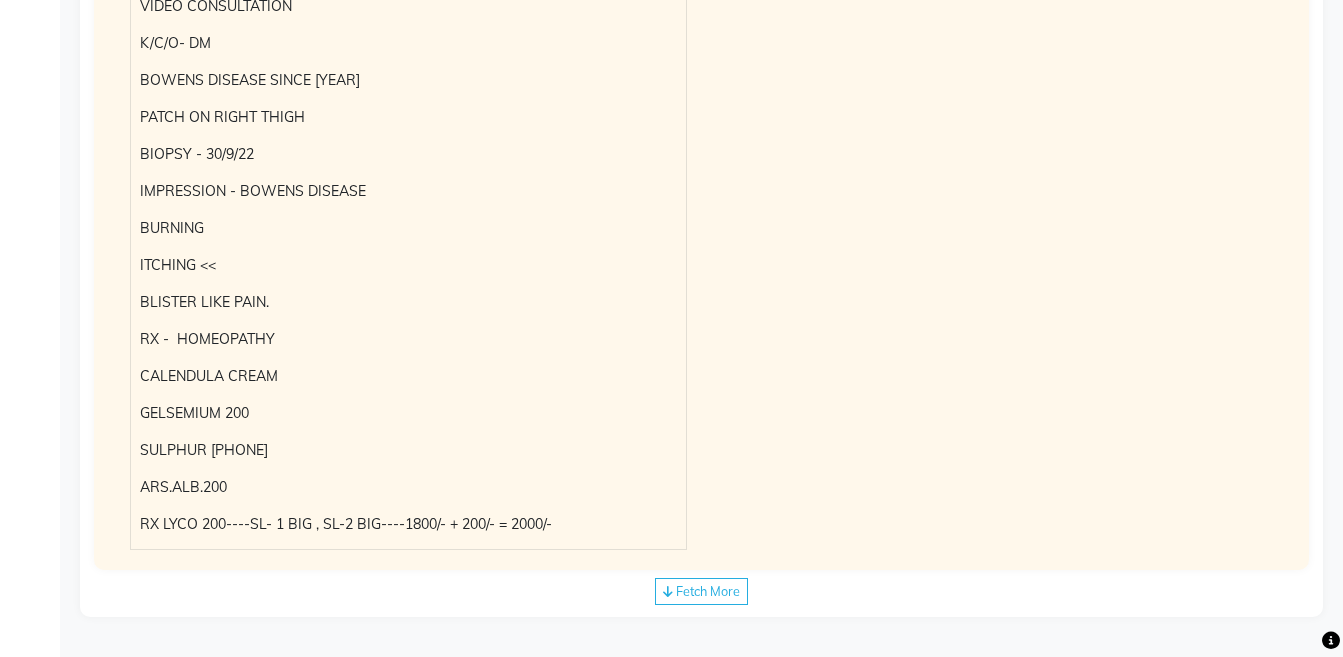 scroll, scrollTop: 667, scrollLeft: 0, axis: vertical 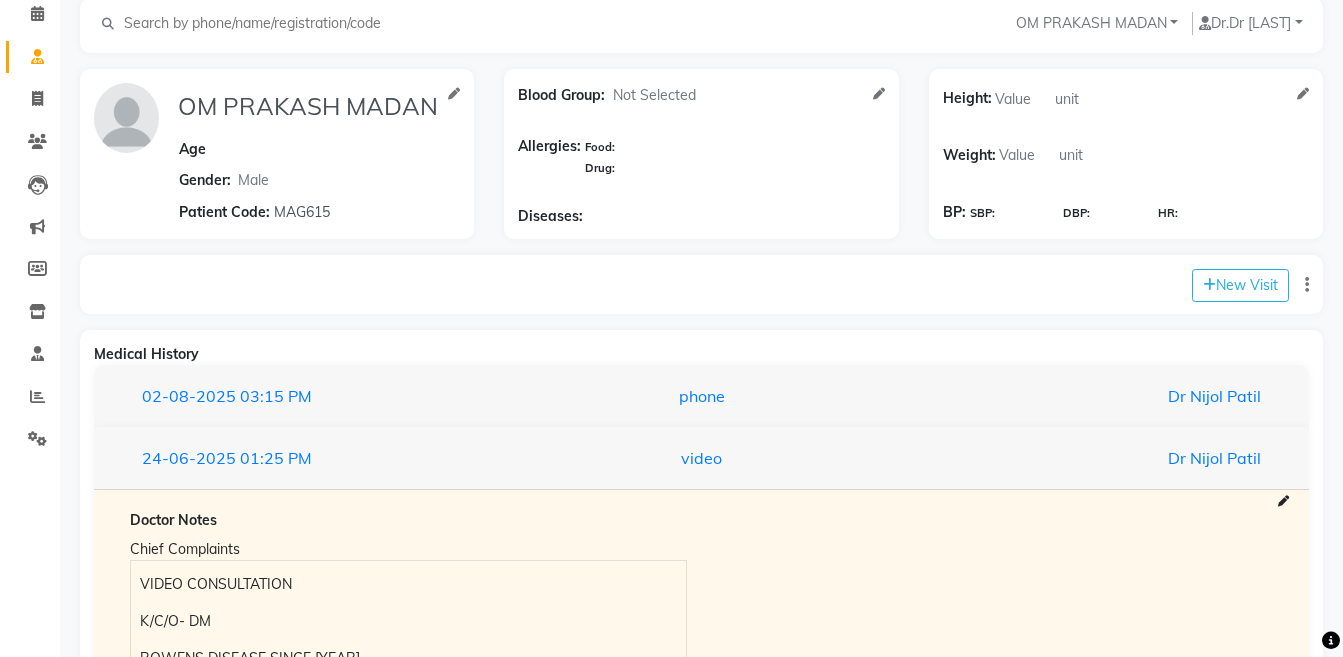 click on "New Visit" 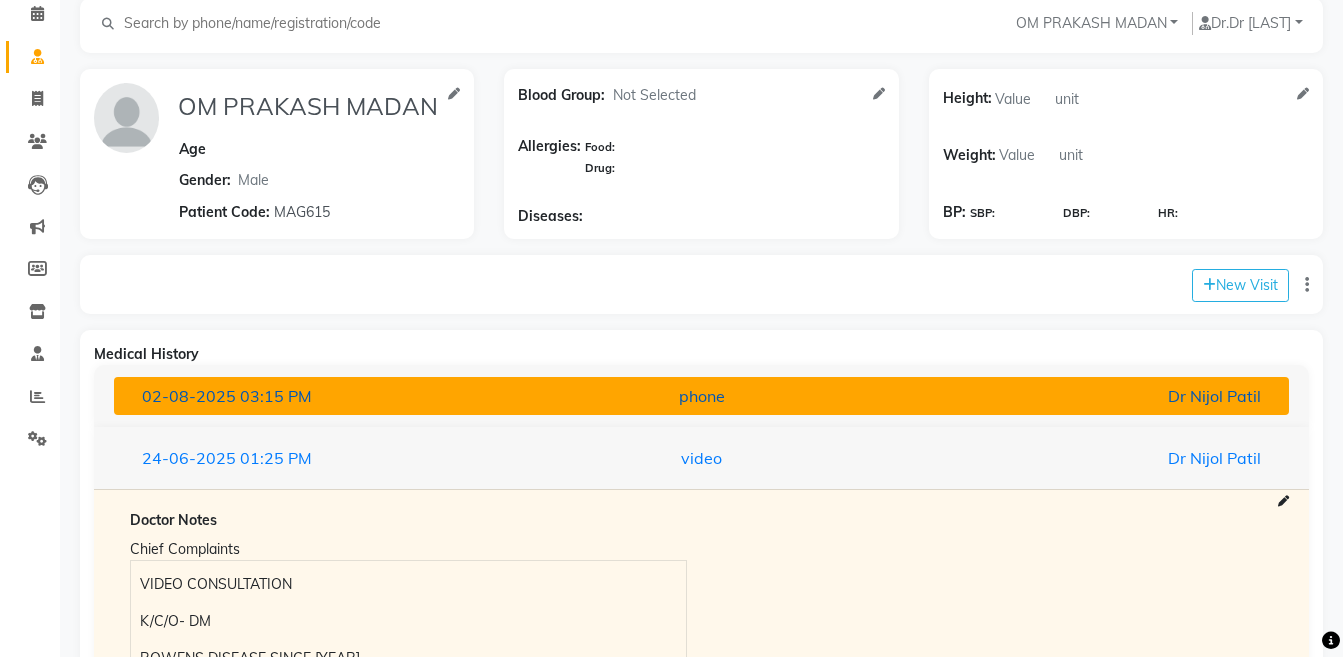 click on "Dr Nijol Patil" at bounding box center [1084, 396] 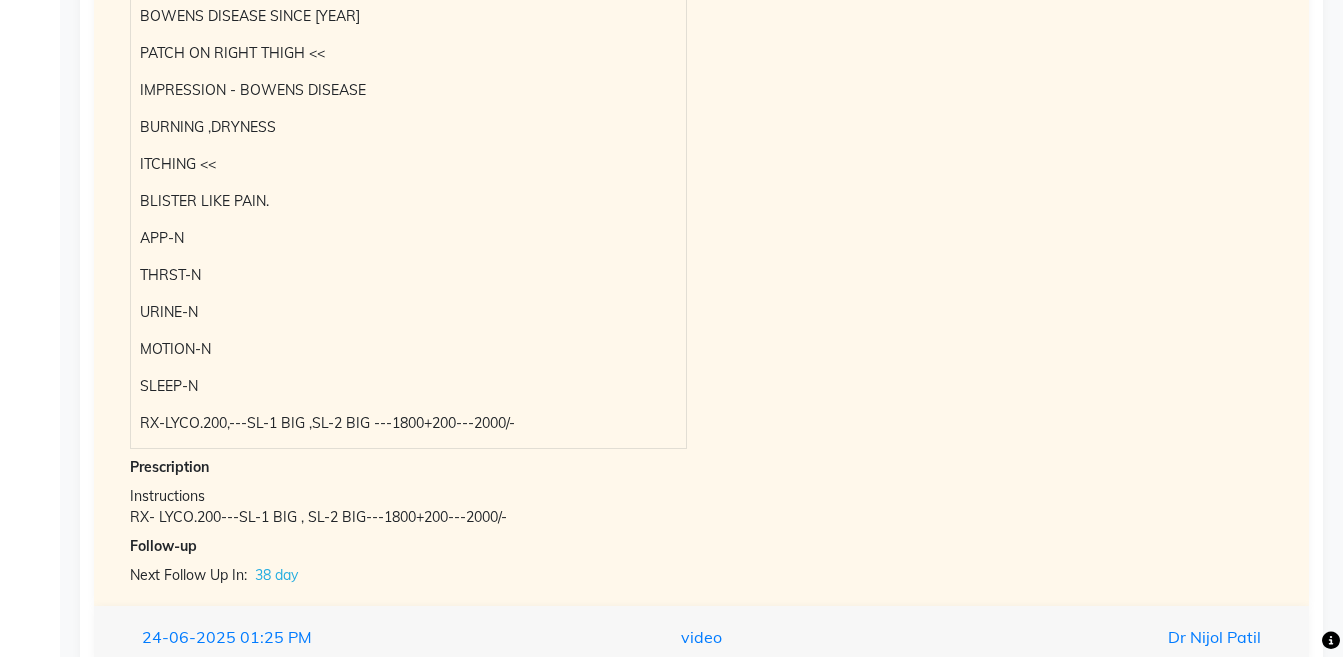 scroll, scrollTop: 396, scrollLeft: 0, axis: vertical 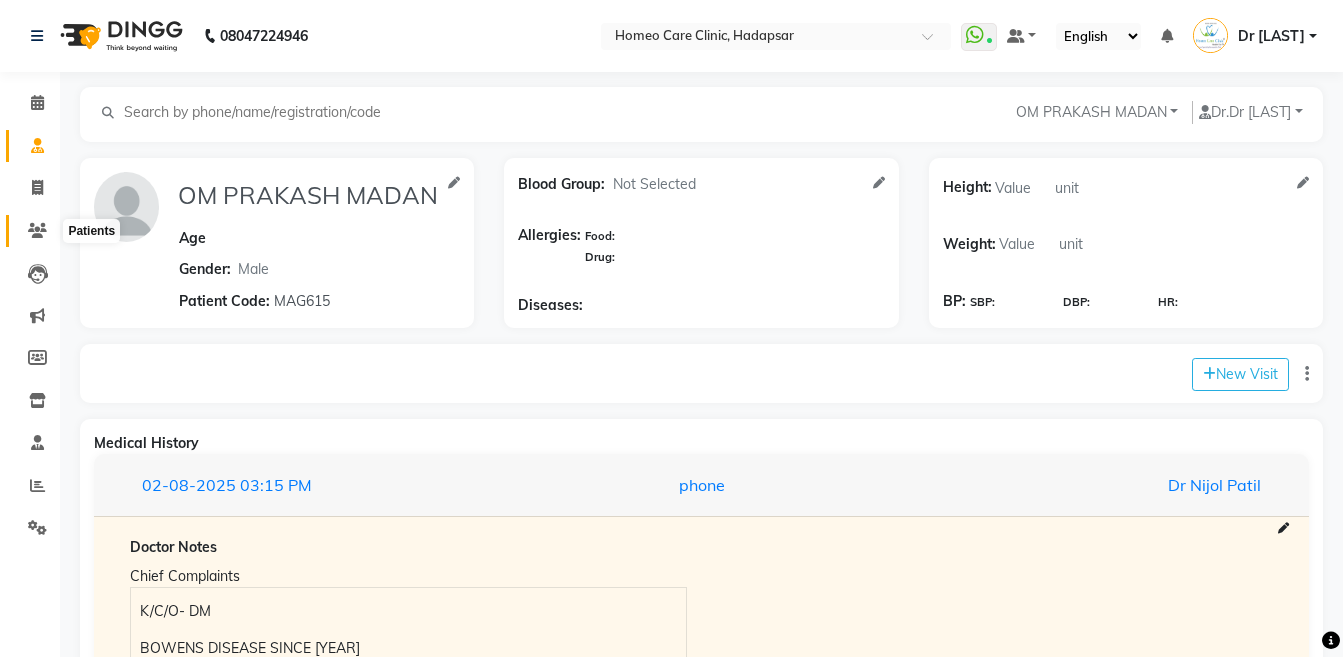 click 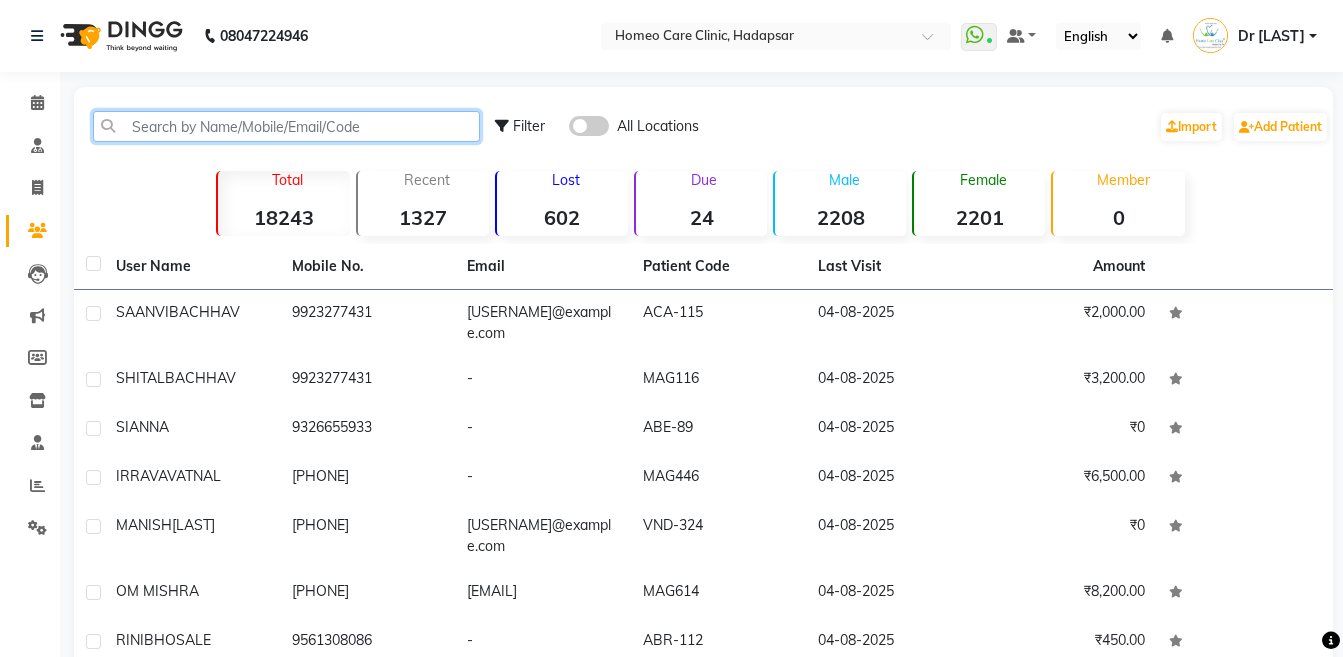 click 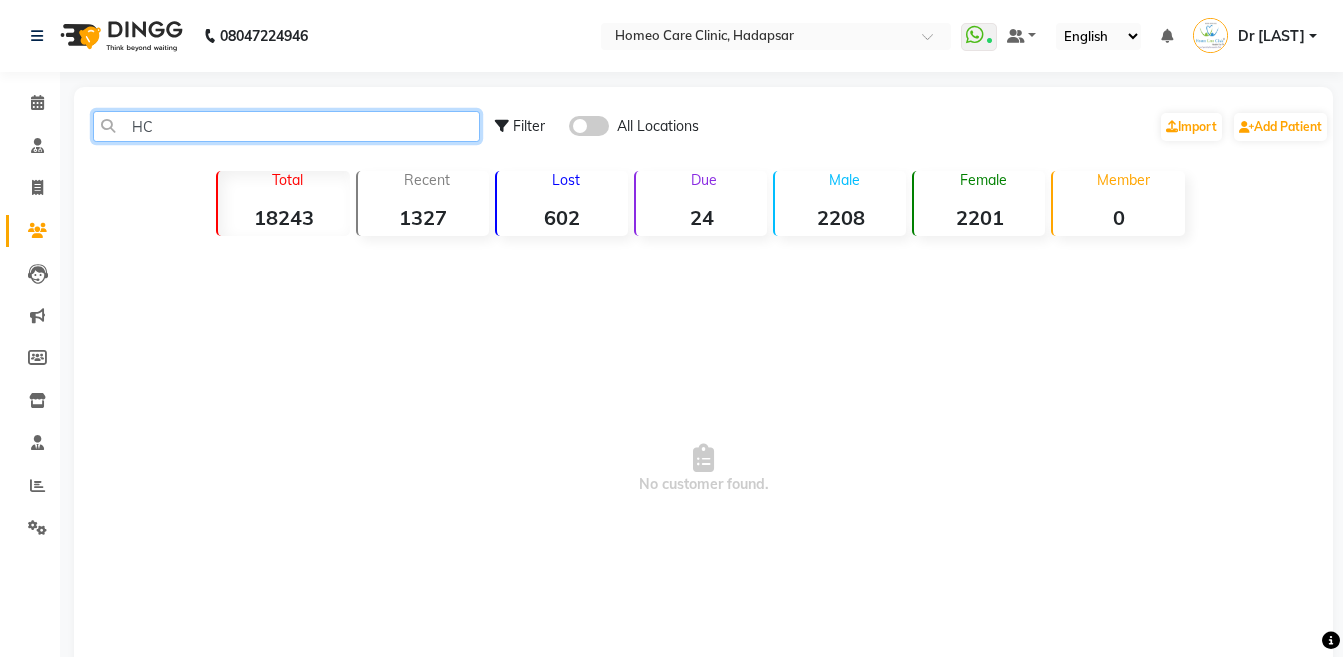 type on "H" 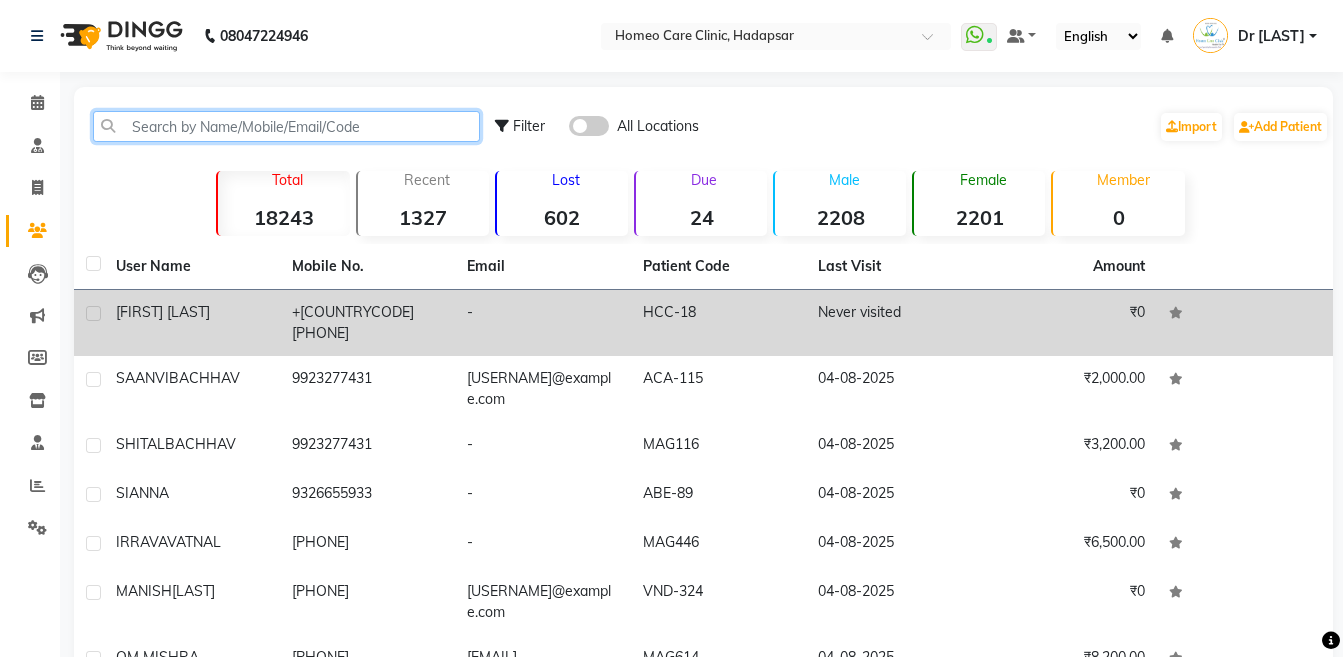 type 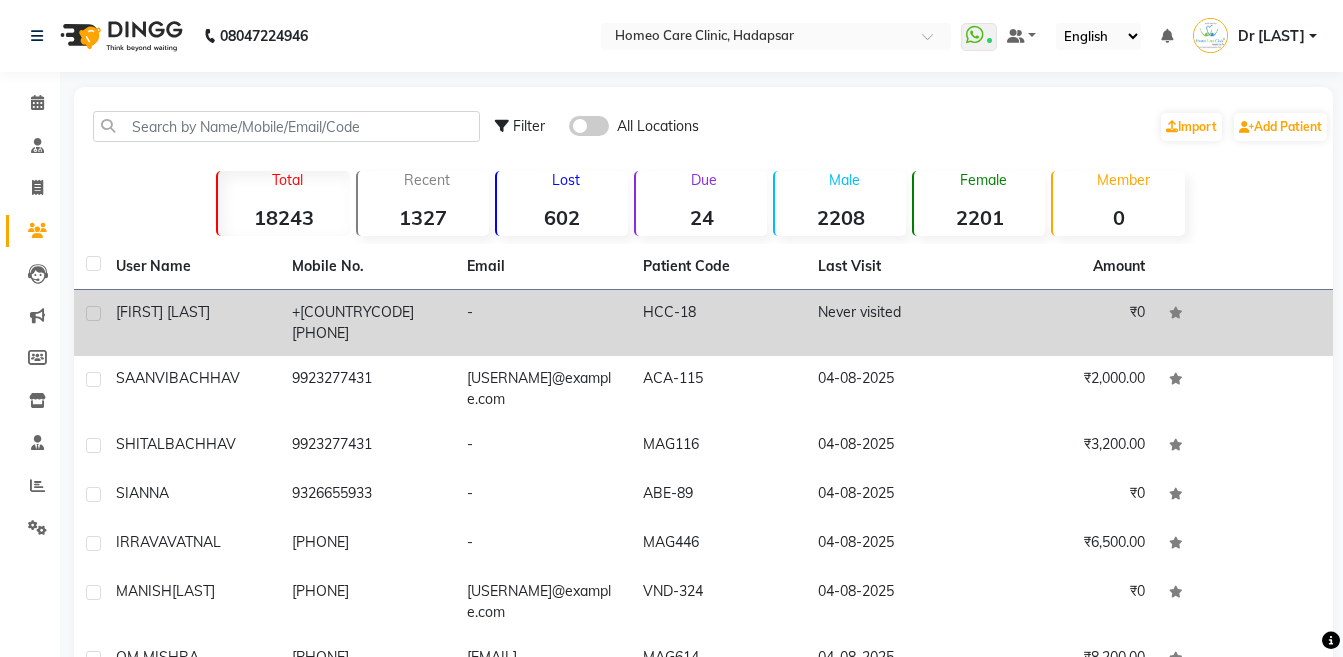 click on "+[COUNTRYCODE] [PHONE]" 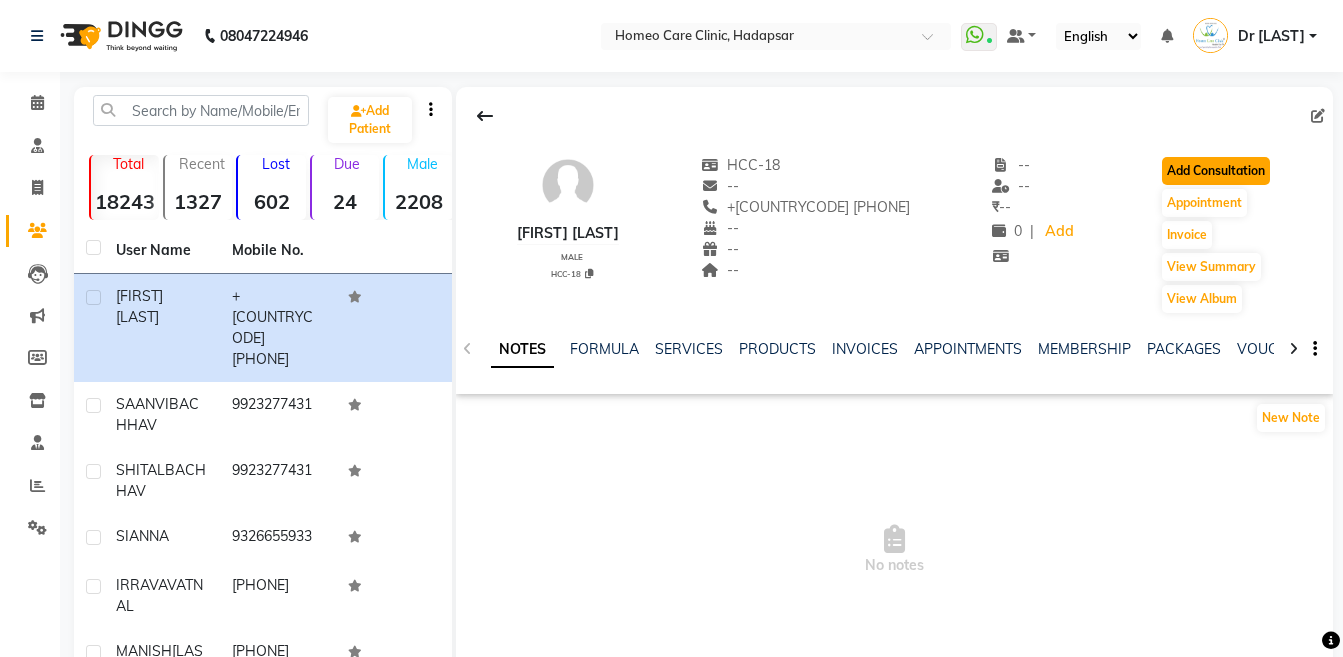 click on "Add Consultation" 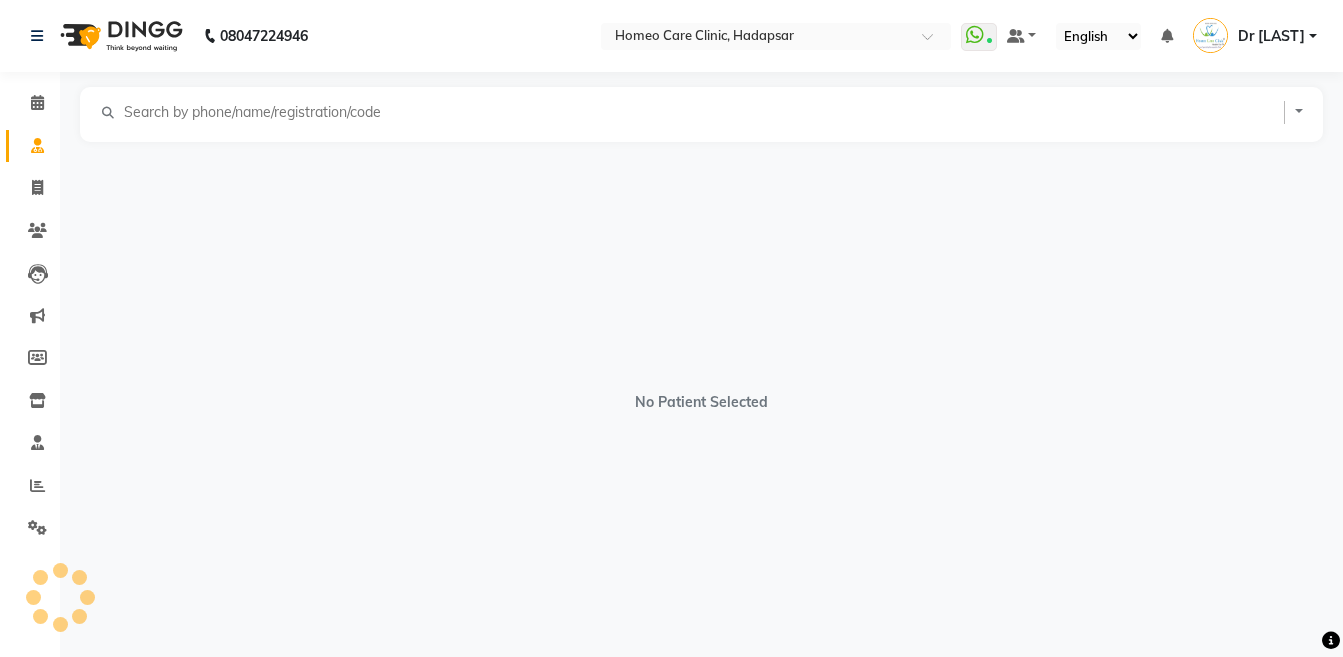 select on "male" 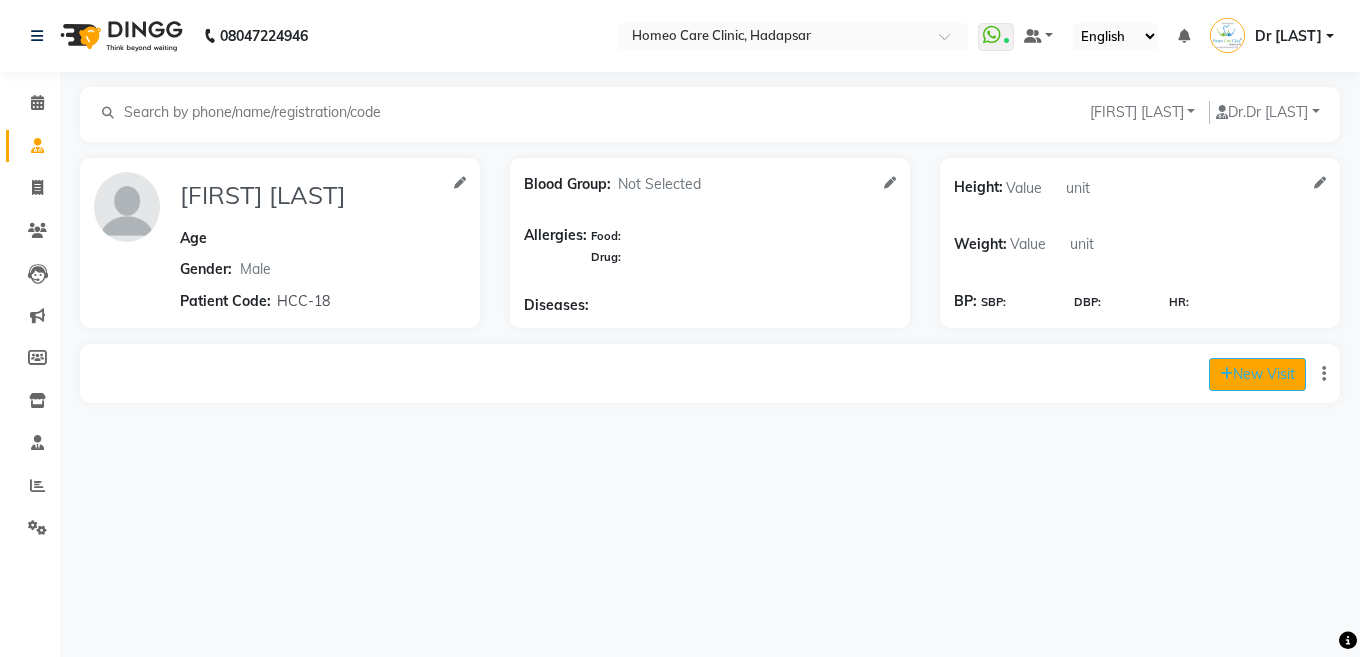 click 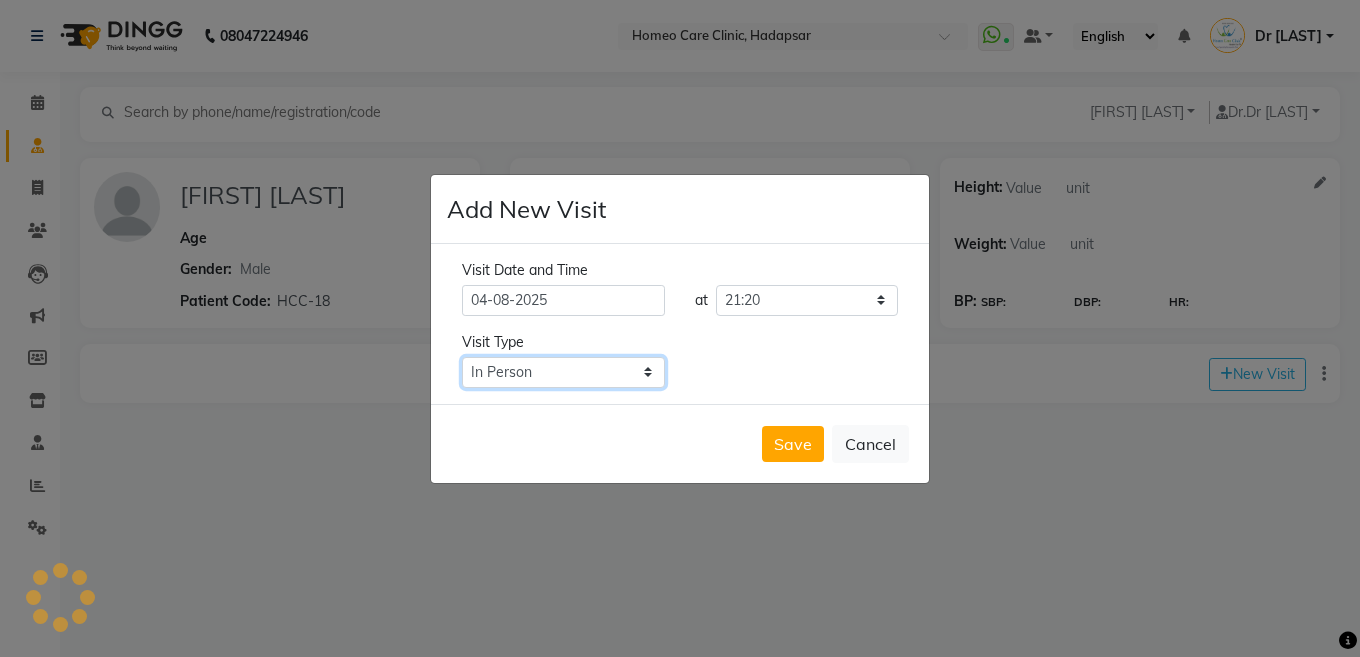 click on "Select Type In Person Video Phone Chat" 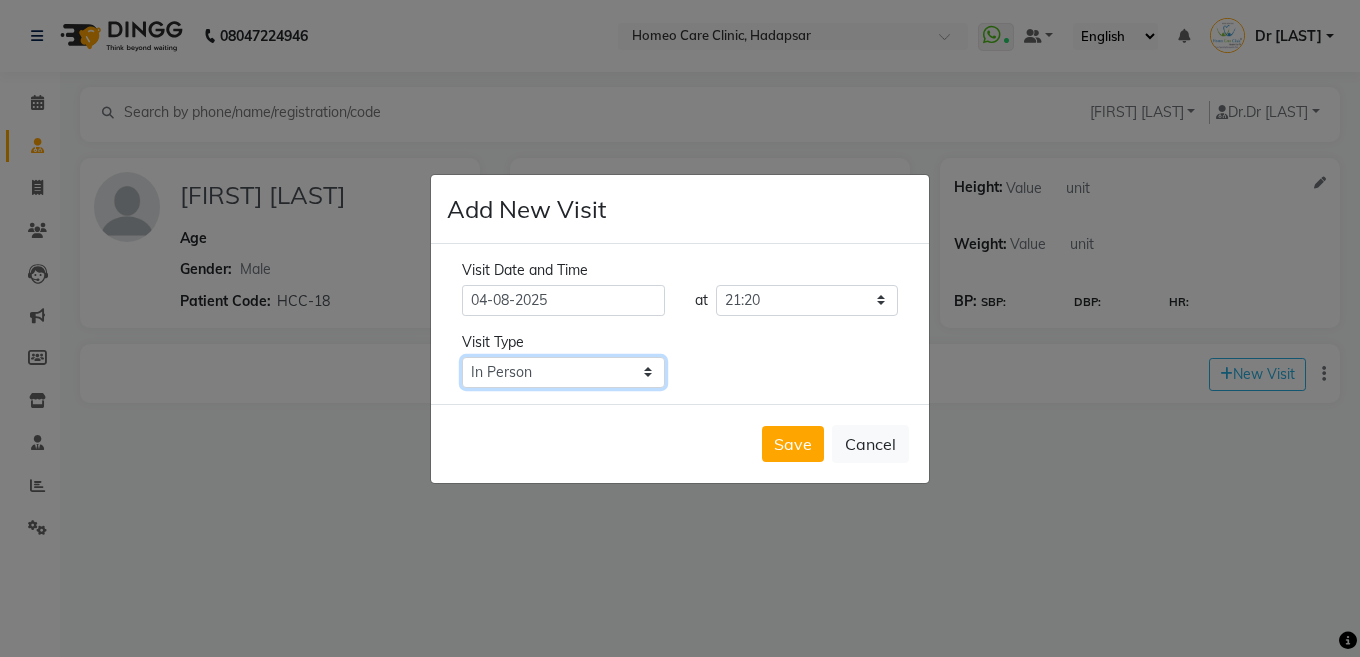 select on "phone" 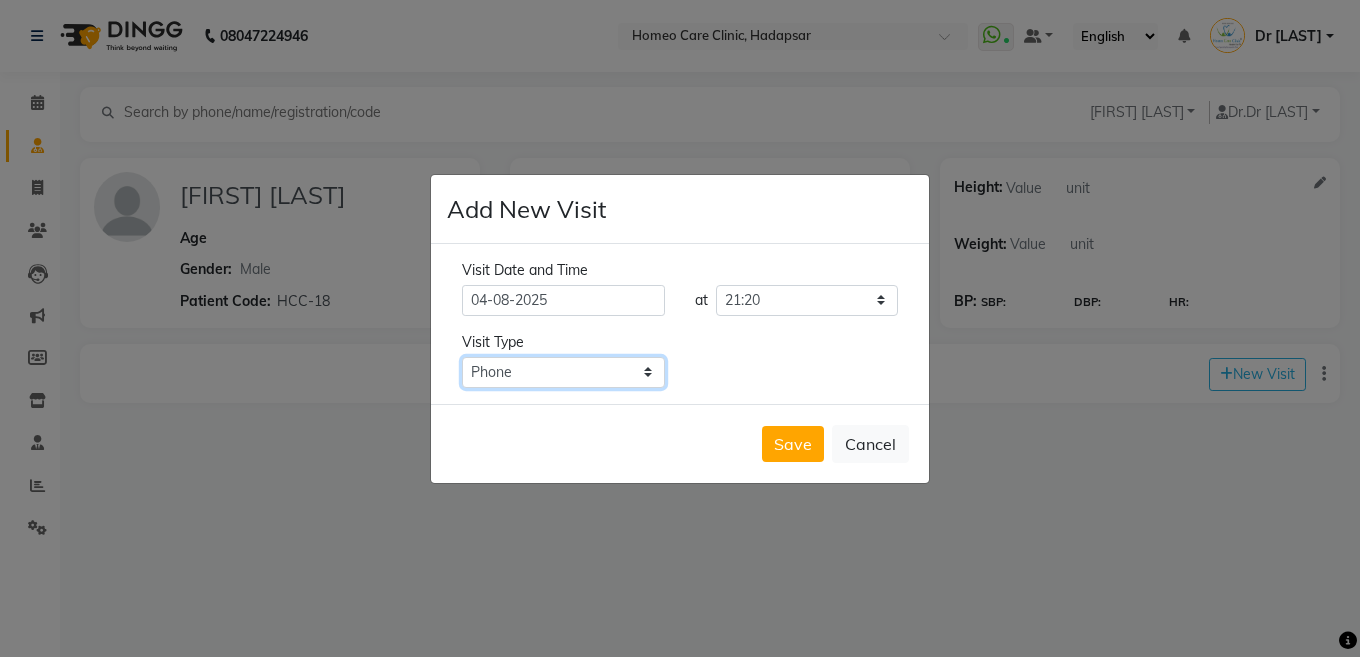 click on "Select Type In Person Video Phone Chat" 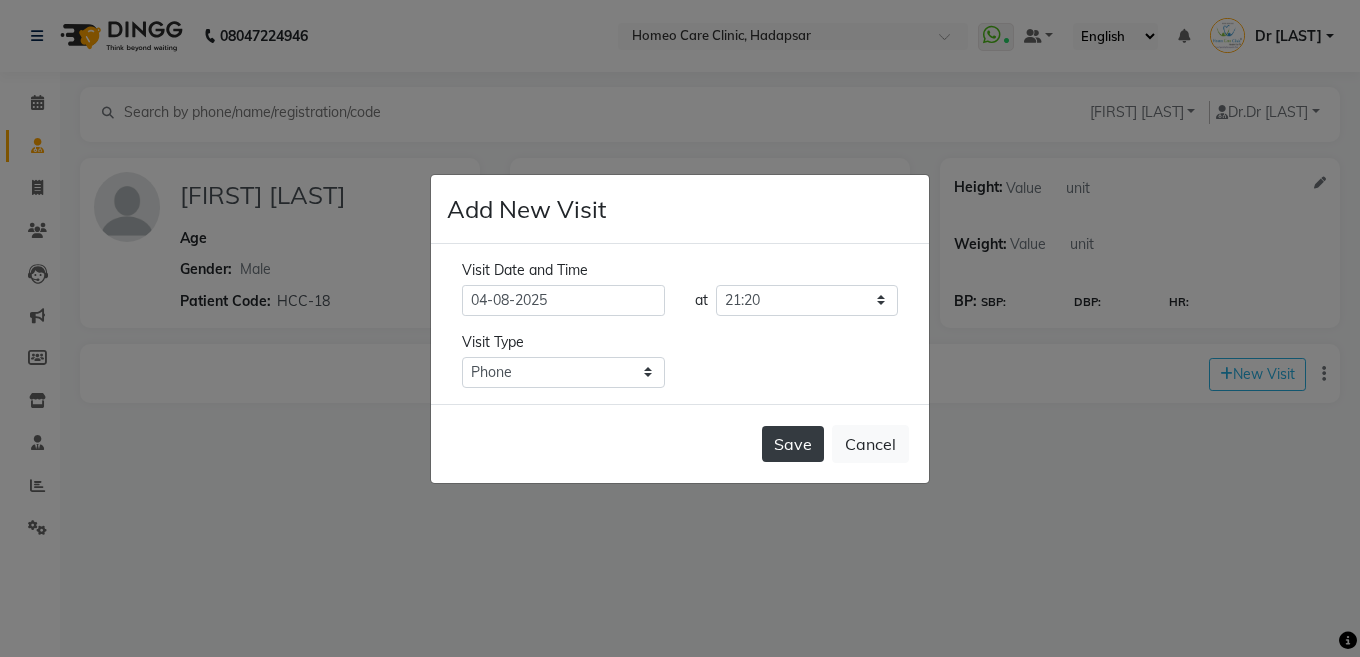 click on "Save" 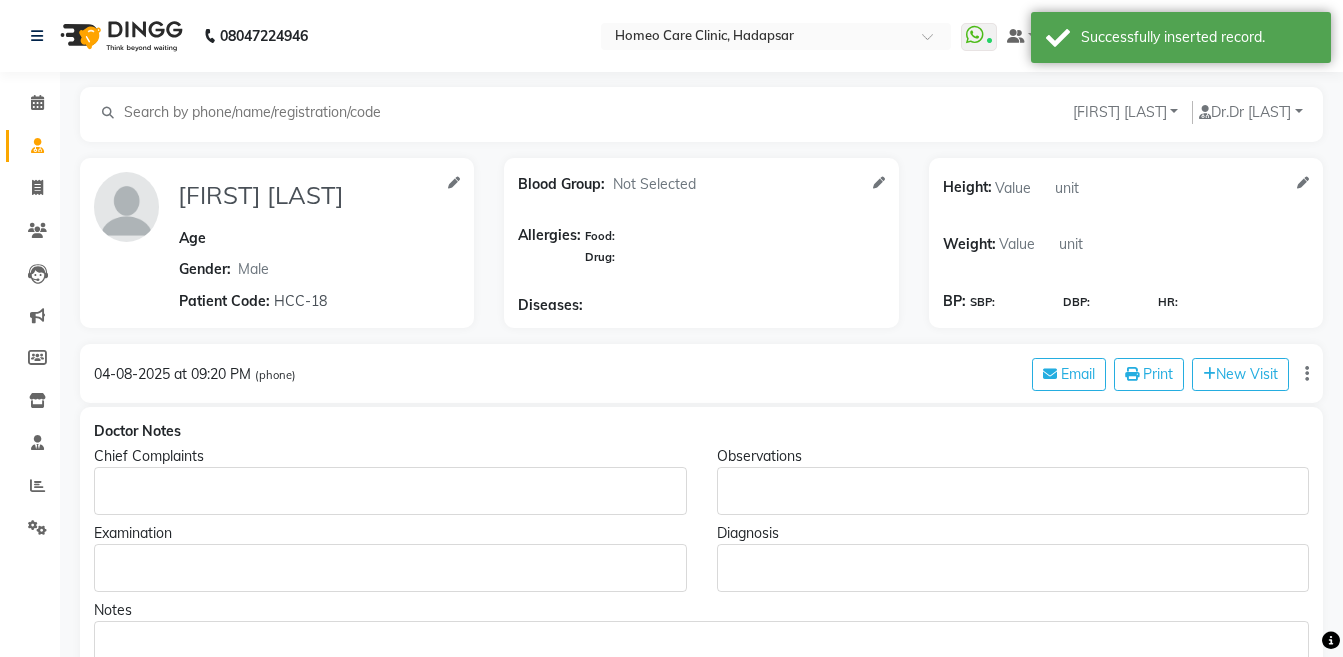 type on "[FIRST] [LAST]" 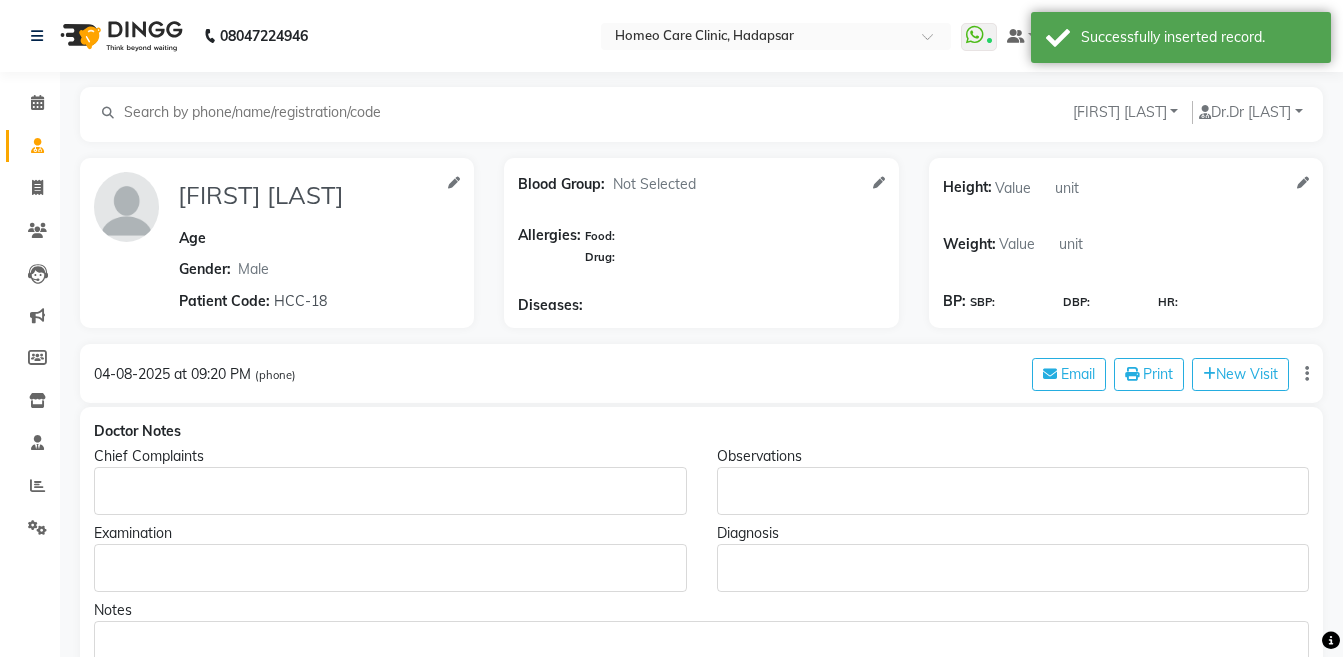select on "male" 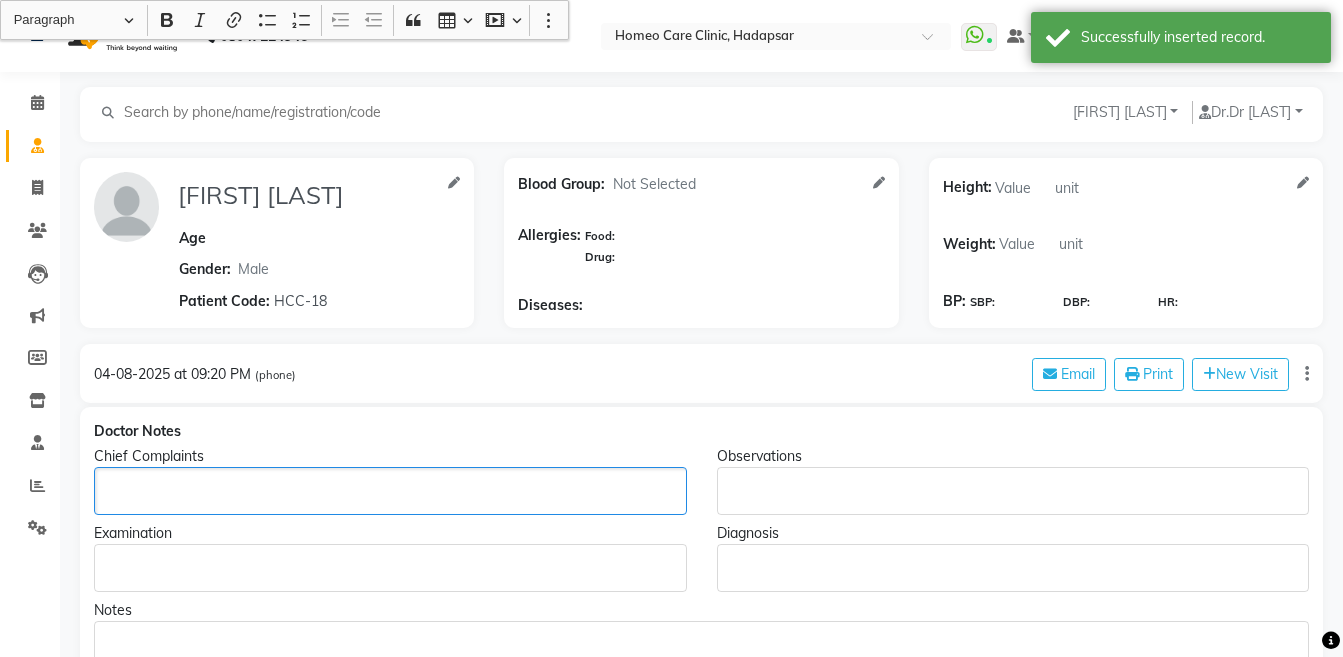 click 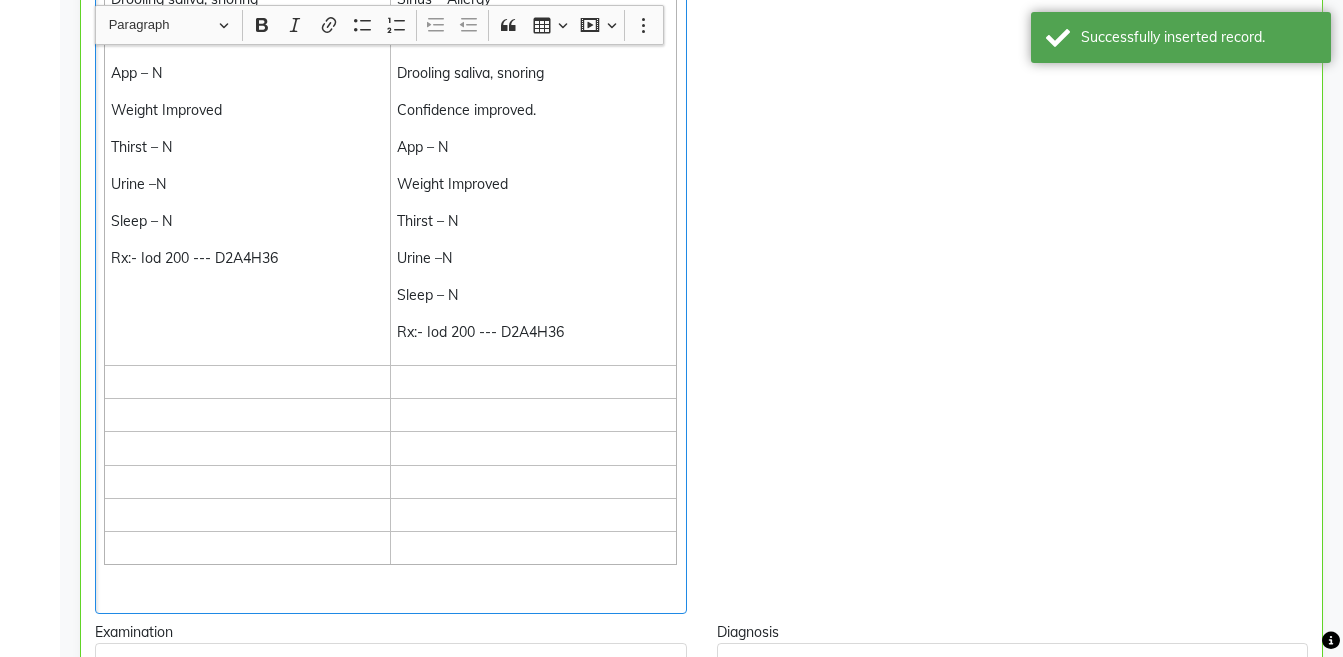 scroll, scrollTop: 4415, scrollLeft: 0, axis: vertical 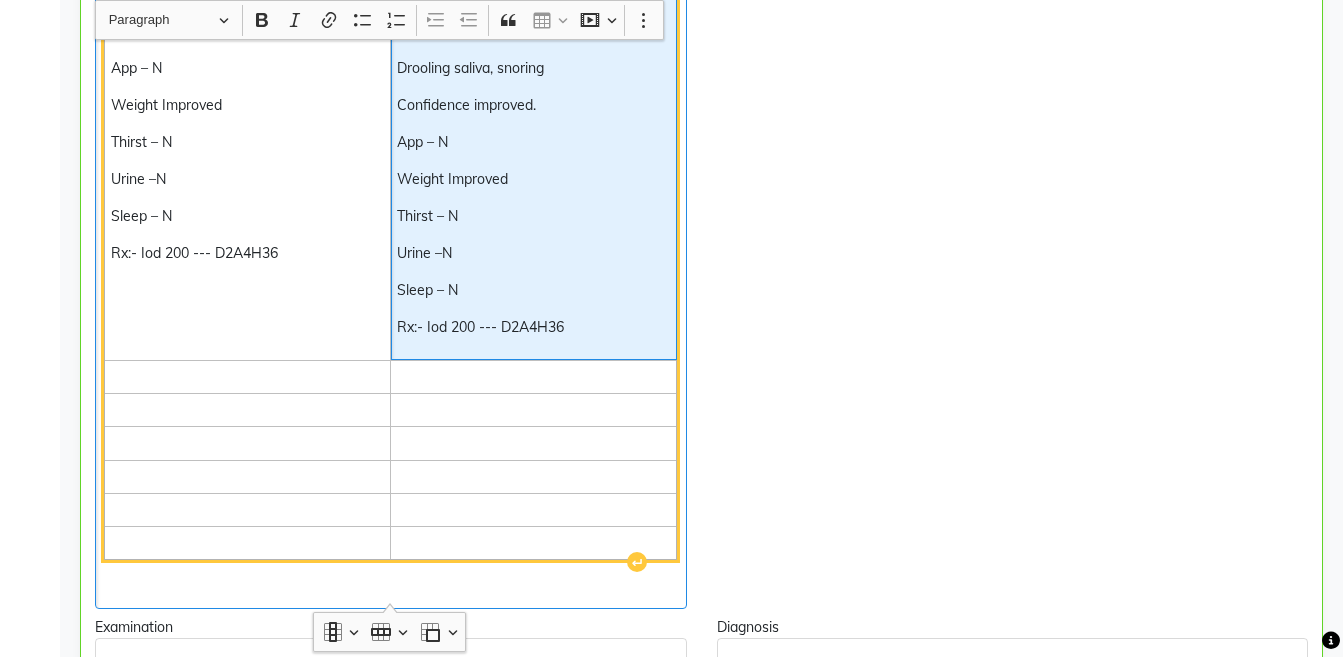 click on "Rx:- Iod 200 --- D2A4H36" 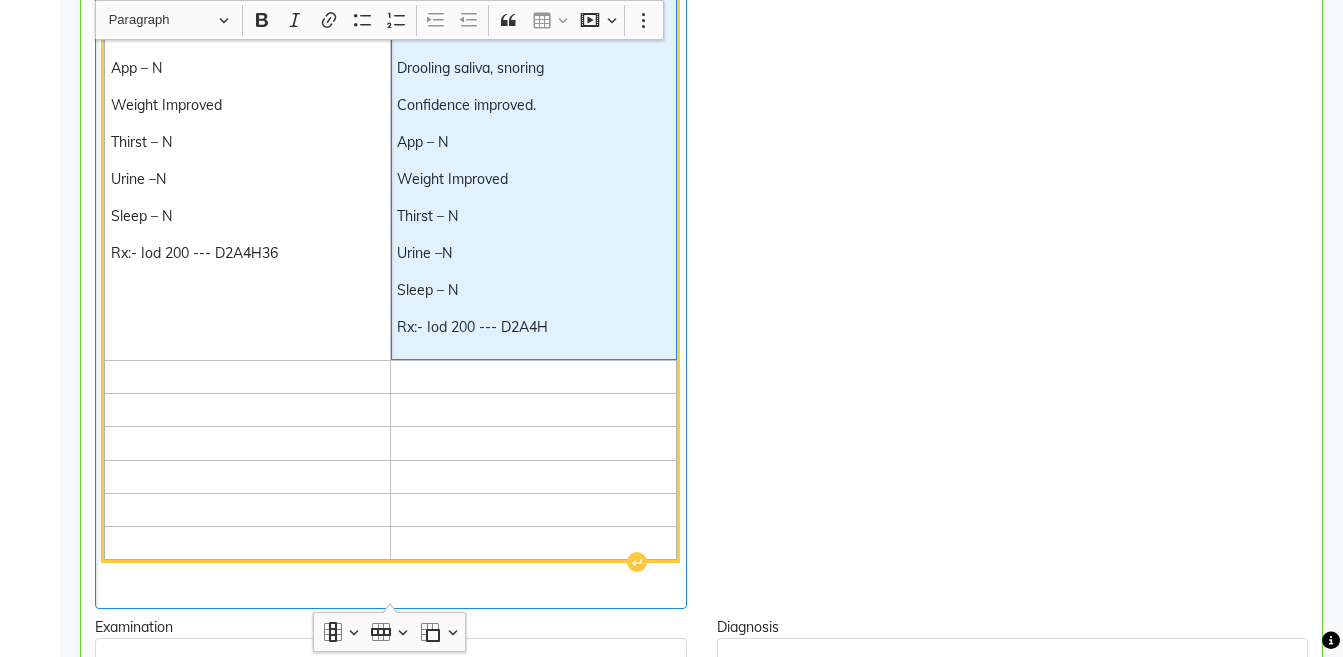 type 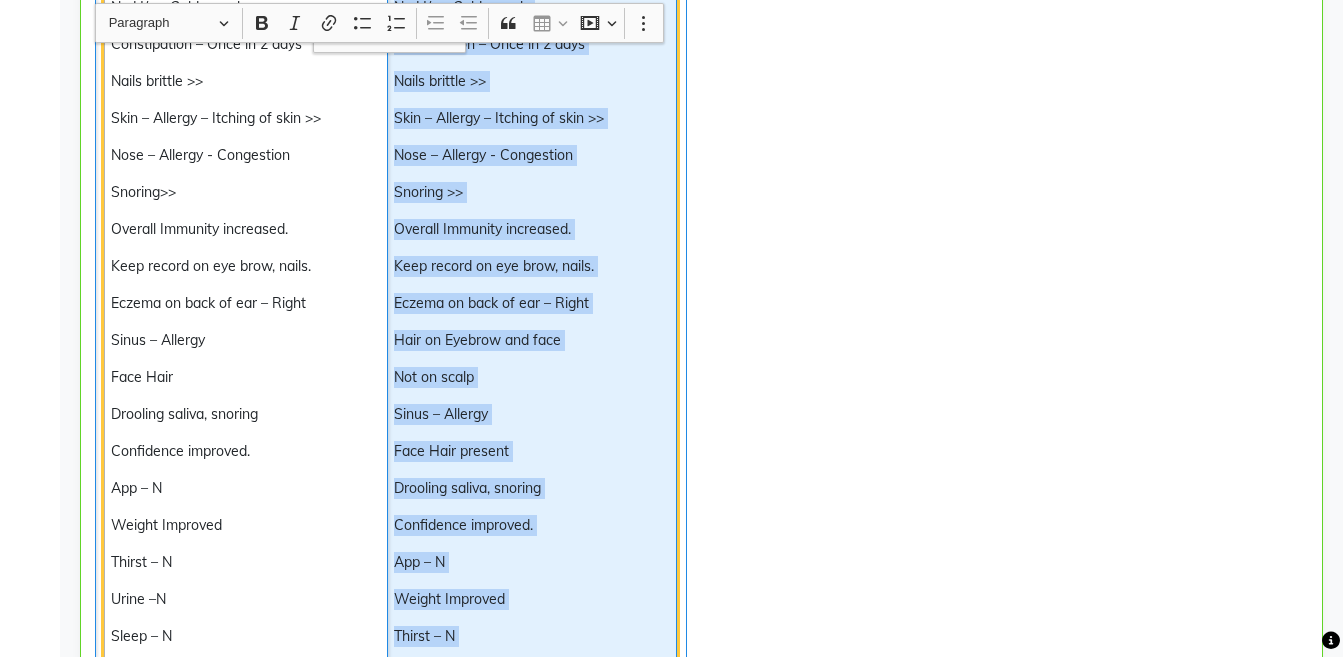 scroll, scrollTop: 3977, scrollLeft: 0, axis: vertical 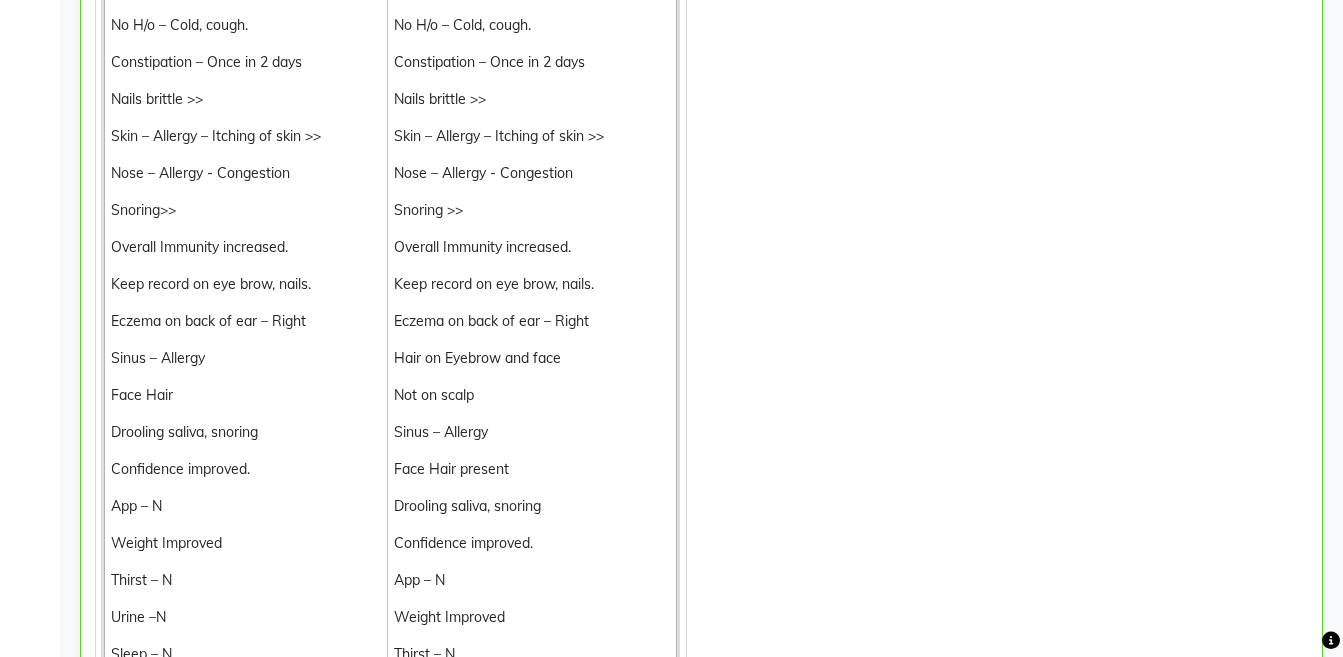 click on "Observations" 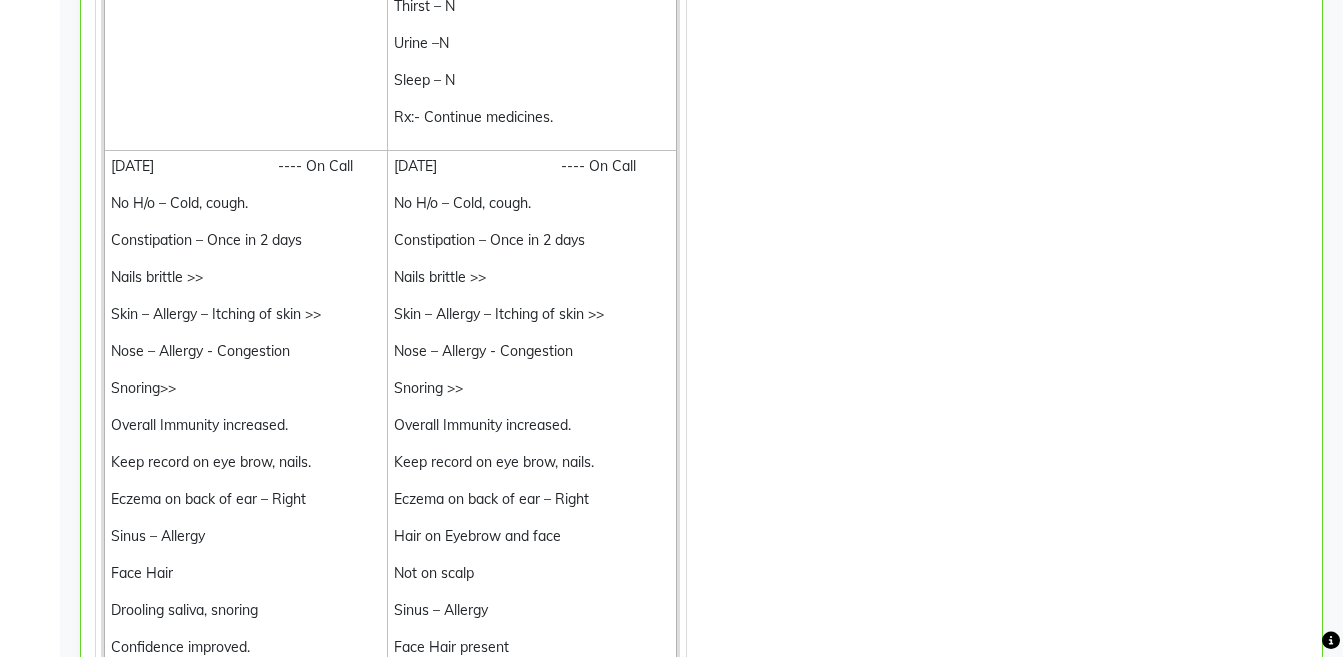 scroll, scrollTop: 3740, scrollLeft: 0, axis: vertical 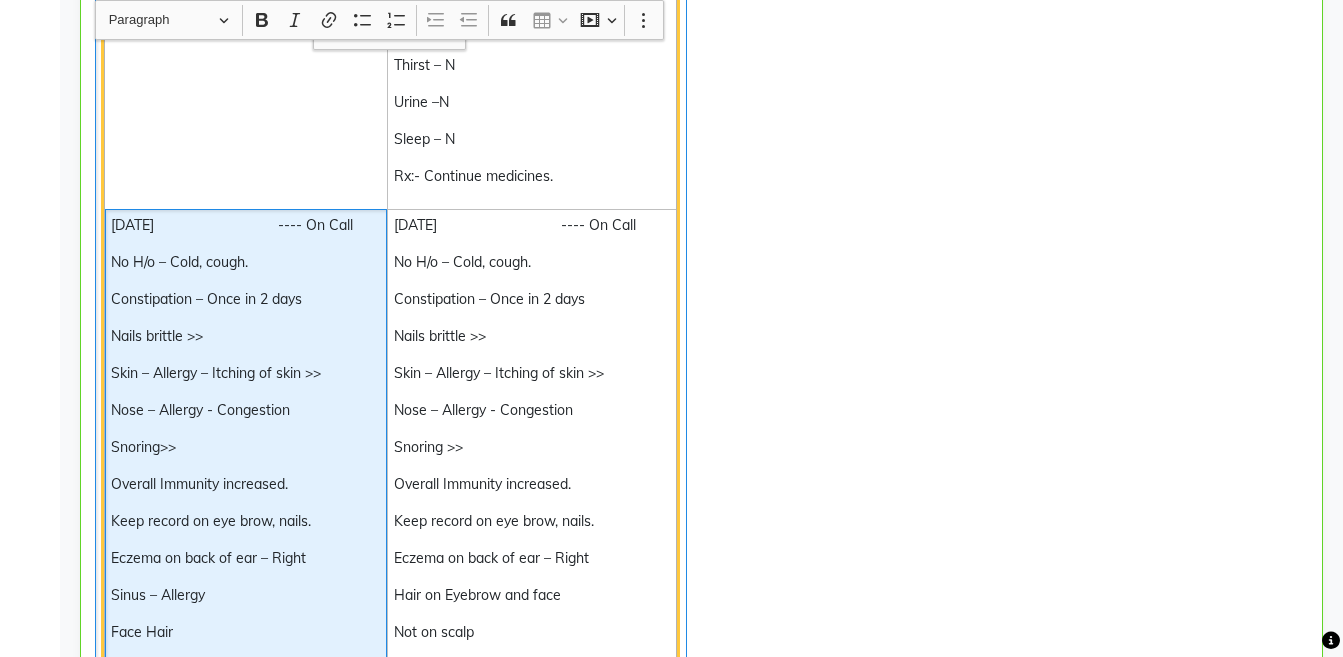 click on "[DD]-[MM]-[YYYY]" 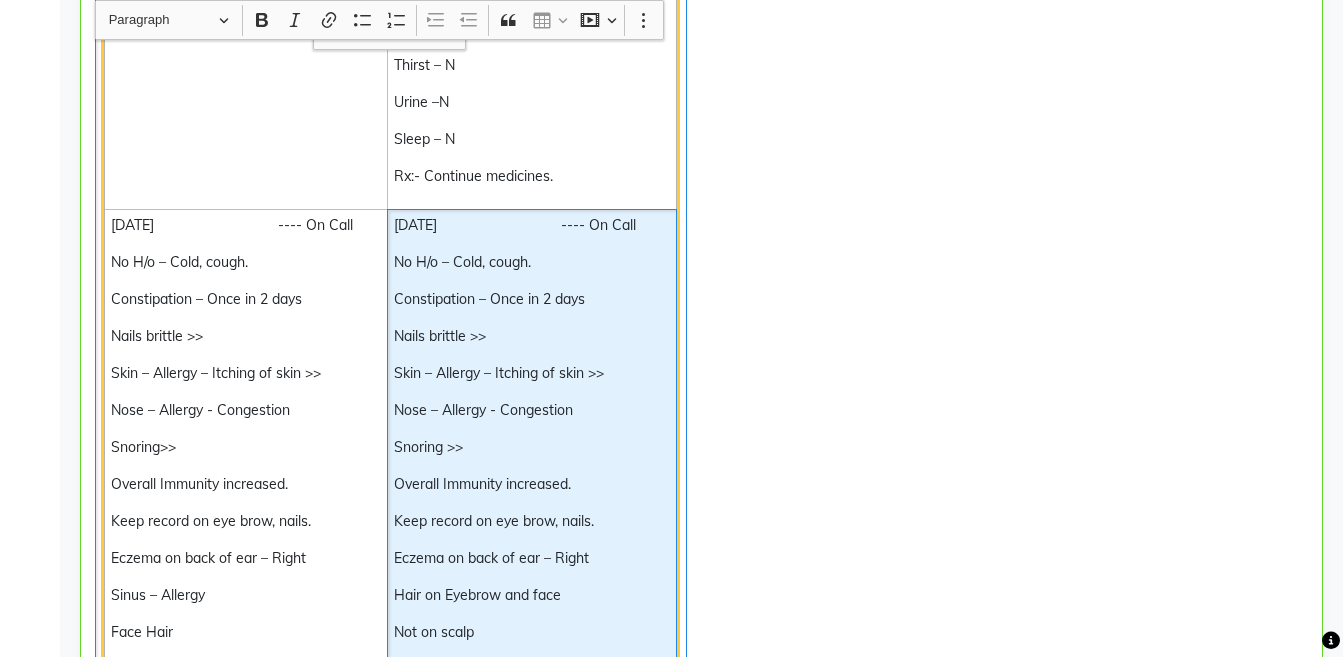 click on "[DATE]                               ---- On Call" 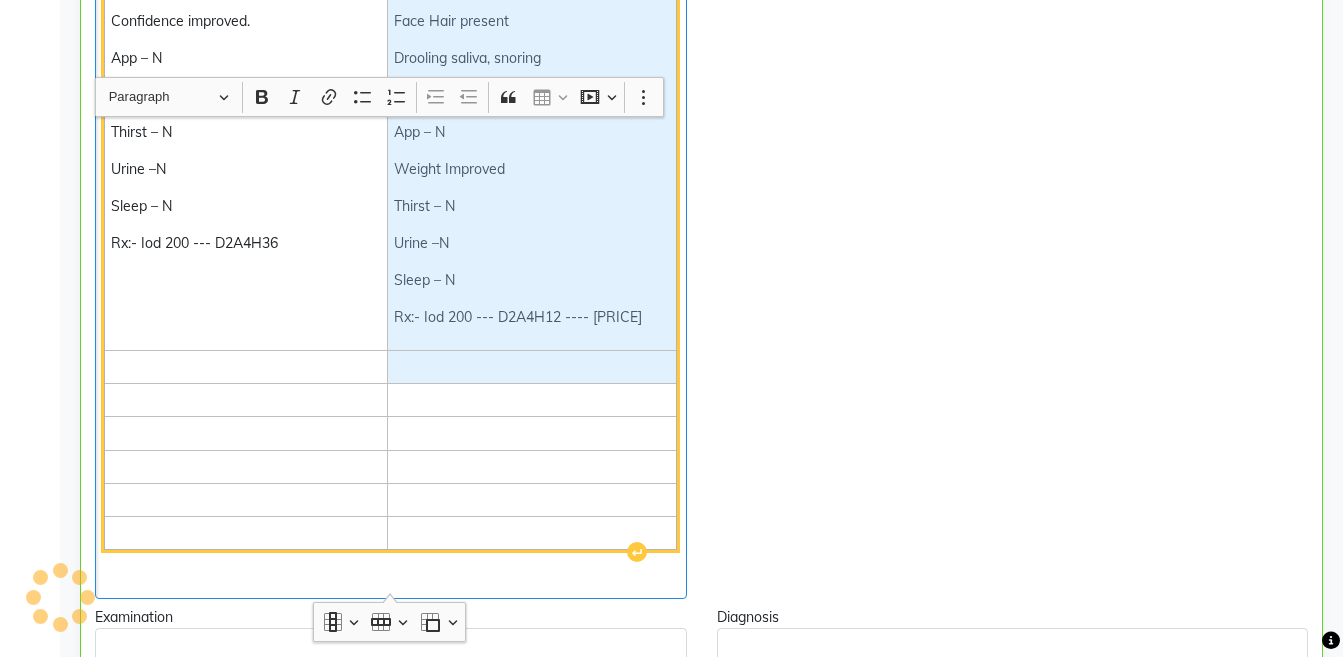 scroll, scrollTop: 4505, scrollLeft: 0, axis: vertical 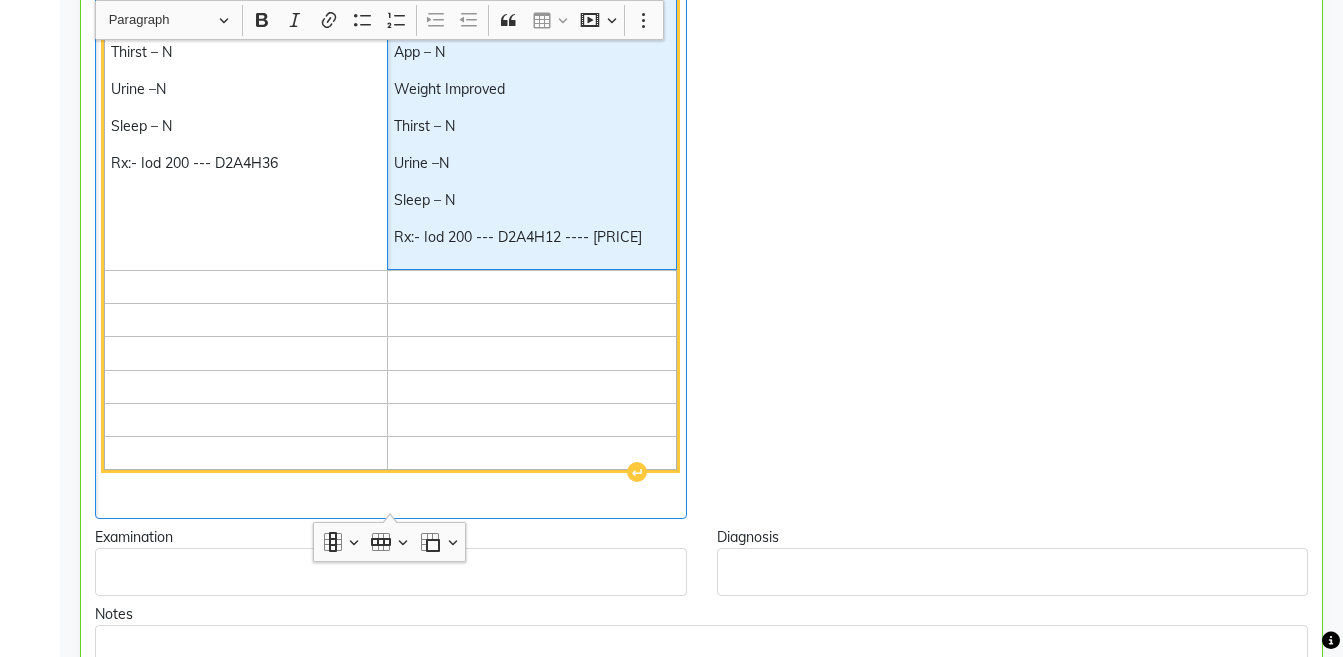 click on "[DATE]                               ---- On Call No H/o – Cold, cough. Constipation – Once in 2 days Nails brittle >> Skin – Allergy – Itching of skin >> Nose – Allergy - Congestion Snoring >> Overall Immunity increased. Keep record on eye brow, nails. Eczema  on back of ear – Right  Hair on Eyebrow and face Not on scalp Sinus – Allergy Face Hair present Drooling saliva, snoring  Confidence improved.    App – N Weight Improved  Thirst – N Urine –N  Sleep – N Rx:- Iod 200 --- D2A4H12 ---- 4800/-" 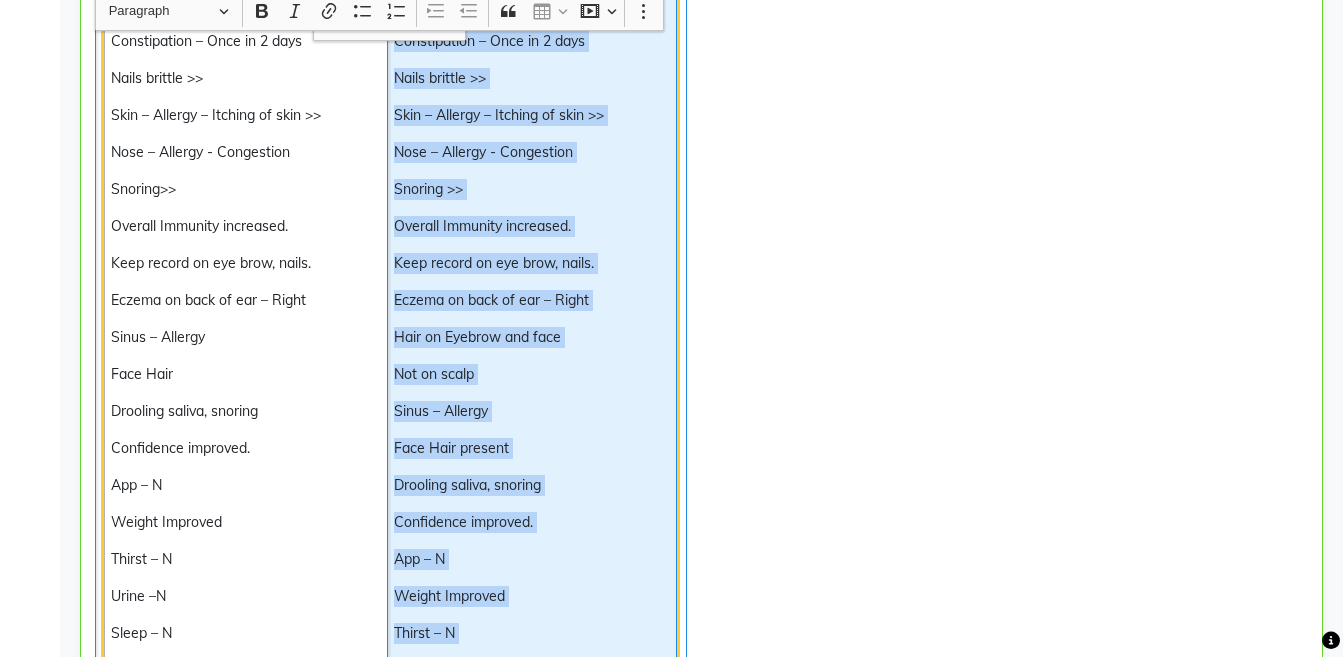 scroll, scrollTop: 3977, scrollLeft: 0, axis: vertical 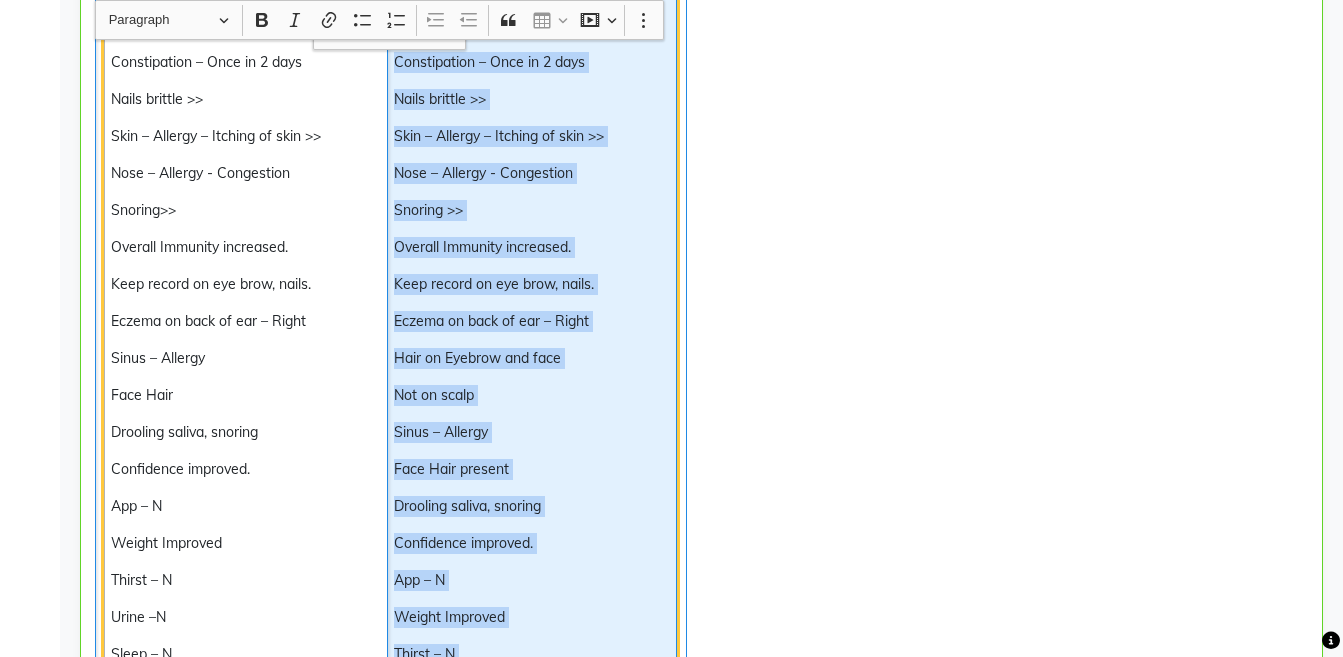 copy on "On Call No H/o – Cold, cough. Constipation – Once in 2 days Nails brittle >> Skin – Allergy – Itching of skin >> Nose – Allergy - Congestion Snoring >> Overall Immunity increased. Keep record on eye brow, nails. Eczema  on back of ear – Right  Hair on Eyebrow and face Not on scalp Sinus – Allergy Face Hair present Drooling saliva, snoring  Confidence improved.    App – N Weight Improved  Thirst – N Urine –N  Sleep – N Rx:- Iod [PHONE] --- D2A4H12 ---- 4800/" 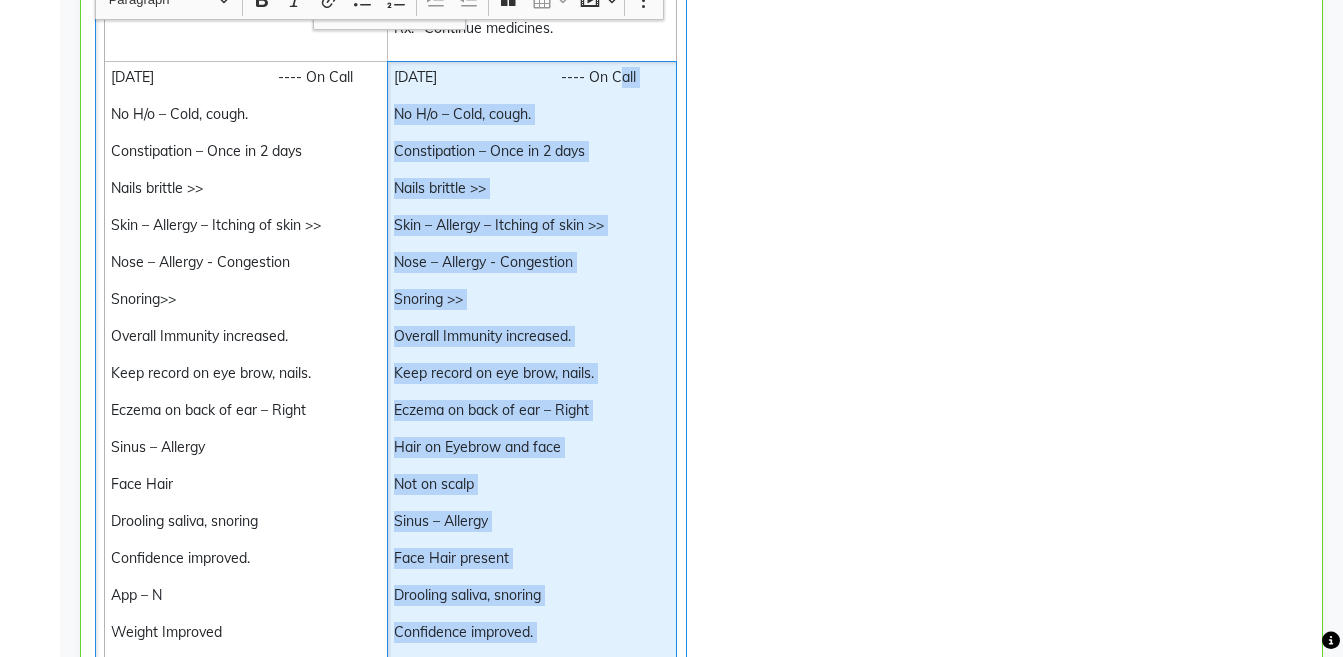 scroll, scrollTop: 3819, scrollLeft: 0, axis: vertical 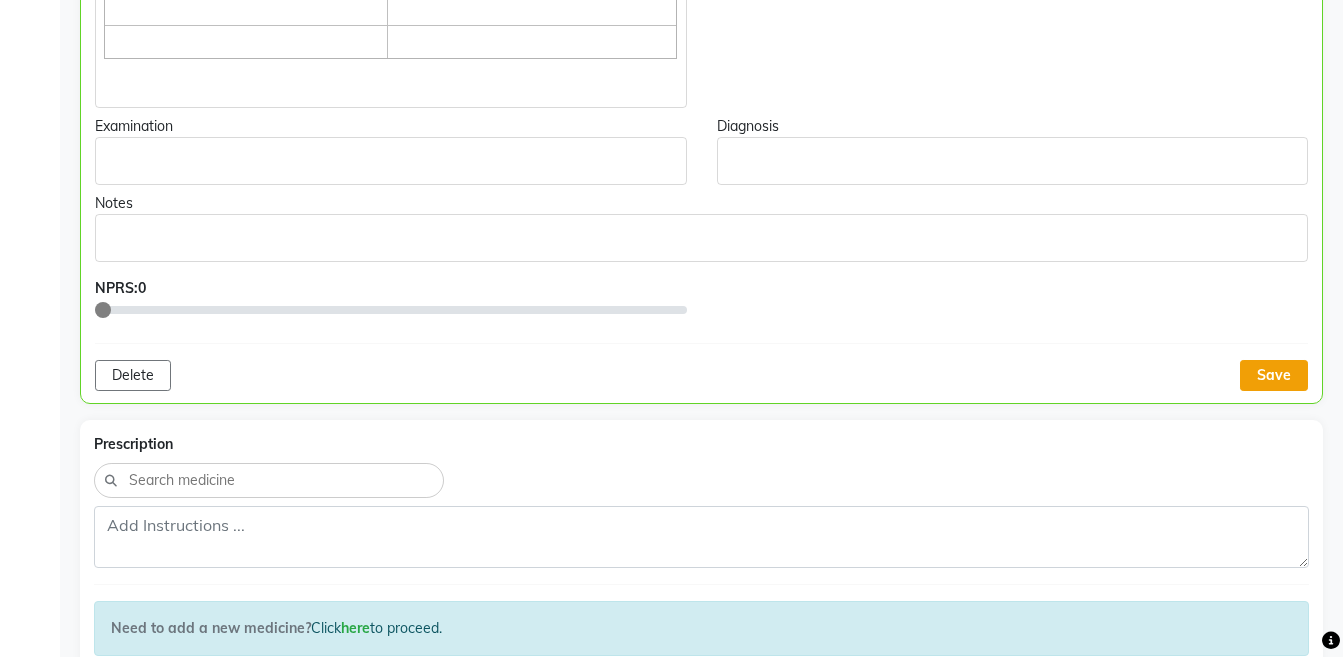 click on "Save" 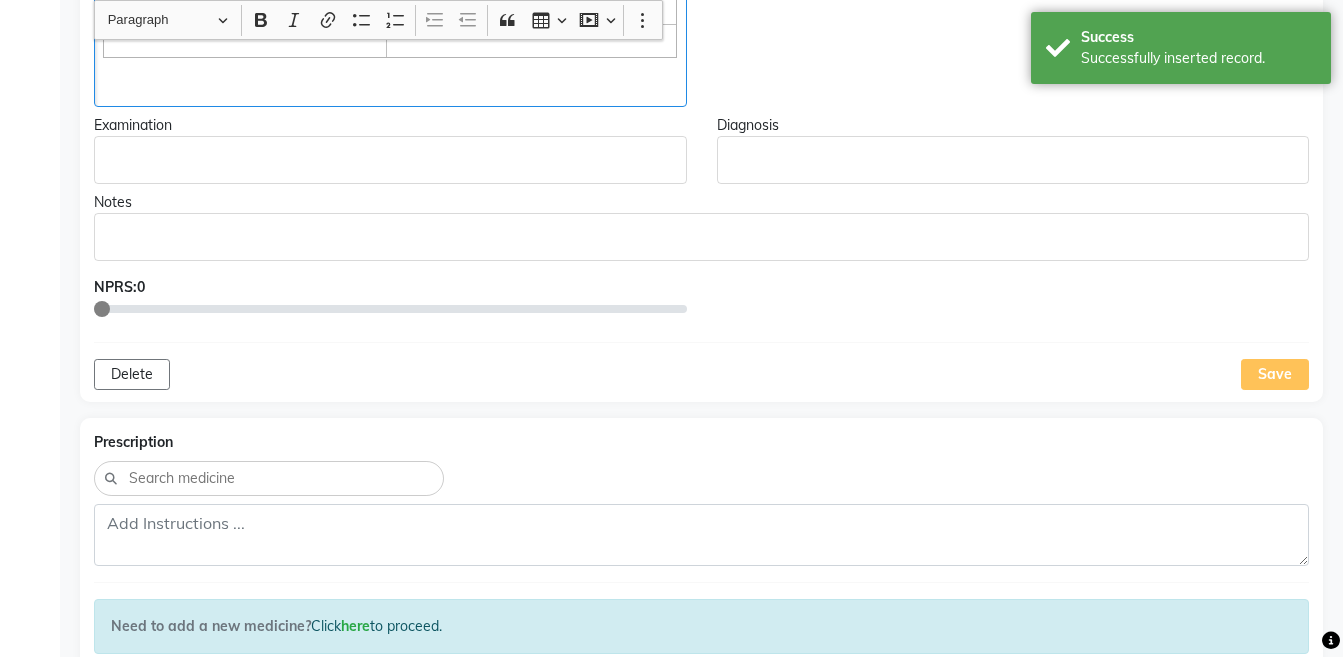 click 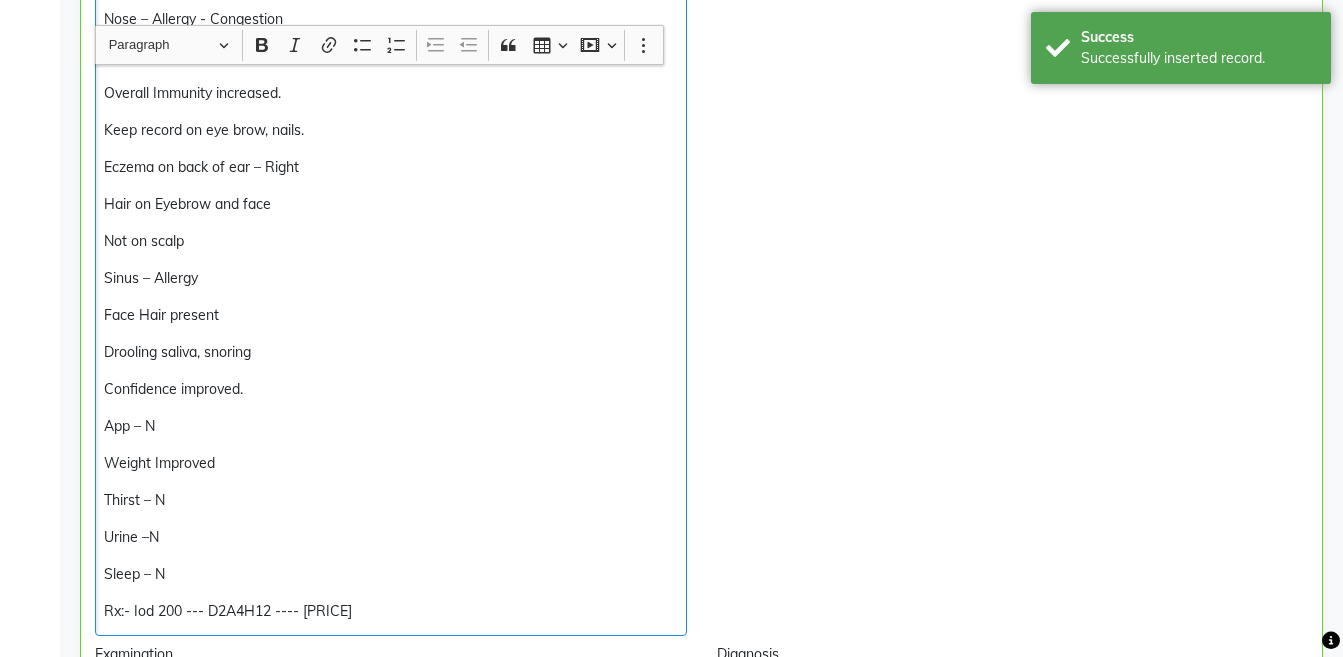 scroll, scrollTop: 5190, scrollLeft: 0, axis: vertical 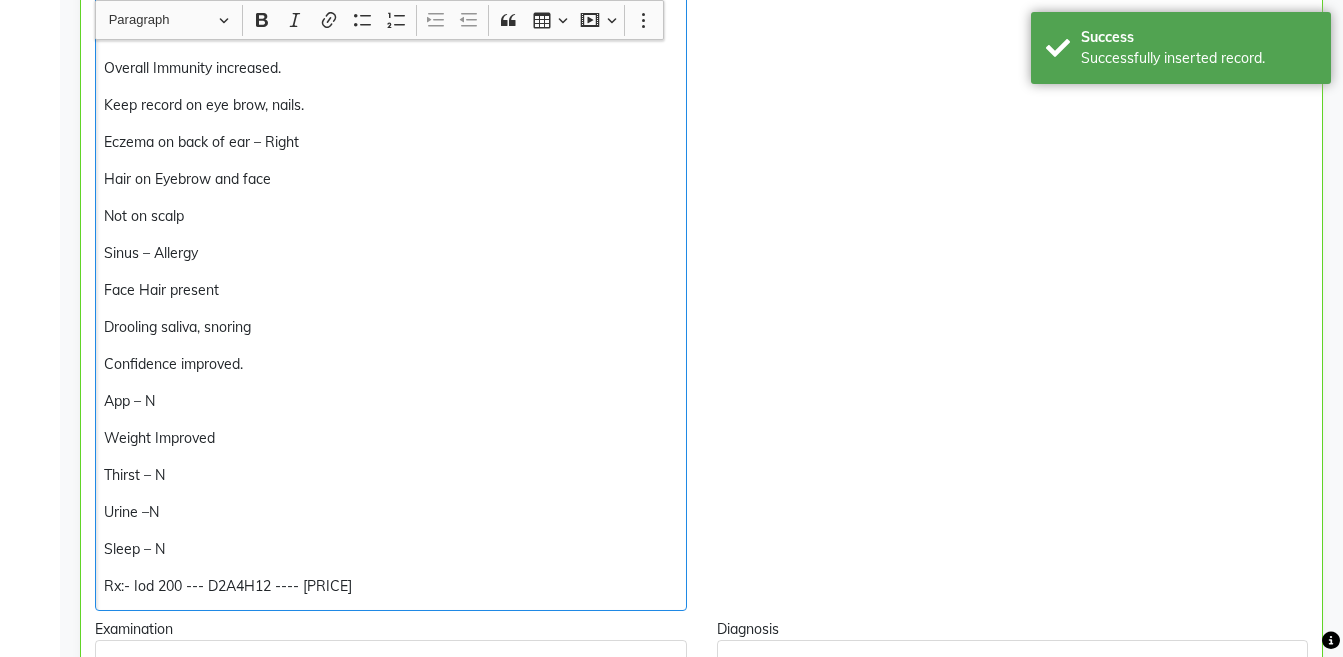 type 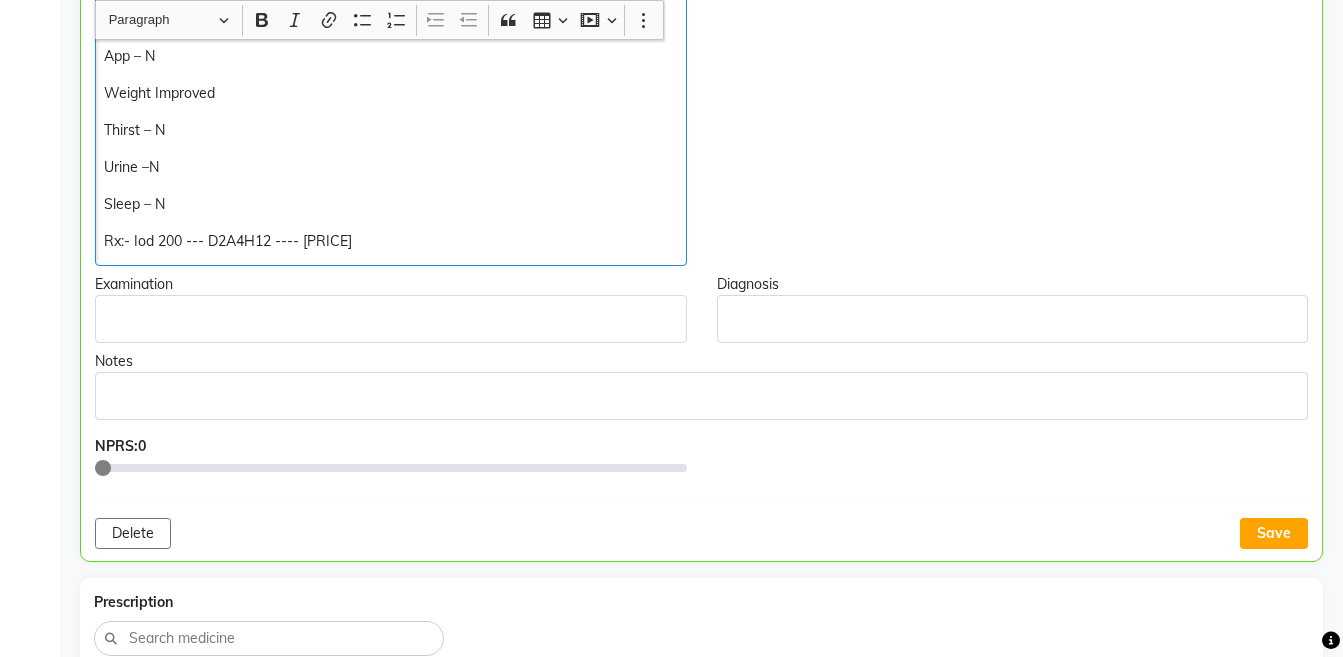 scroll, scrollTop: 5557, scrollLeft: 0, axis: vertical 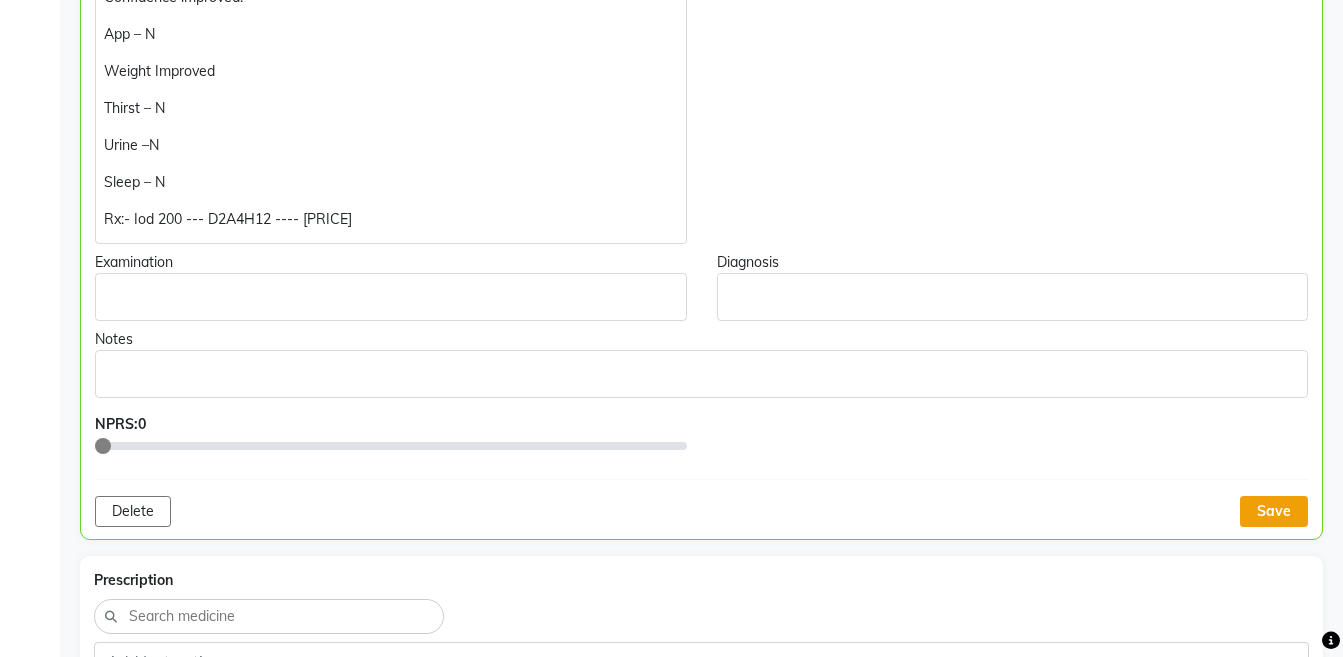 click on "Save" 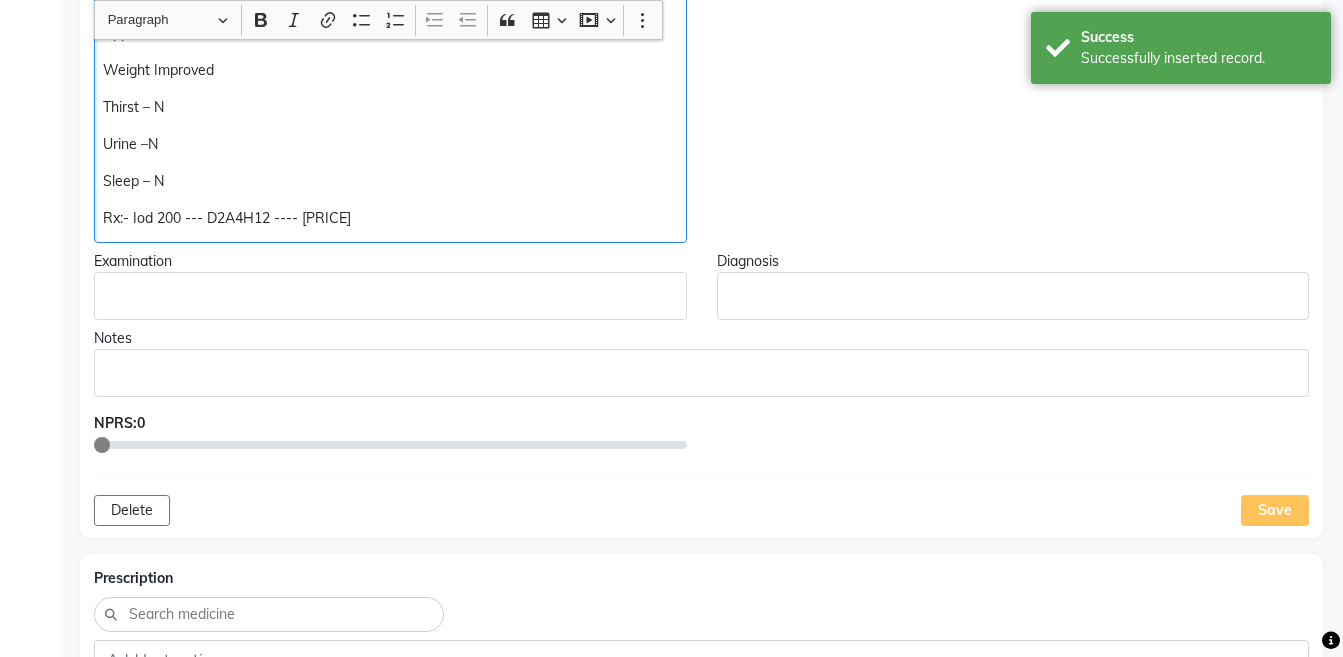 click on "Rx:- Iod 200 --- D2A4H12 ---- [PRICE]" 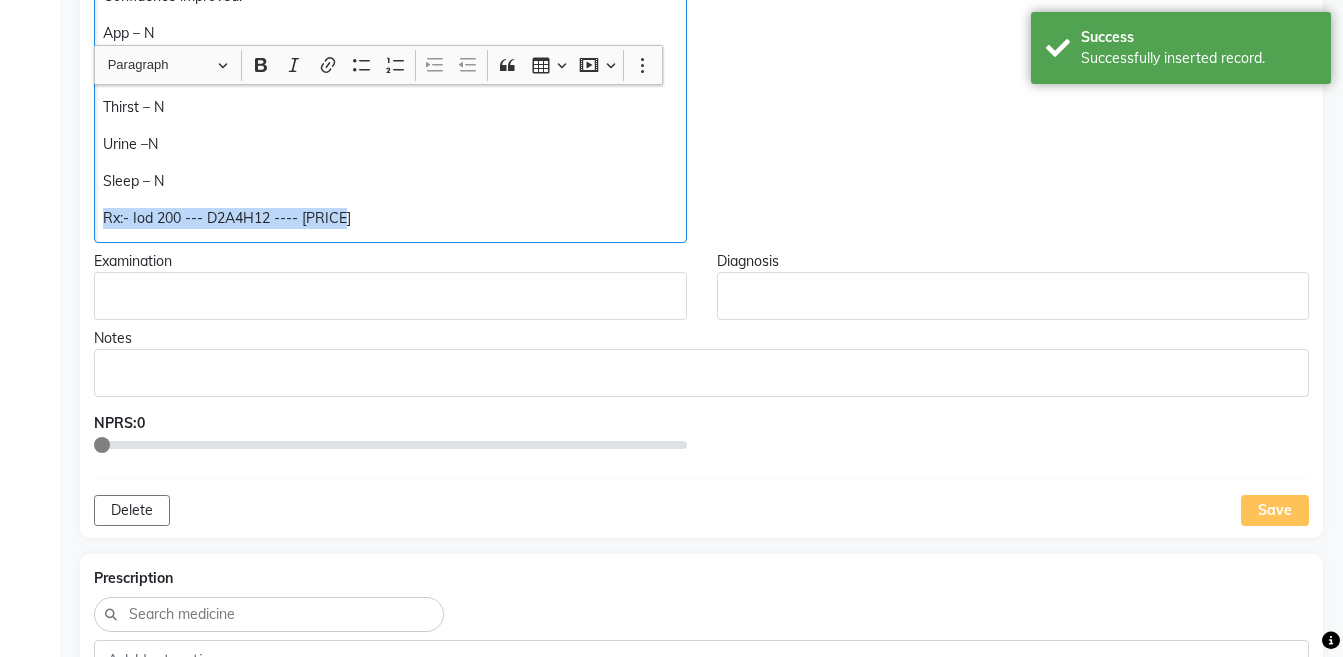 scroll, scrollTop: 5857, scrollLeft: 0, axis: vertical 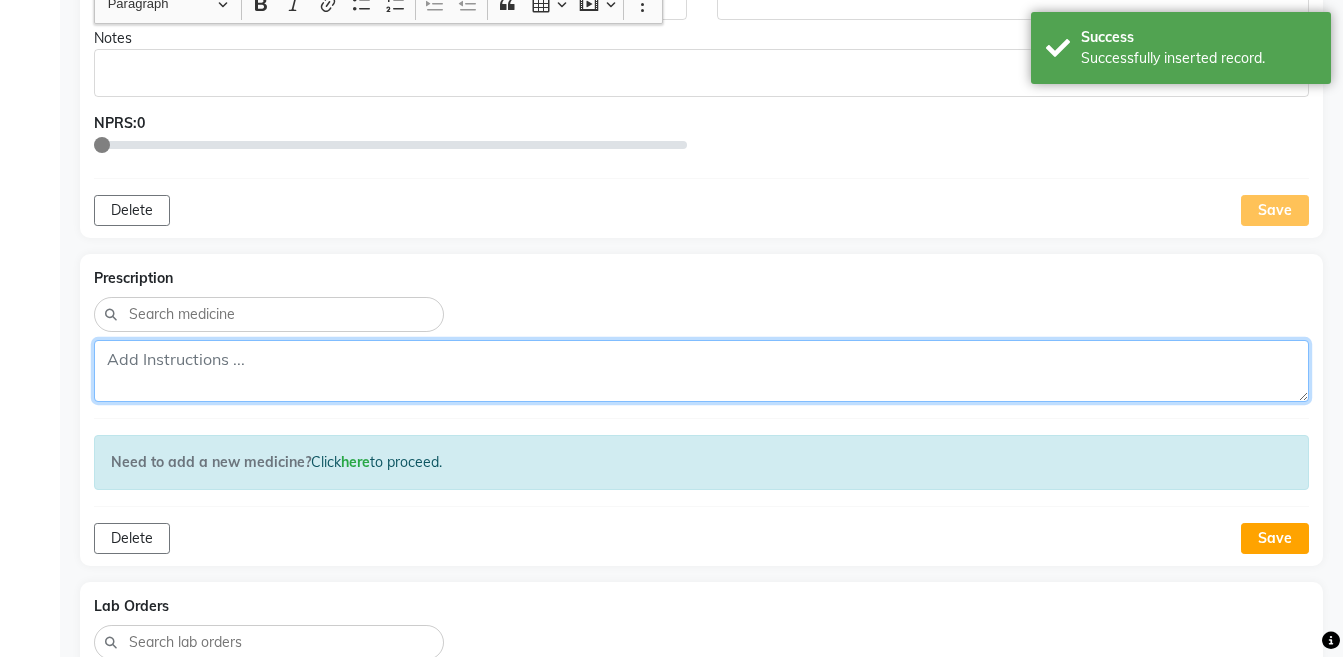 click 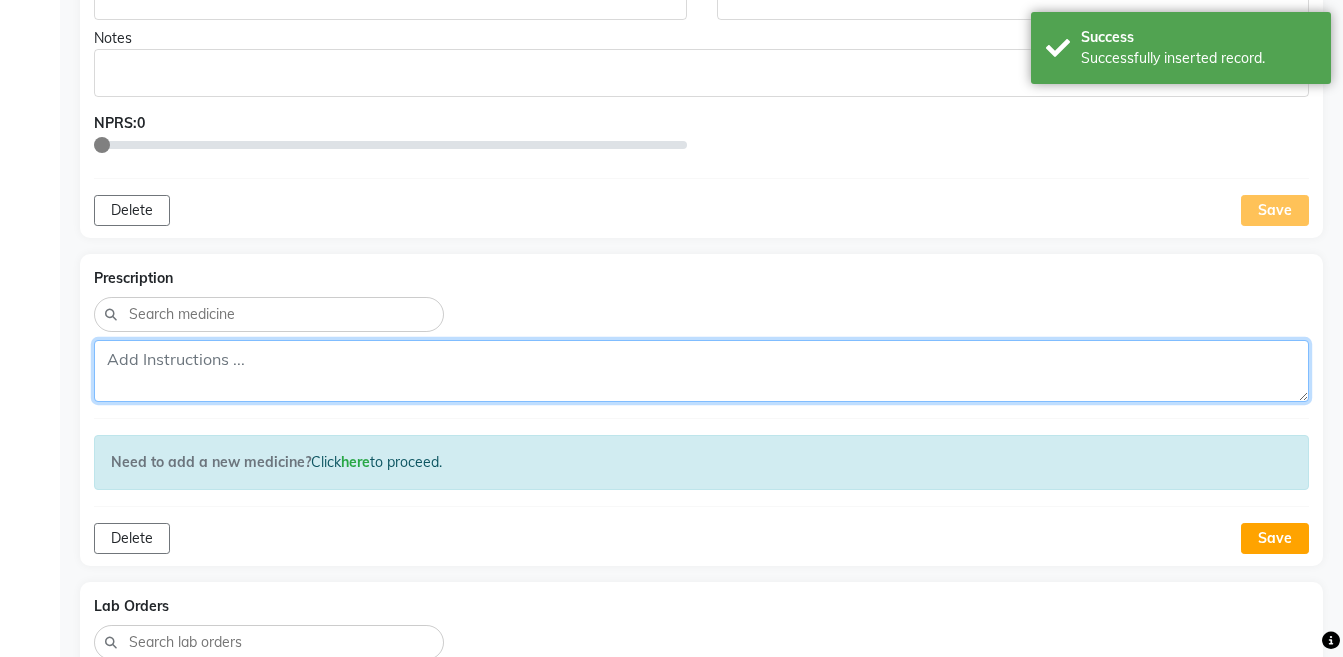 paste on "Rx:- Iod 200 --- D2A4H12 ---- [PRICE]" 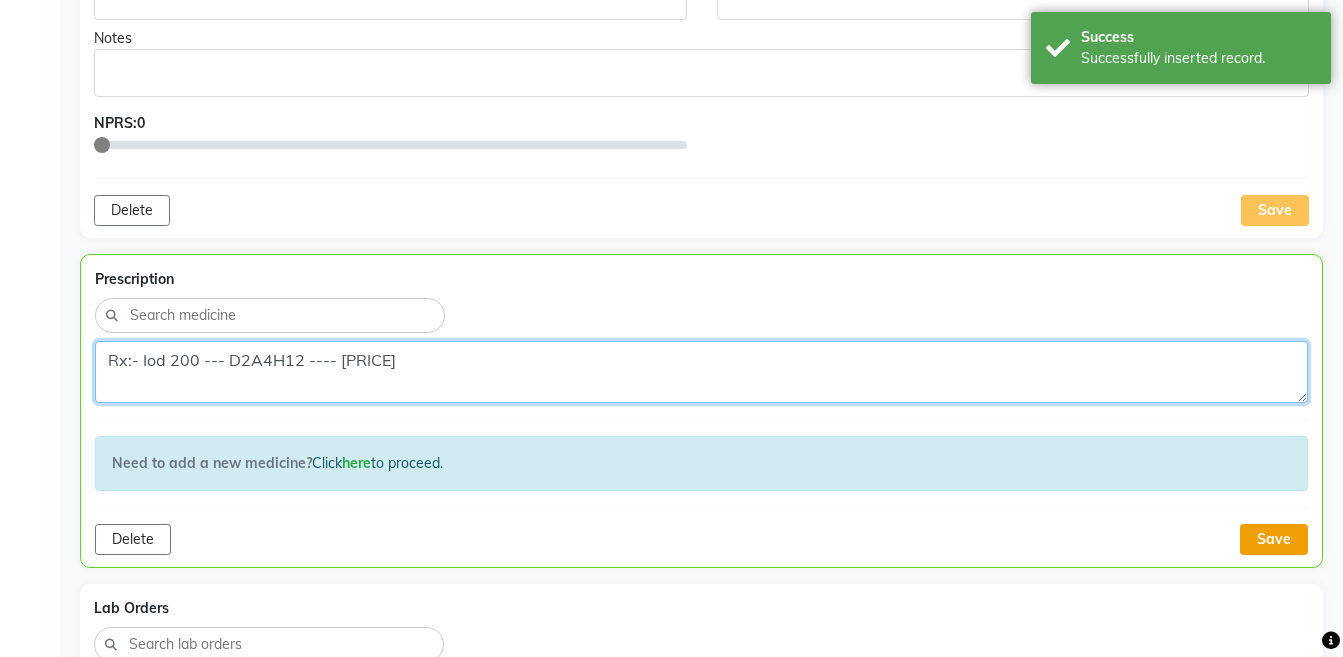 type on "Rx:- Iod 200 --- D2A4H12 ---- [PRICE]" 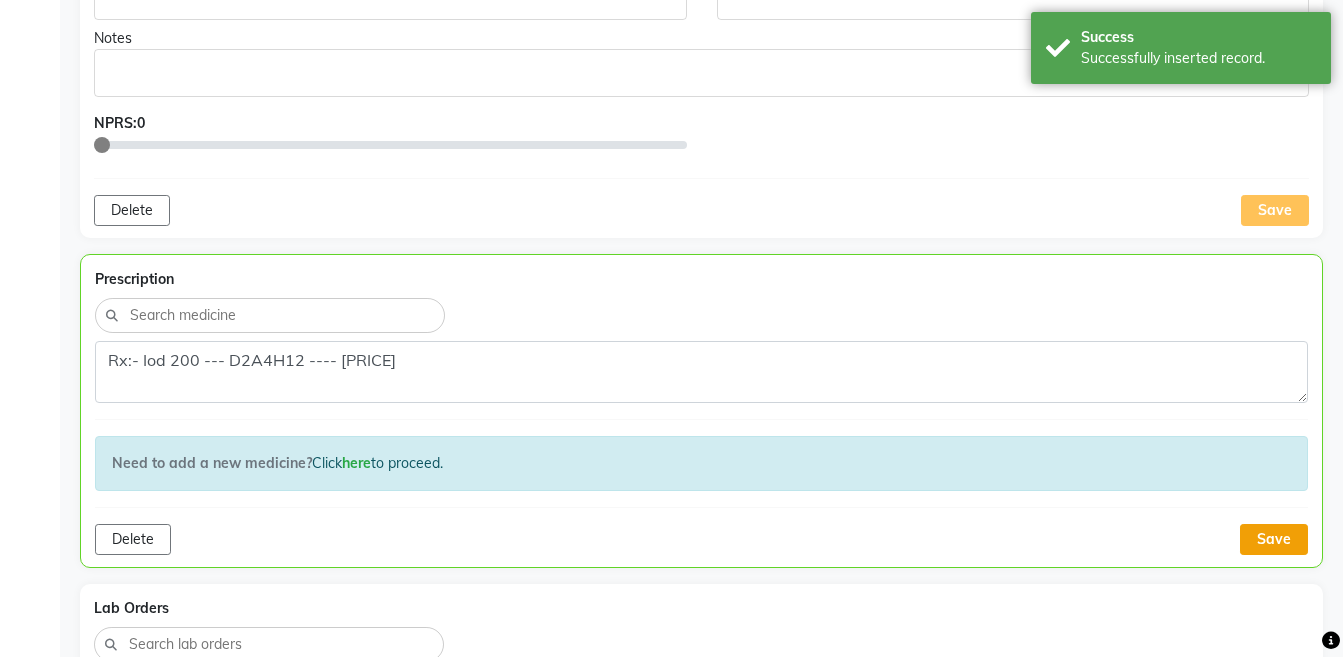 click on "Save" 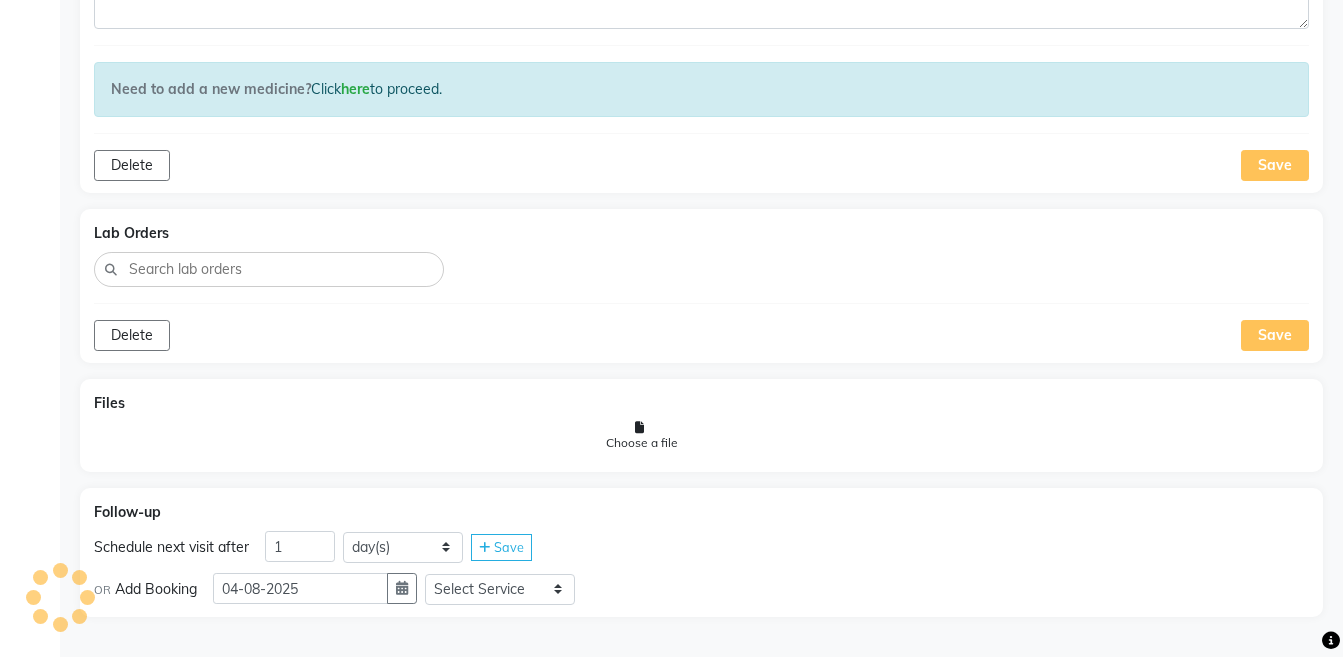scroll, scrollTop: 6272, scrollLeft: 0, axis: vertical 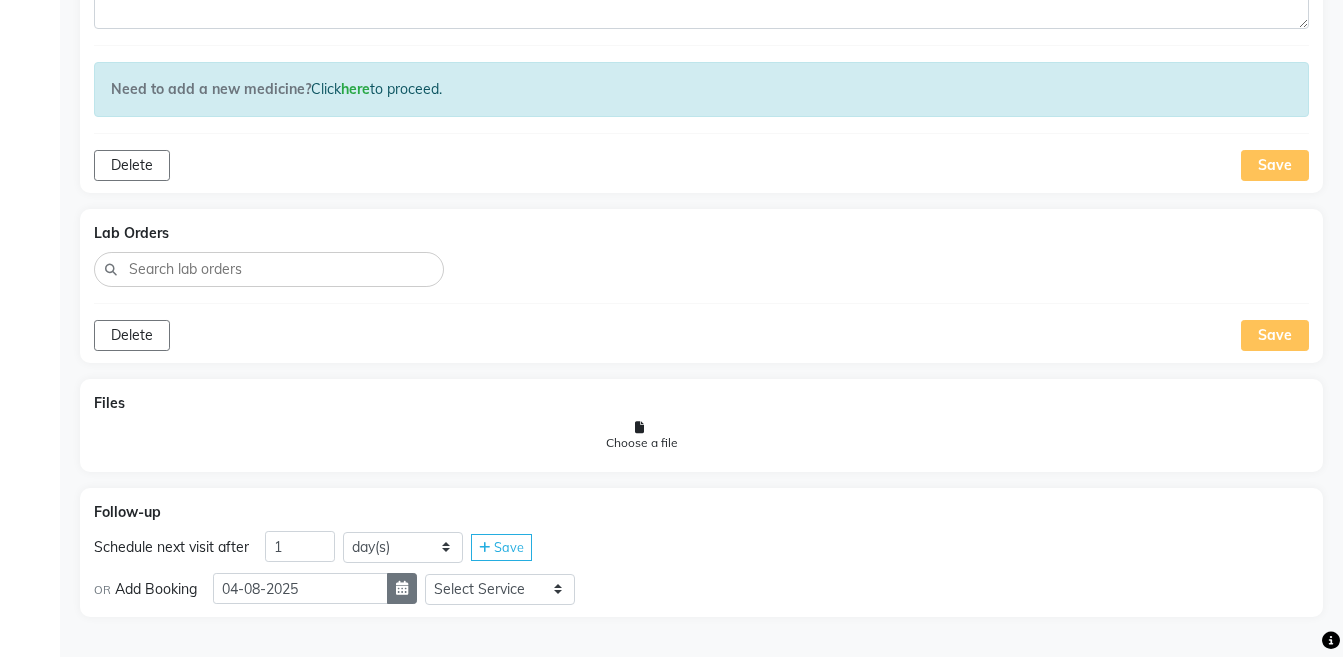 click 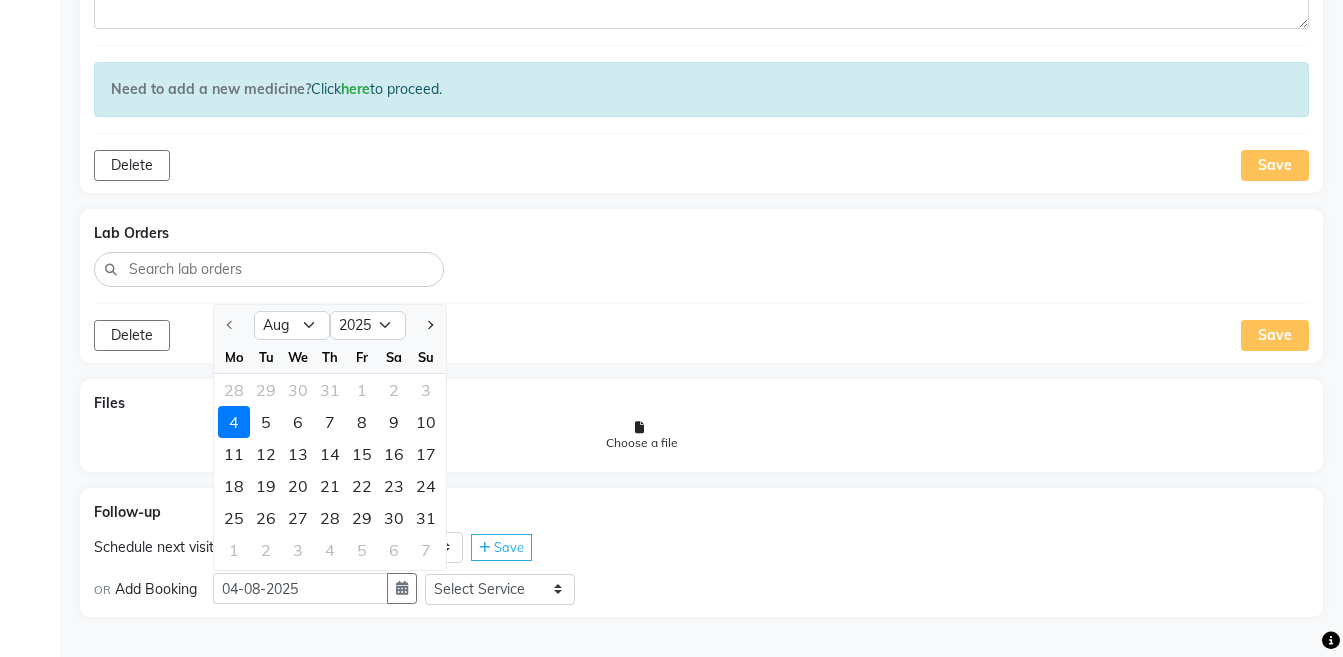 click on "Lab Orders" 